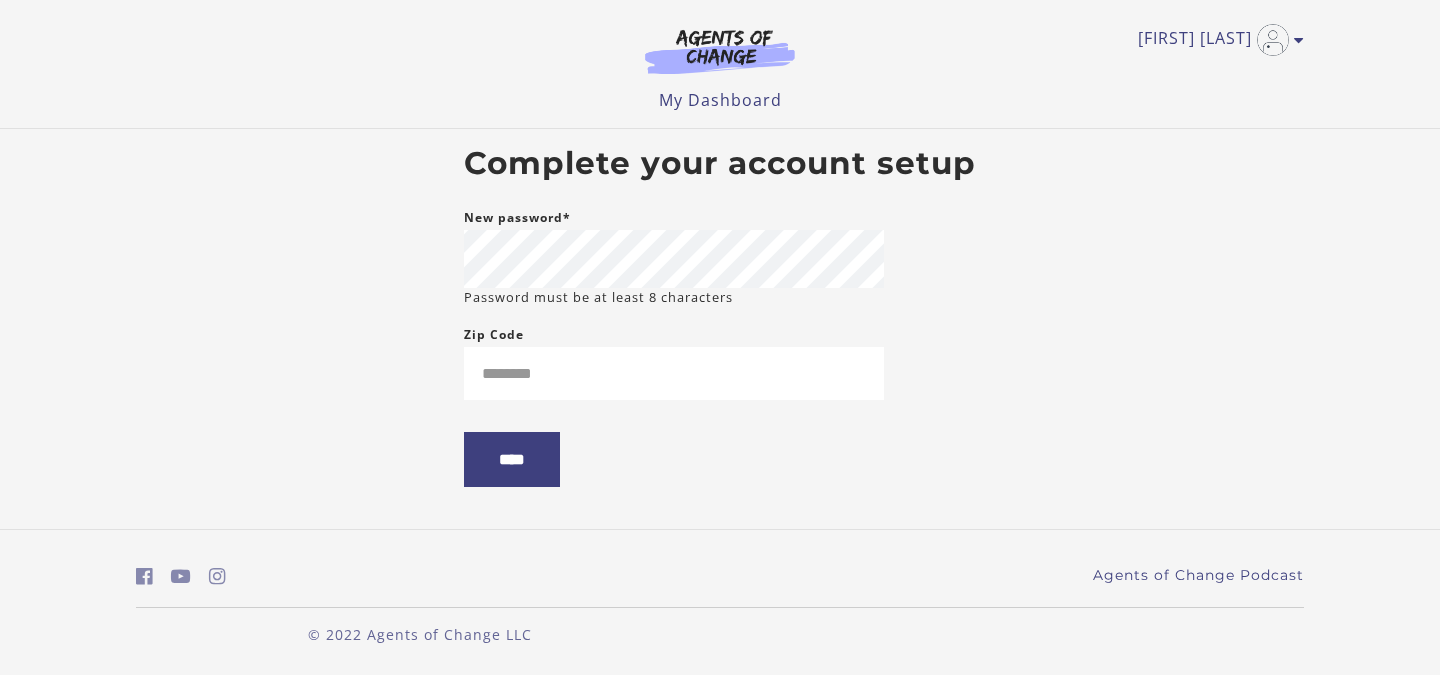 scroll, scrollTop: 0, scrollLeft: 0, axis: both 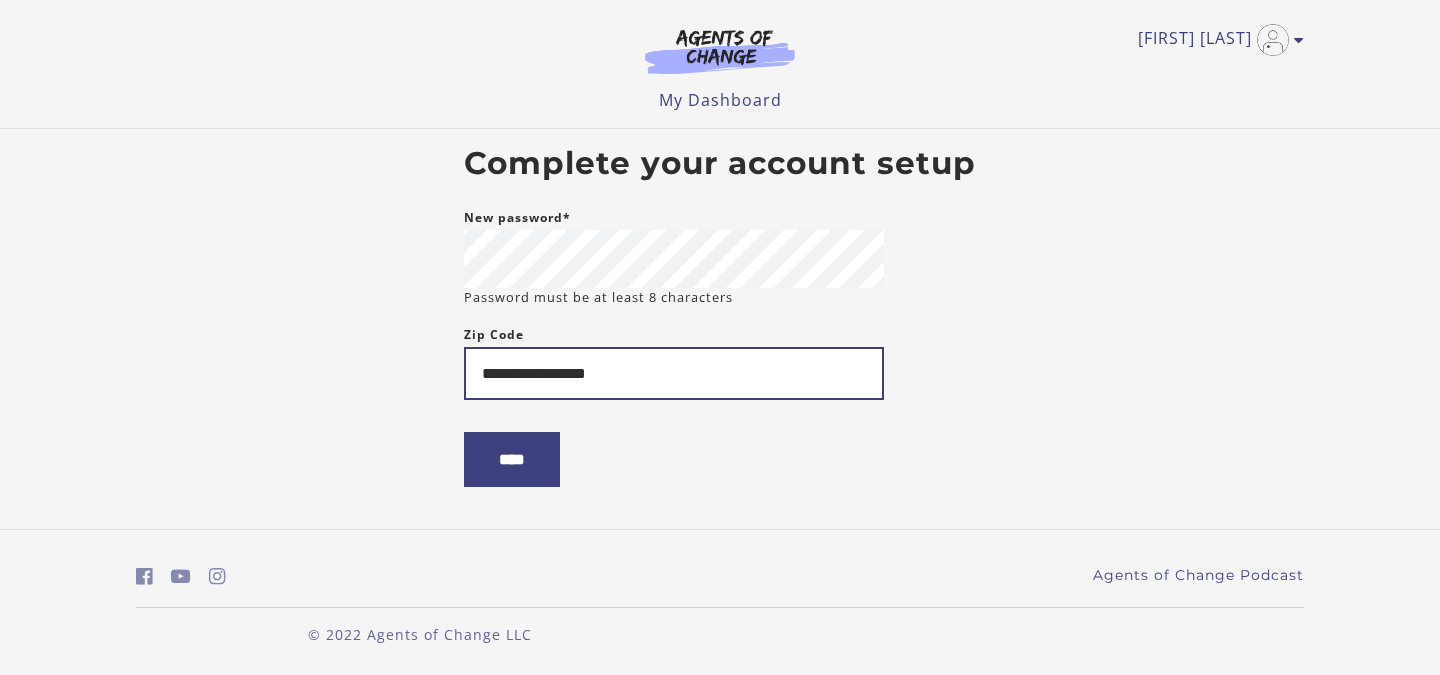 type on "**********" 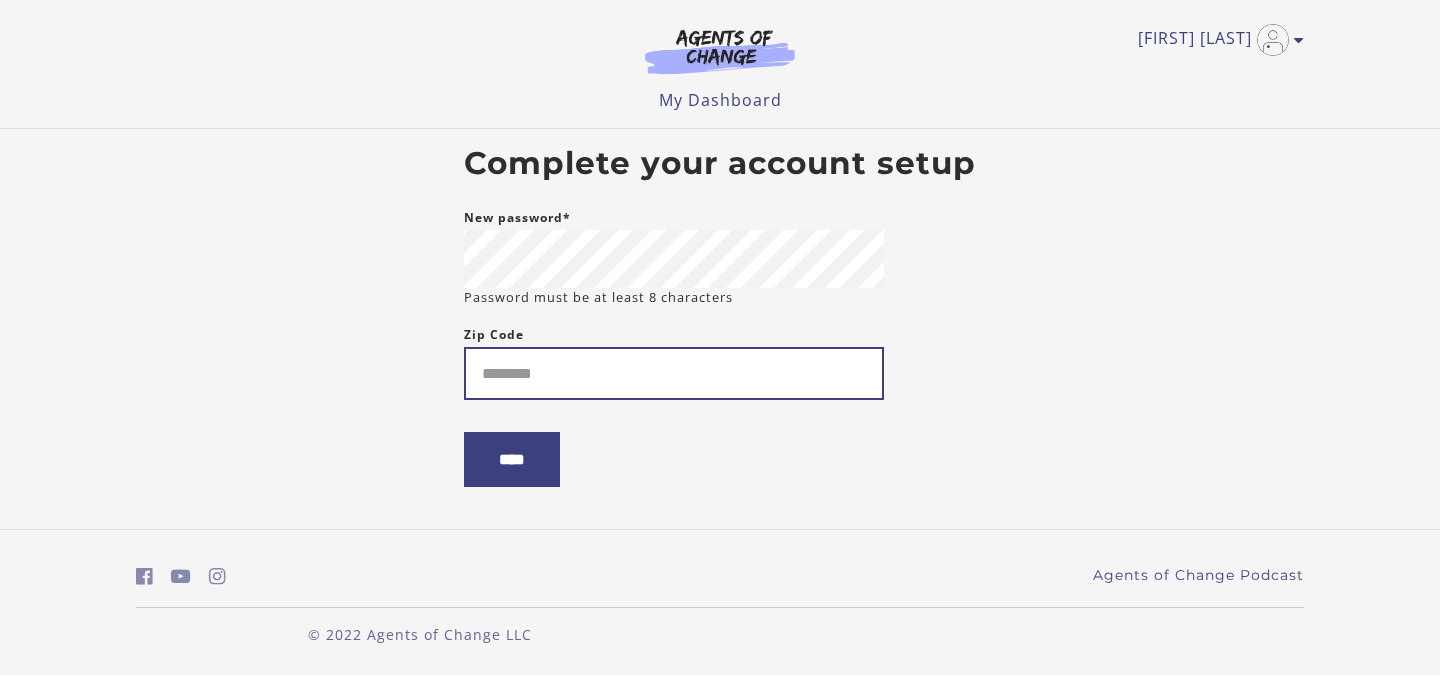 click on "Zip Code" at bounding box center [674, 373] 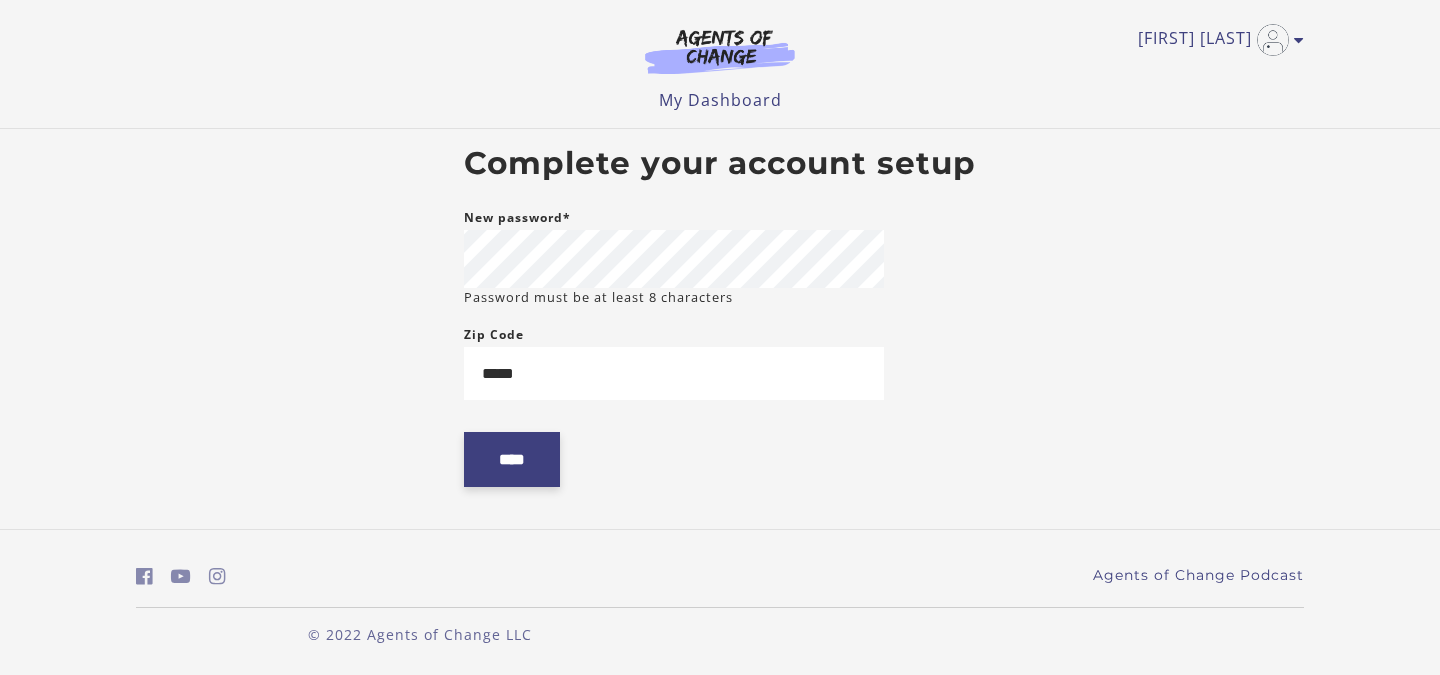 click on "****" at bounding box center [512, 459] 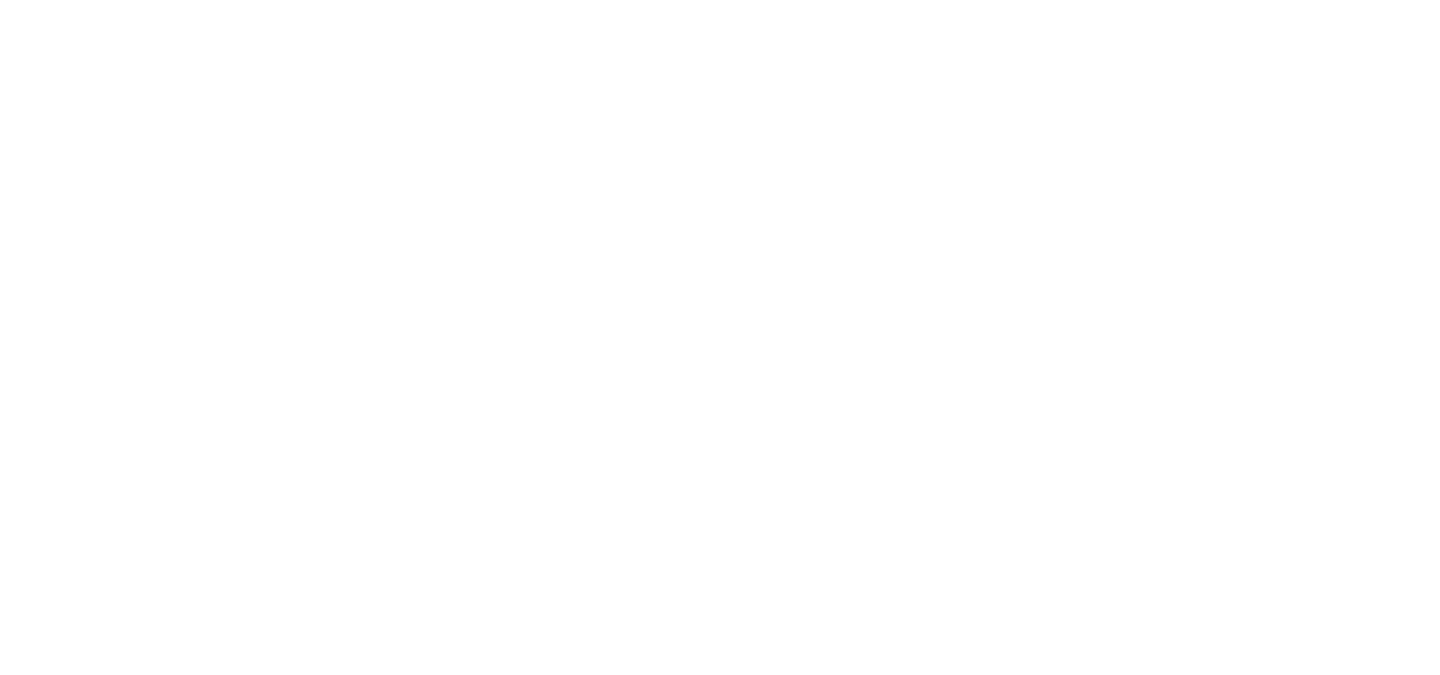 scroll, scrollTop: 0, scrollLeft: 0, axis: both 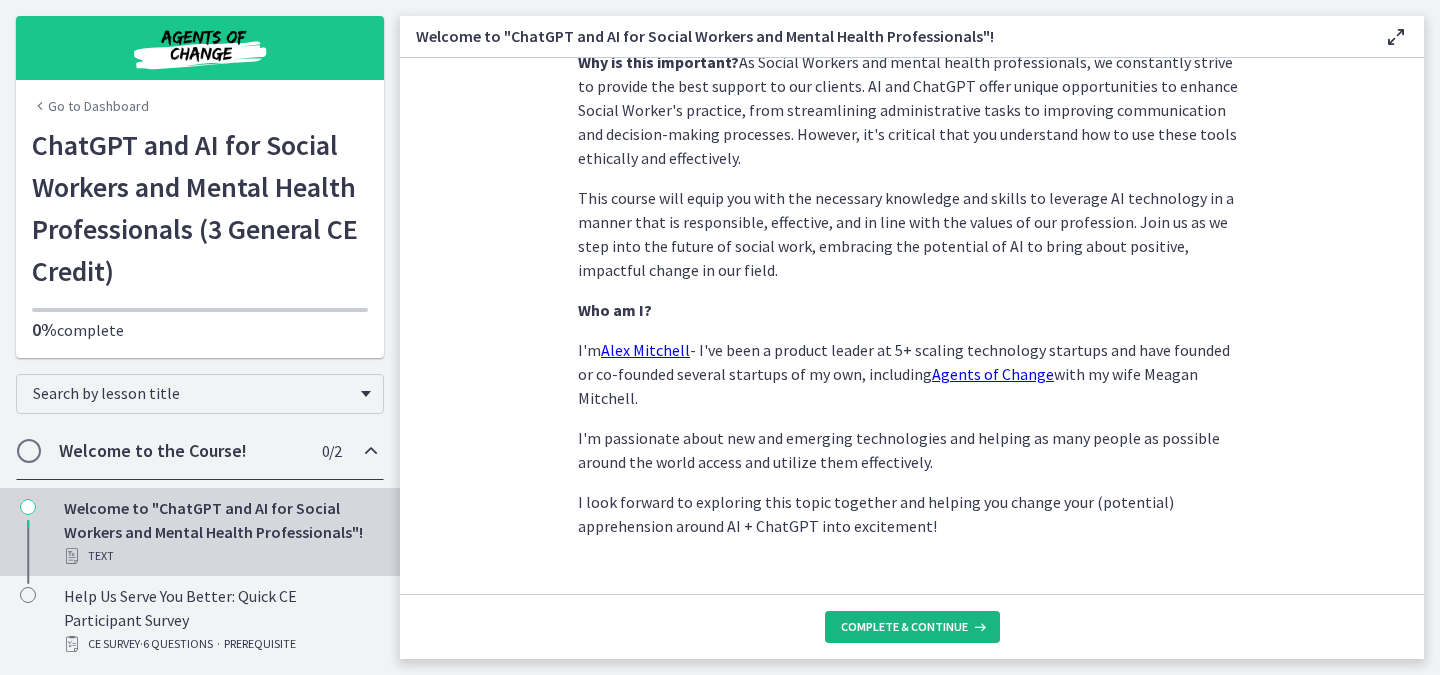 click on "Complete & continue" at bounding box center [912, 627] 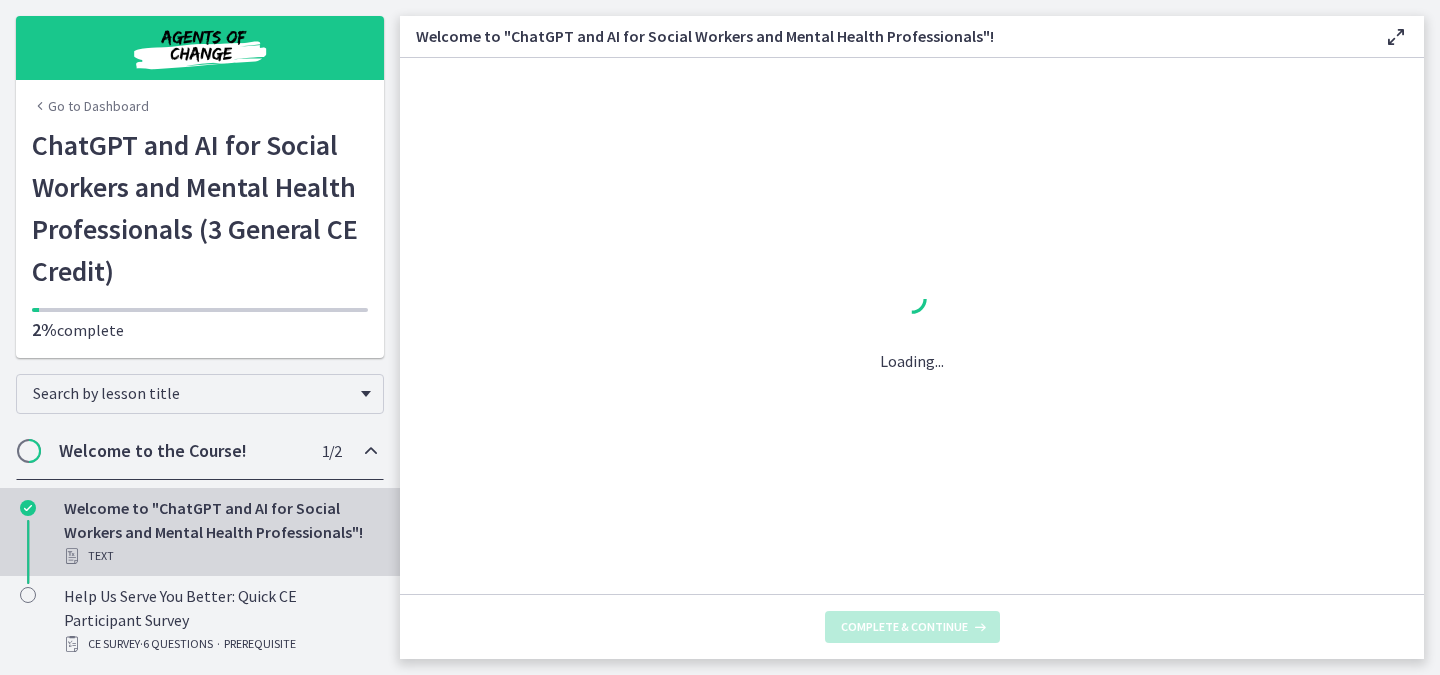 scroll, scrollTop: 0, scrollLeft: 0, axis: both 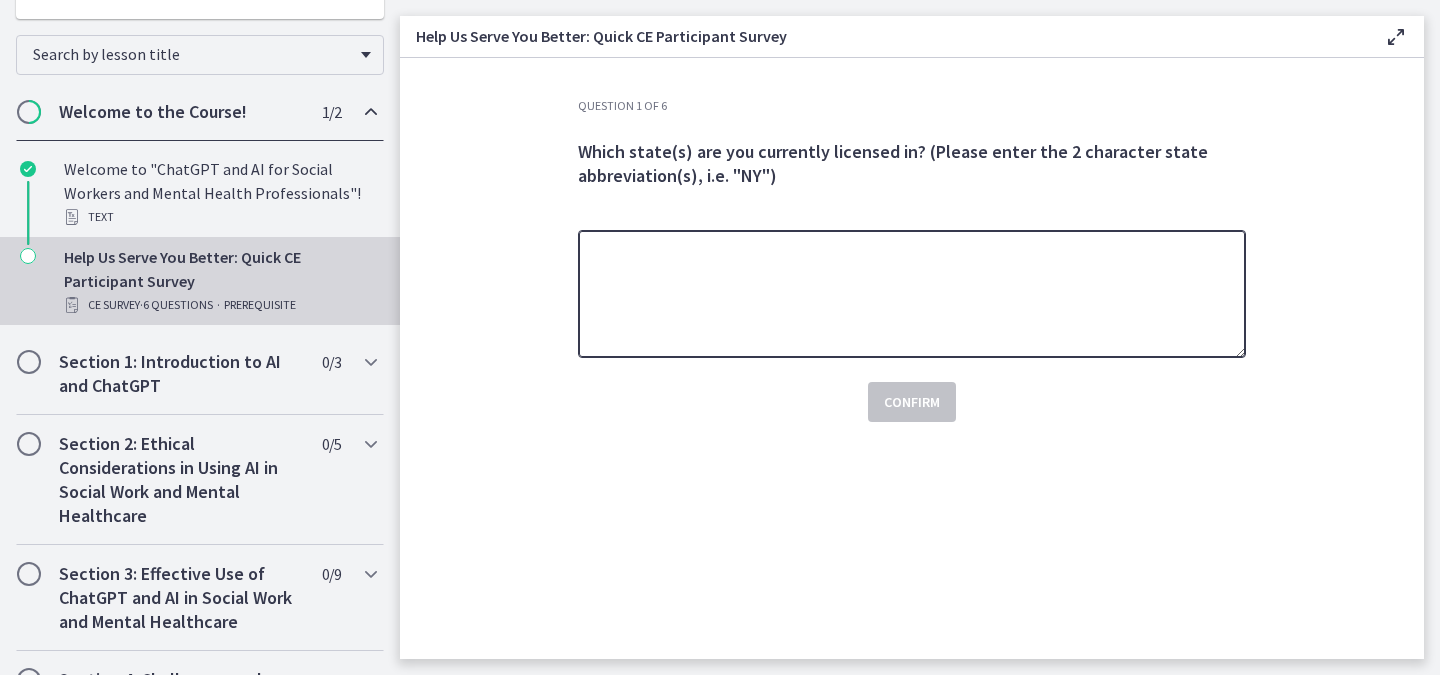 click at bounding box center [912, 294] 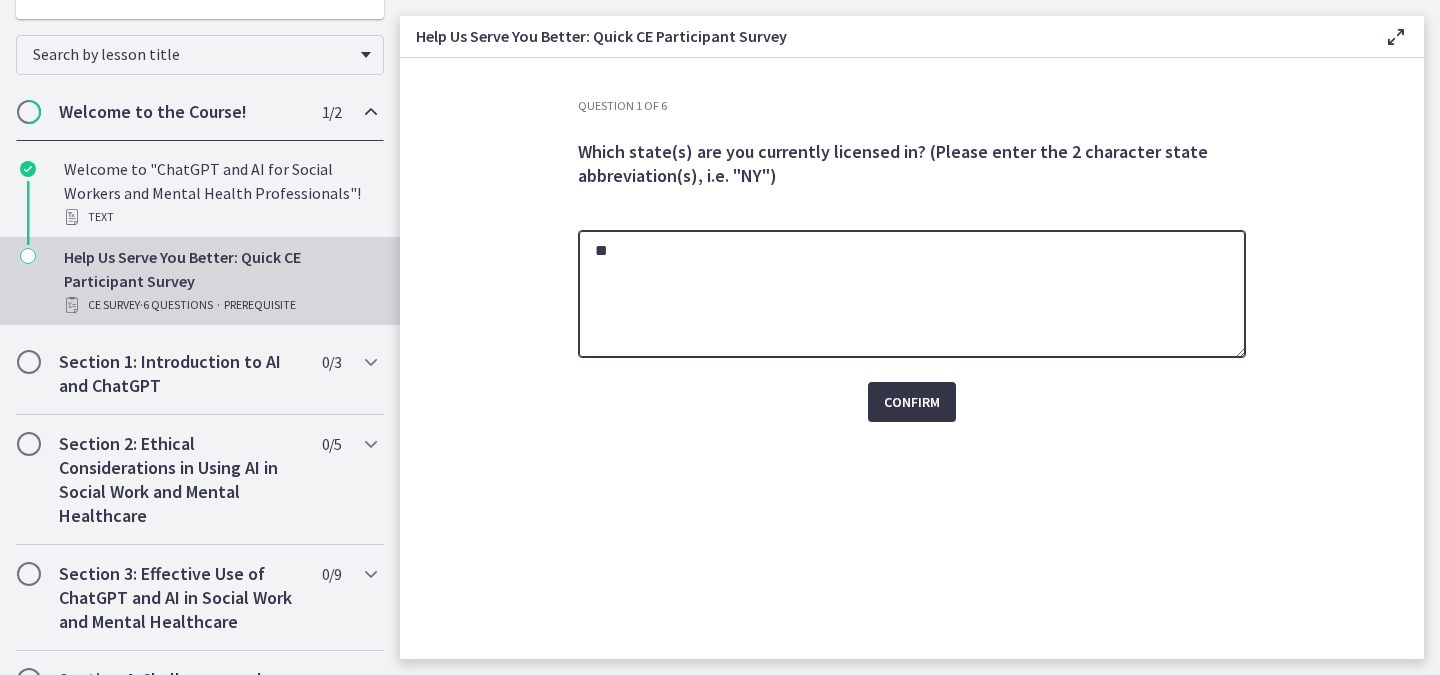 type on "**" 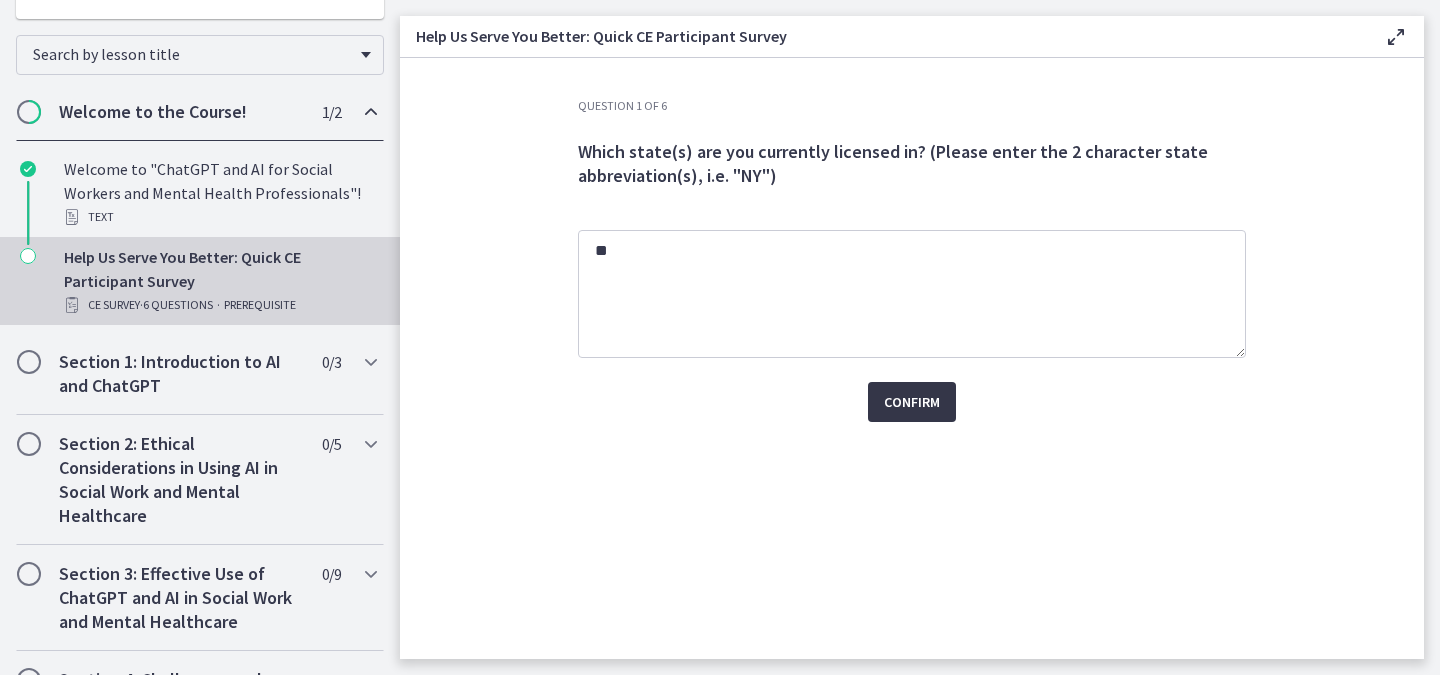 click on "Confirm" at bounding box center [912, 402] 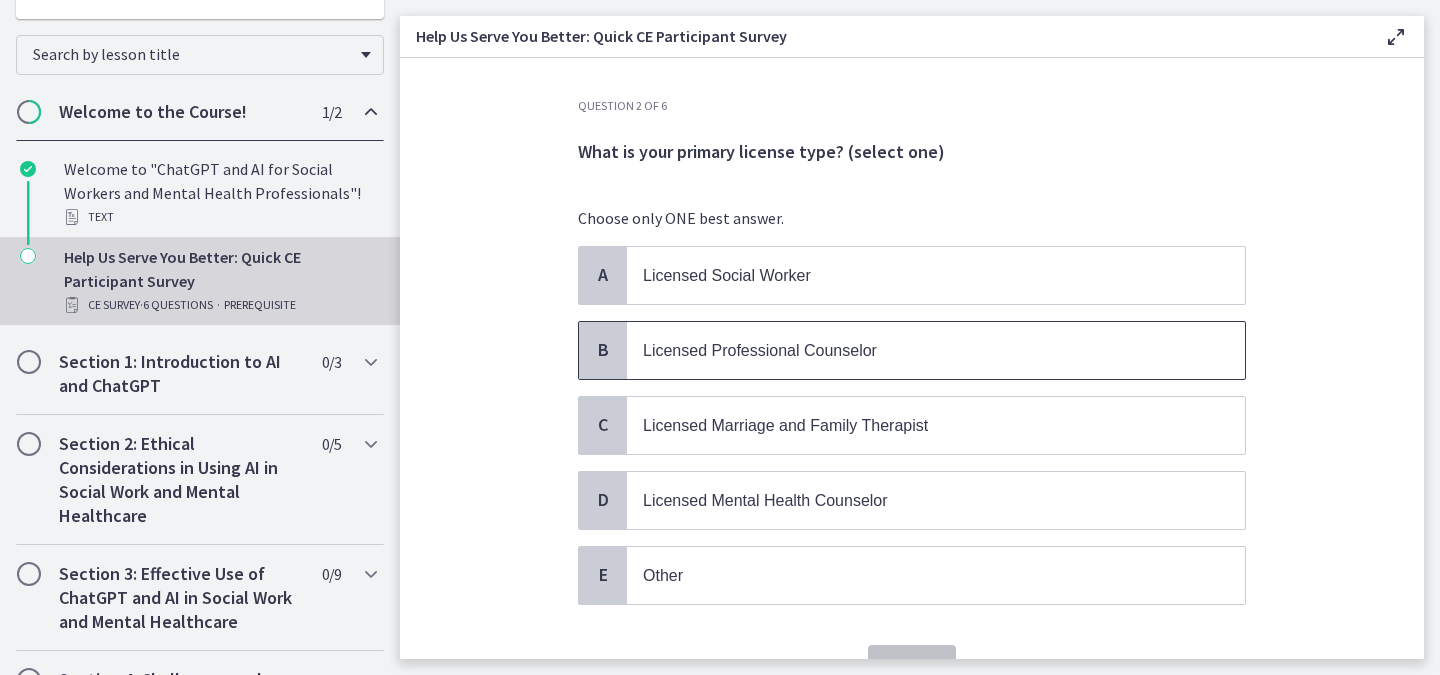scroll, scrollTop: 31, scrollLeft: 0, axis: vertical 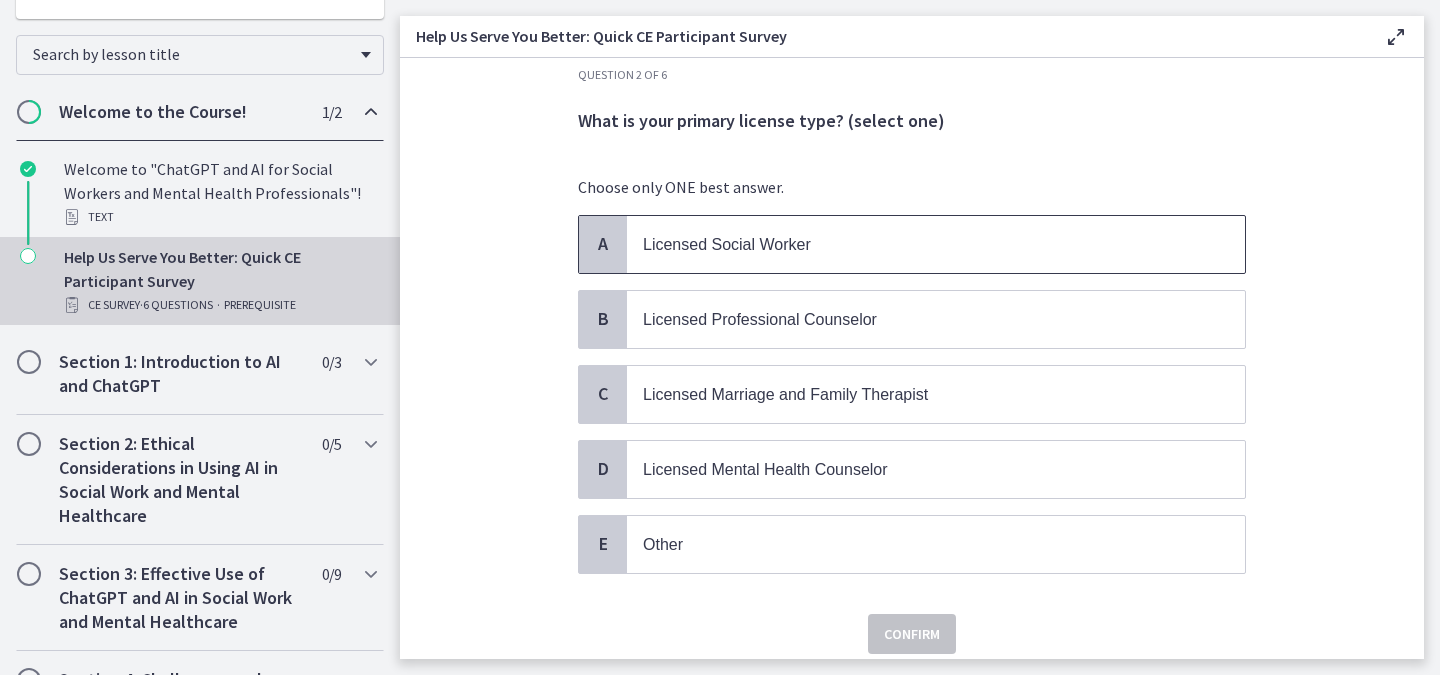 click on "Licensed Social Worker" at bounding box center (936, 244) 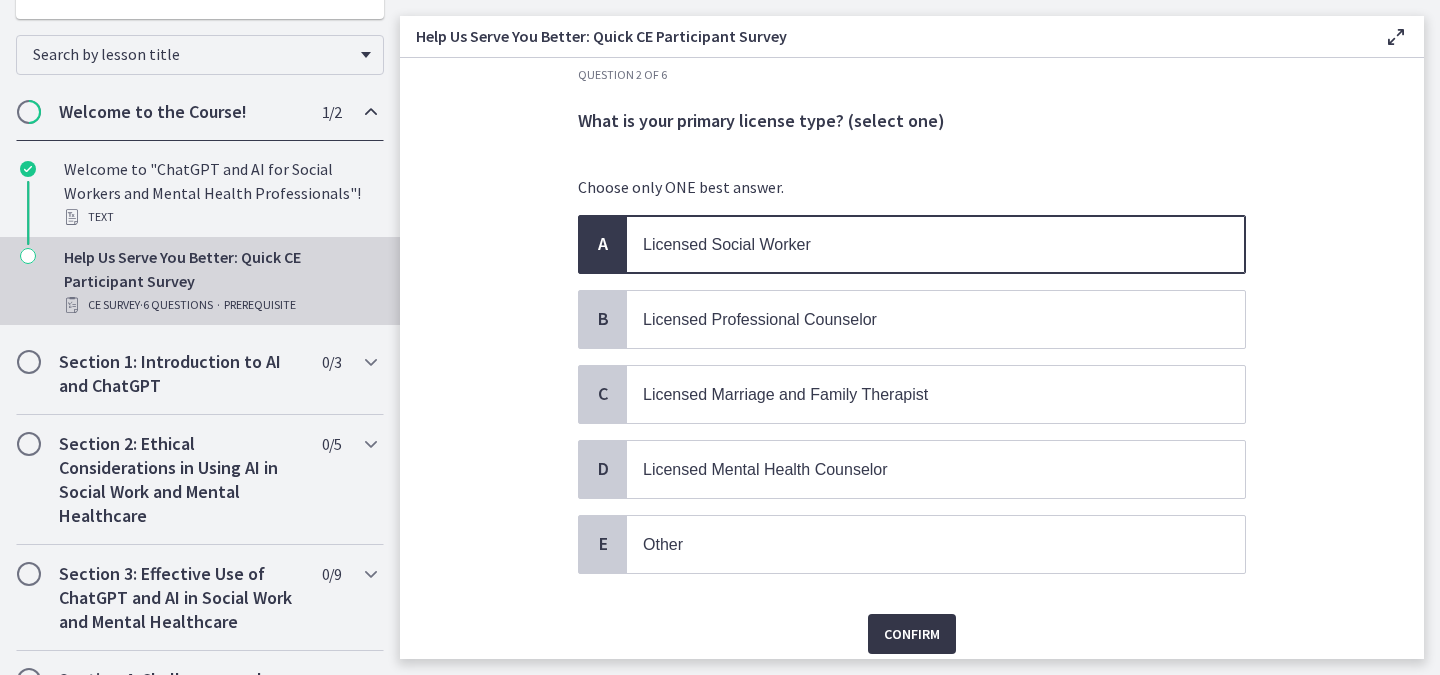 click on "Confirm" at bounding box center (912, 634) 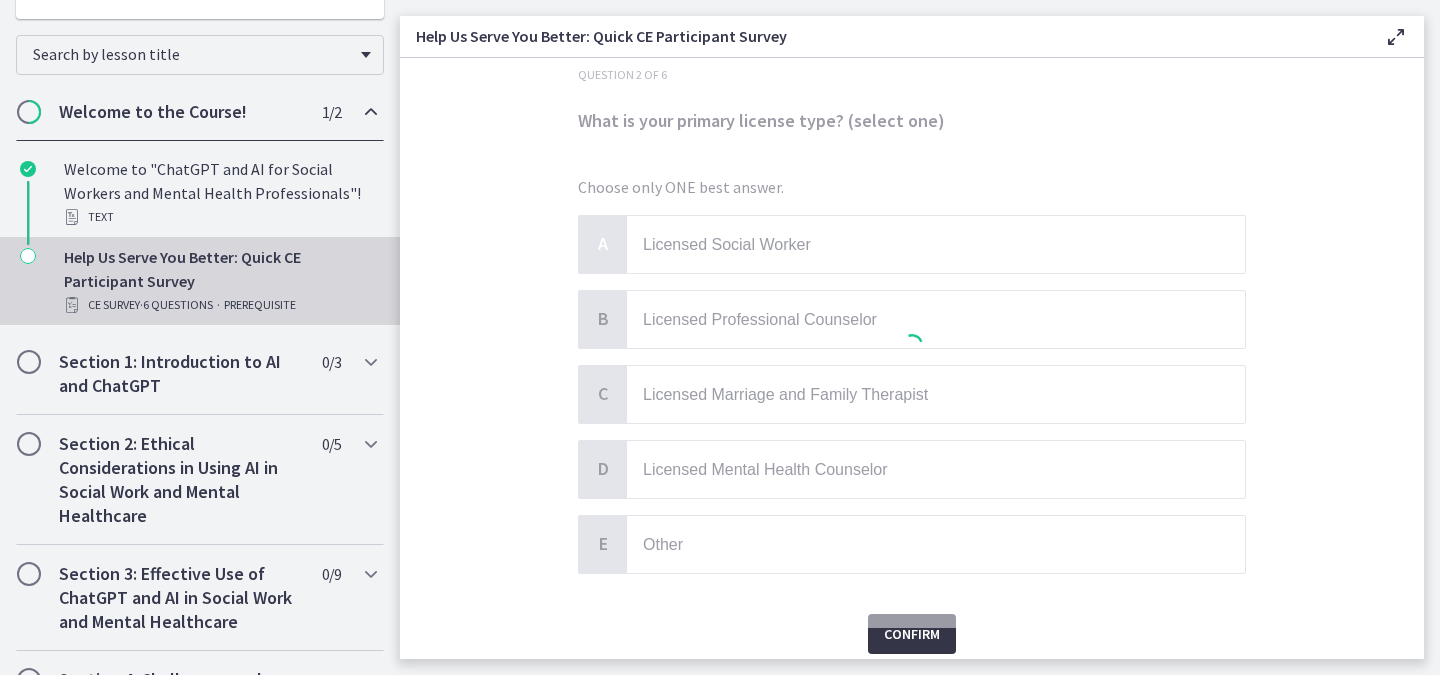 scroll, scrollTop: 0, scrollLeft: 0, axis: both 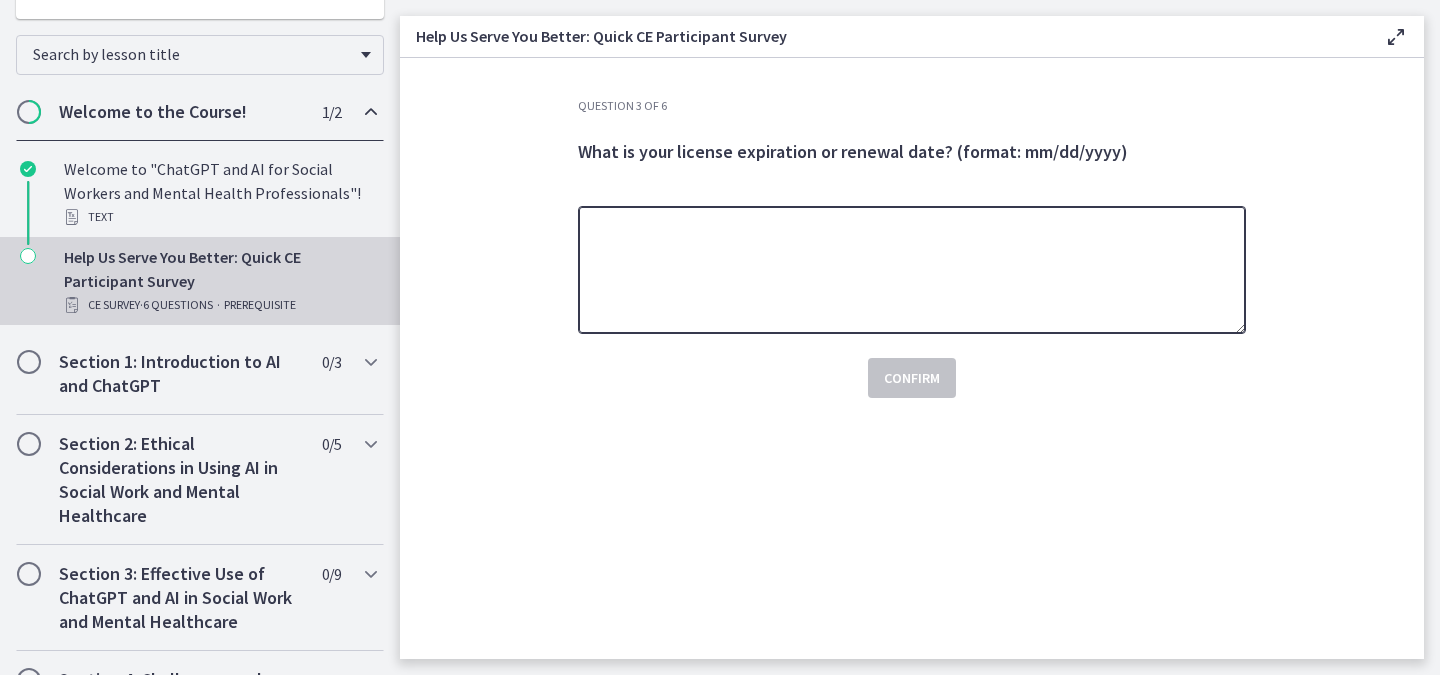 click at bounding box center (912, 270) 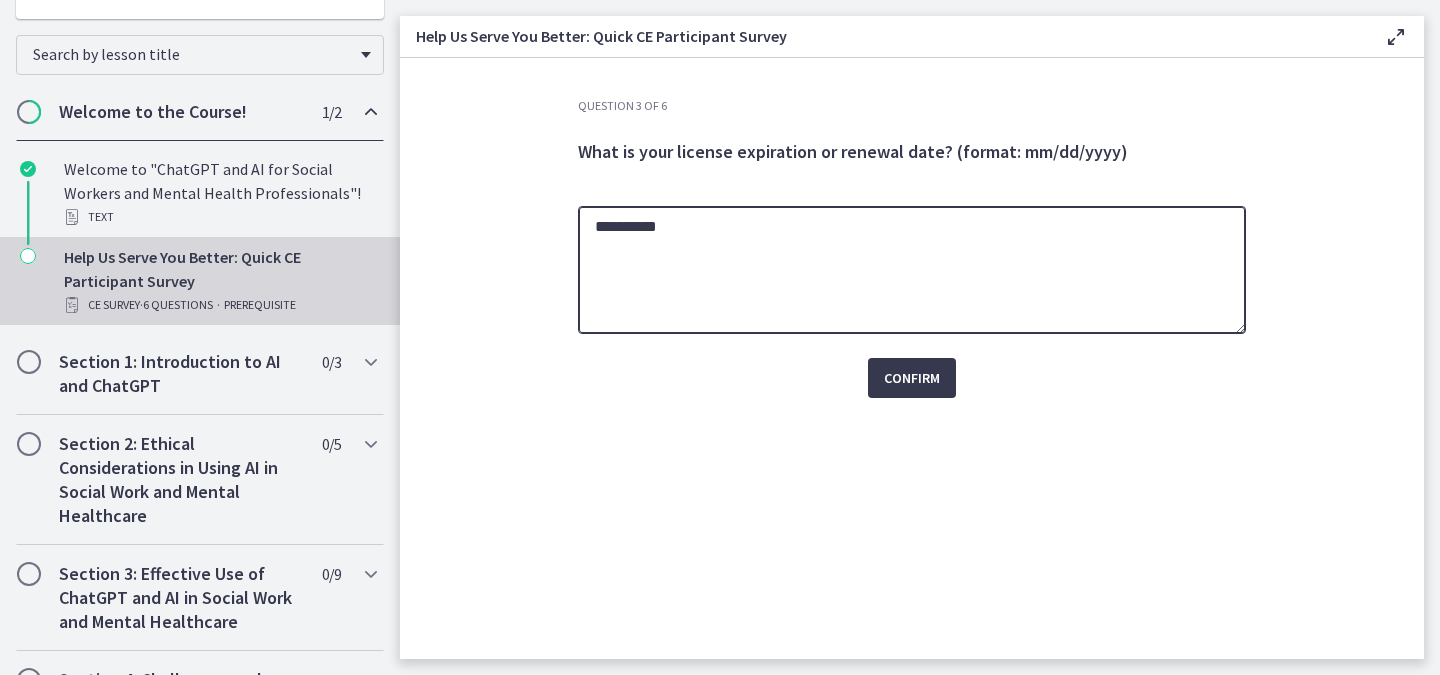 type on "**********" 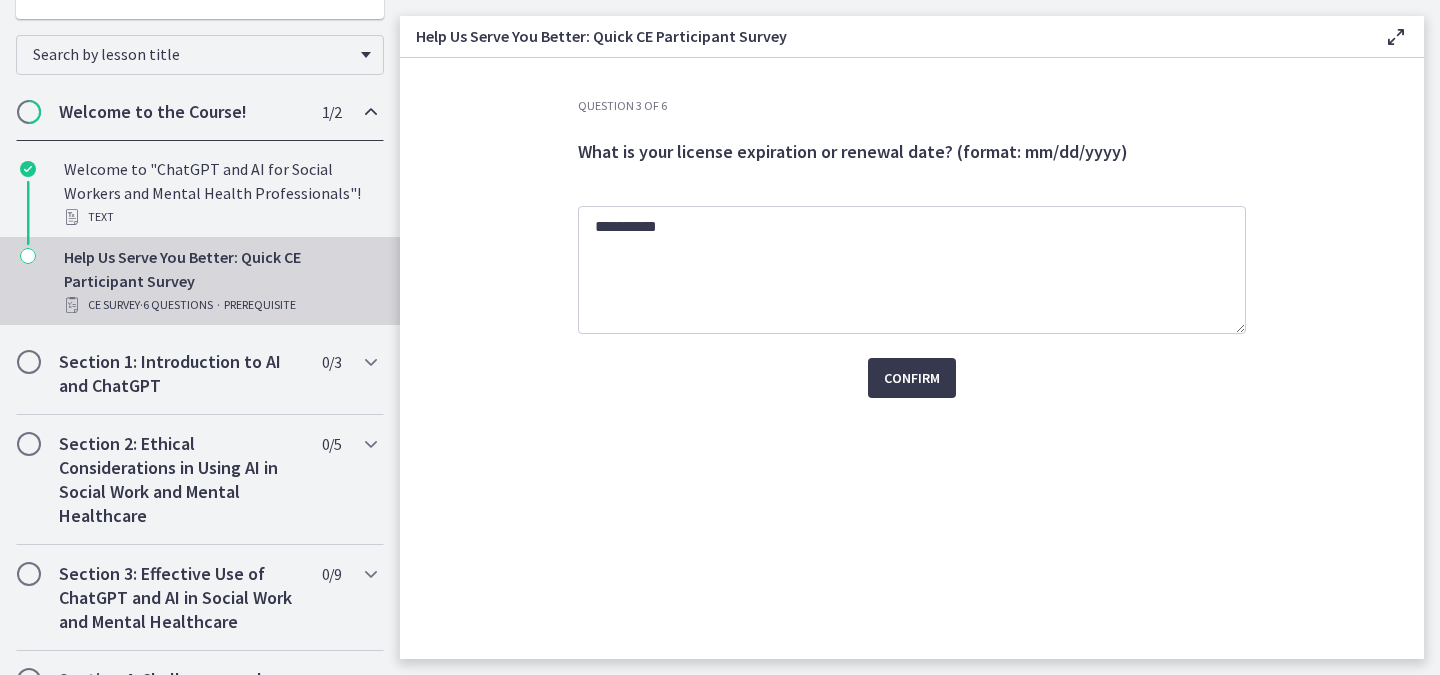 click on "Confirm" at bounding box center (912, 366) 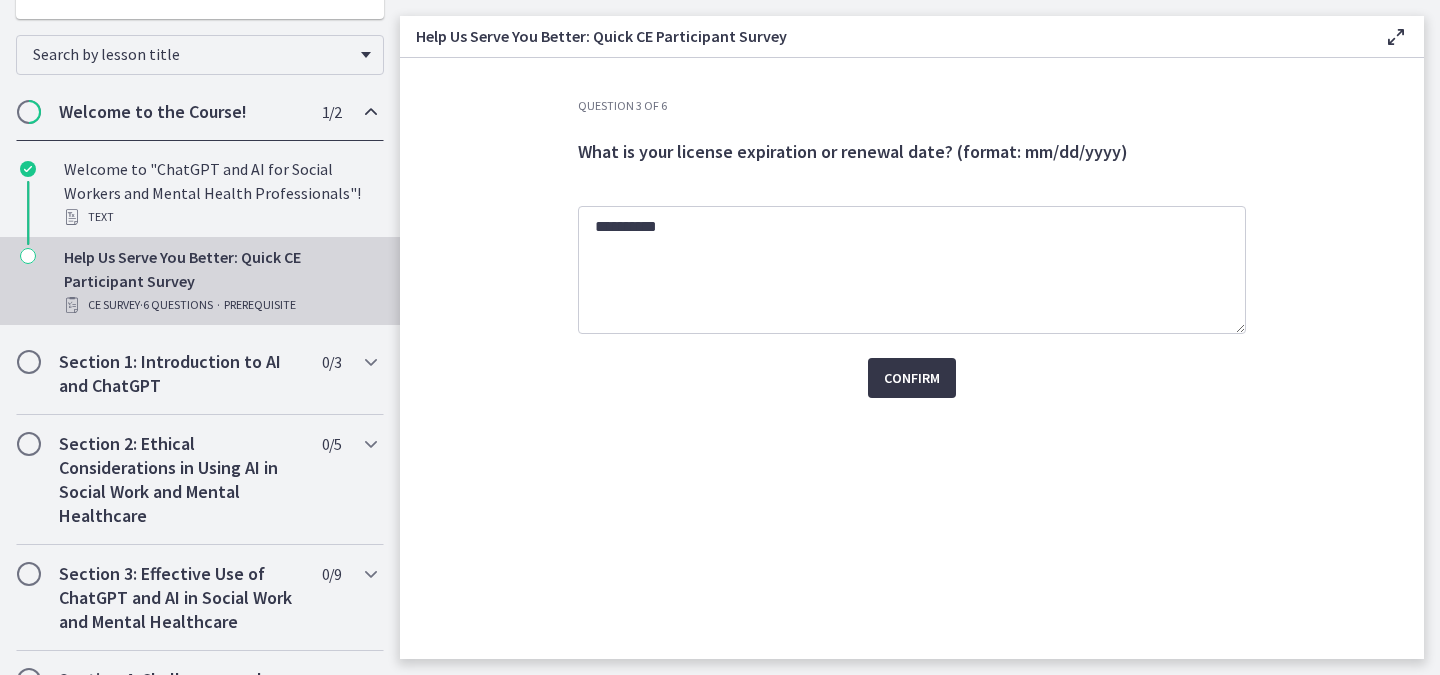 click on "Confirm" at bounding box center (912, 378) 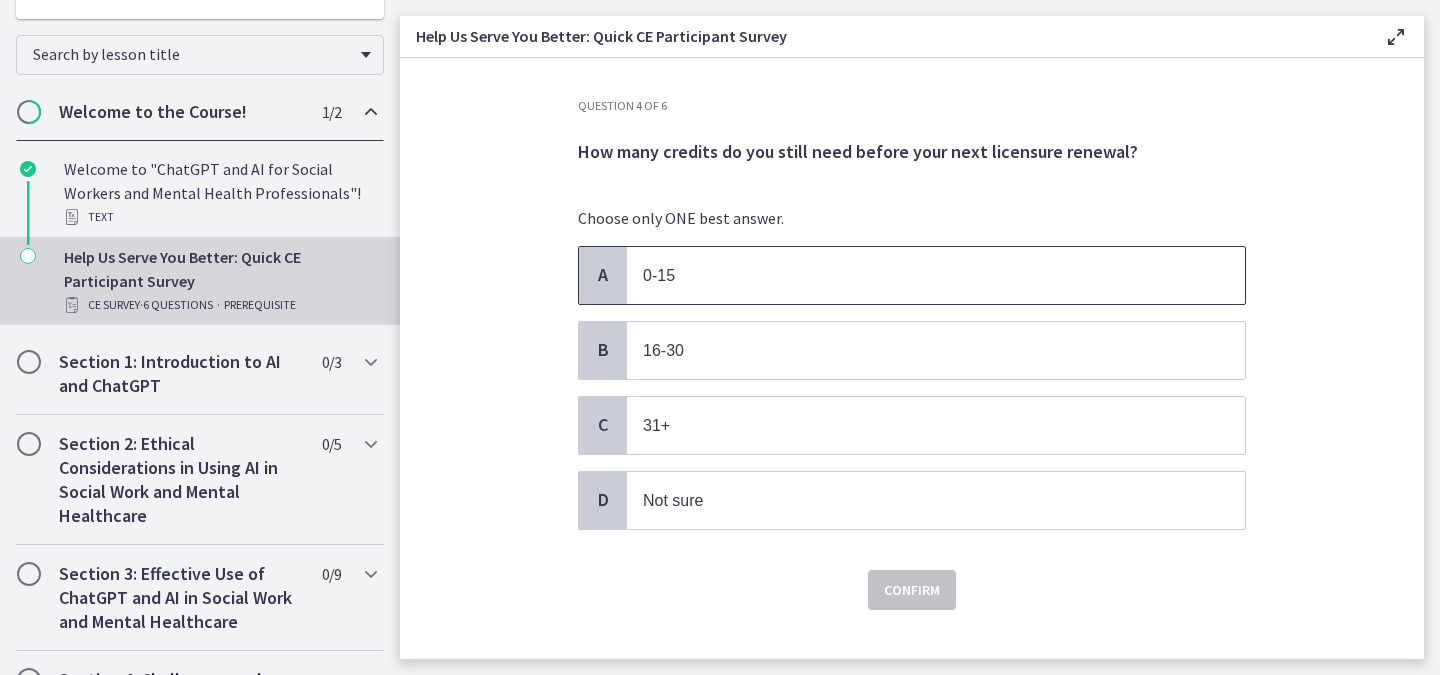 click on "0-15" at bounding box center (916, 275) 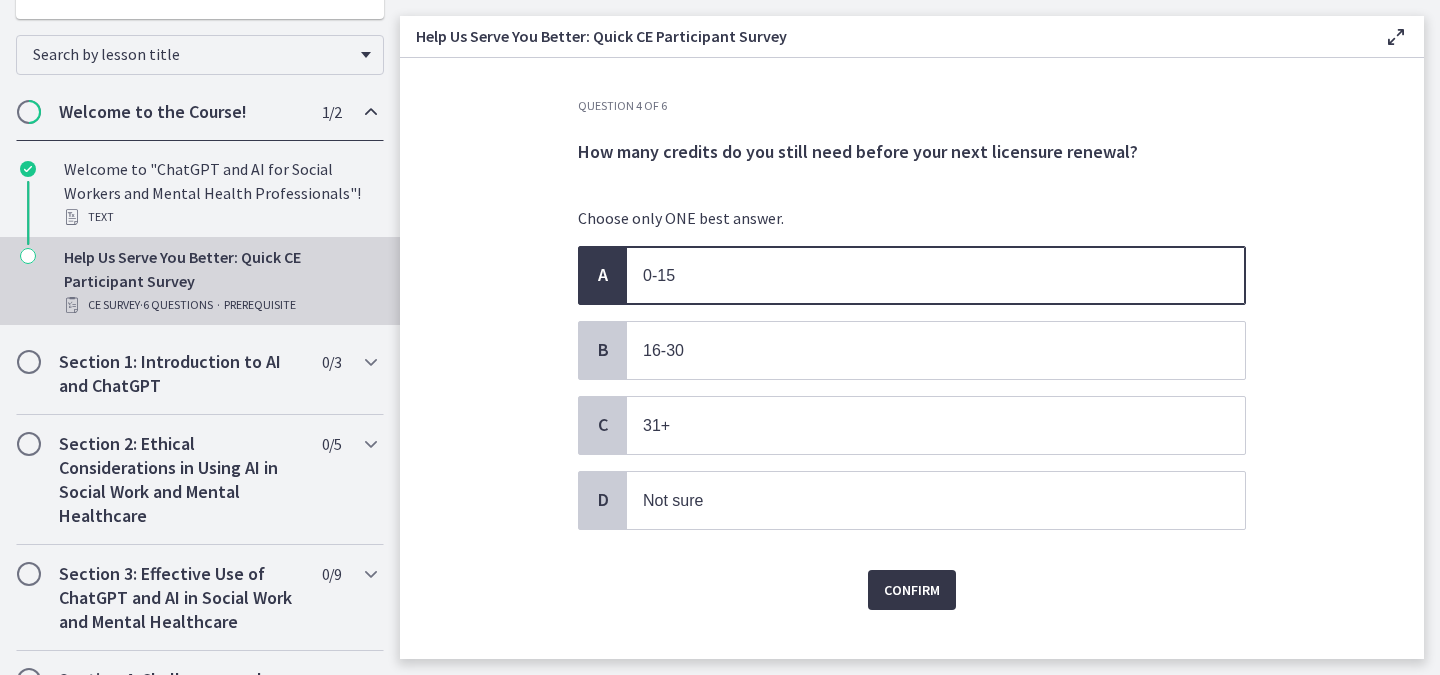 click on "Confirm" at bounding box center (912, 590) 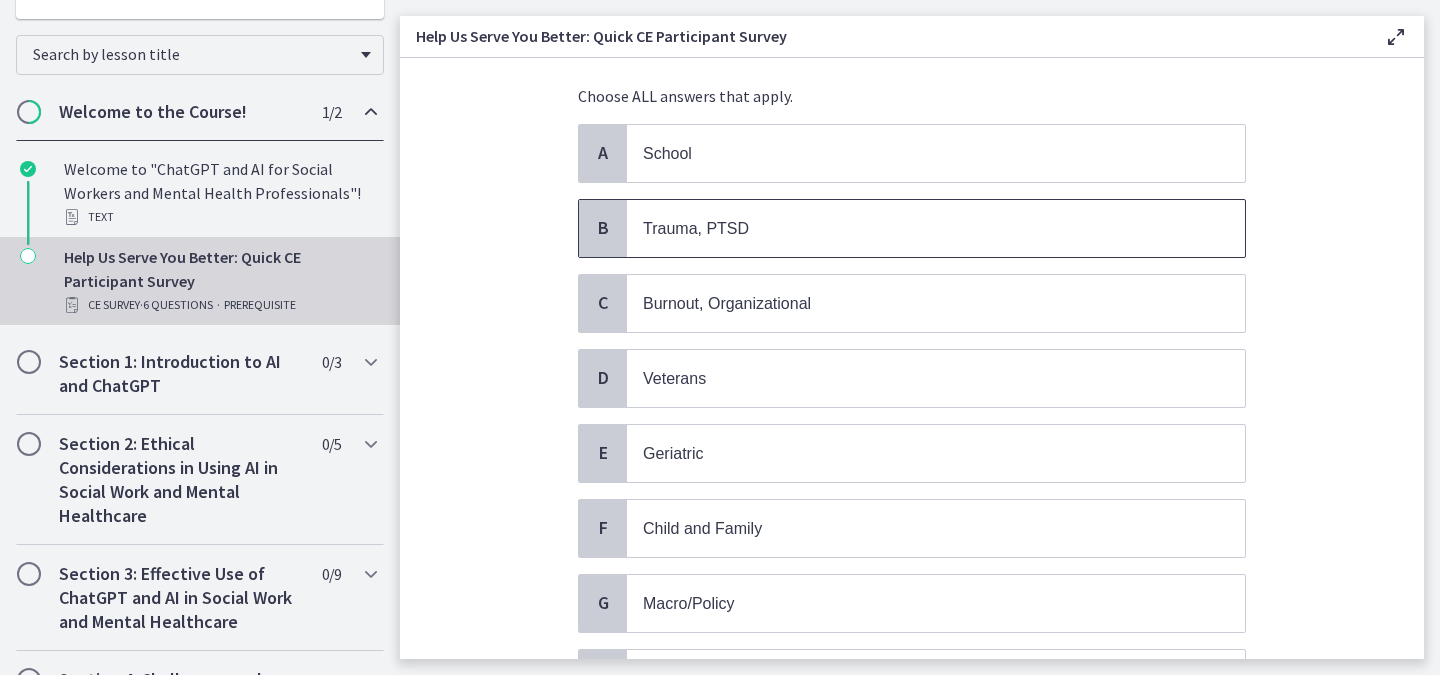 scroll, scrollTop: 134, scrollLeft: 0, axis: vertical 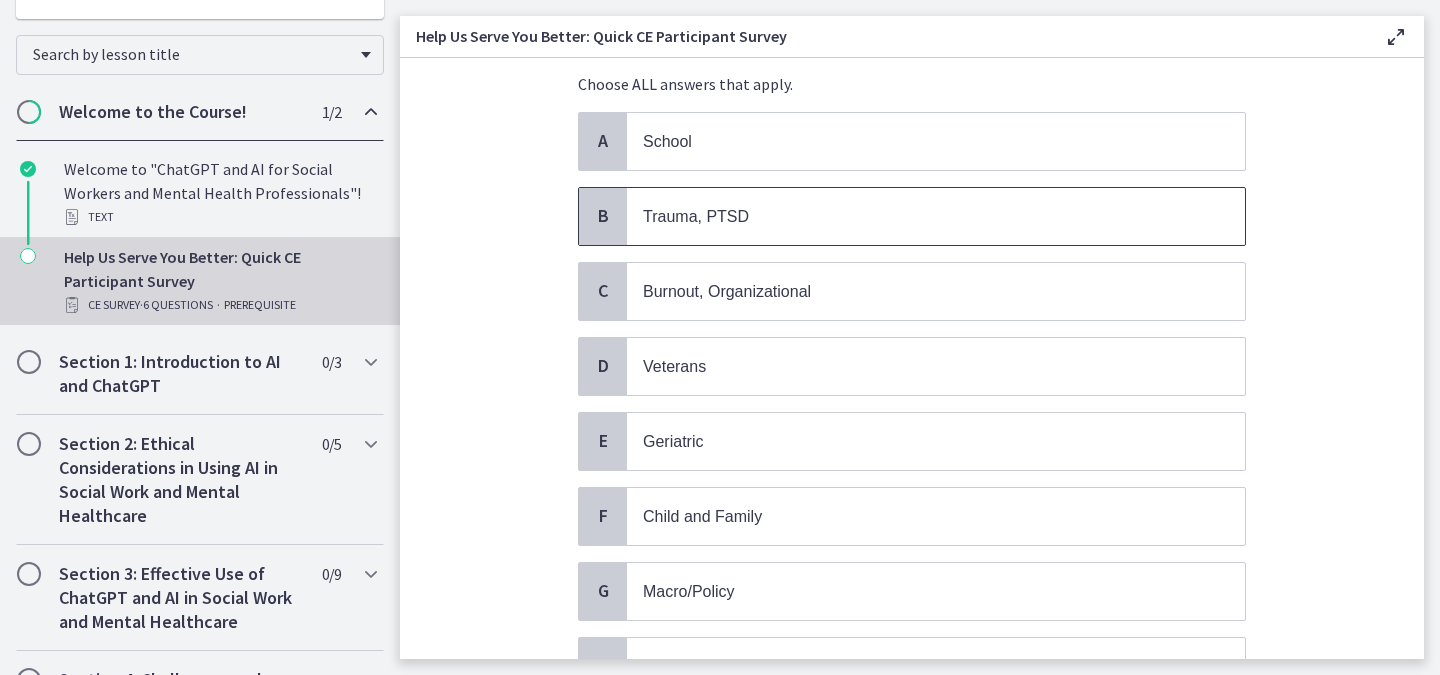 click on "Trauma, PTSD" at bounding box center [916, 216] 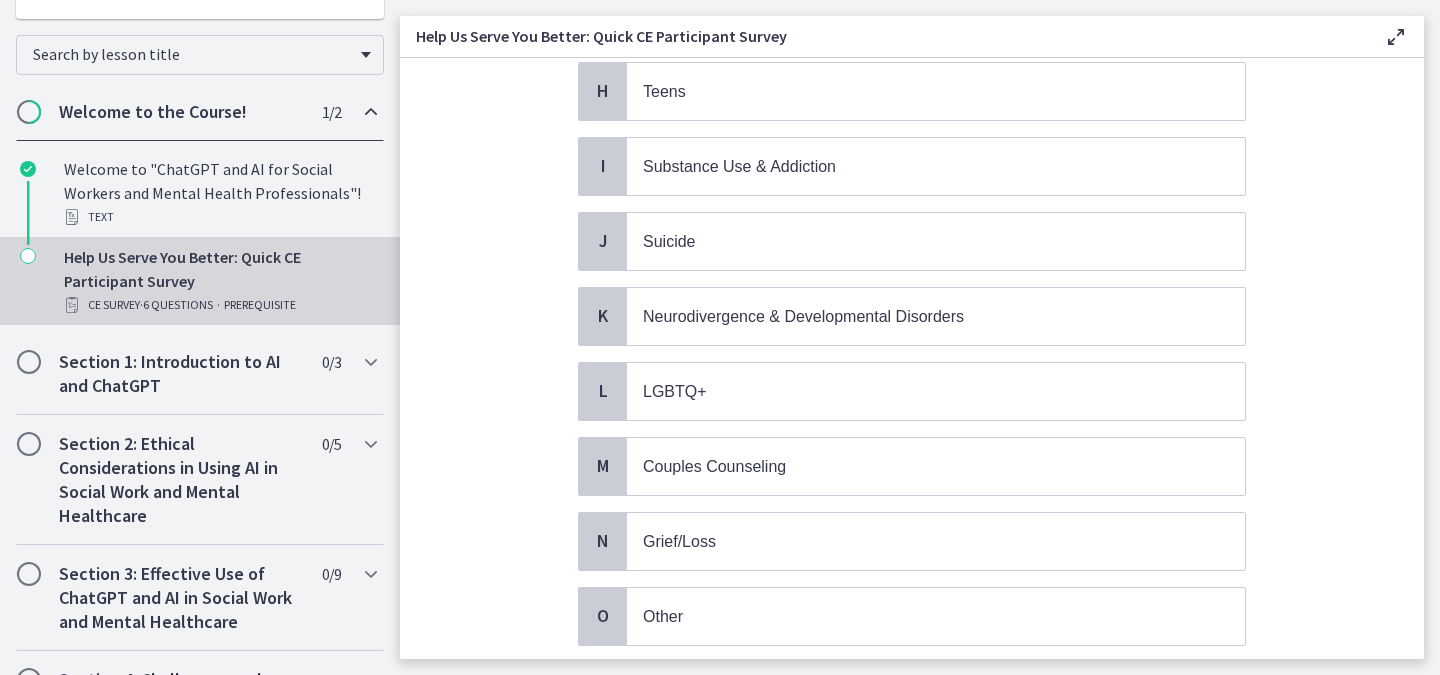 scroll, scrollTop: 841, scrollLeft: 0, axis: vertical 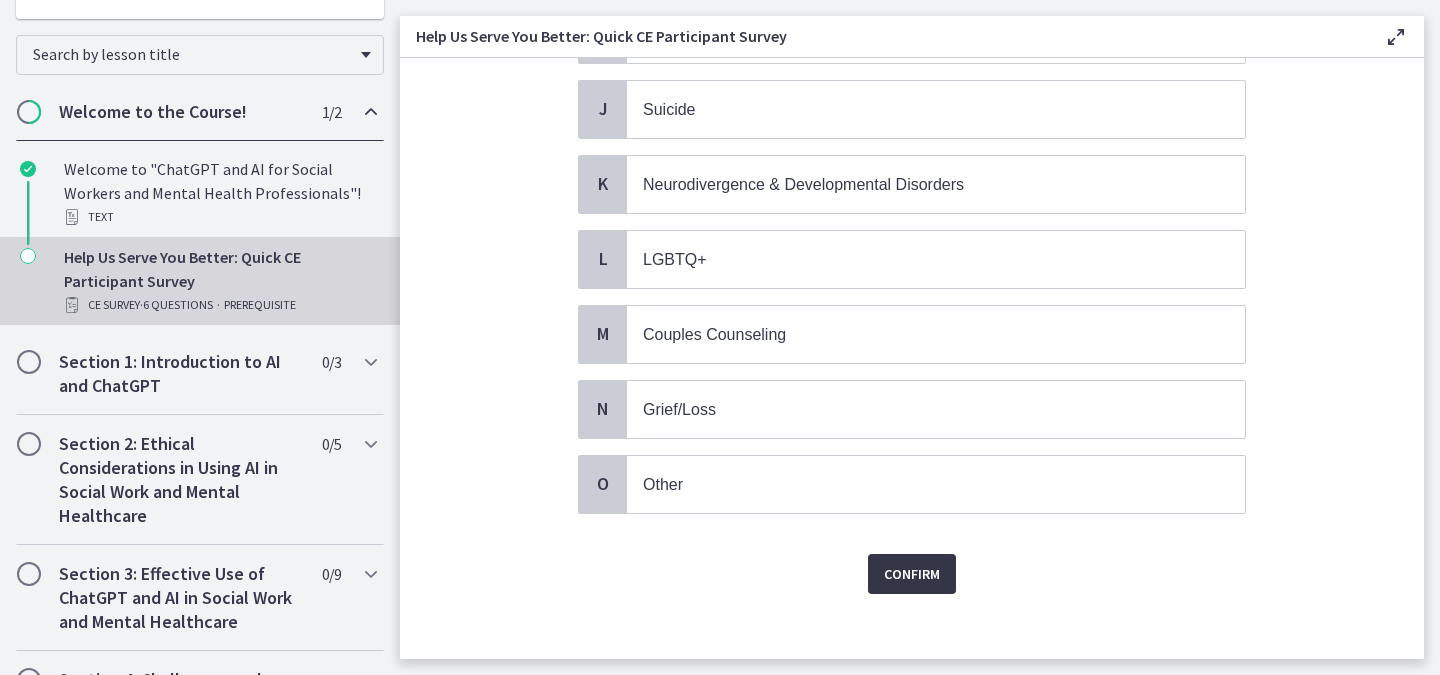 click on "Confirm" at bounding box center (912, 574) 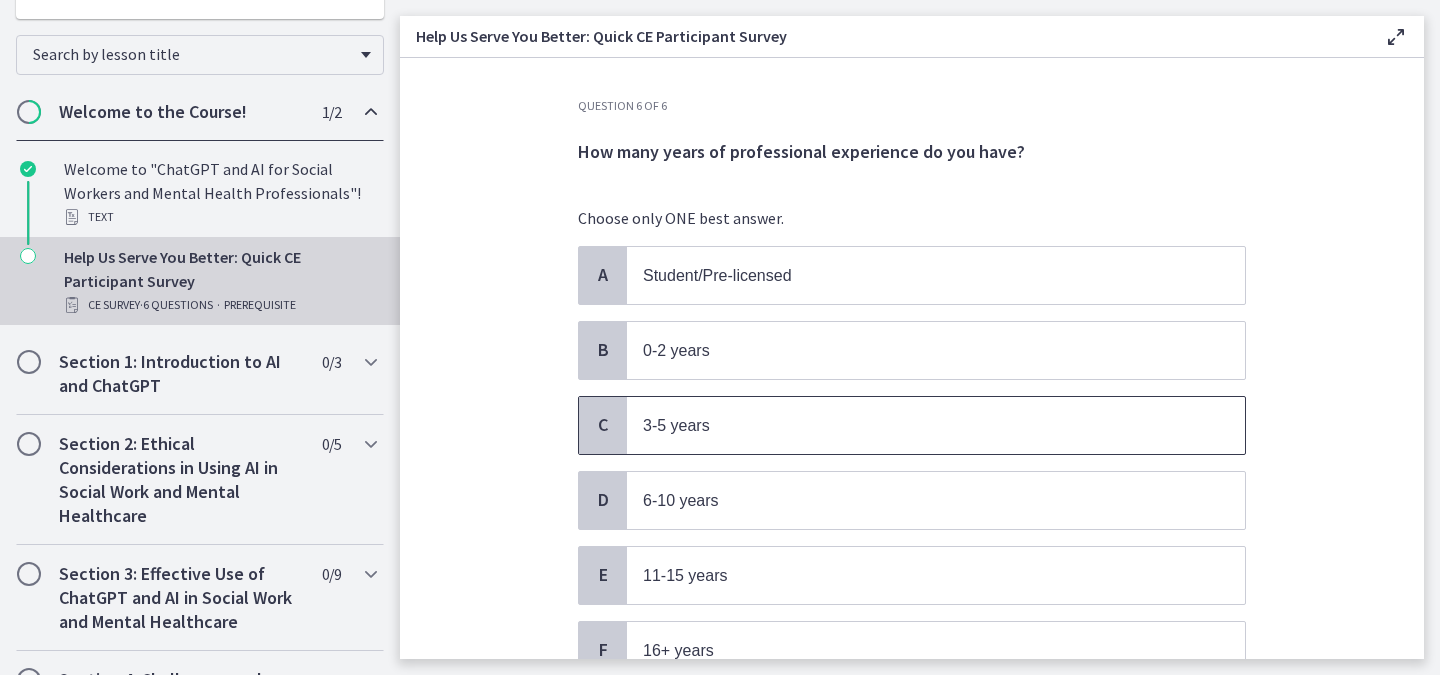 click on "3-5 years" at bounding box center [936, 425] 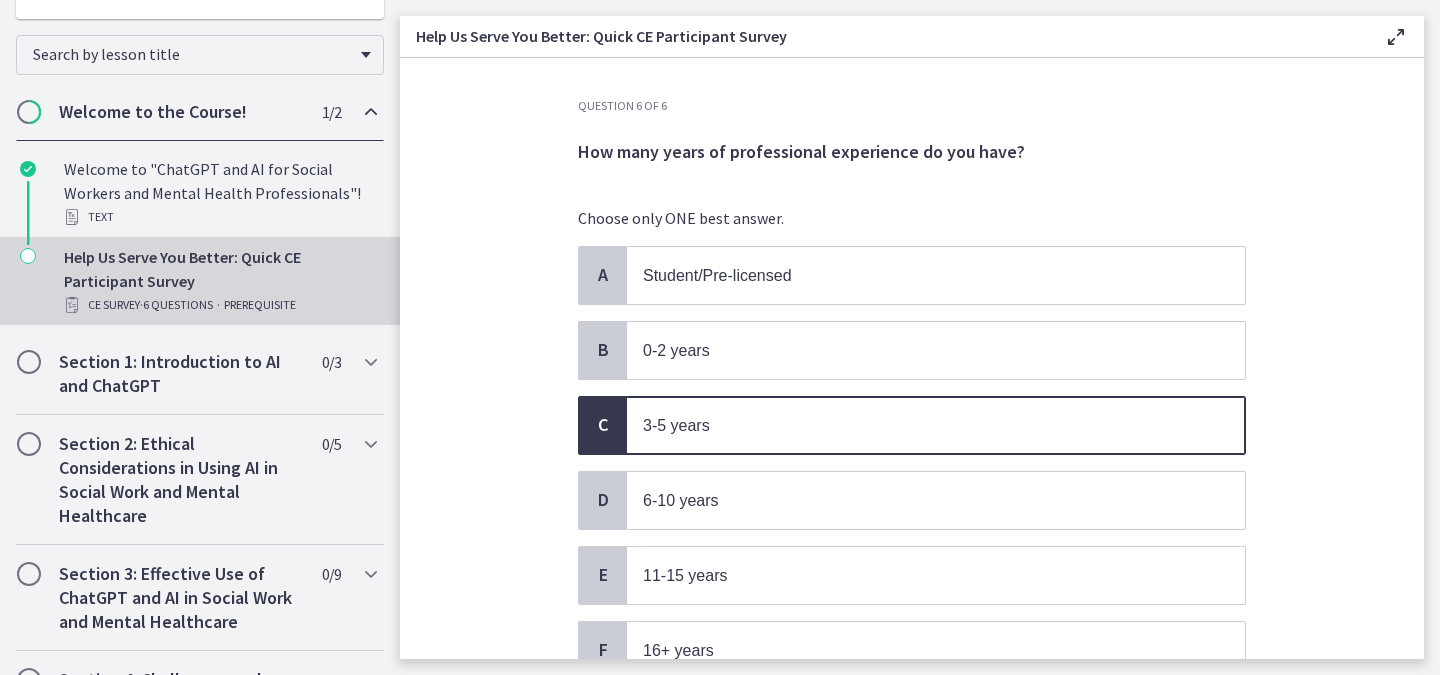 scroll, scrollTop: 175, scrollLeft: 0, axis: vertical 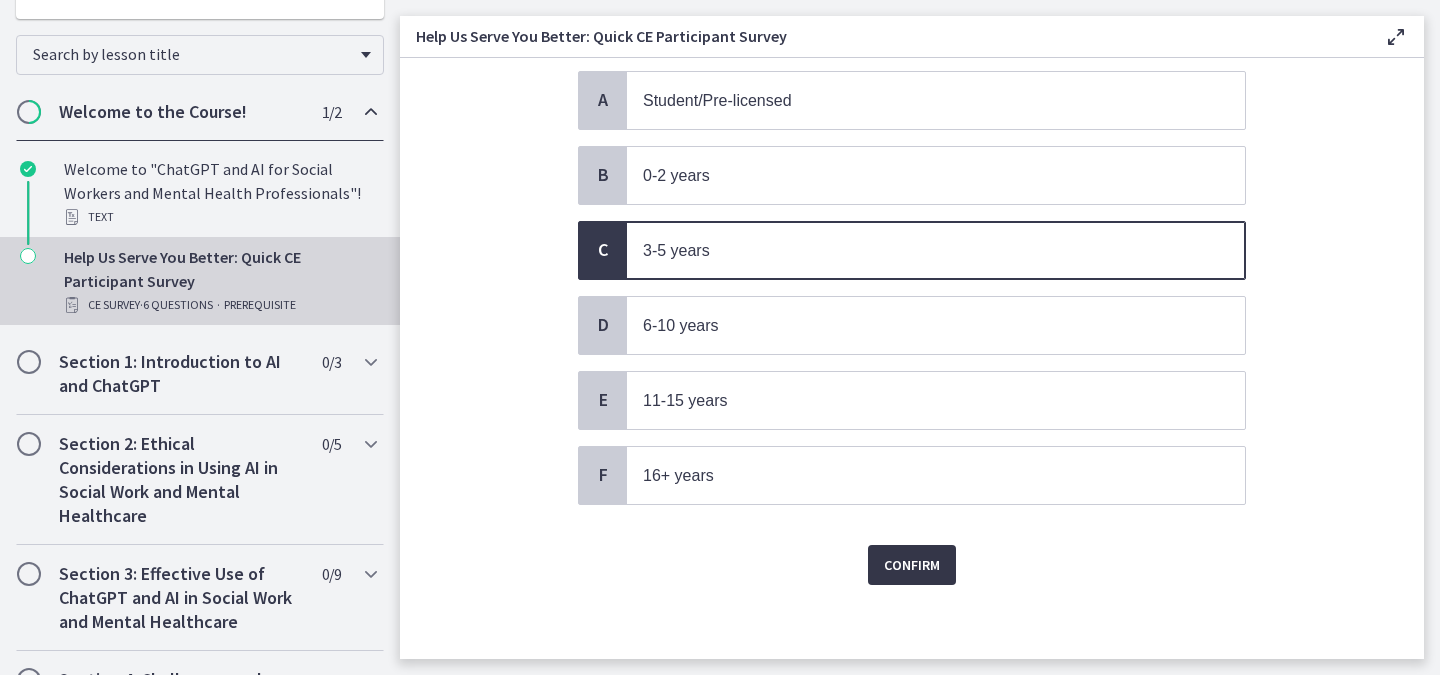 click on "Confirm" at bounding box center (912, 565) 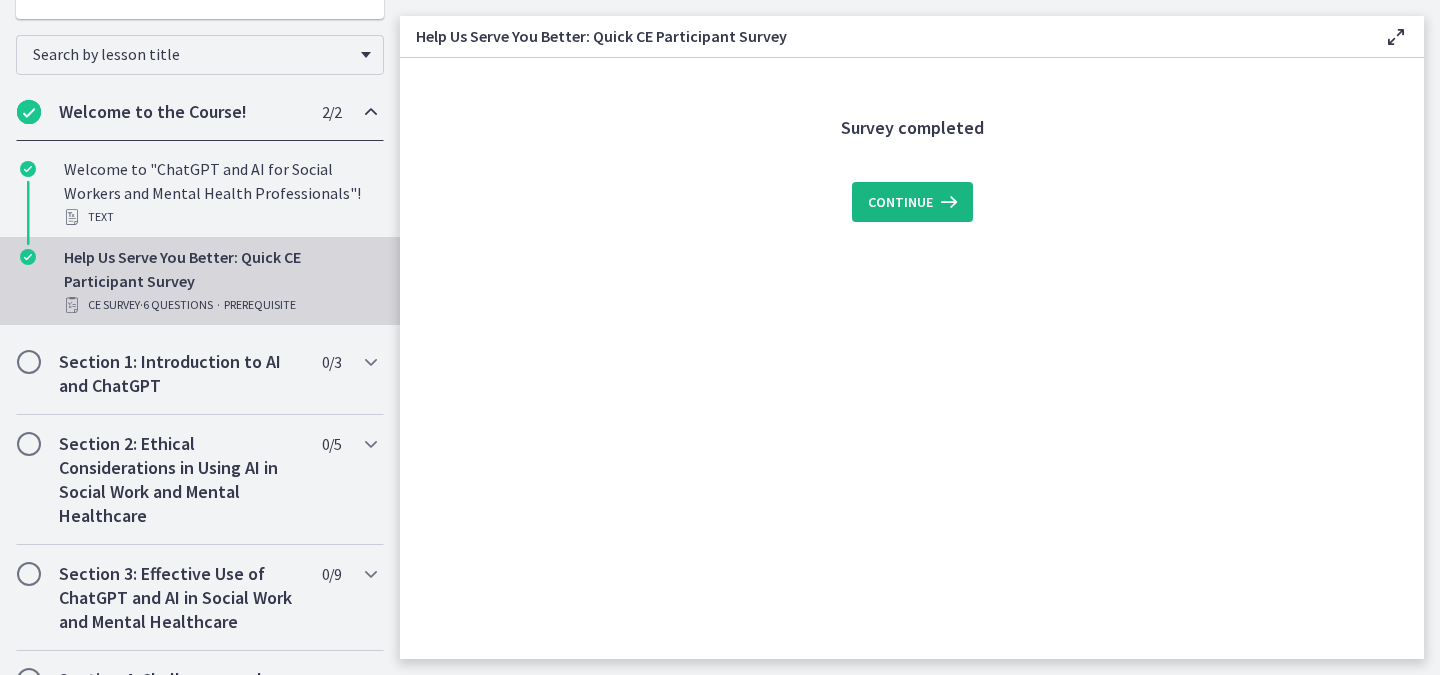 scroll, scrollTop: 0, scrollLeft: 0, axis: both 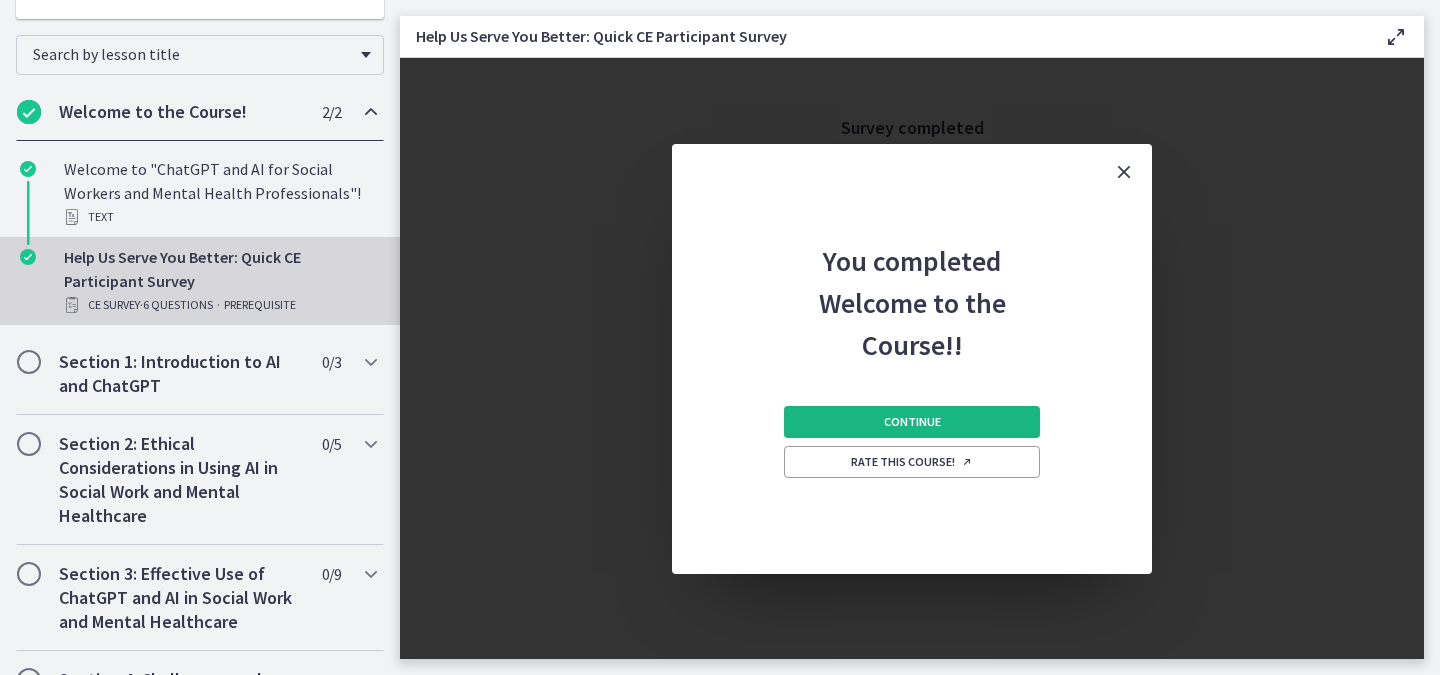 click on "Continue" at bounding box center [912, 422] 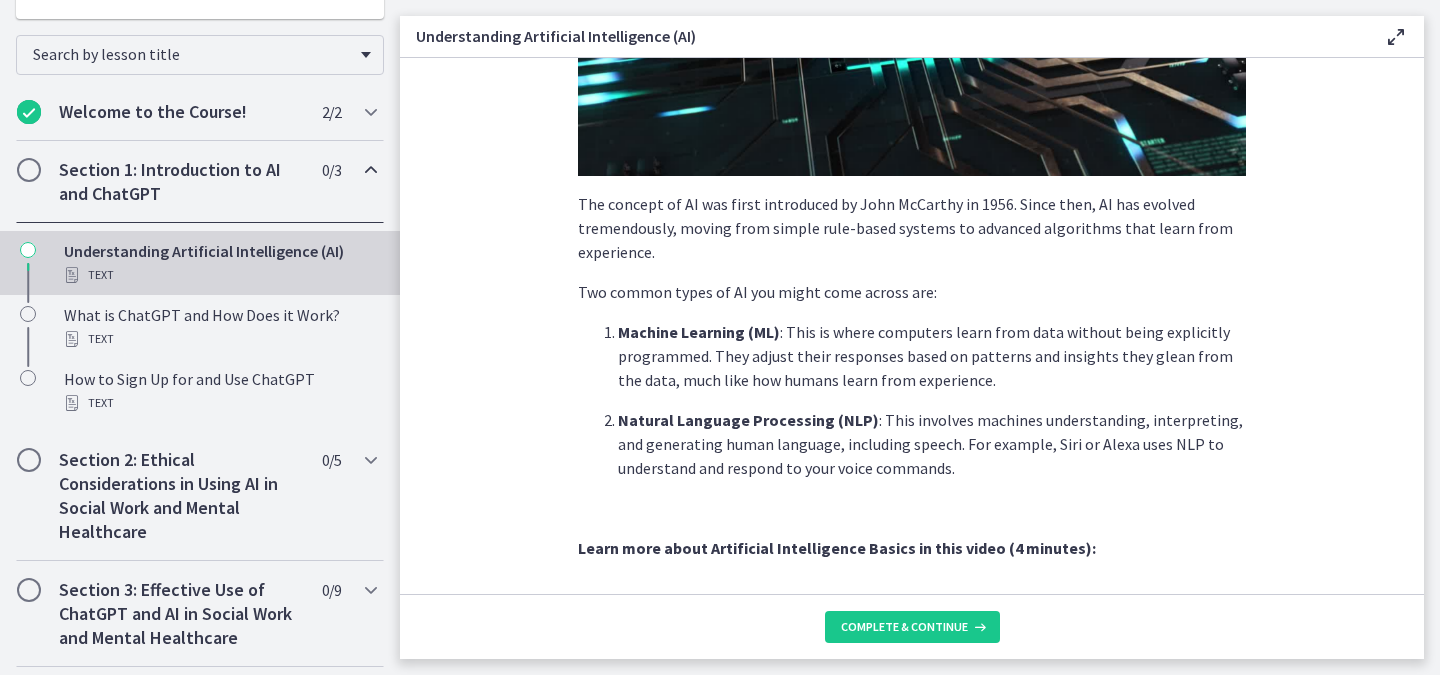 scroll, scrollTop: 404, scrollLeft: 0, axis: vertical 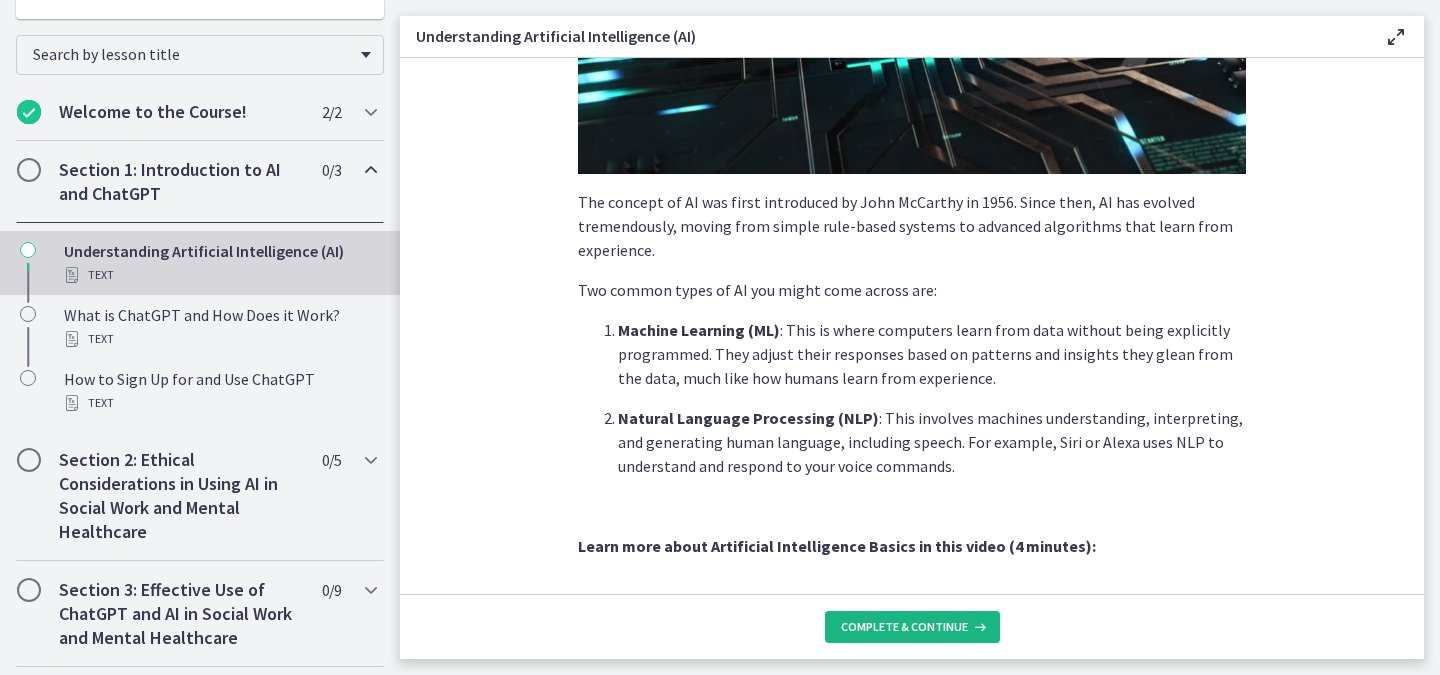 click on "Complete & continue" at bounding box center [912, 627] 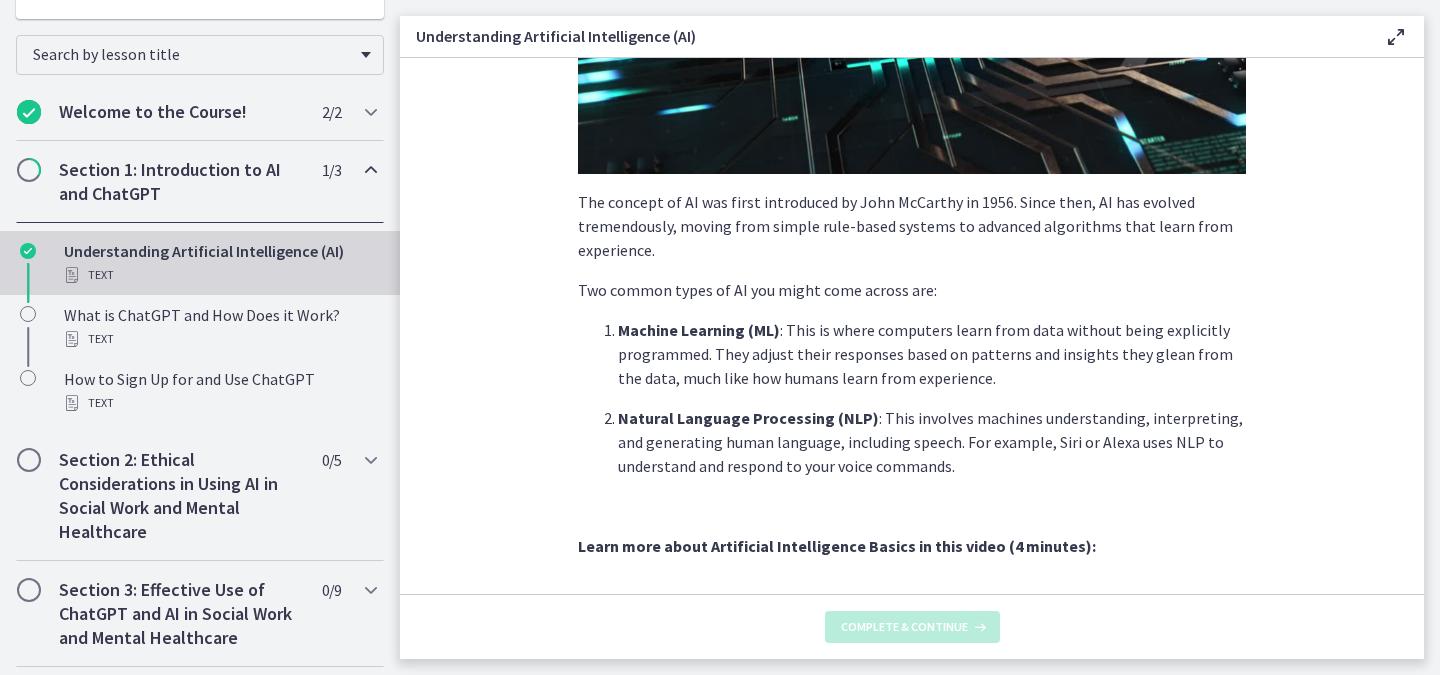 scroll, scrollTop: 0, scrollLeft: 0, axis: both 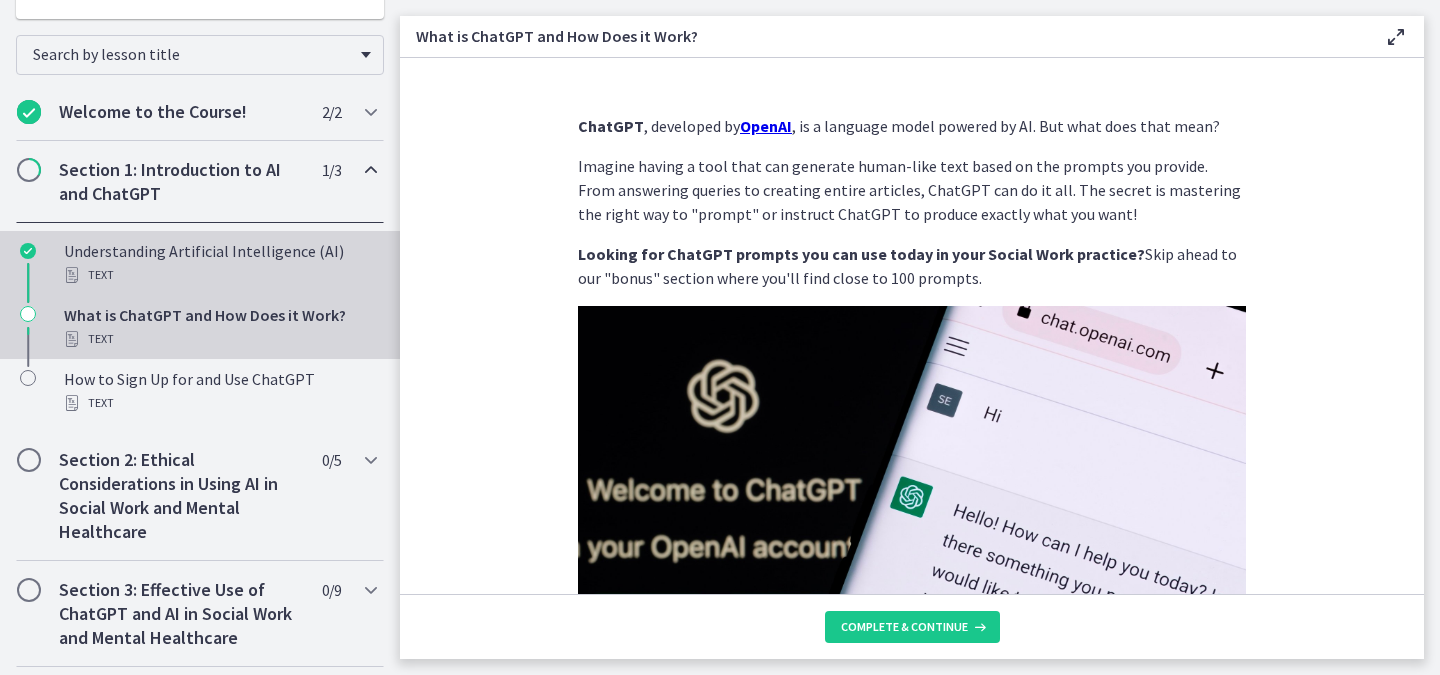 click on "Text" at bounding box center (220, 275) 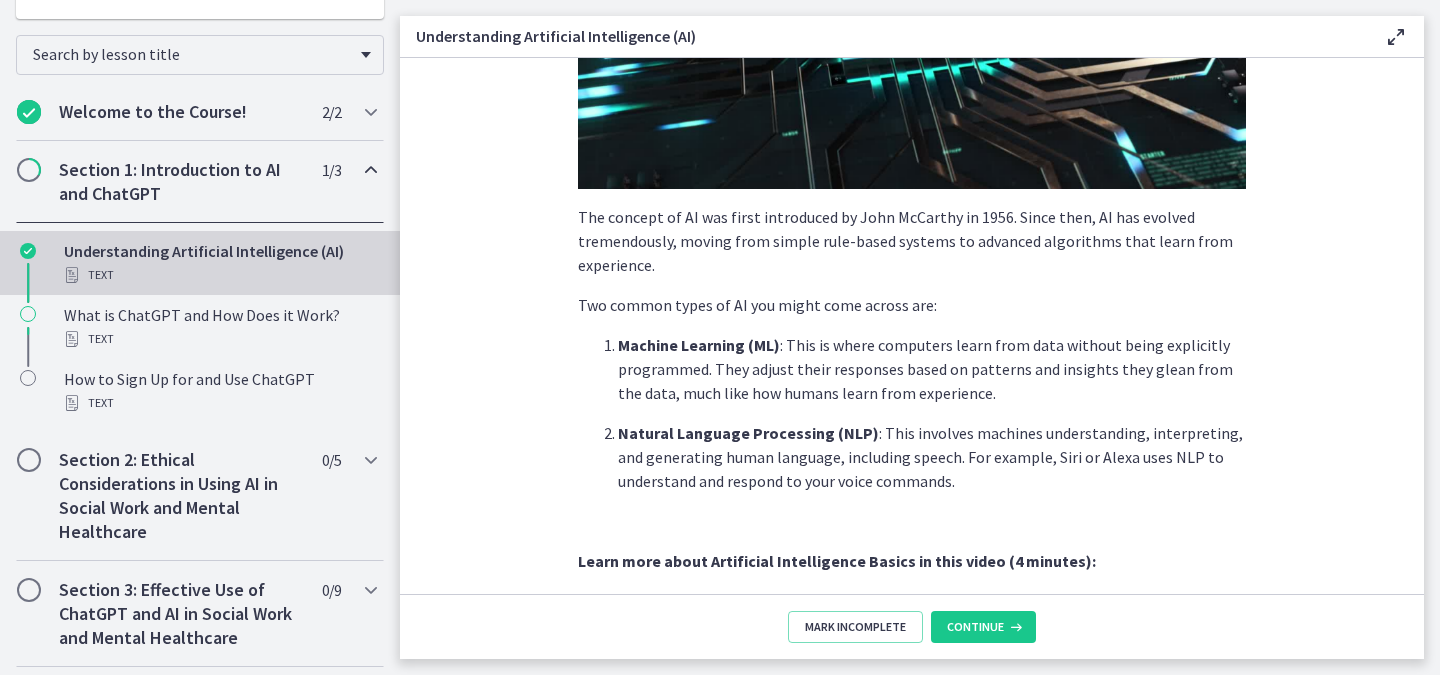scroll, scrollTop: 390, scrollLeft: 0, axis: vertical 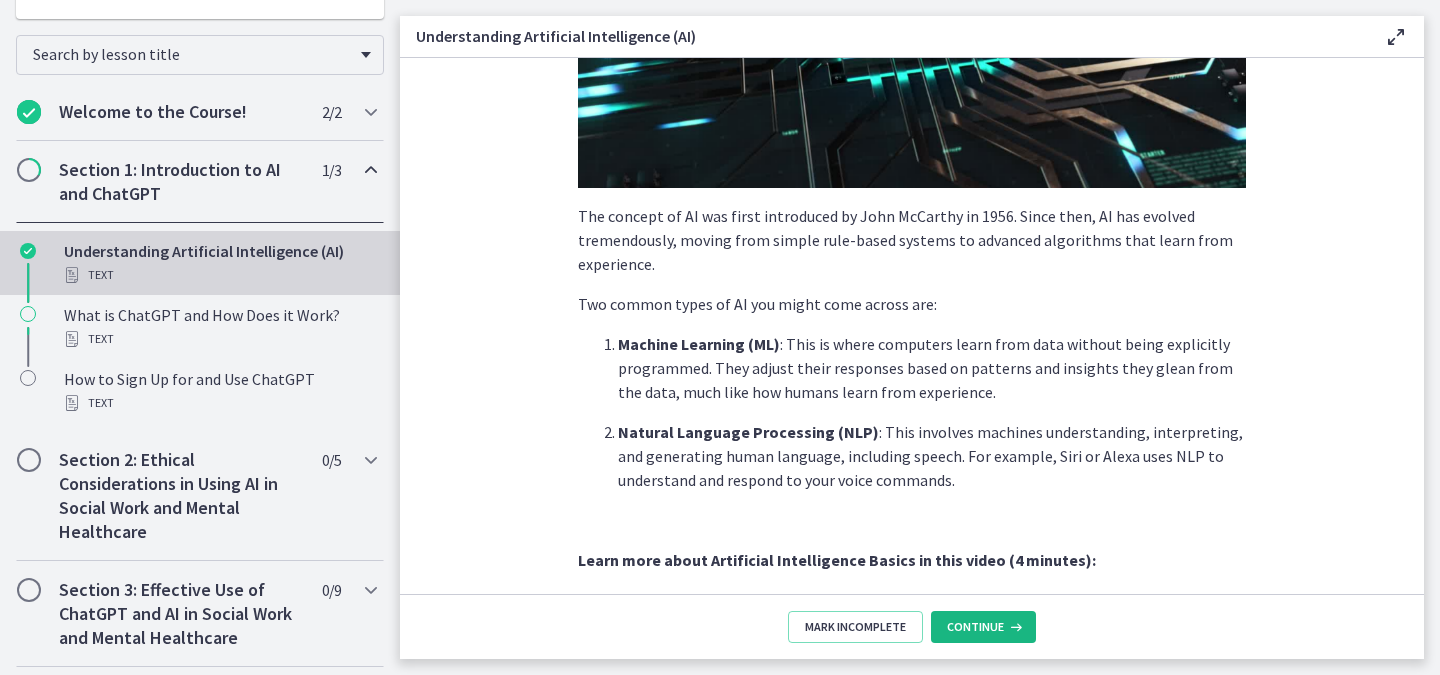 click on "Continue" at bounding box center (983, 627) 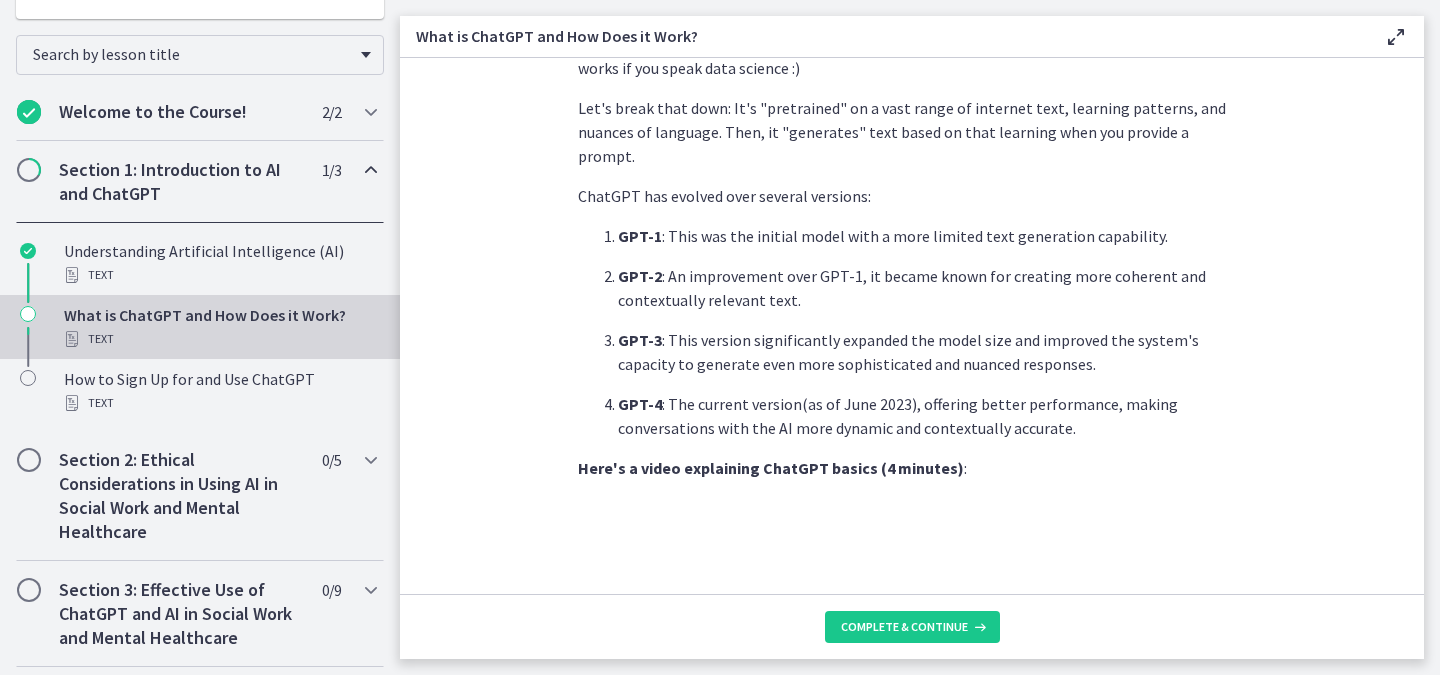 scroll, scrollTop: 683, scrollLeft: 0, axis: vertical 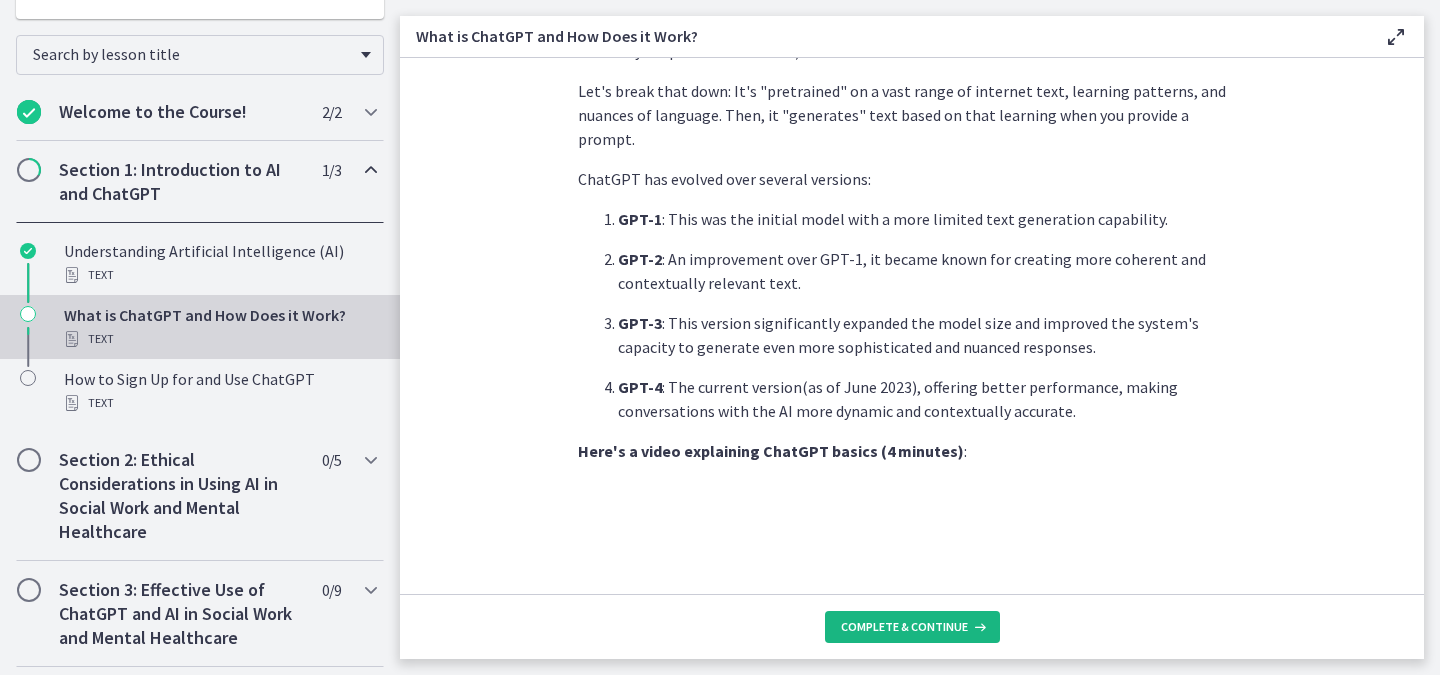 click on "Complete & continue" at bounding box center (904, 627) 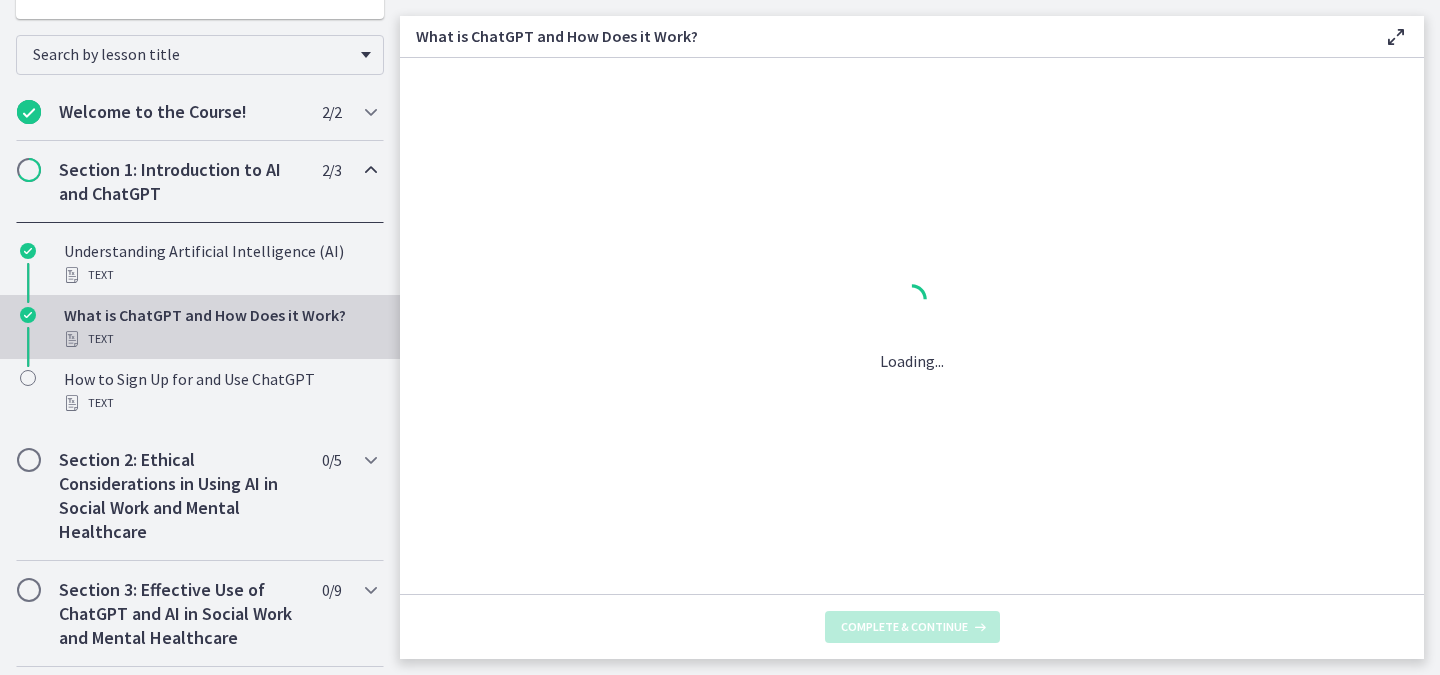 scroll, scrollTop: 0, scrollLeft: 0, axis: both 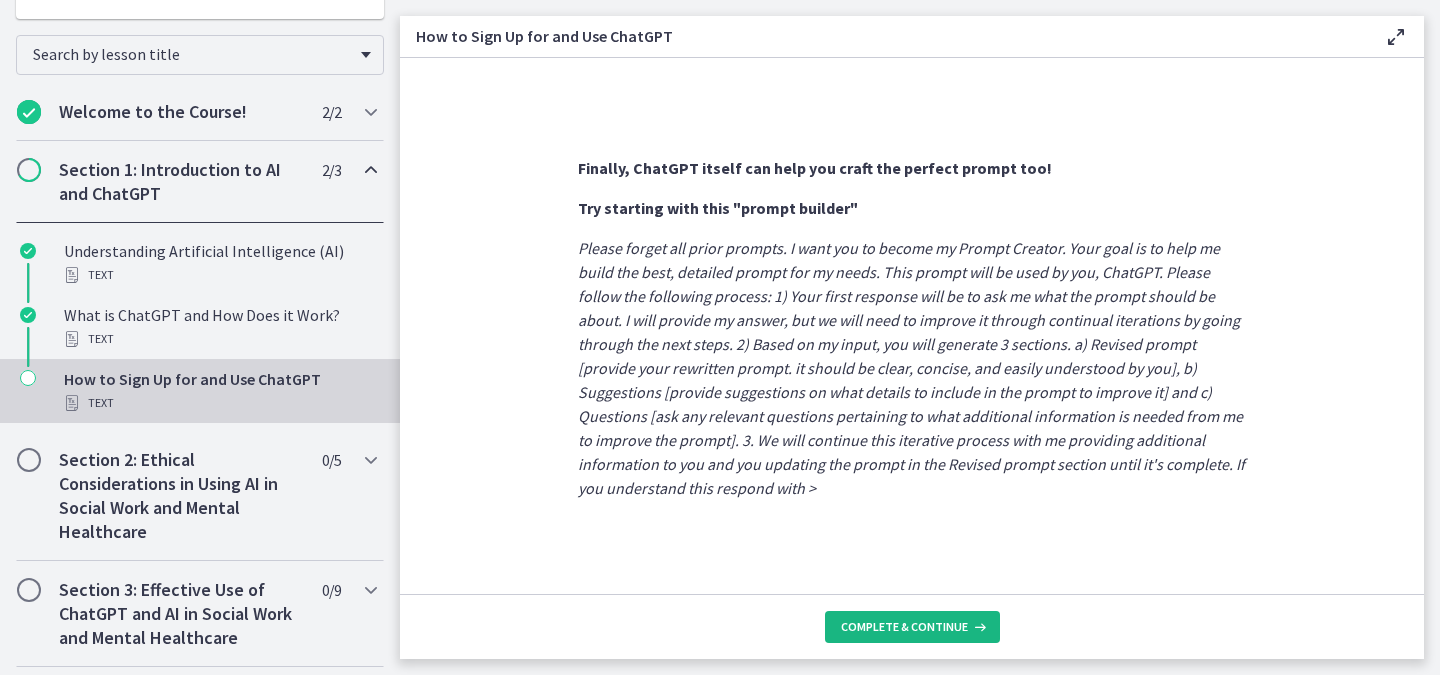 click on "Complete & continue" at bounding box center [912, 627] 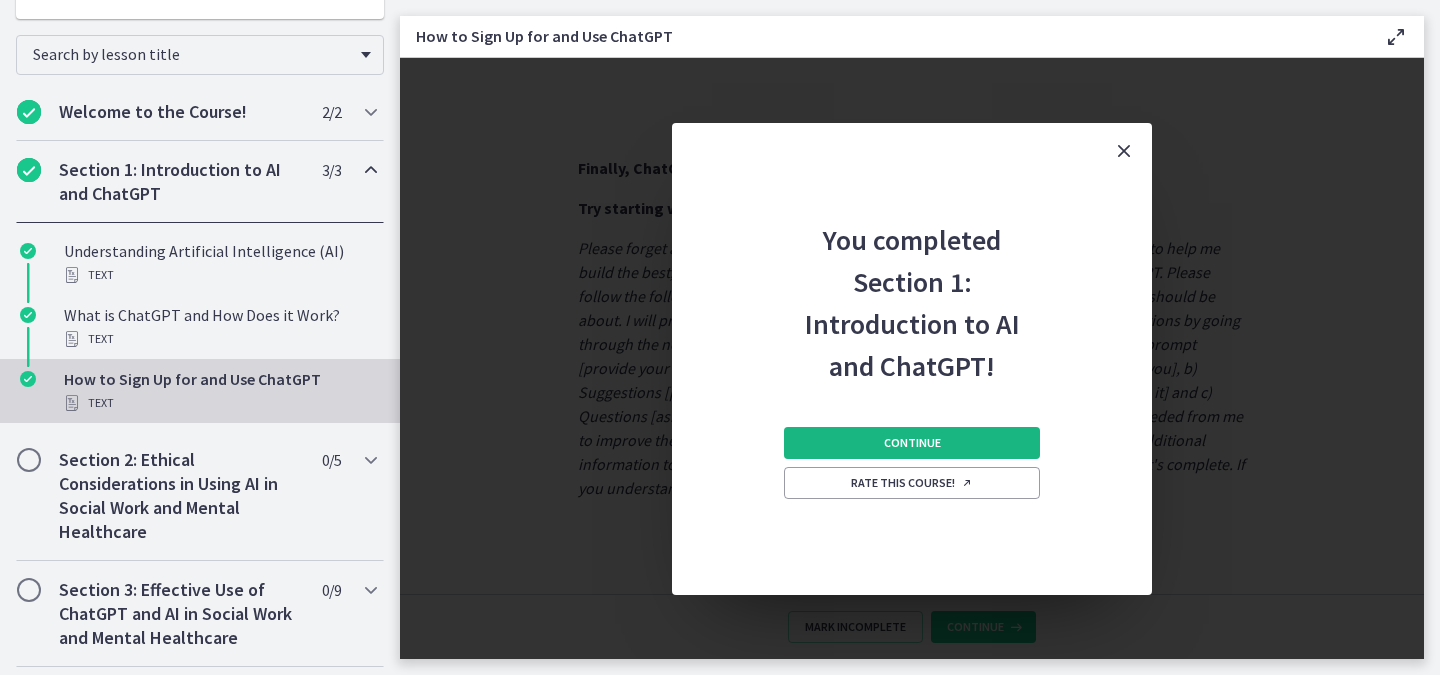 click on "Continue" at bounding box center (912, 443) 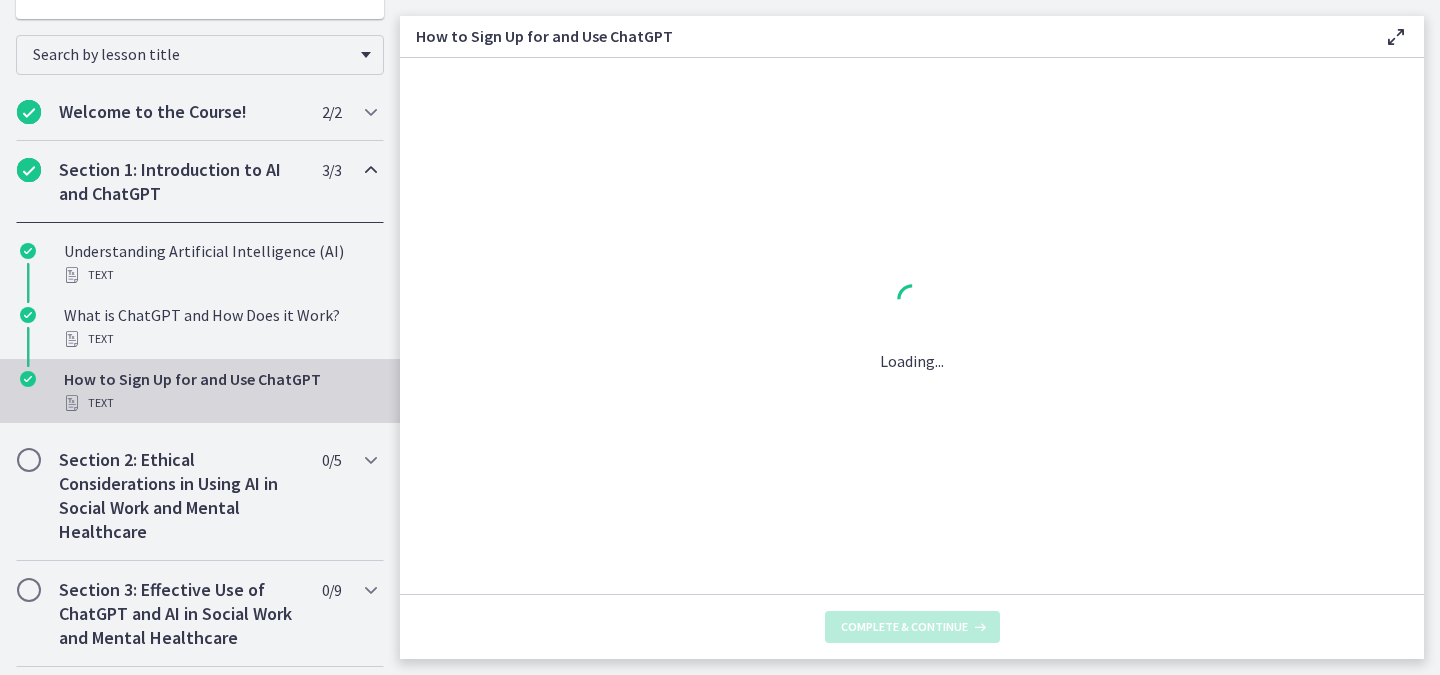 scroll, scrollTop: 0, scrollLeft: 0, axis: both 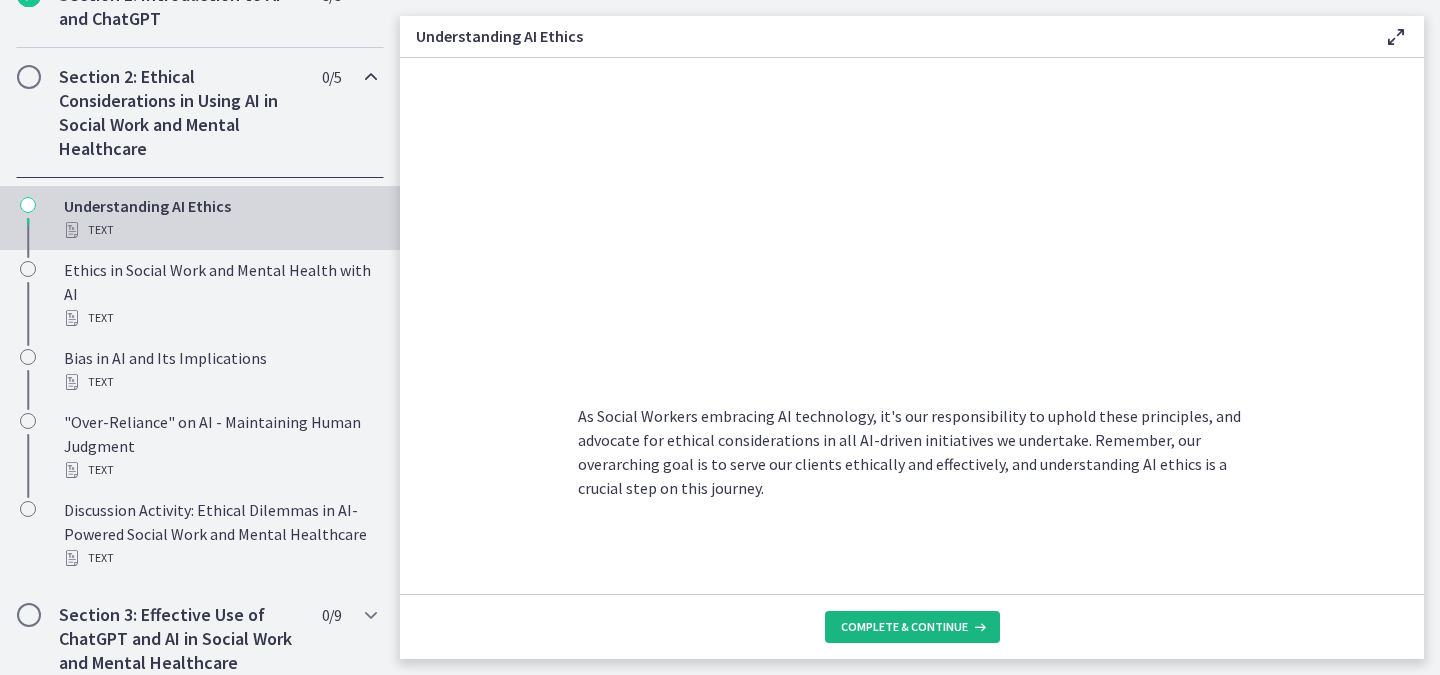 click on "Complete & continue" at bounding box center (904, 627) 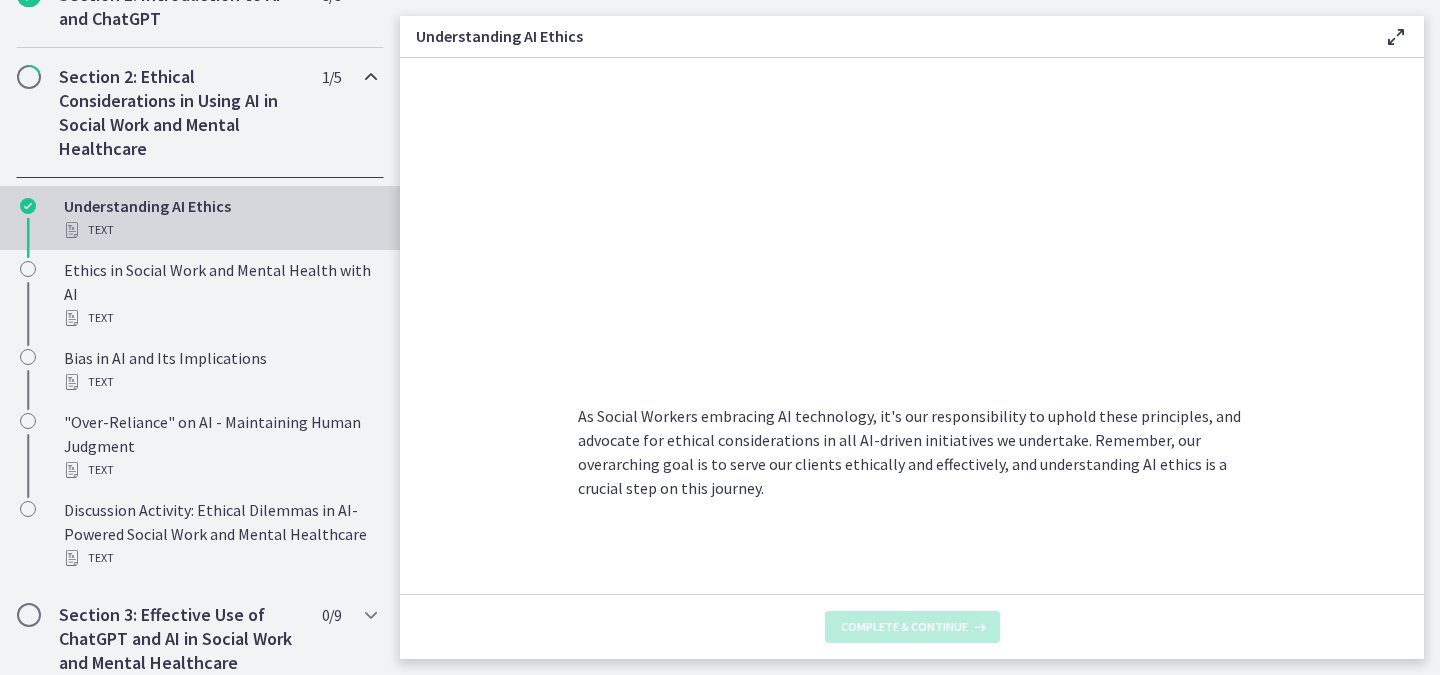scroll, scrollTop: 0, scrollLeft: 0, axis: both 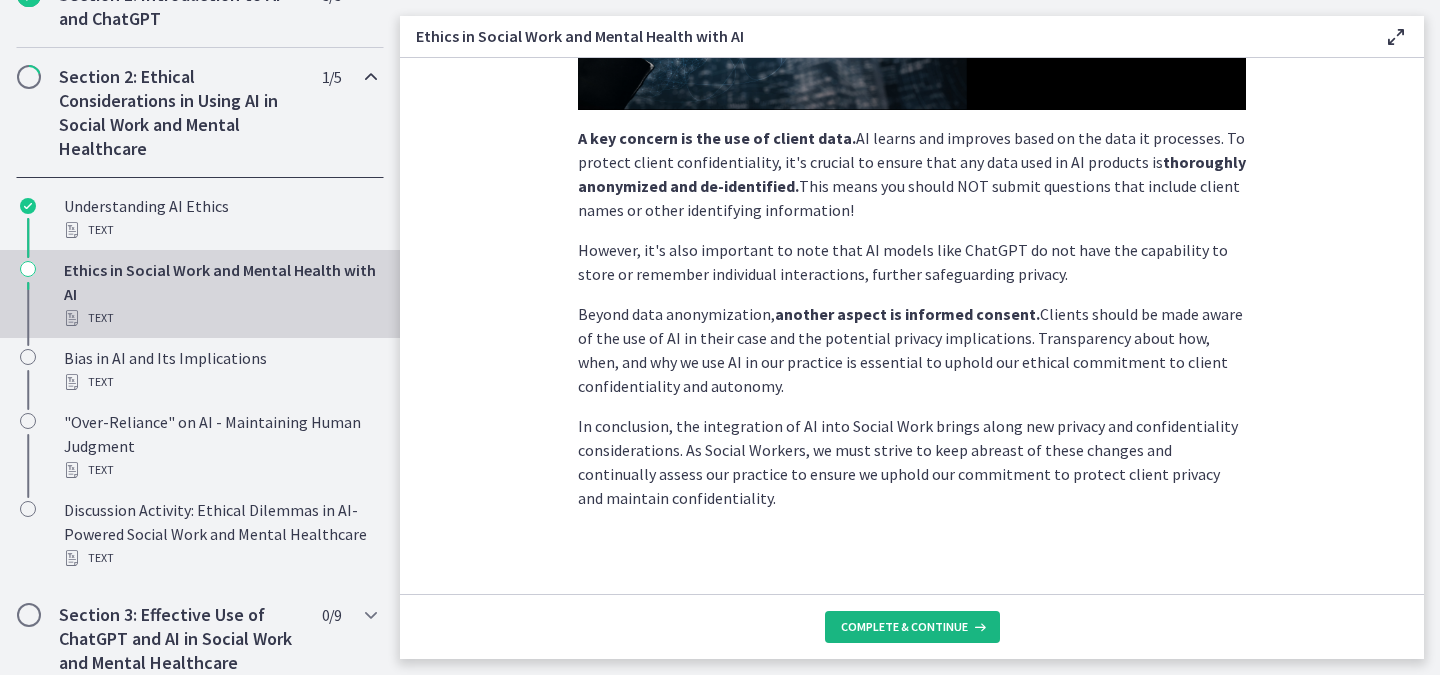 click on "Complete & continue" at bounding box center [912, 627] 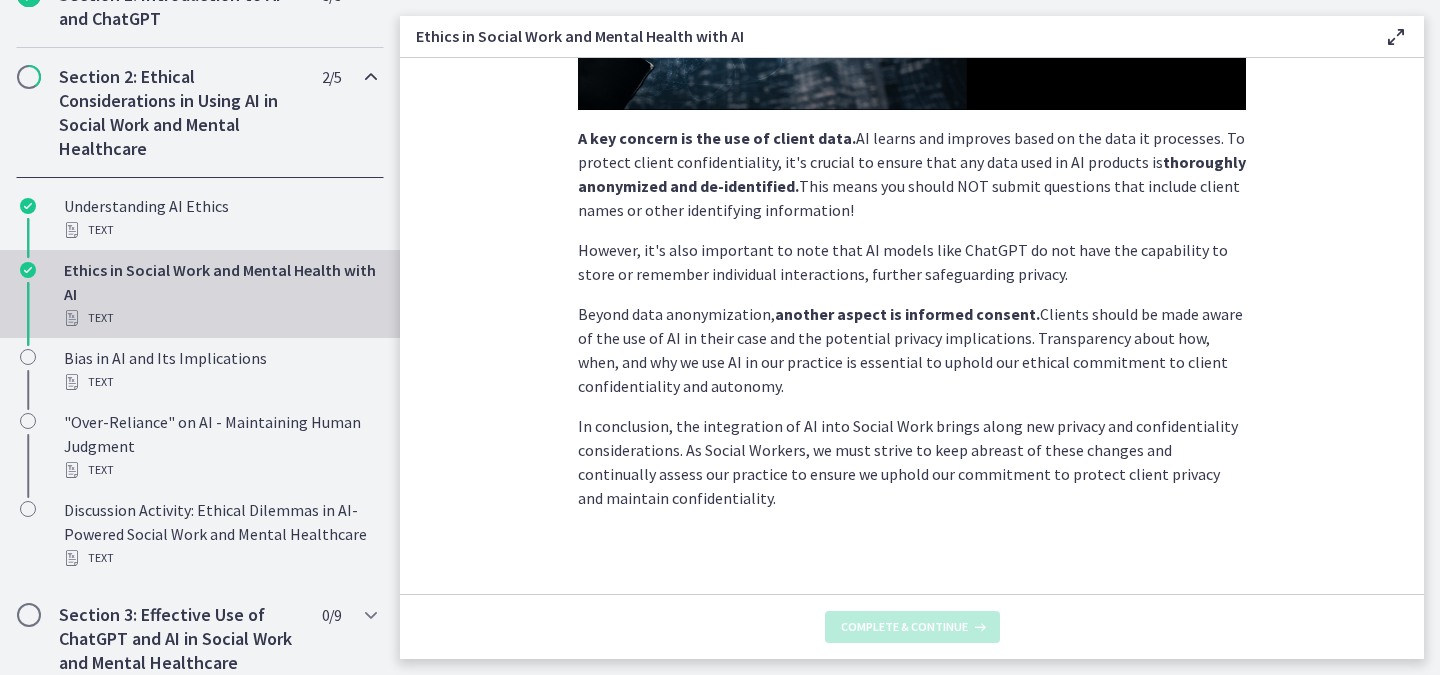 scroll, scrollTop: 0, scrollLeft: 0, axis: both 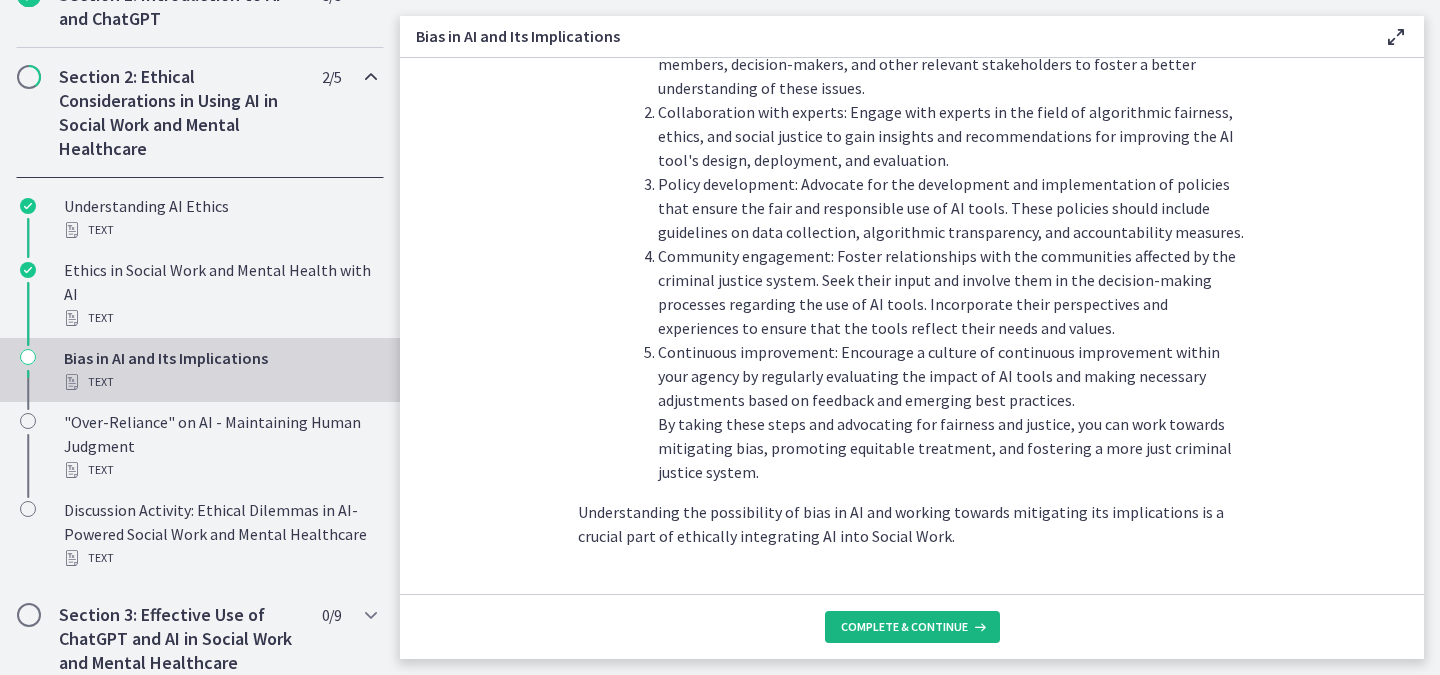 click at bounding box center (978, 627) 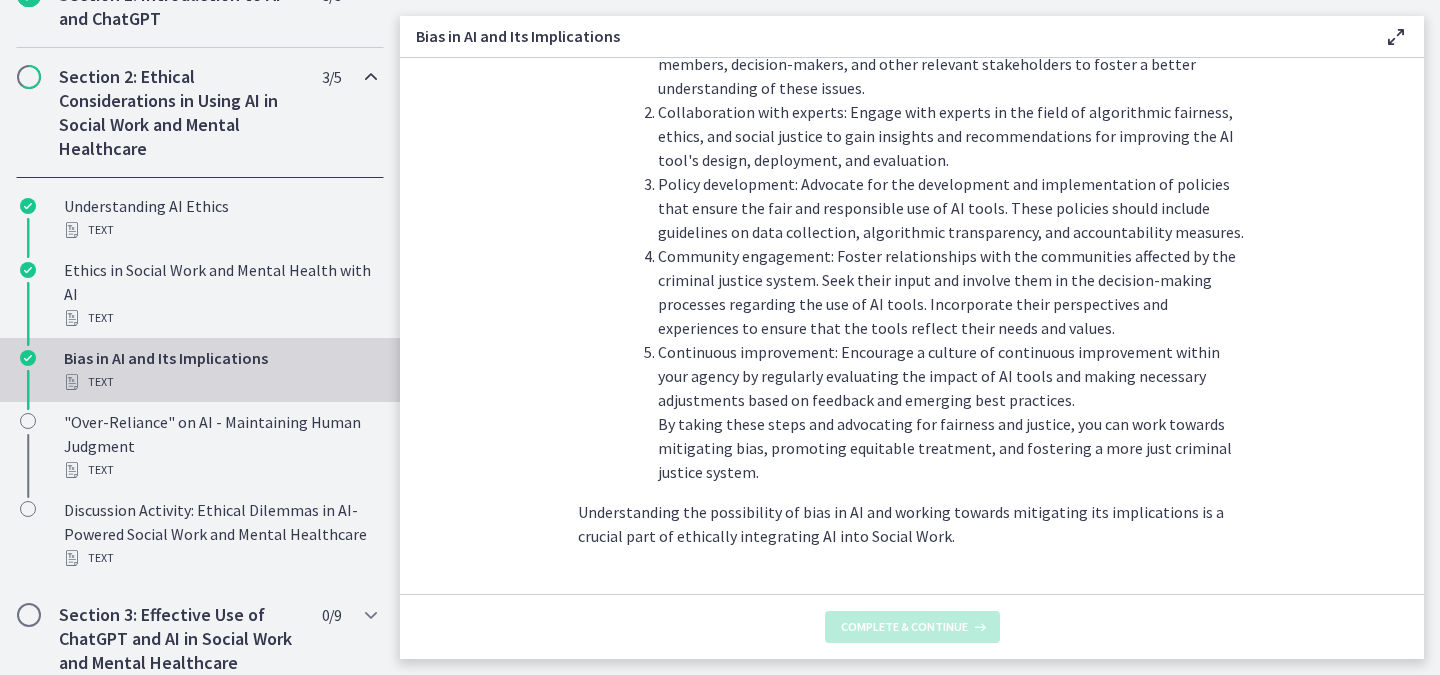 scroll, scrollTop: 0, scrollLeft: 0, axis: both 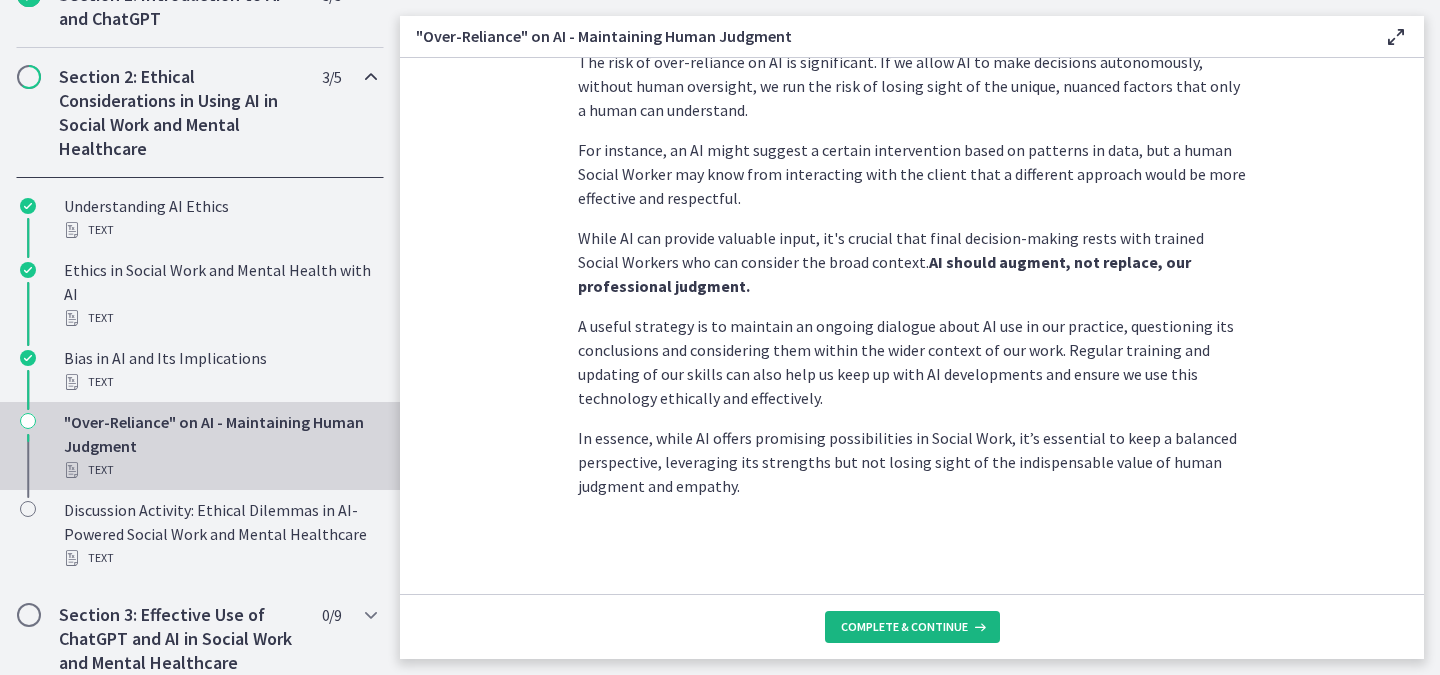 click on "Complete & continue" at bounding box center [912, 627] 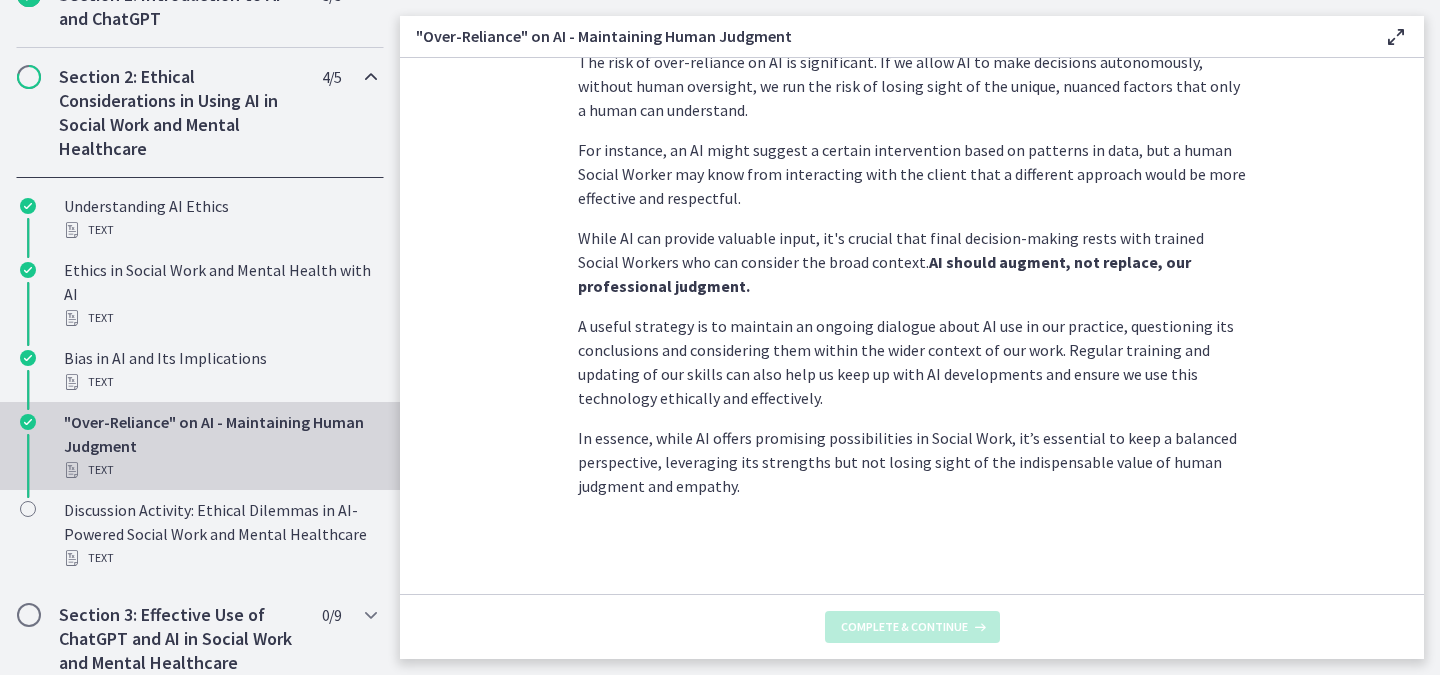 scroll, scrollTop: 0, scrollLeft: 0, axis: both 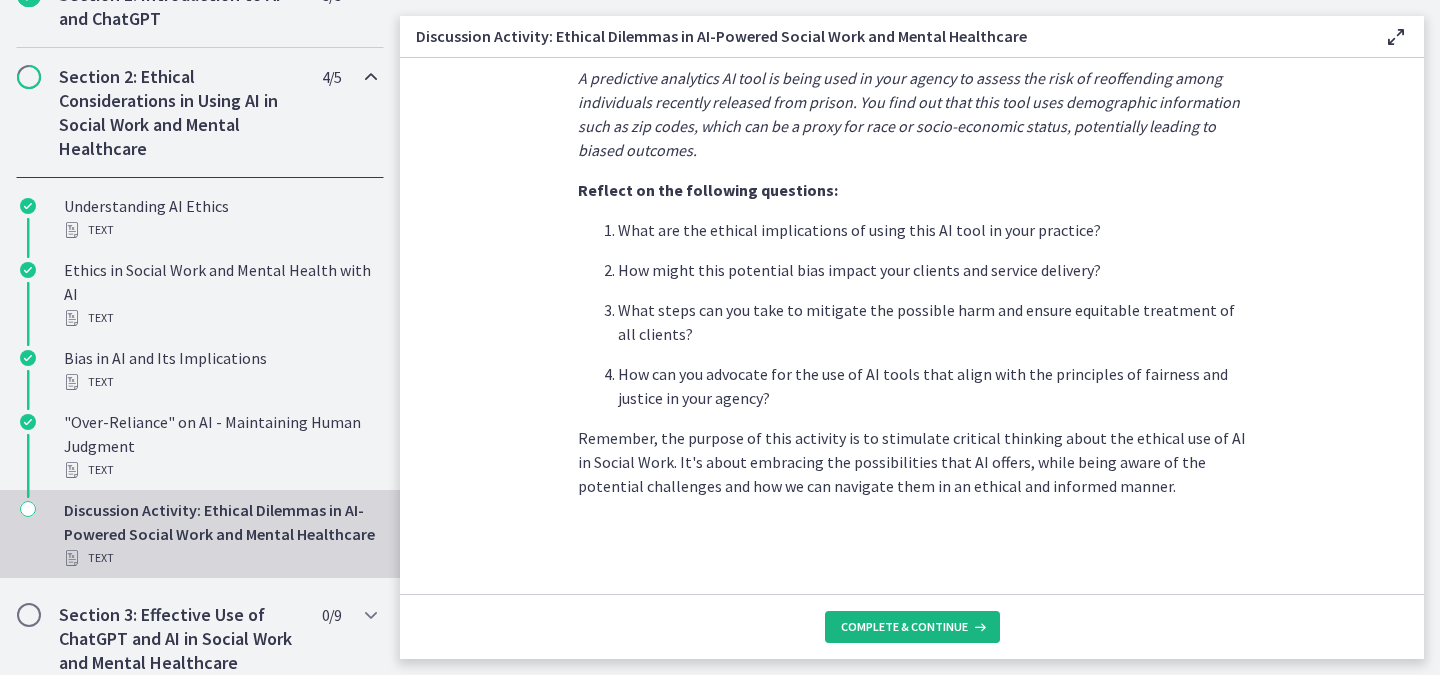 click on "Complete & continue" at bounding box center [912, 627] 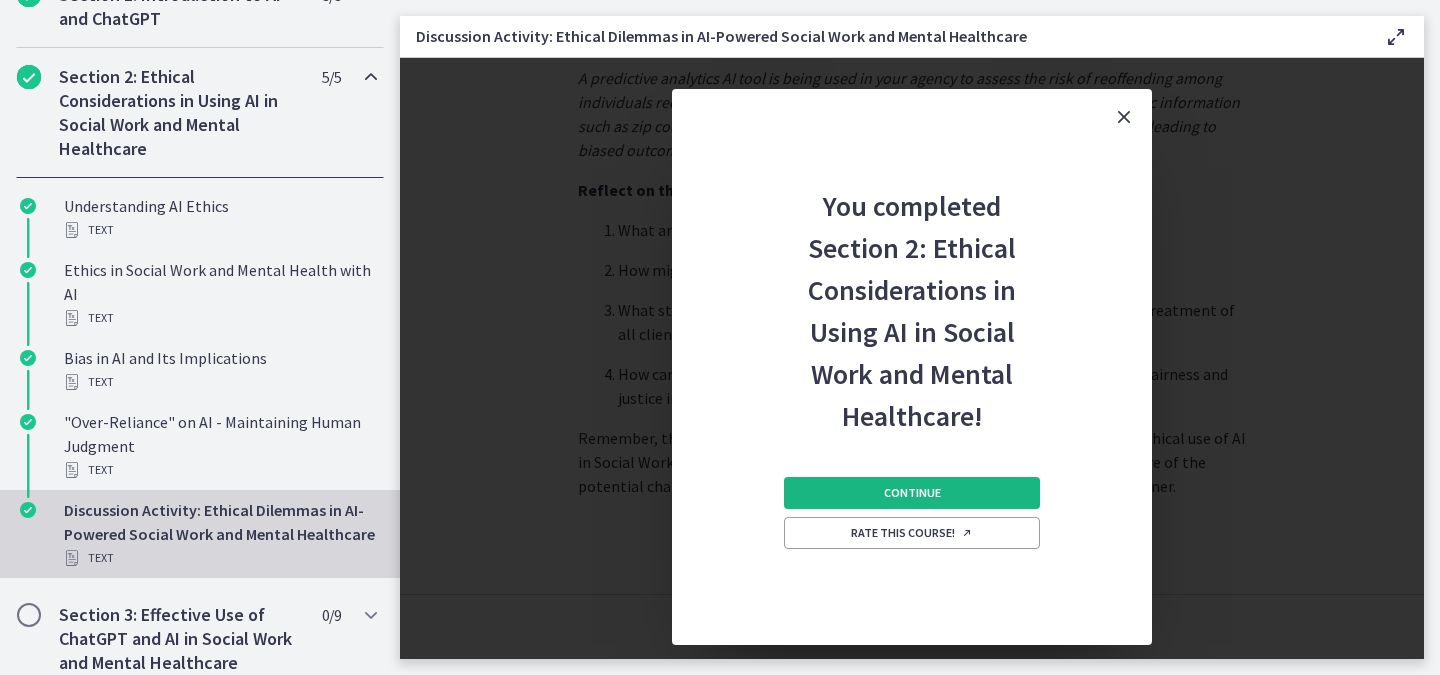 click on "Continue" at bounding box center (912, 493) 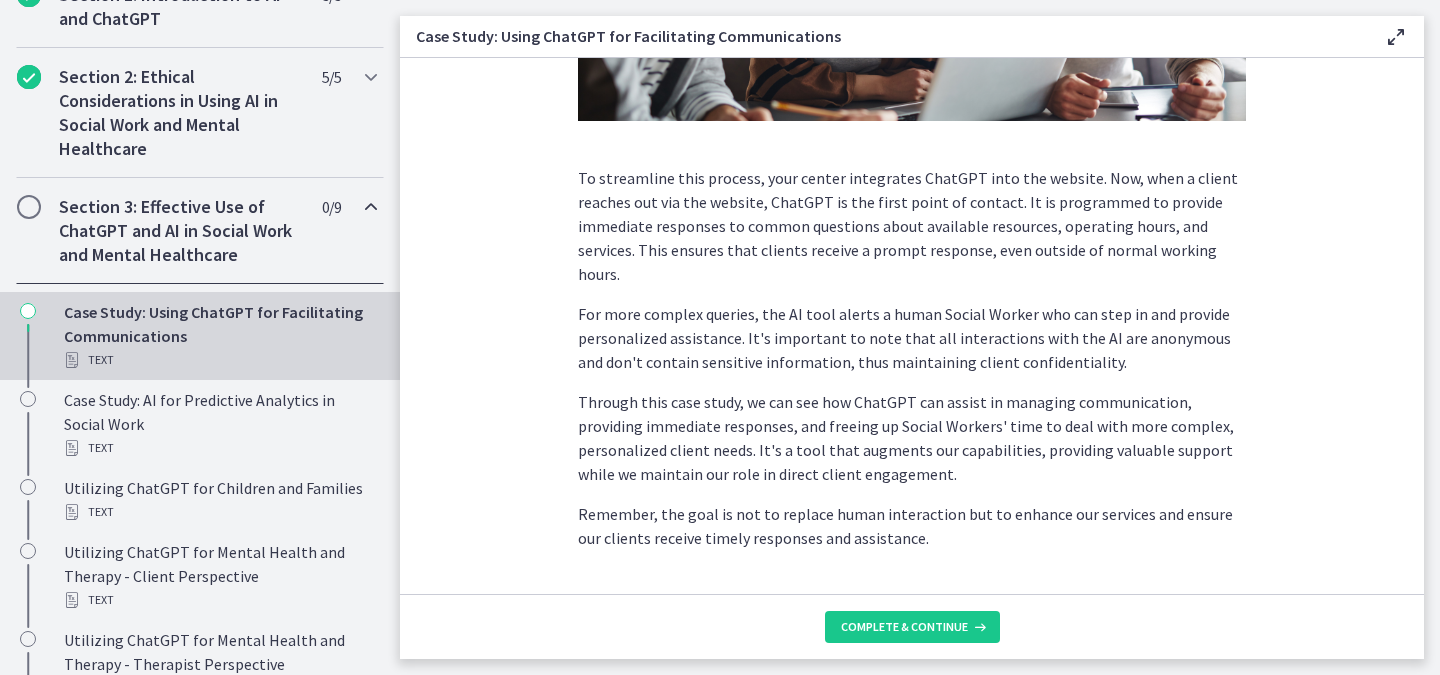 scroll, scrollTop: 573, scrollLeft: 0, axis: vertical 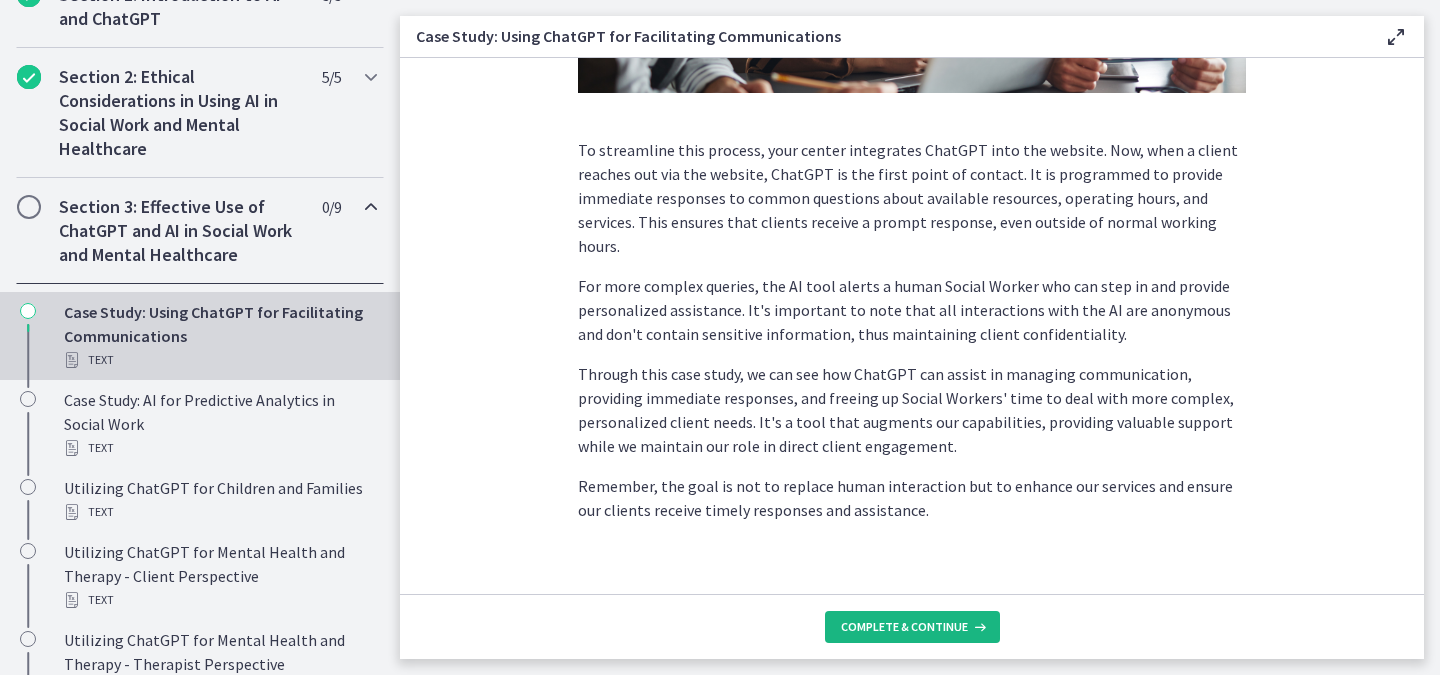 click on "Complete & continue" at bounding box center (904, 627) 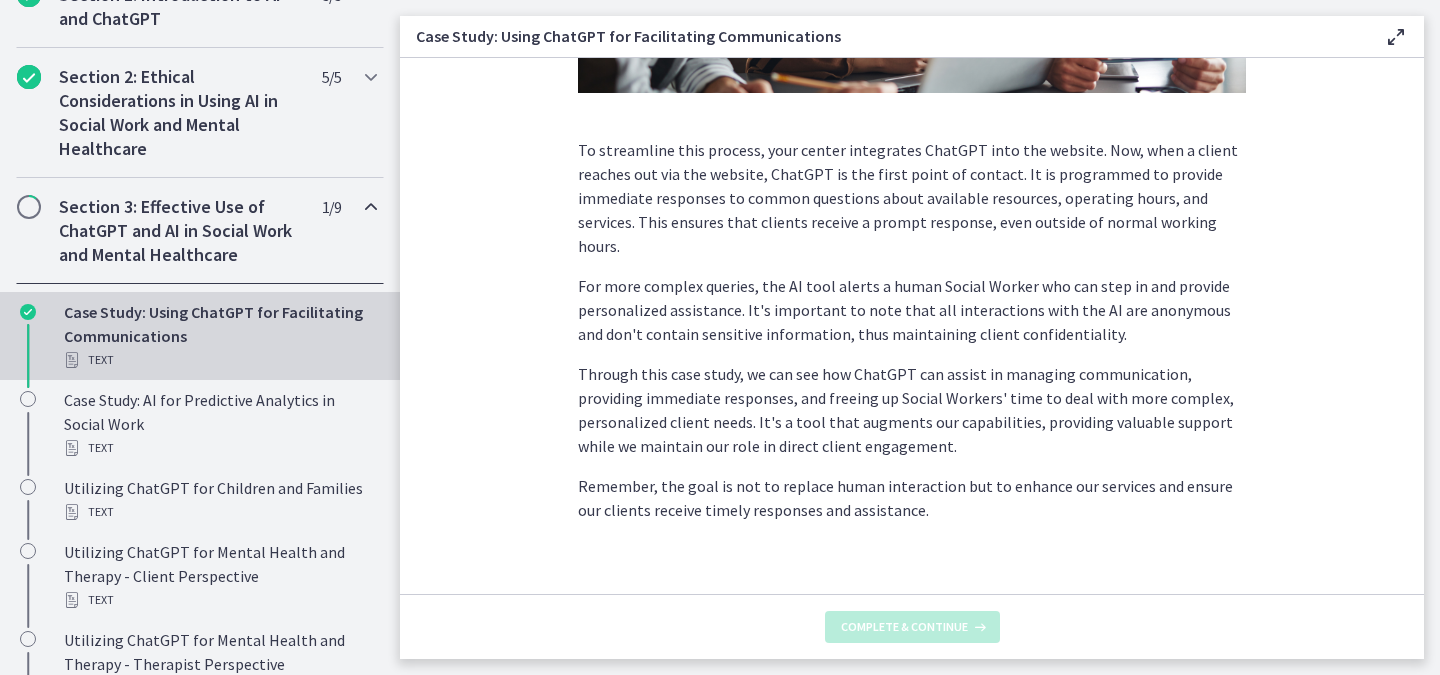 scroll, scrollTop: 0, scrollLeft: 0, axis: both 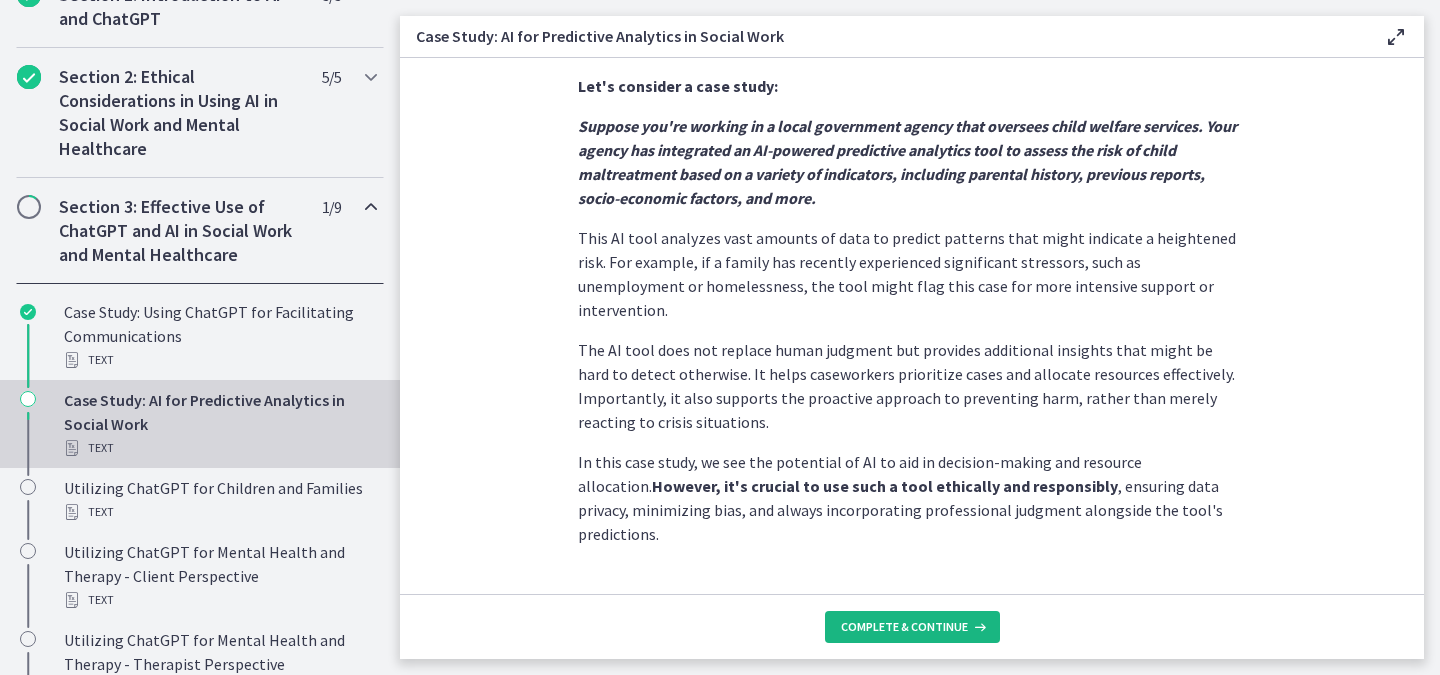 click at bounding box center [978, 627] 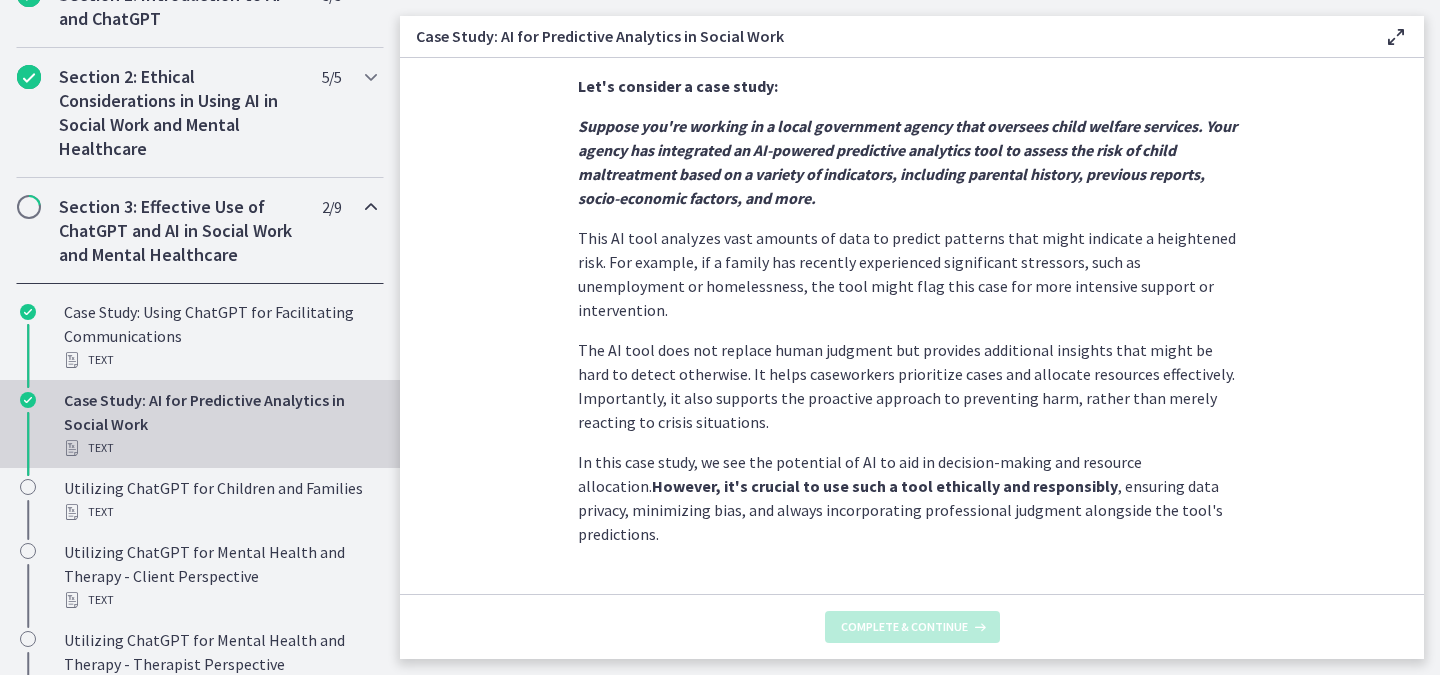 scroll, scrollTop: 0, scrollLeft: 0, axis: both 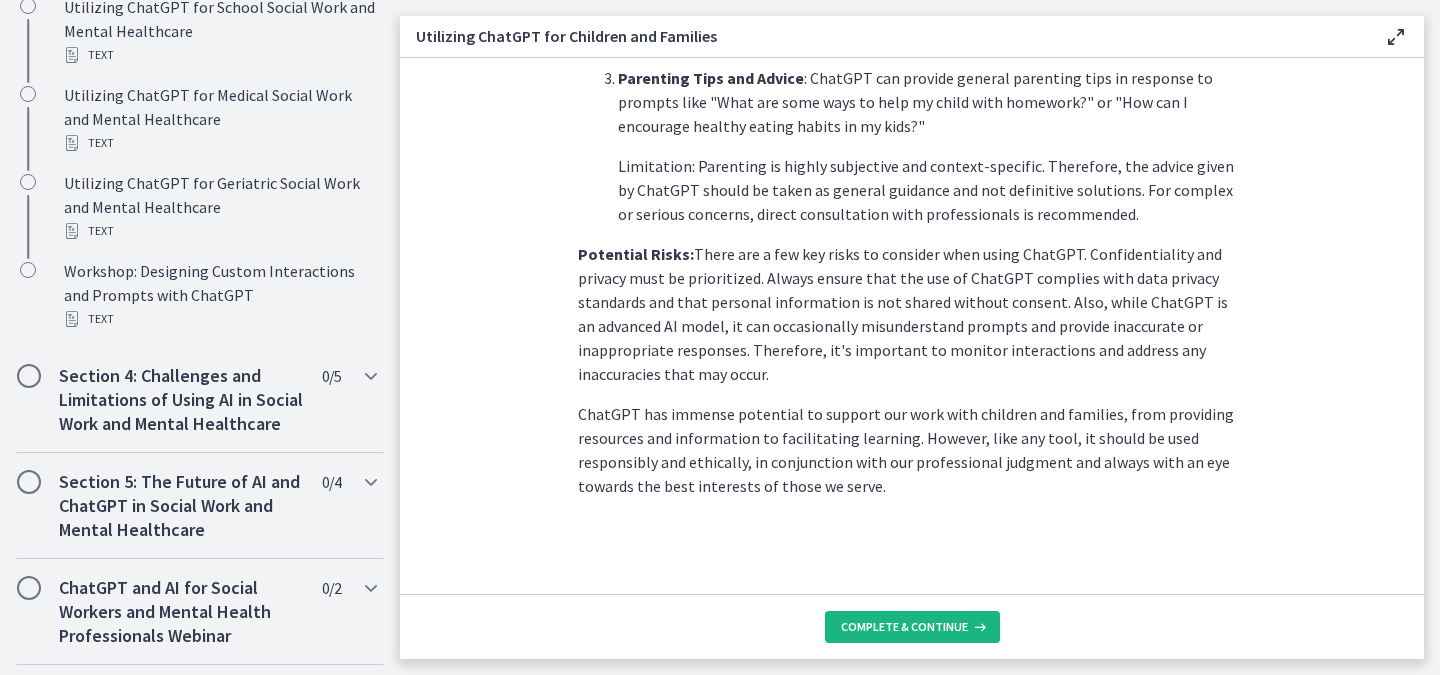 click on "Complete & continue" at bounding box center (904, 627) 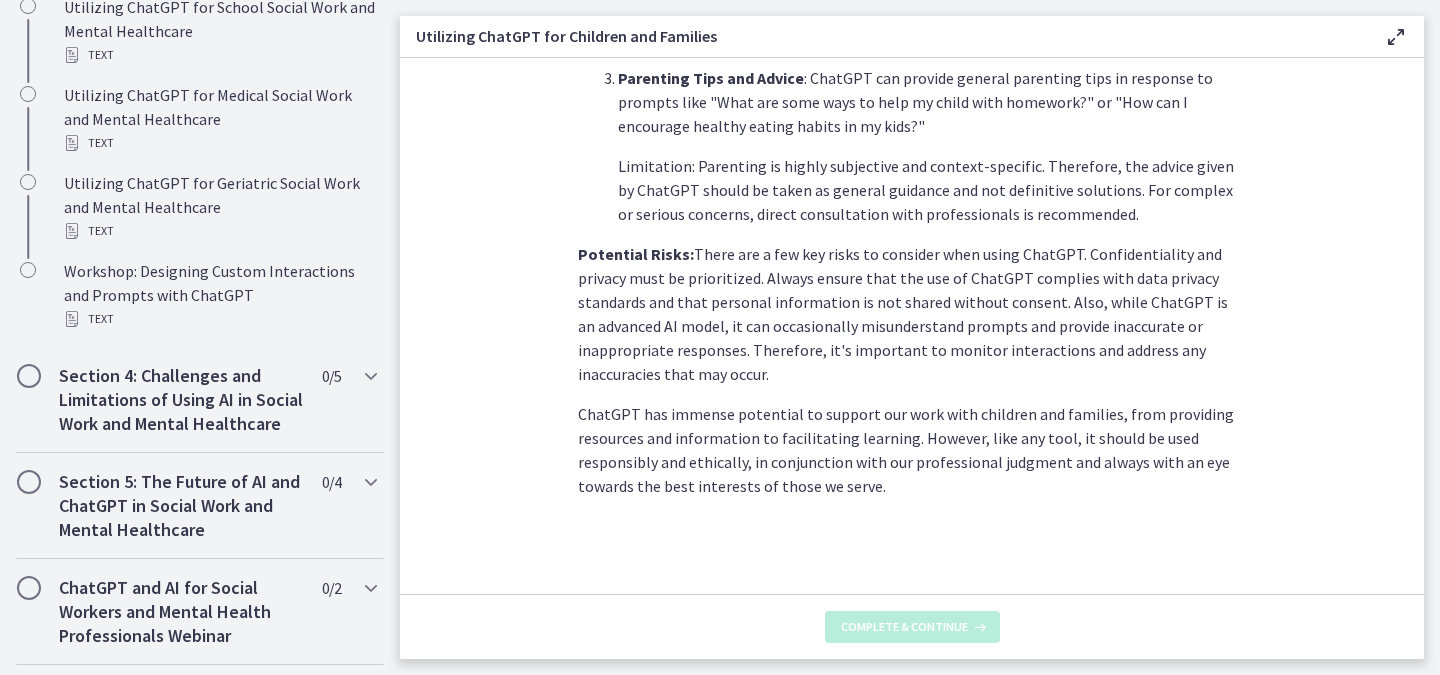 scroll, scrollTop: 0, scrollLeft: 0, axis: both 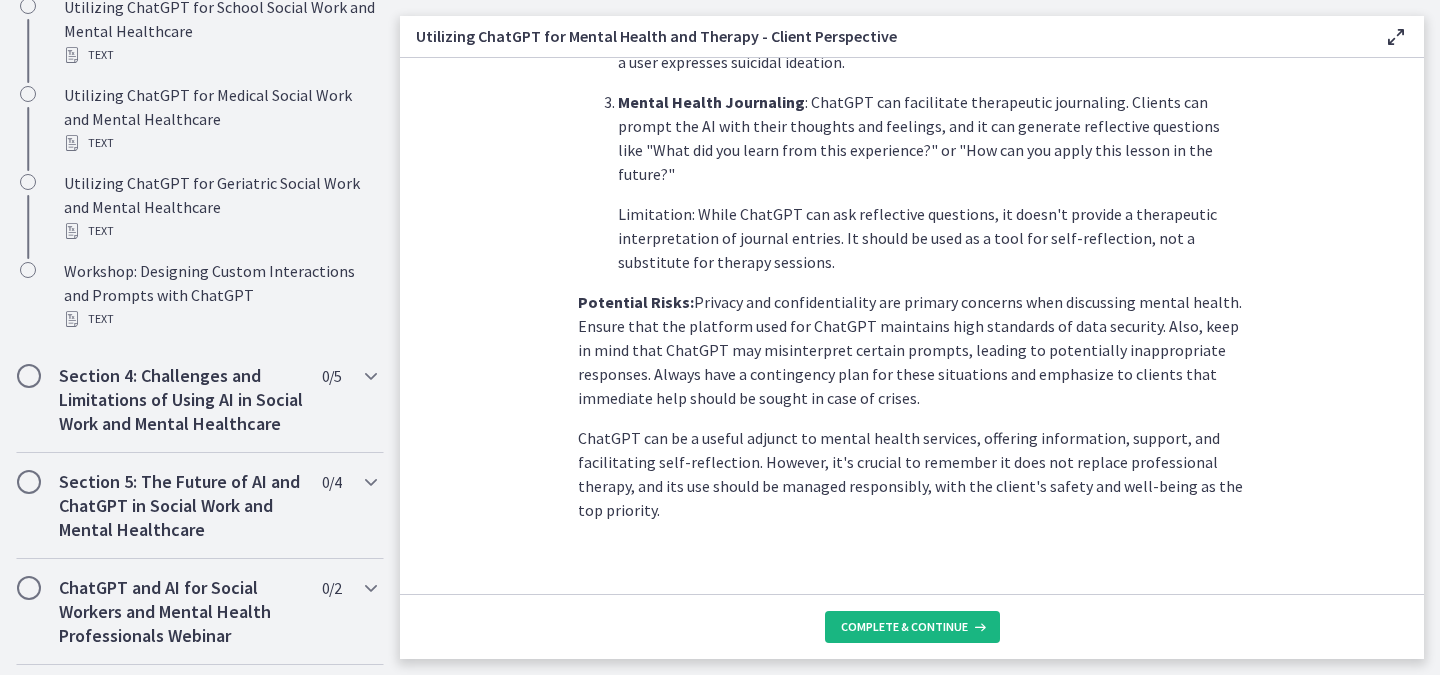click on "Complete & continue" at bounding box center (904, 627) 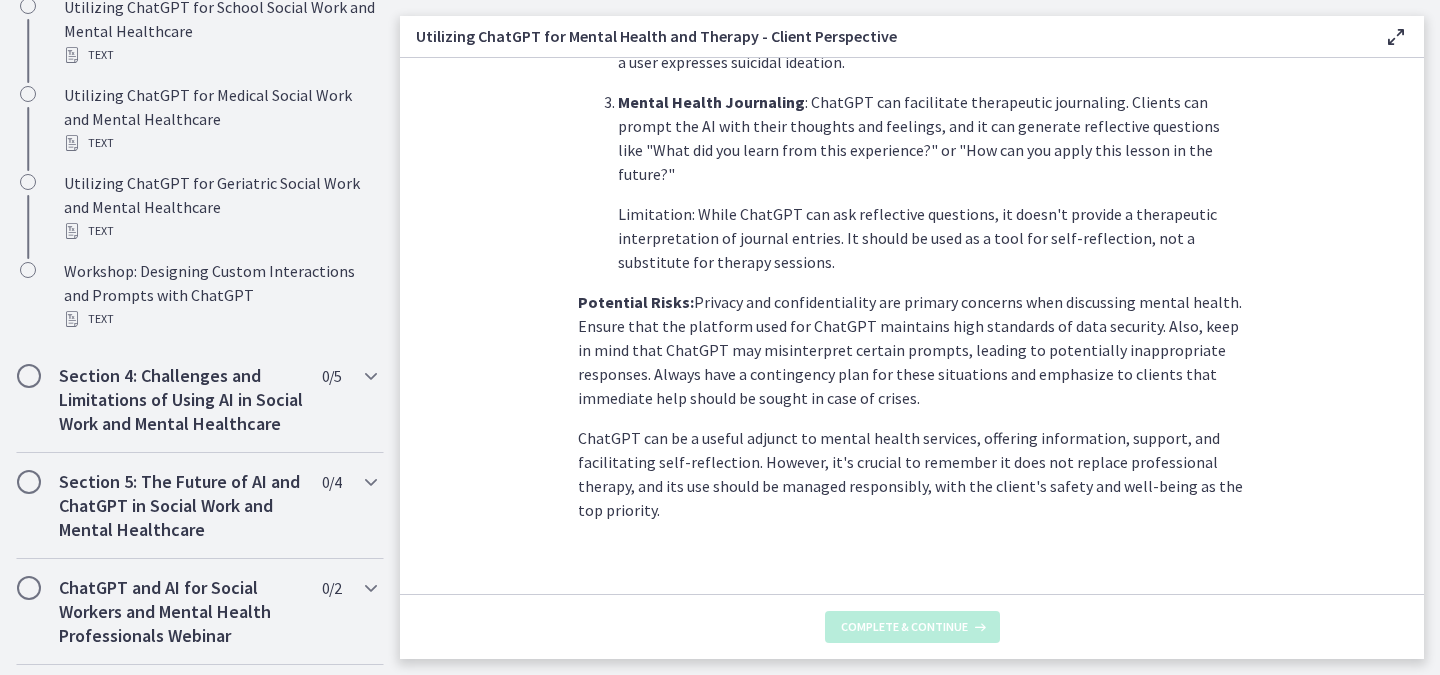scroll, scrollTop: 0, scrollLeft: 0, axis: both 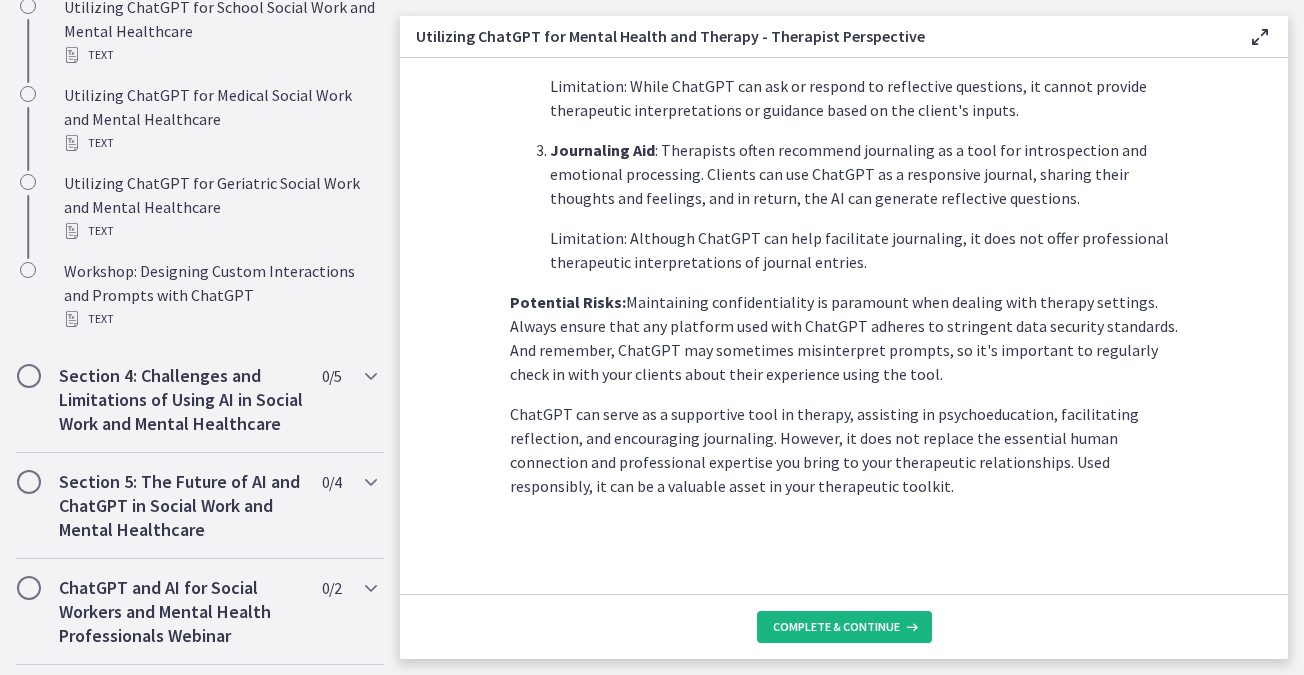click on "Complete & continue" at bounding box center [836, 627] 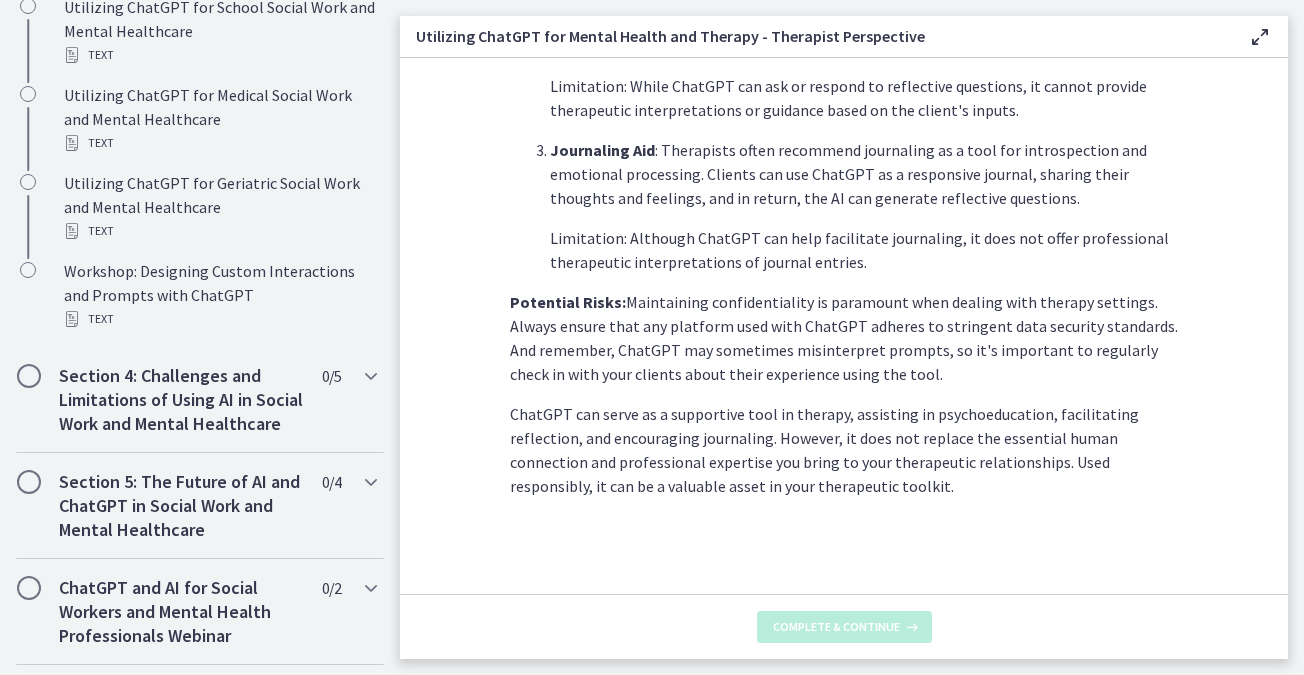 scroll, scrollTop: 0, scrollLeft: 0, axis: both 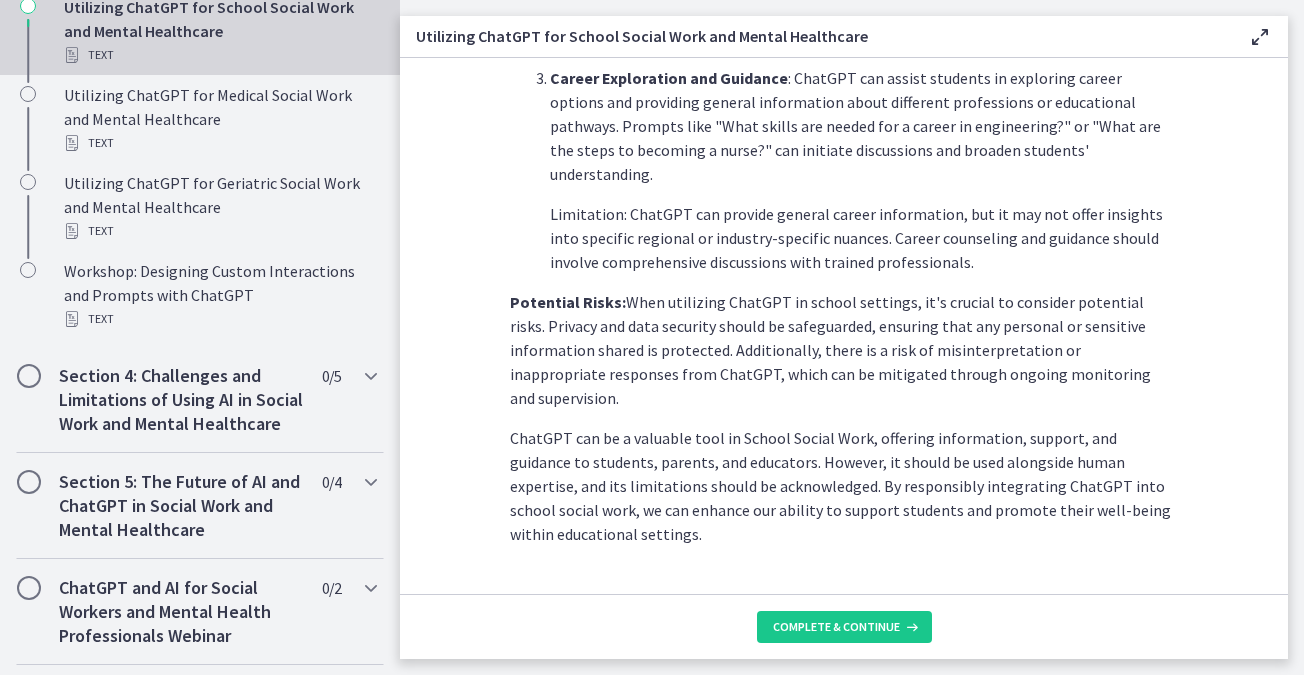 click on "ChatGPT can be a valuable tool in School Social Work, offering information, support, and guidance to students, parents, and educators. However, it should be used alongside human expertise, and its limitations should be acknowledged. By responsibly integrating ChatGPT into school social work, we can enhance our ability to support students and promote their well-being within educational settings." at bounding box center [844, 486] 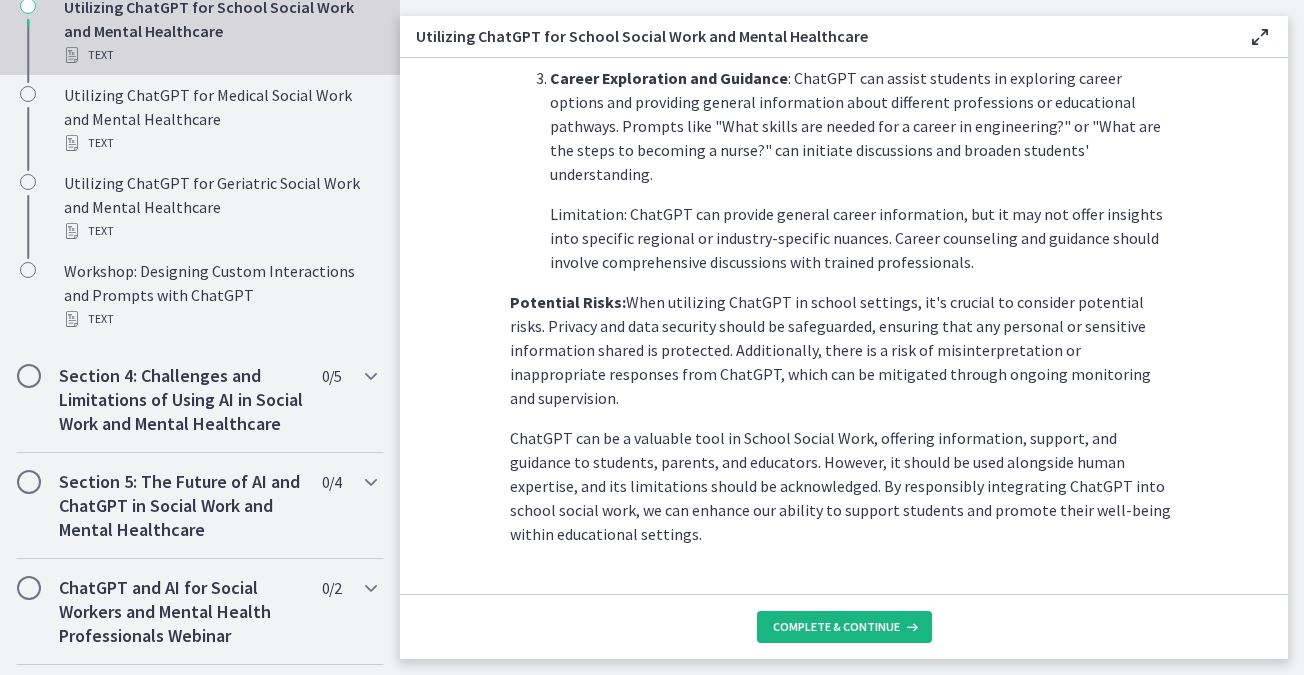 click on "Complete & continue" at bounding box center (844, 627) 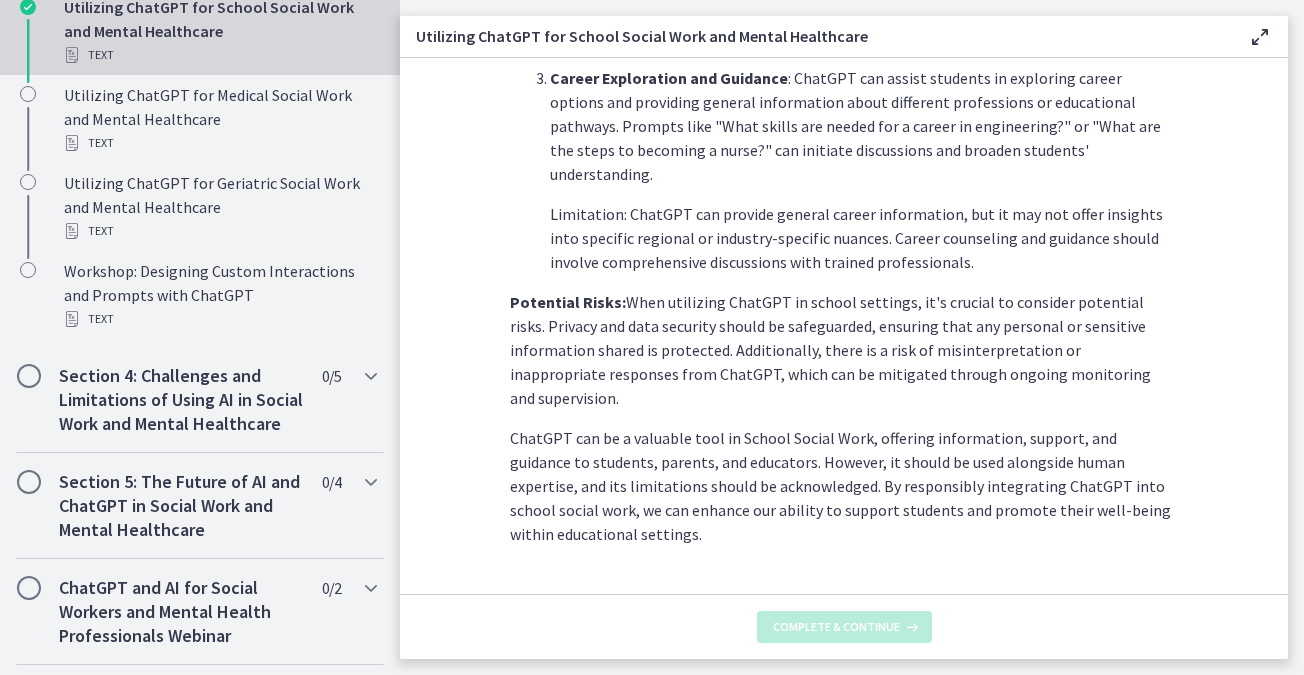 scroll, scrollTop: 0, scrollLeft: 0, axis: both 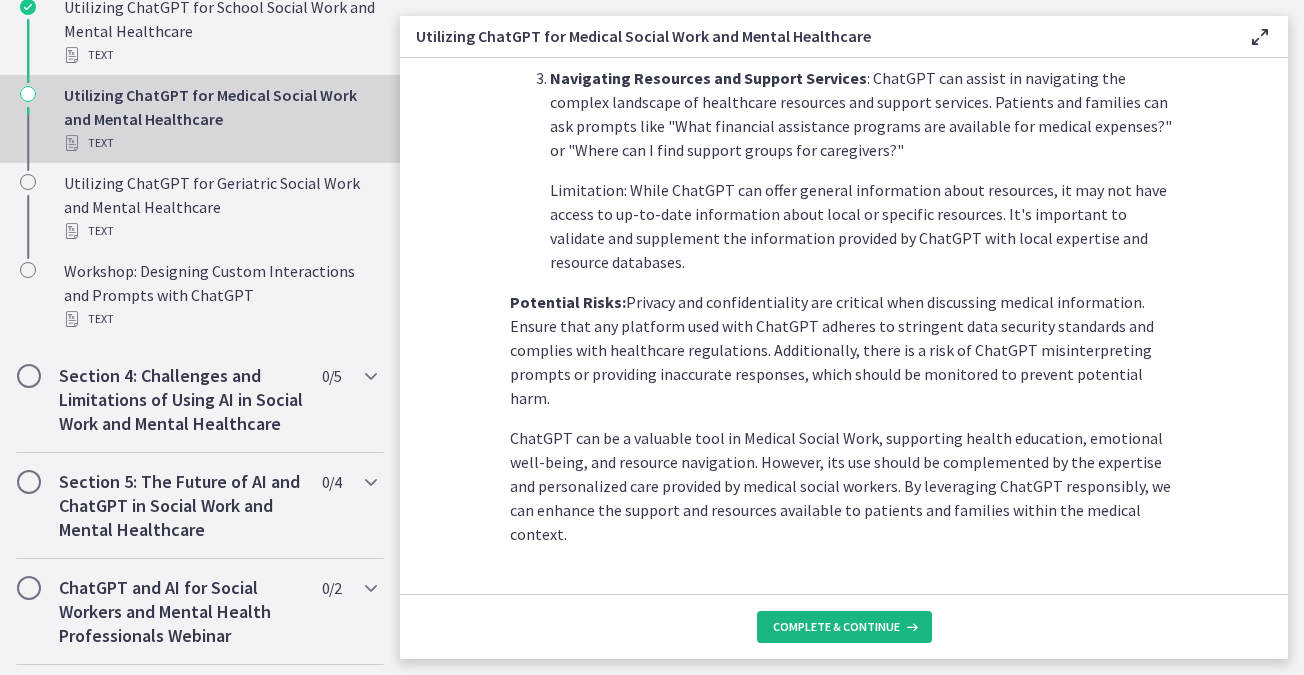click on "Complete & continue" at bounding box center (844, 627) 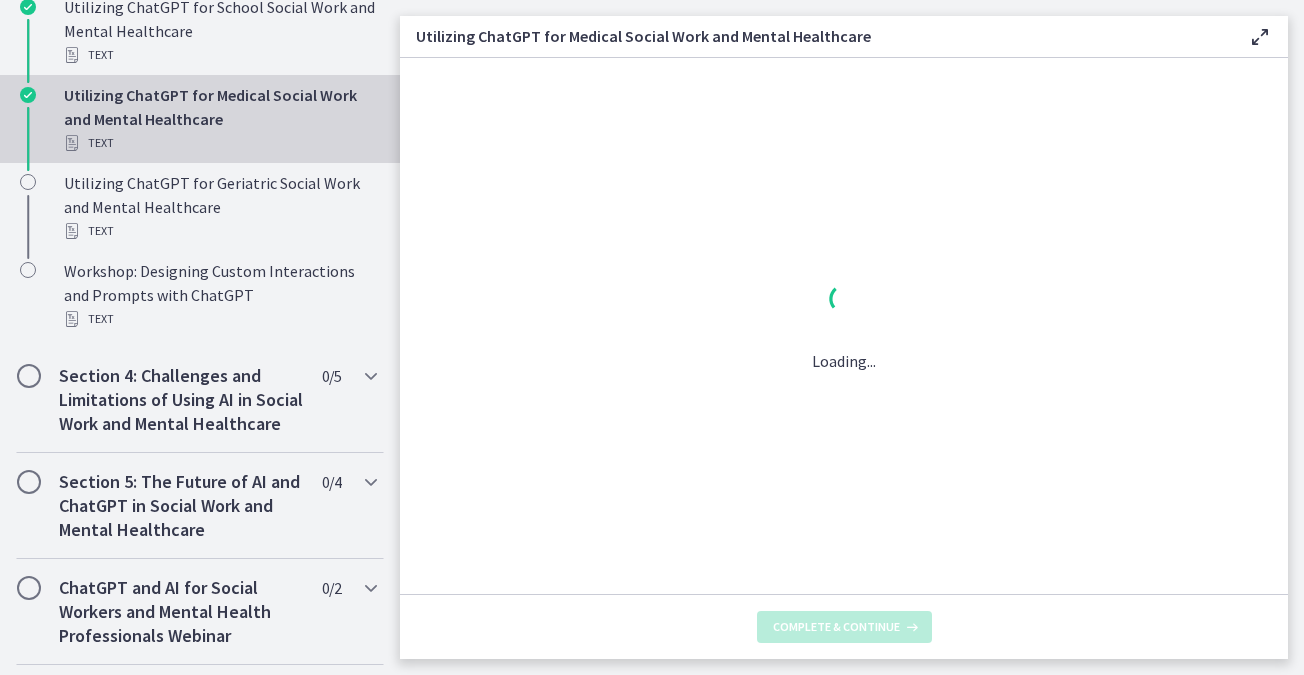 scroll, scrollTop: 0, scrollLeft: 0, axis: both 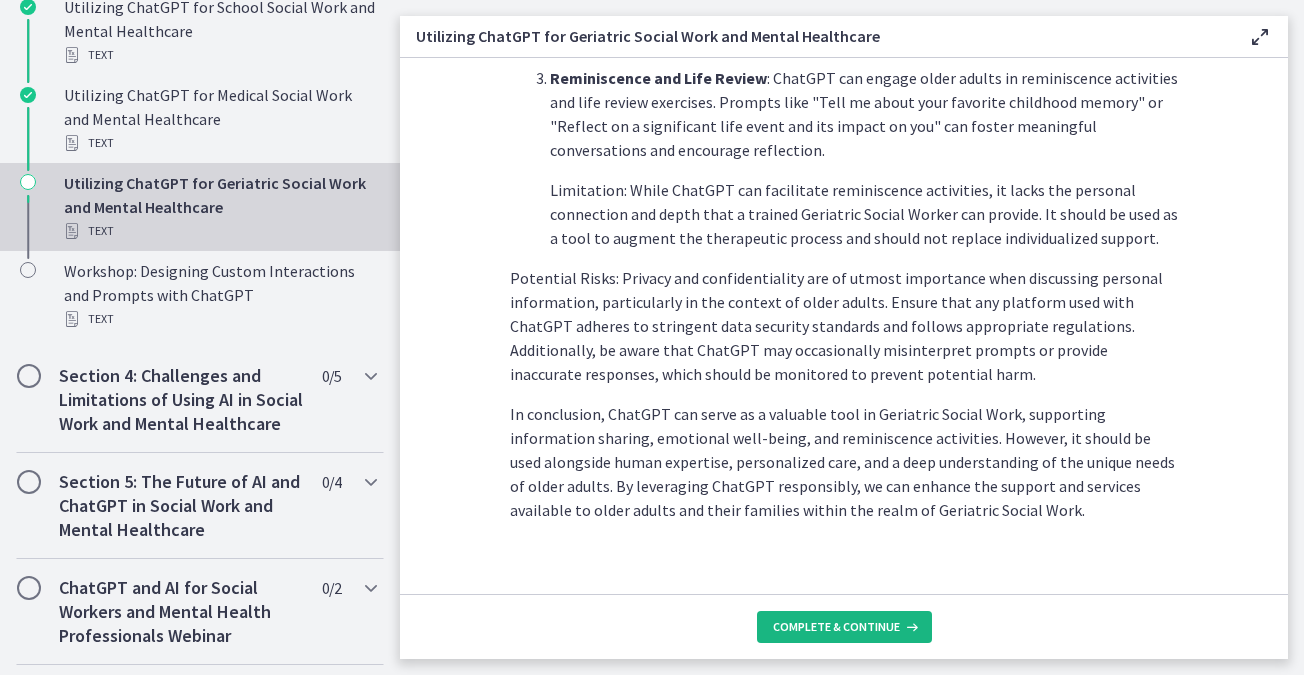 click at bounding box center (910, 627) 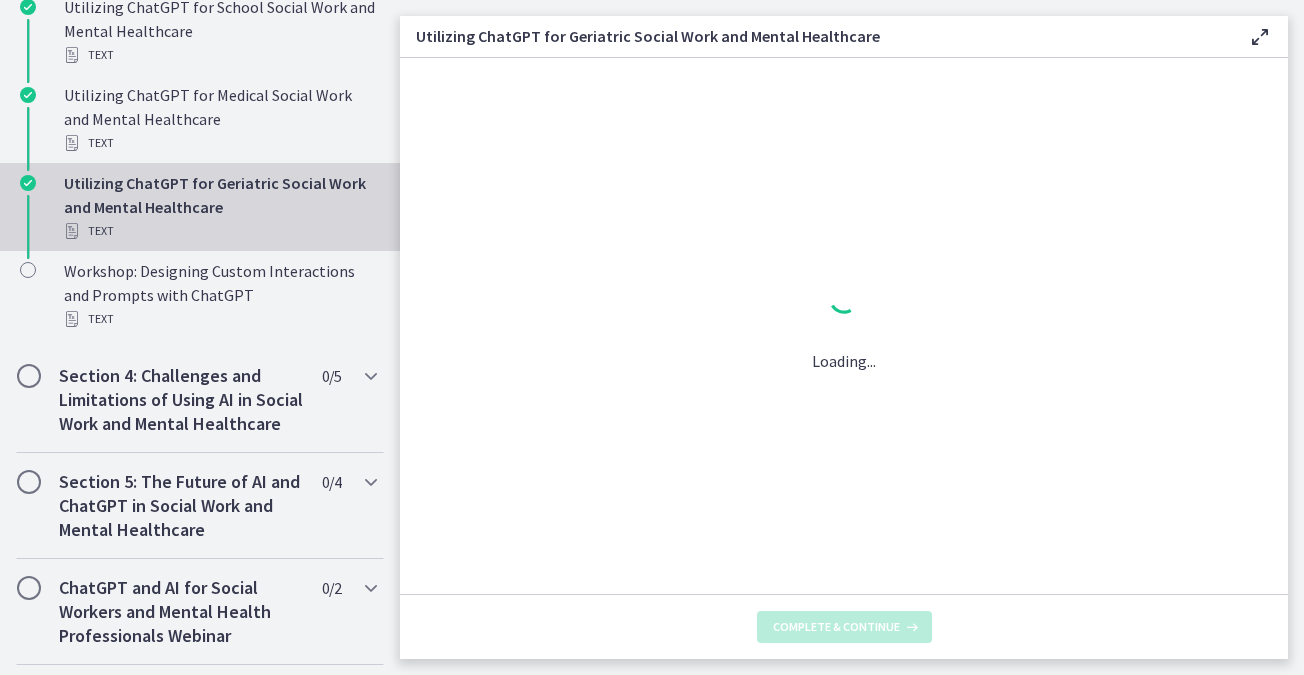 scroll, scrollTop: 0, scrollLeft: 0, axis: both 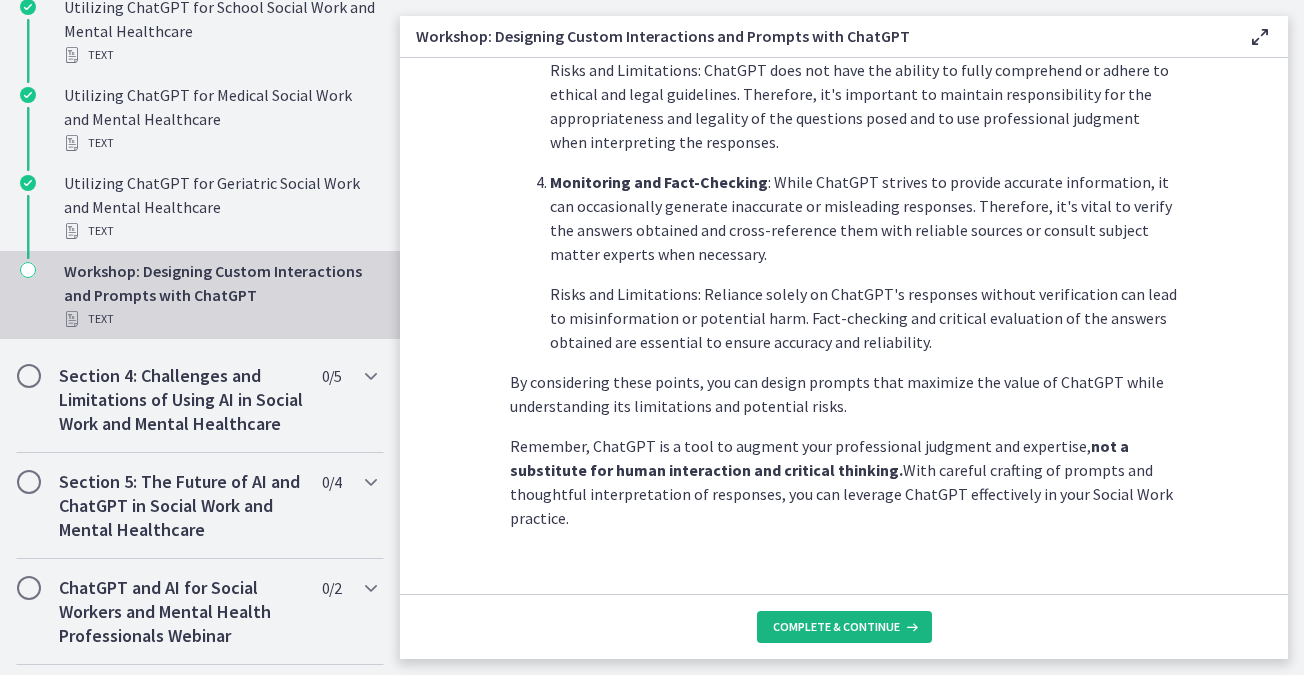 click on "Complete & continue" at bounding box center (836, 627) 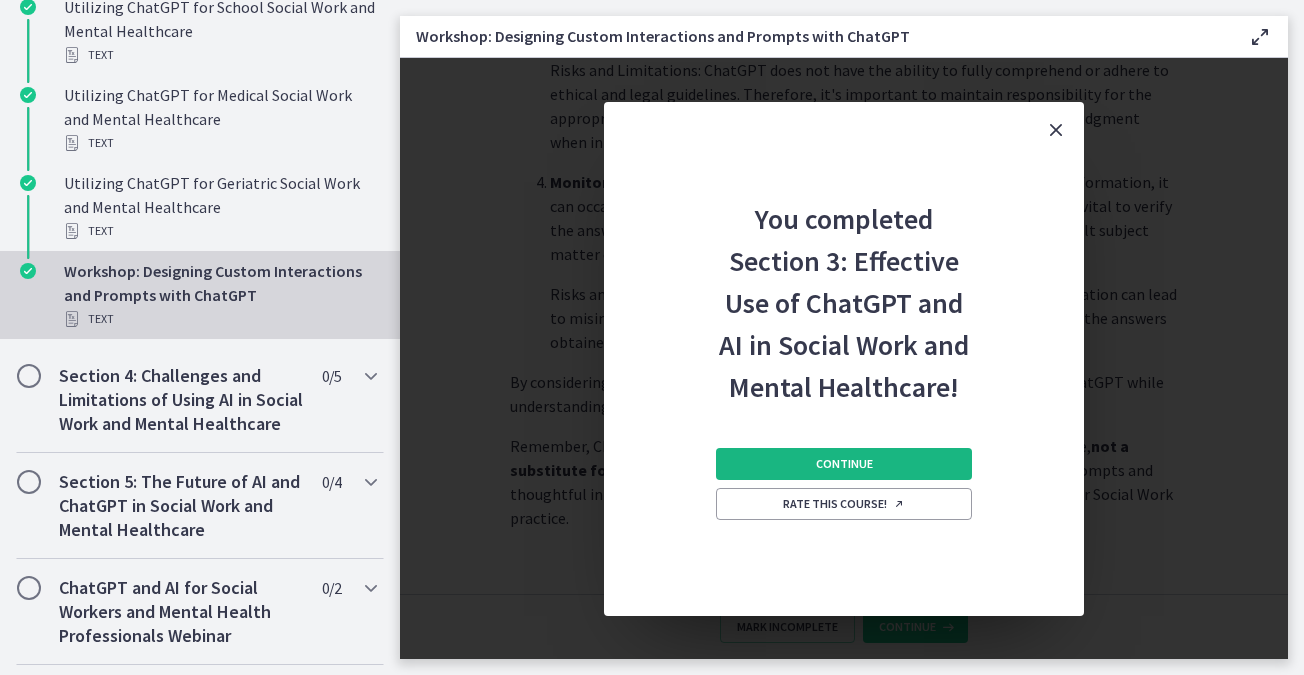 click on "Continue" at bounding box center (844, 464) 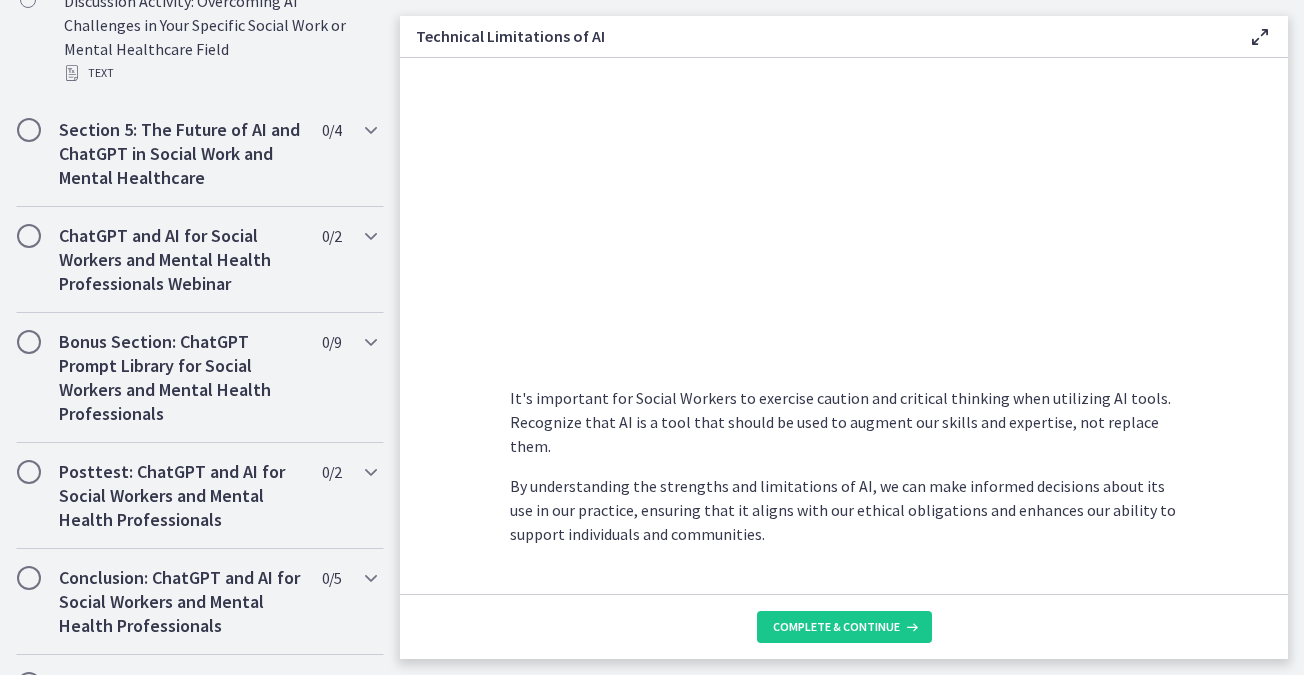 scroll, scrollTop: 1486, scrollLeft: 0, axis: vertical 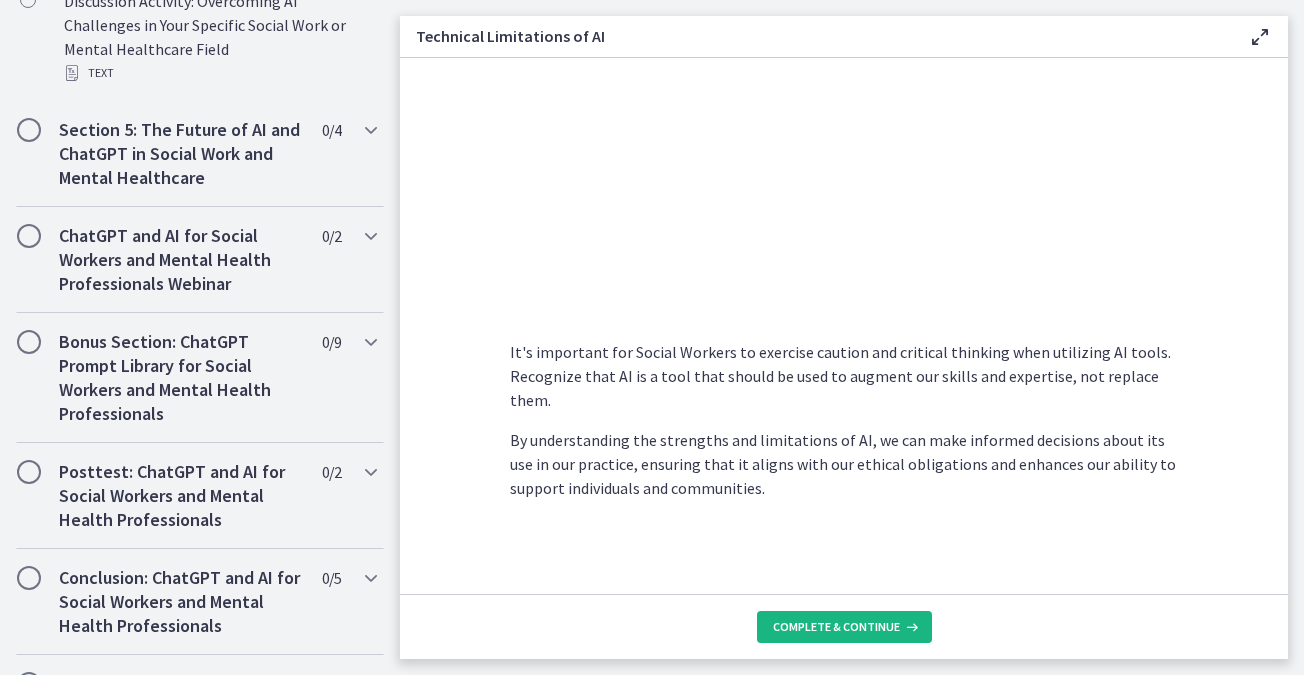 click on "Complete & continue" at bounding box center [836, 627] 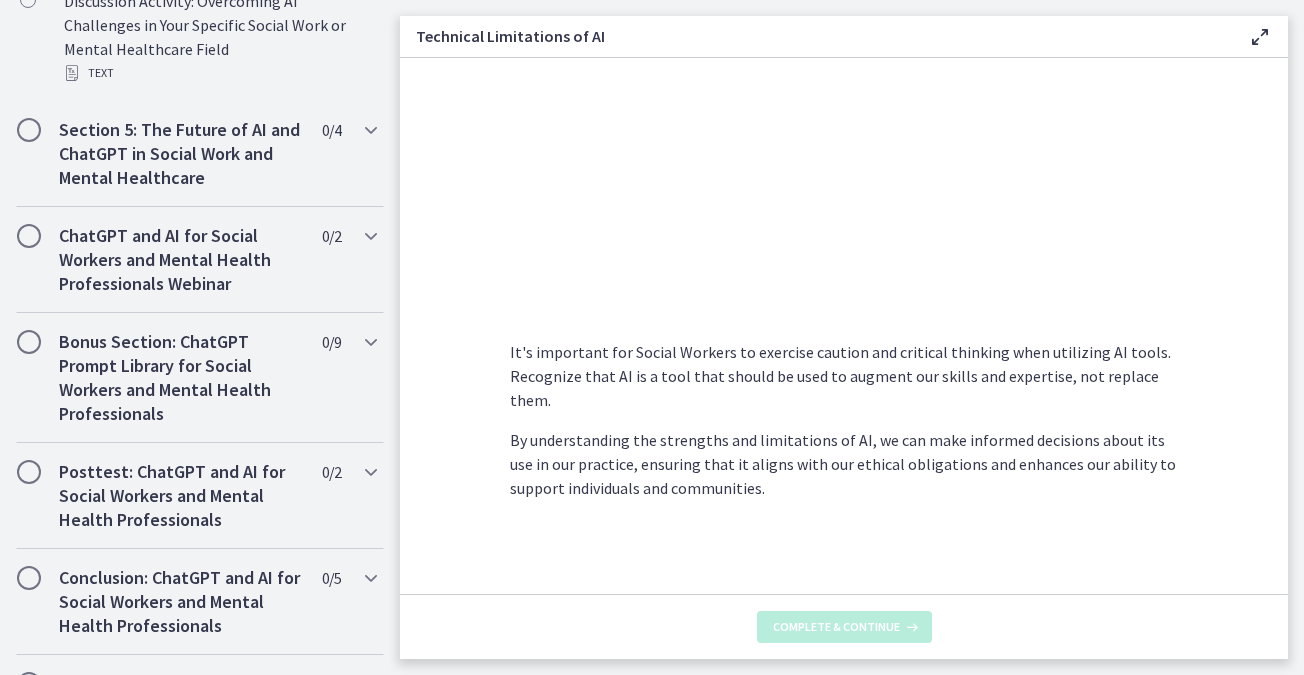 scroll, scrollTop: 0, scrollLeft: 0, axis: both 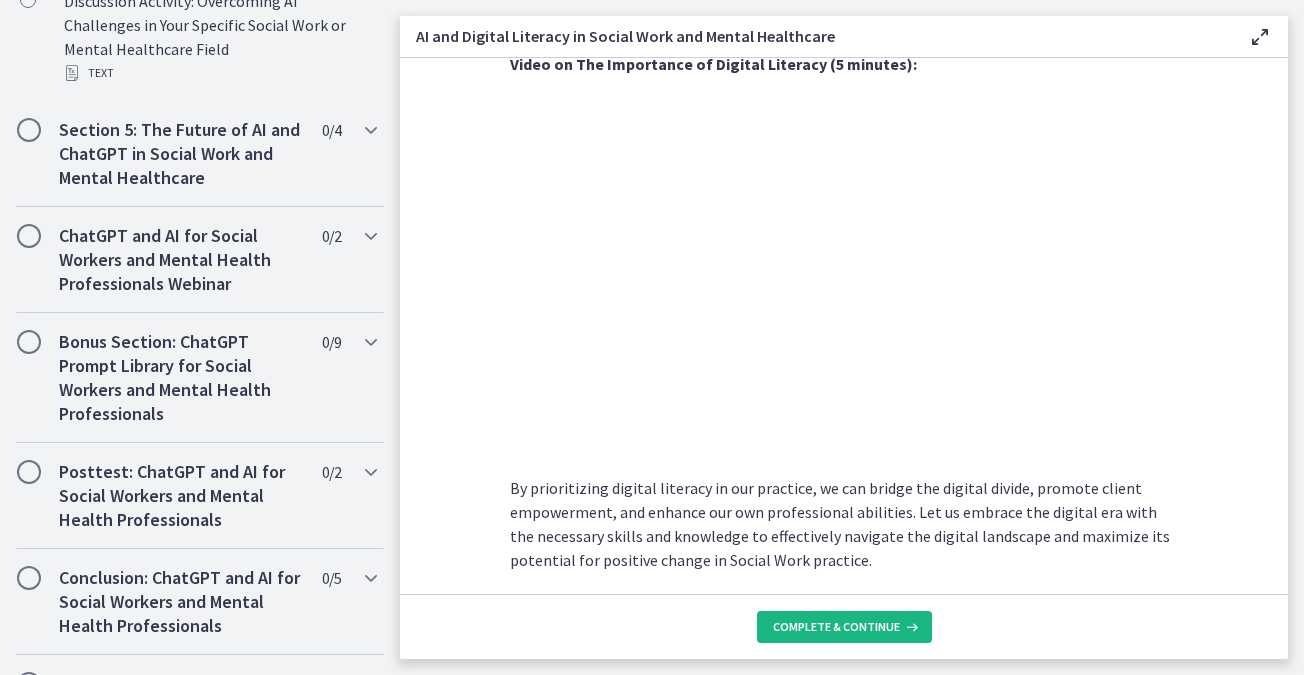 click on "Complete & continue" at bounding box center (844, 627) 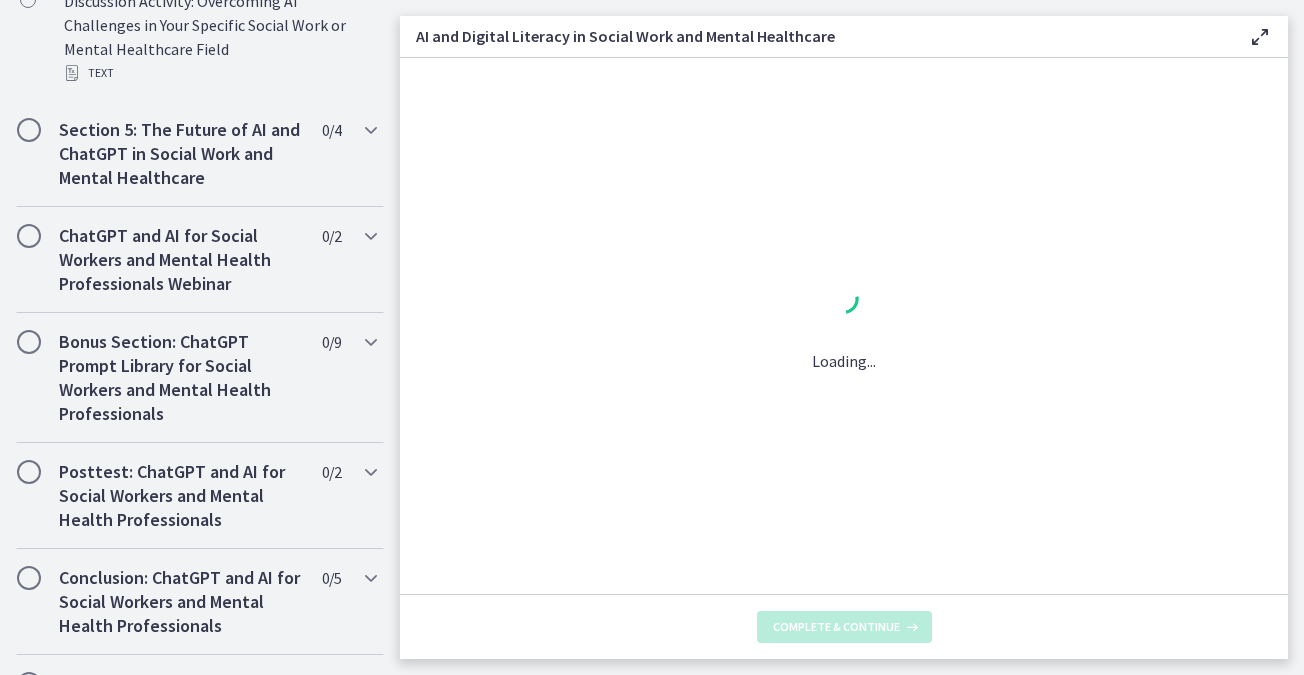 scroll, scrollTop: 0, scrollLeft: 0, axis: both 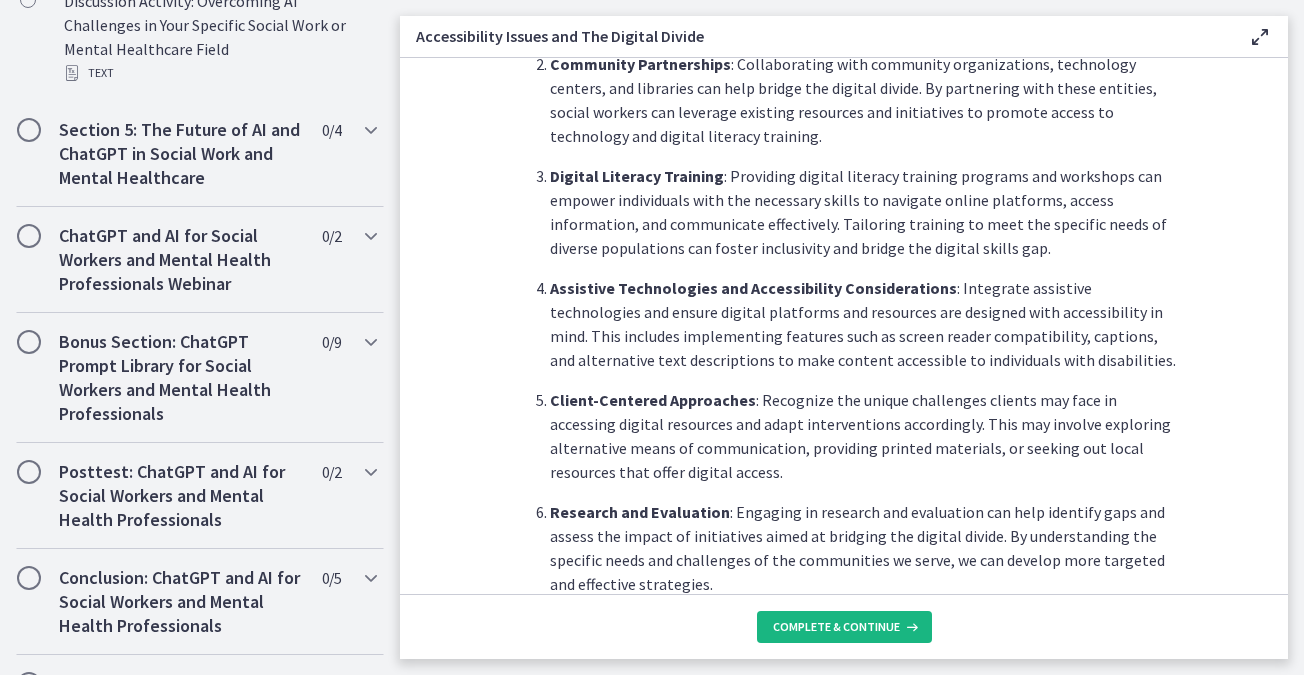 click on "Complete & continue" at bounding box center (844, 627) 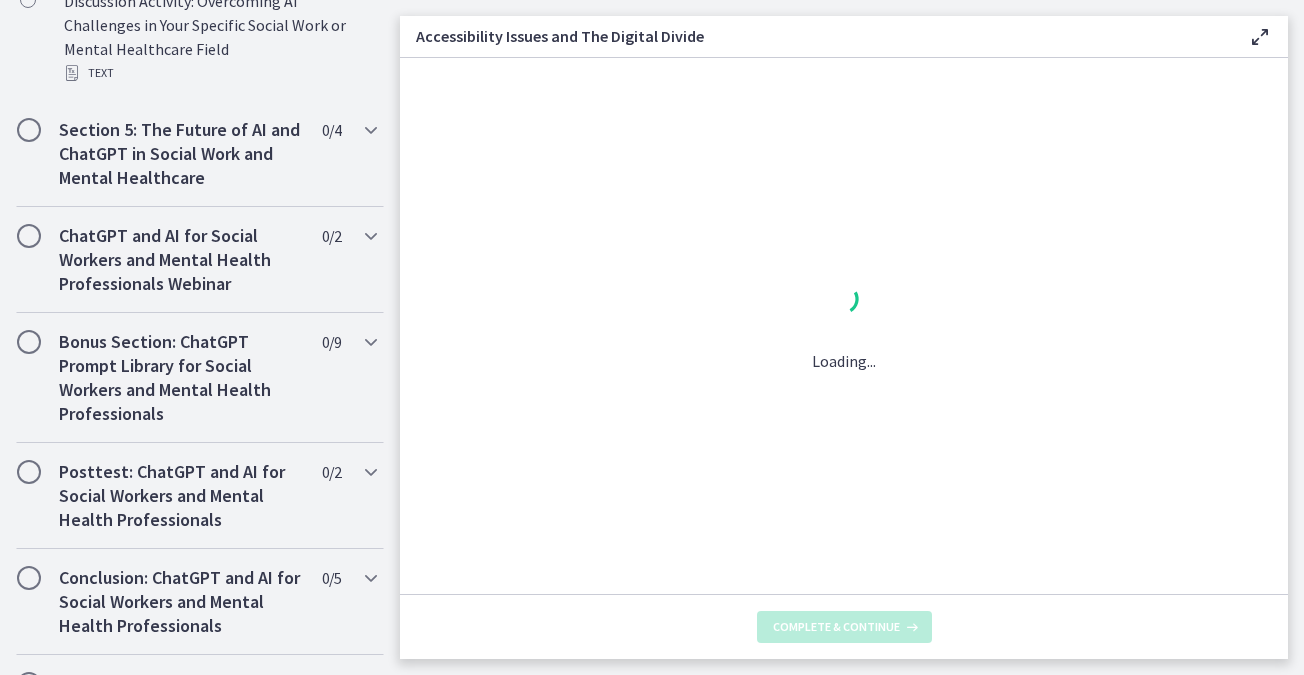 scroll, scrollTop: 0, scrollLeft: 0, axis: both 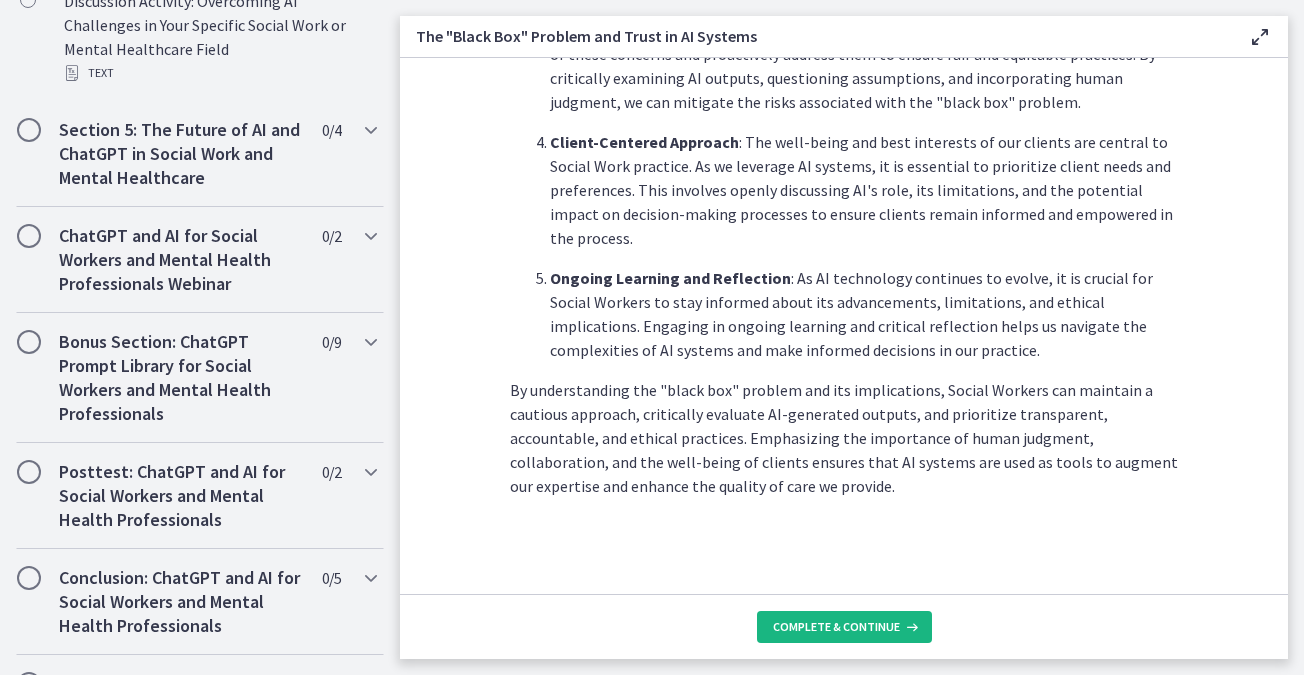 click on "Complete & continue" at bounding box center (844, 627) 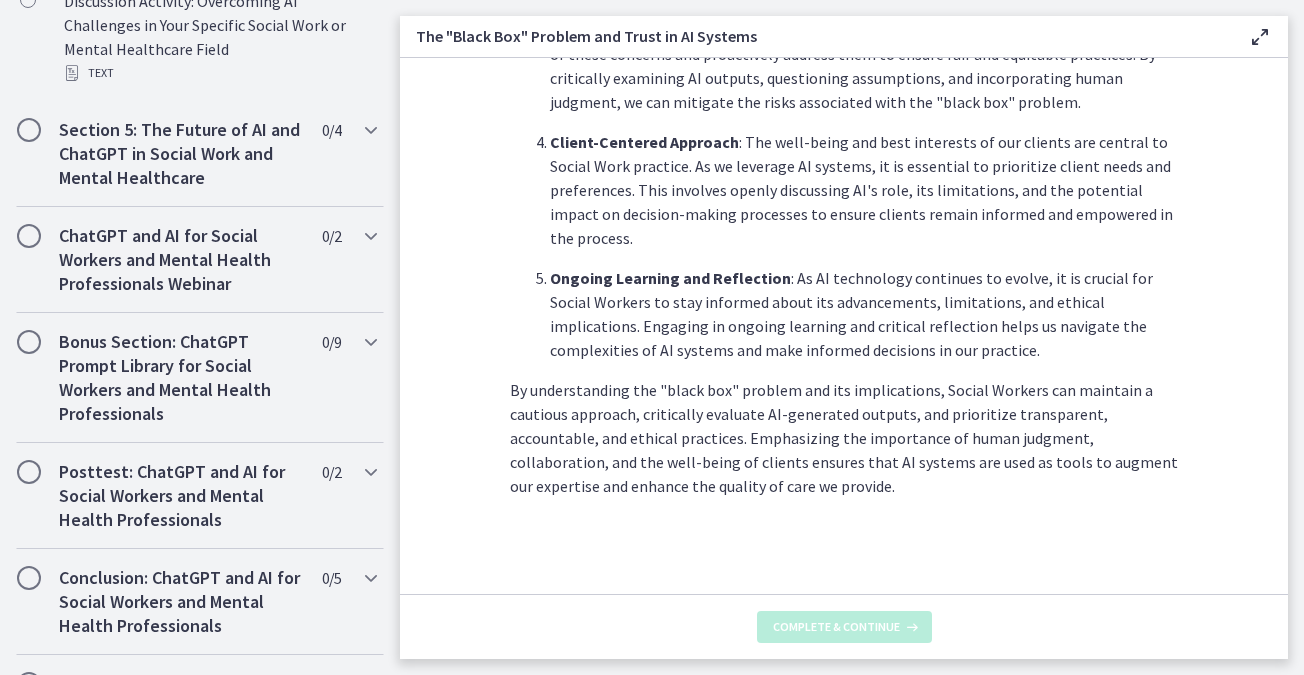scroll, scrollTop: 0, scrollLeft: 0, axis: both 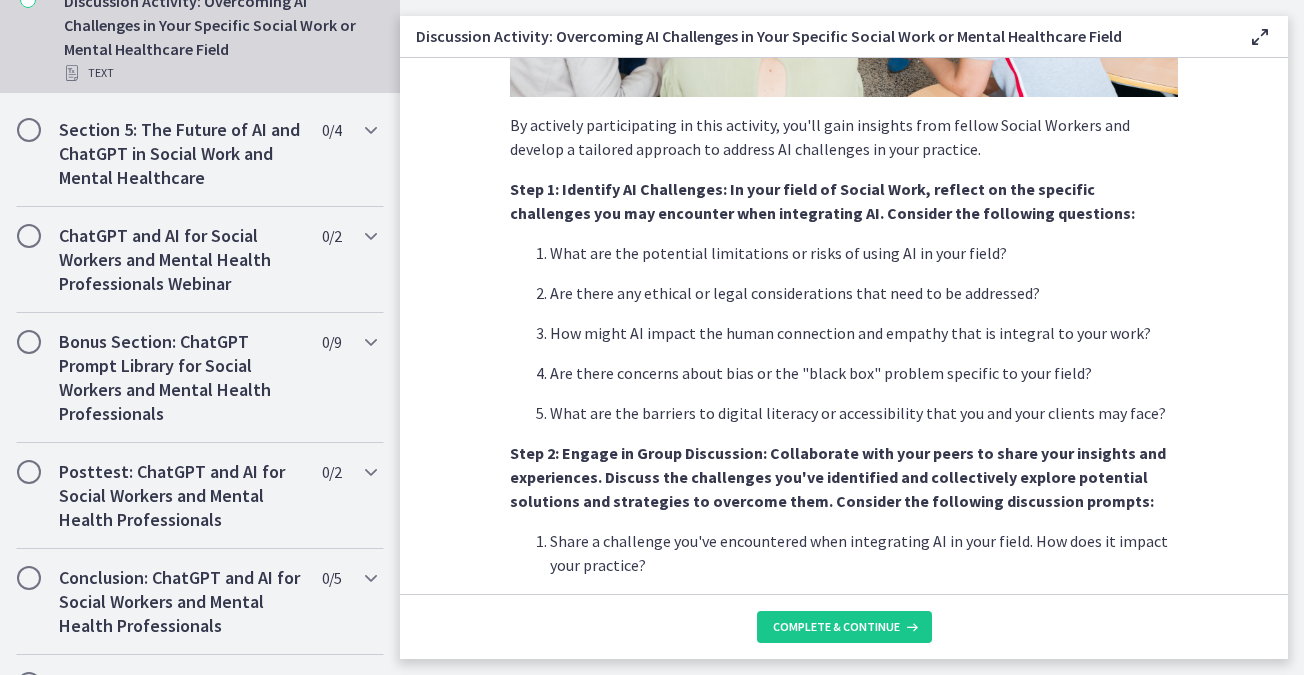 click on "Complete & continue" at bounding box center (844, 626) 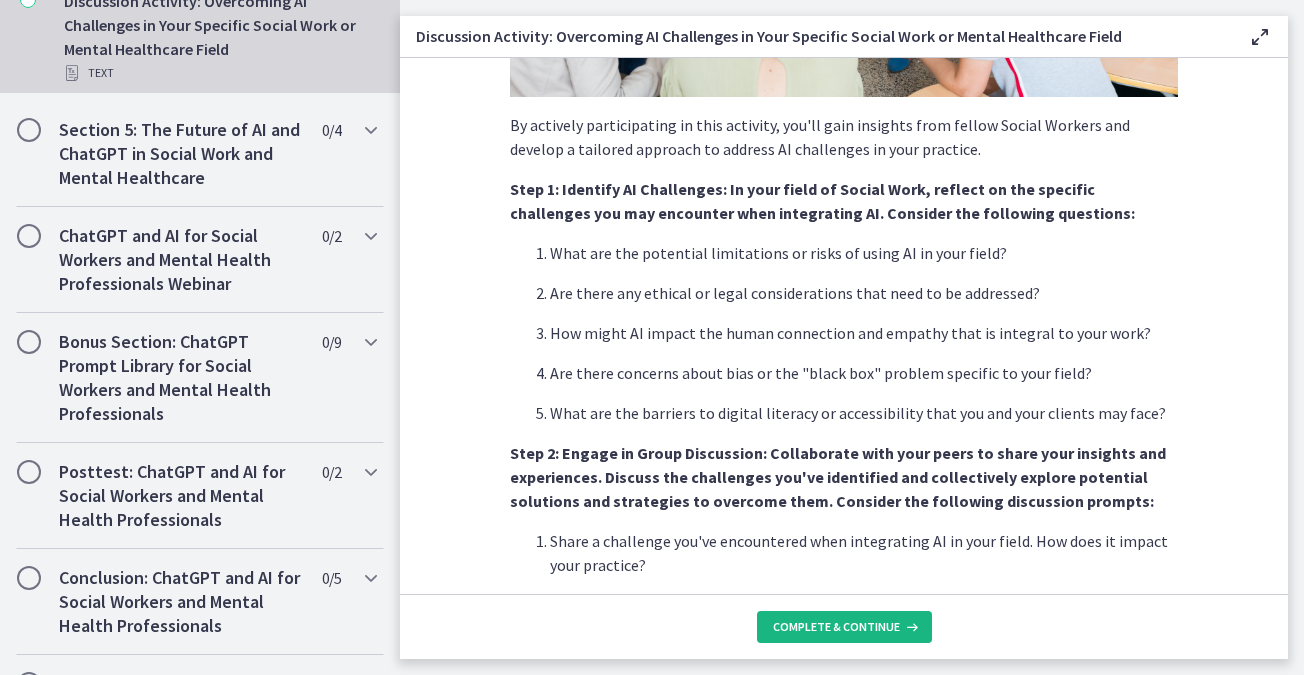 click on "Complete & continue" at bounding box center [836, 627] 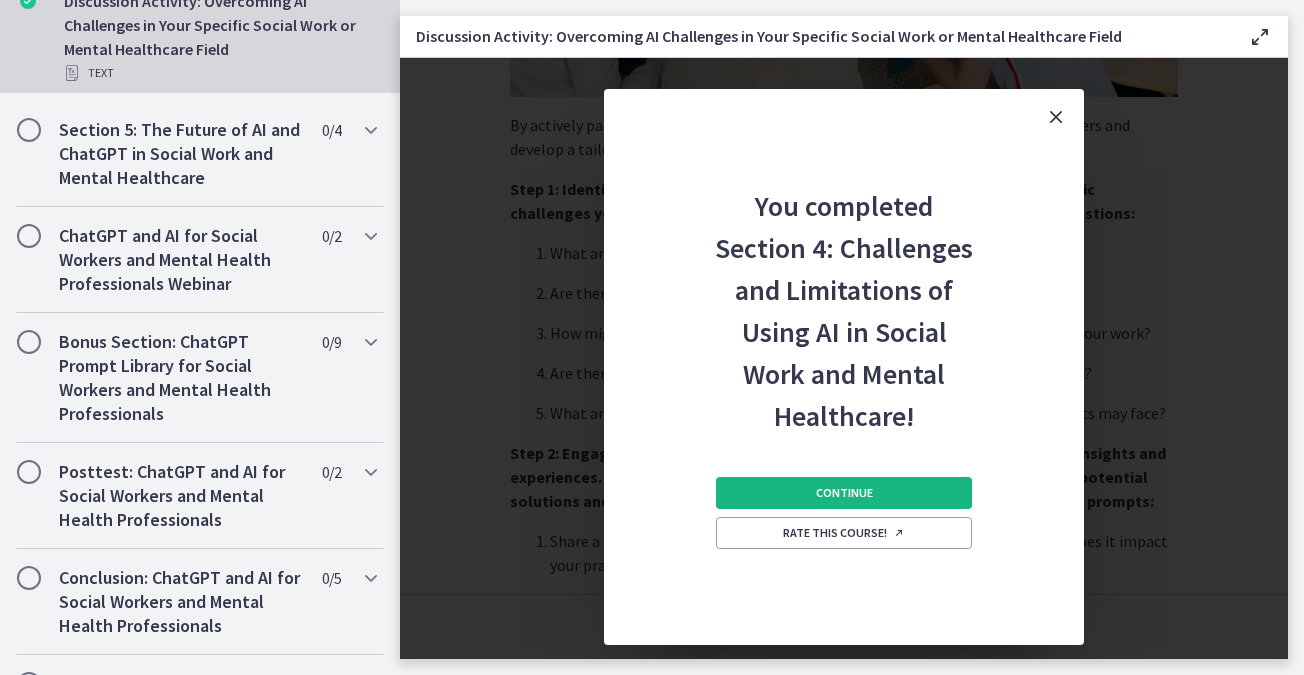 click on "Continue" at bounding box center (844, 493) 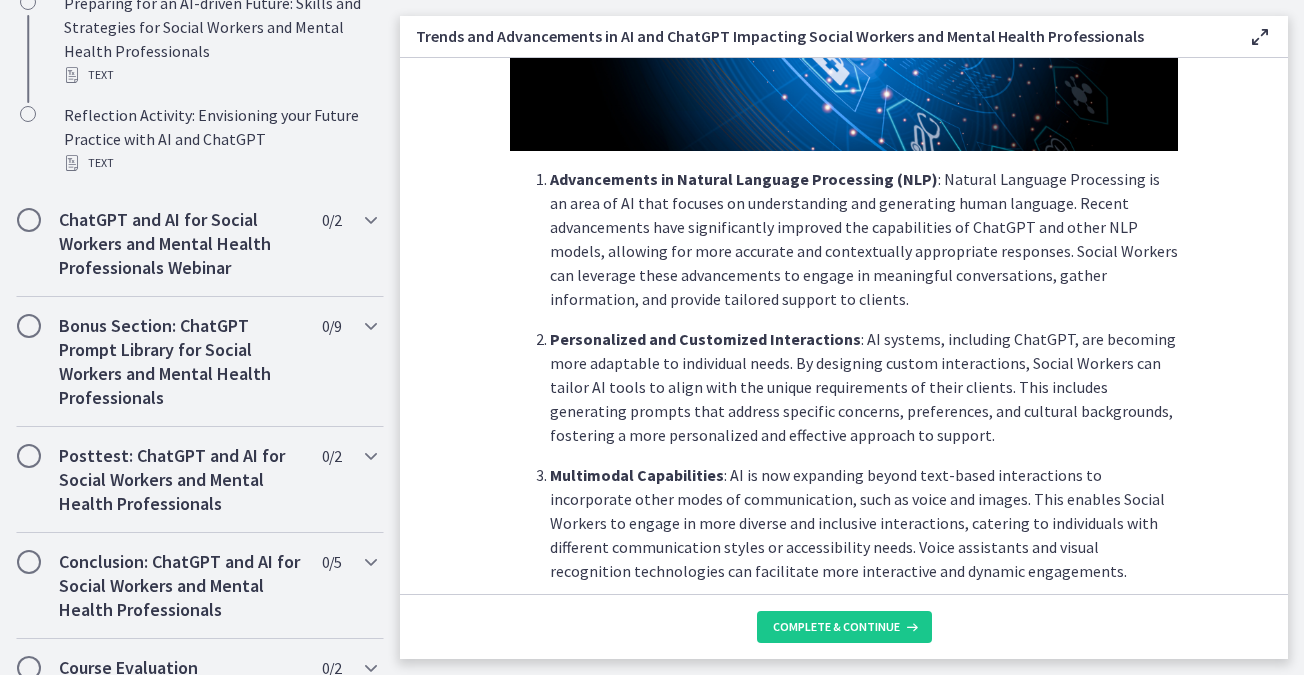 scroll, scrollTop: 435, scrollLeft: 0, axis: vertical 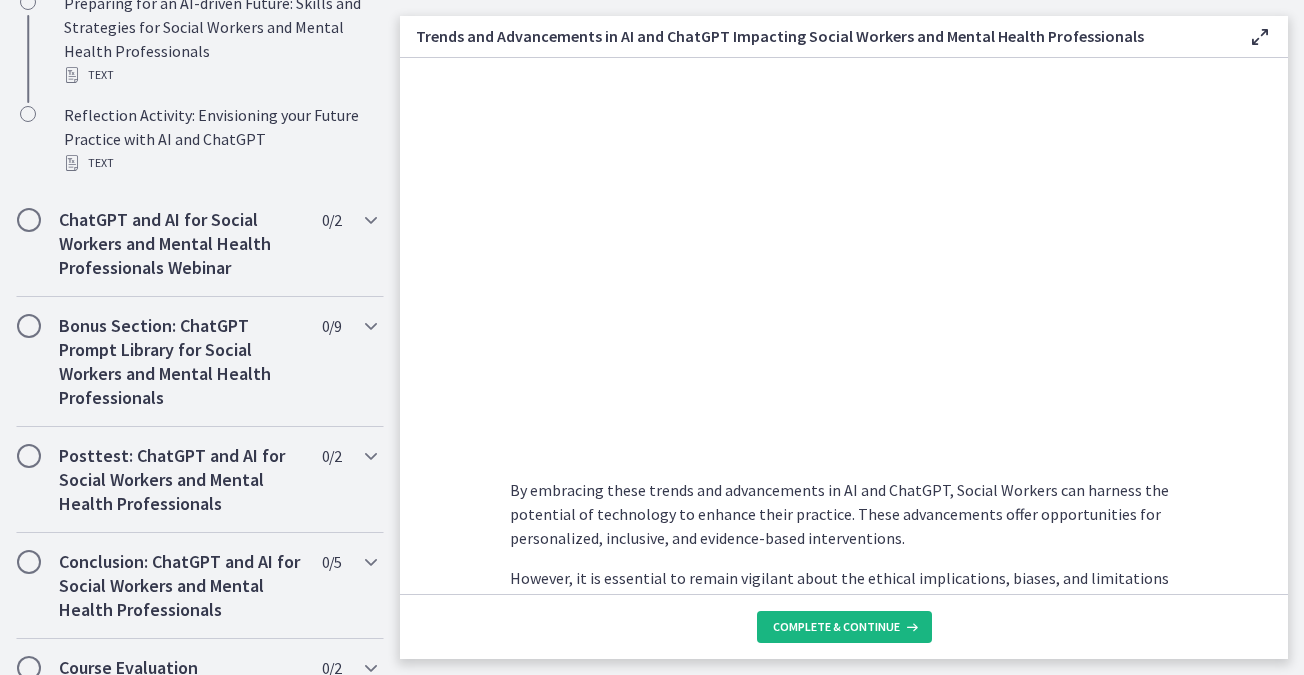 click on "Complete & continue" at bounding box center (836, 627) 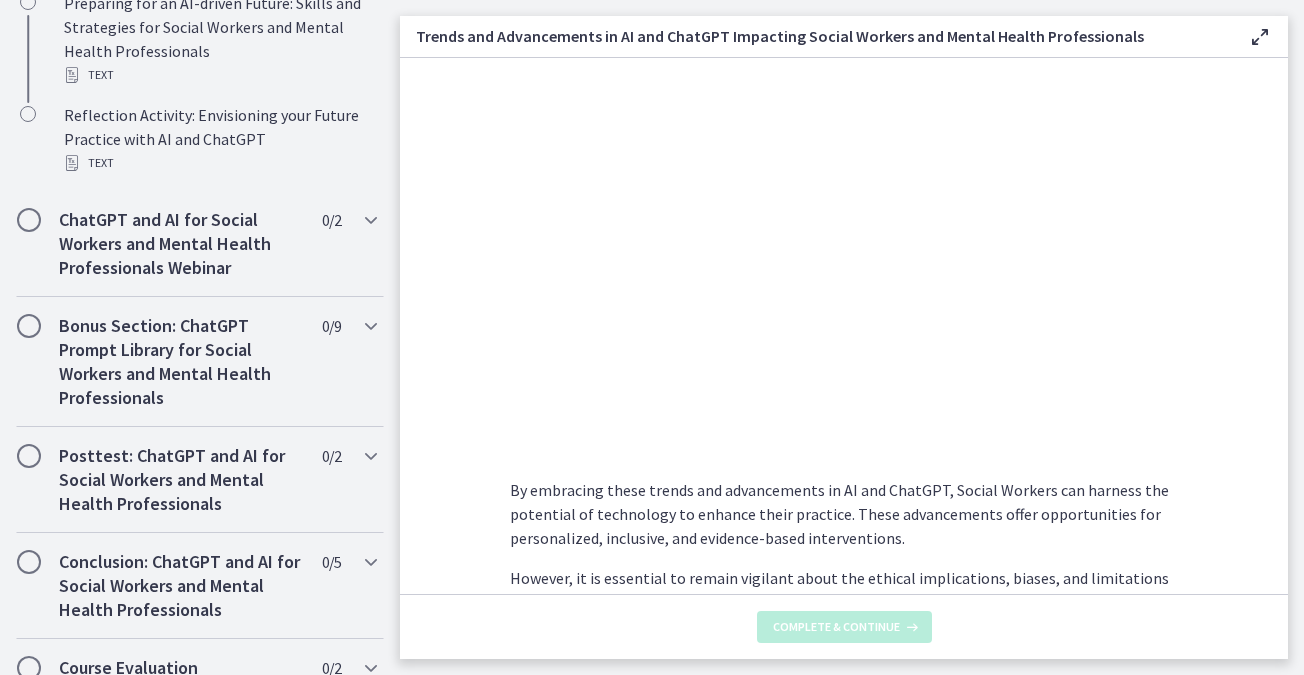 scroll, scrollTop: 0, scrollLeft: 0, axis: both 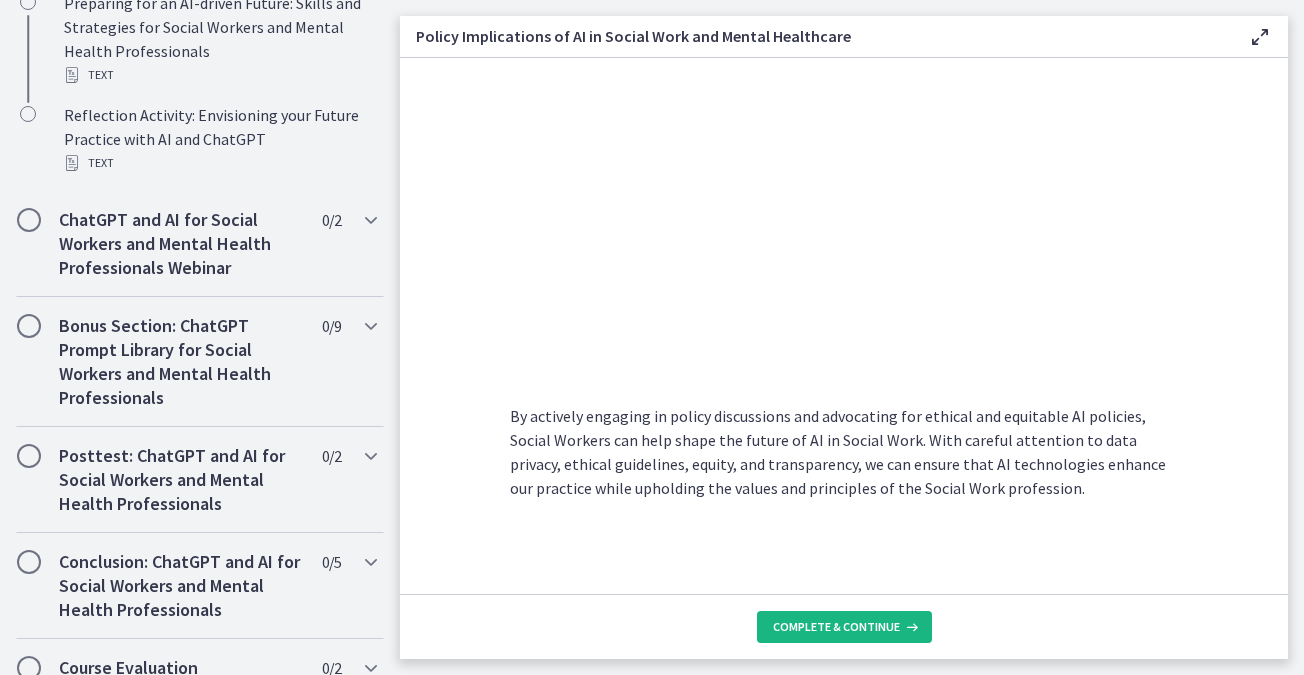 click on "Complete & continue" at bounding box center (844, 627) 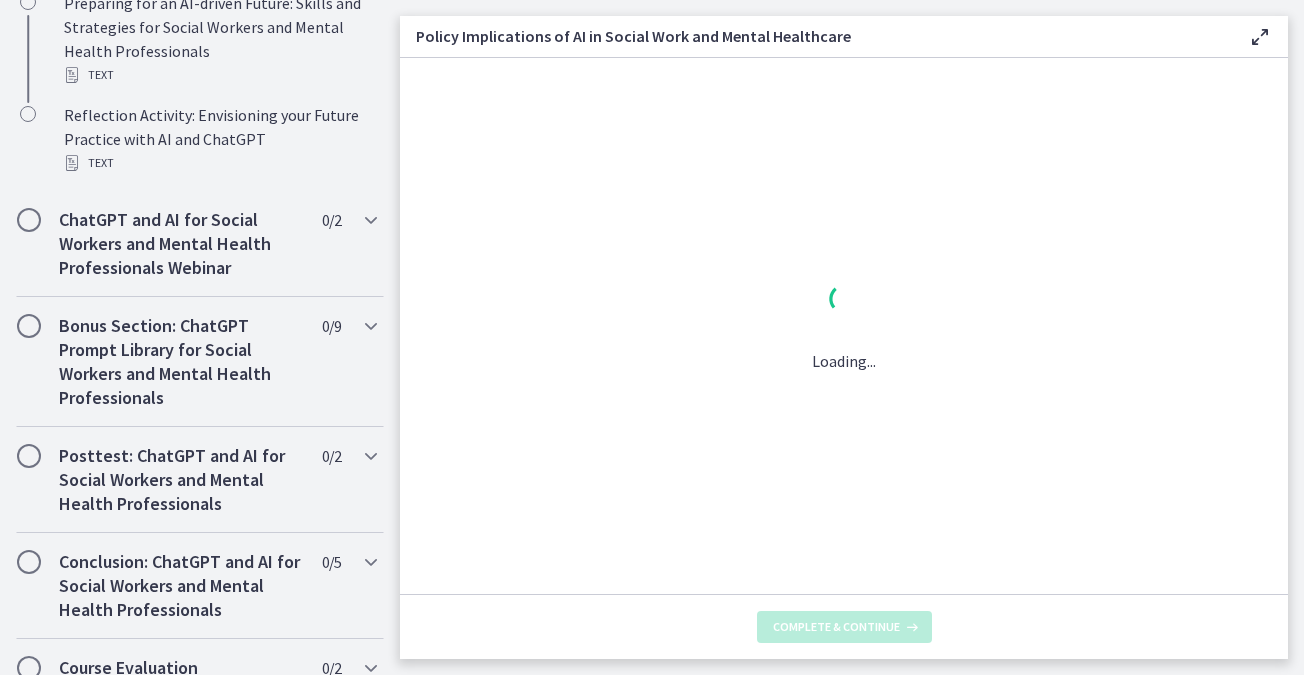 scroll, scrollTop: 0, scrollLeft: 0, axis: both 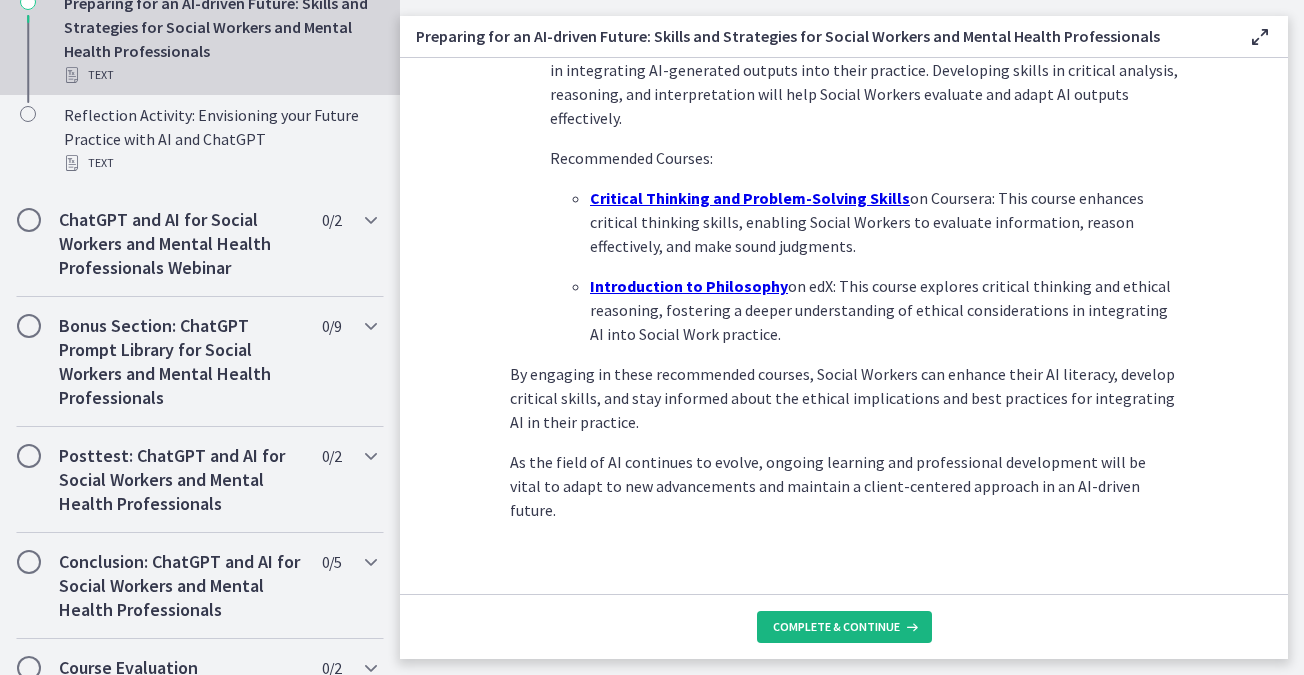 click on "Complete & continue" at bounding box center [844, 627] 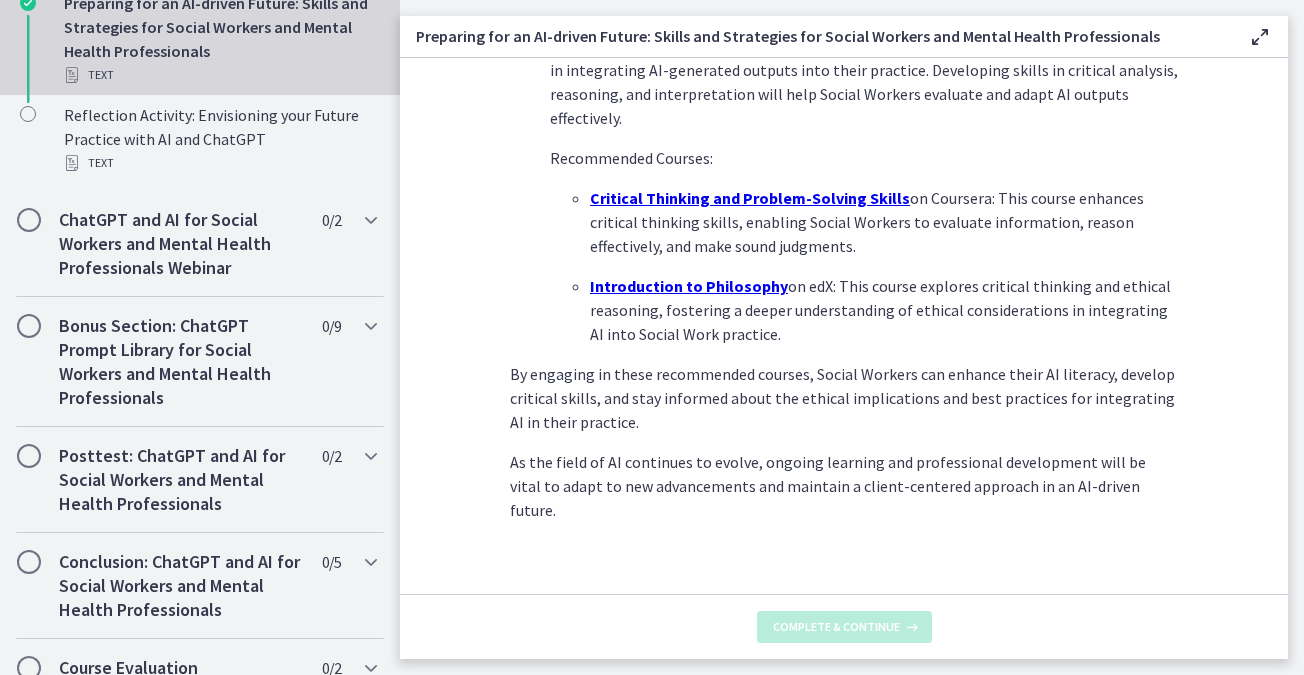 scroll, scrollTop: 0, scrollLeft: 0, axis: both 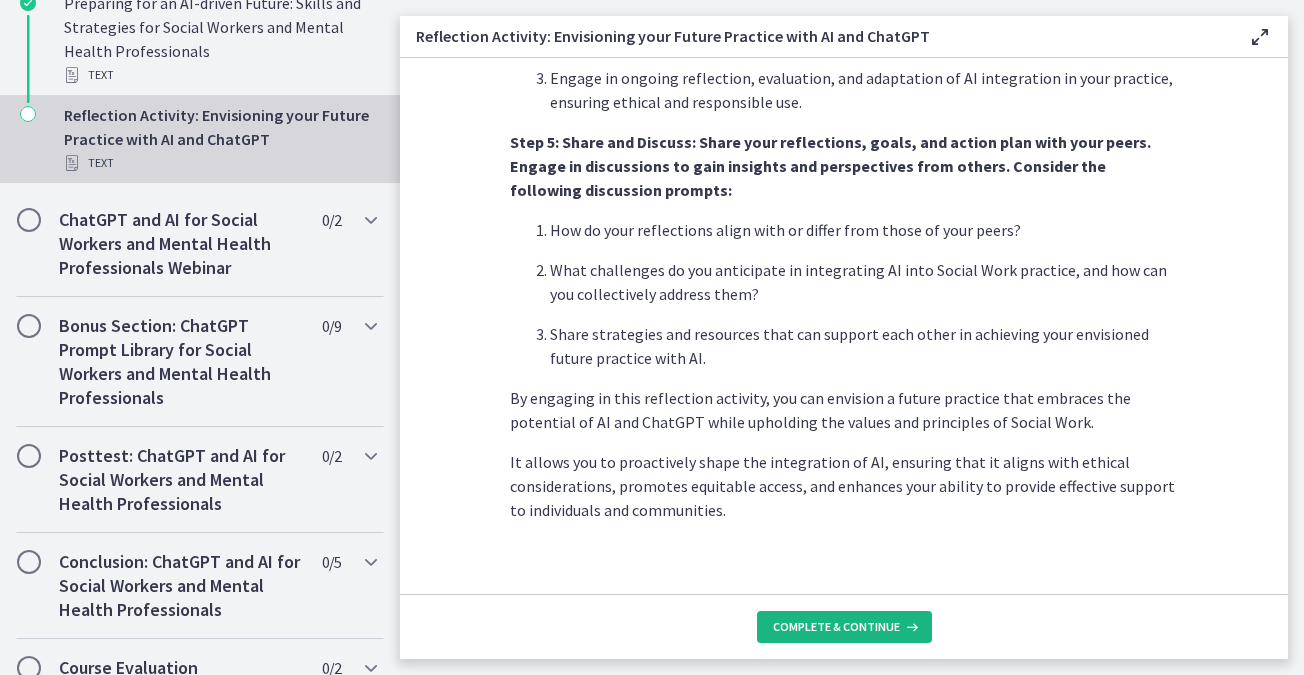 click on "Complete & continue" at bounding box center (836, 627) 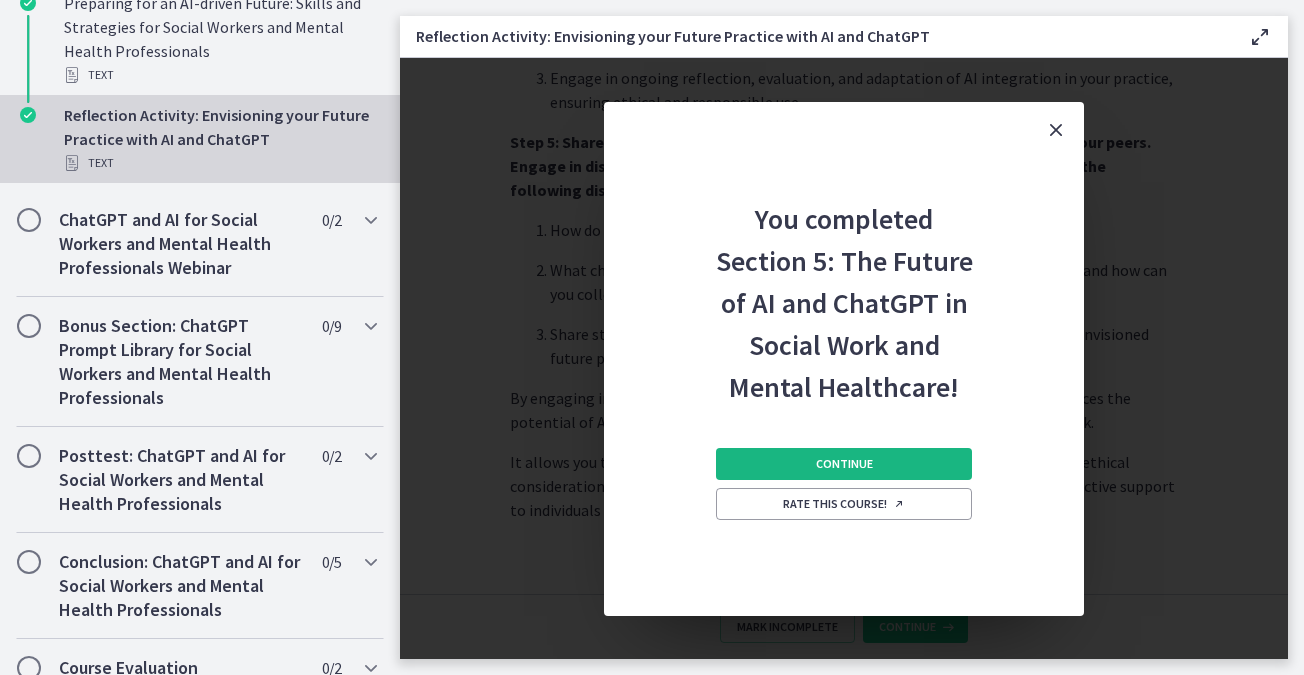 click on "Continue" at bounding box center [844, 464] 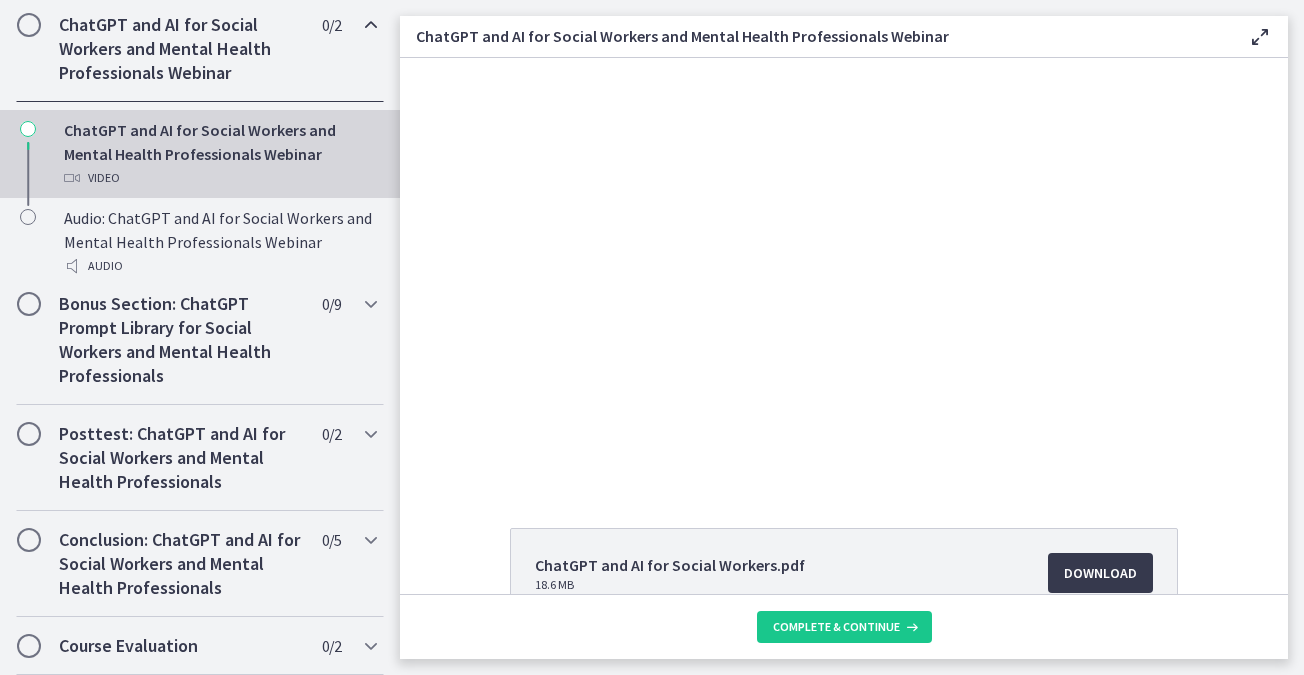 scroll, scrollTop: 1014, scrollLeft: 0, axis: vertical 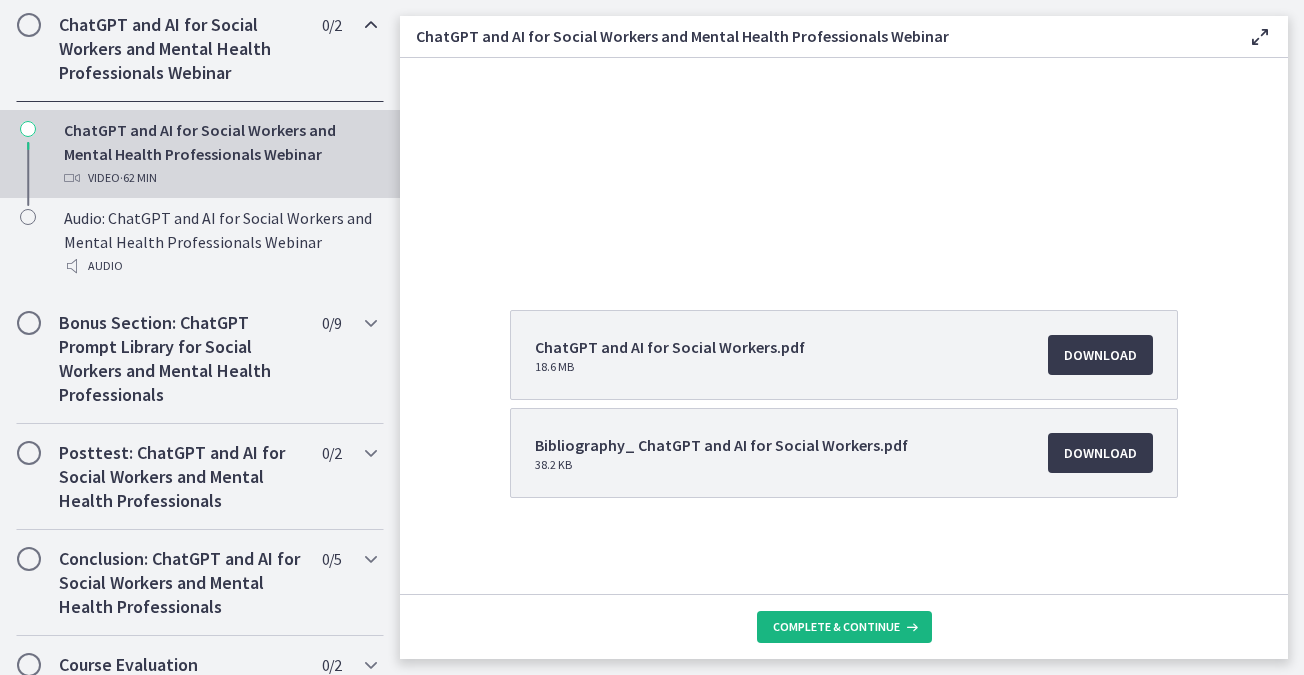 click on "Complete & continue" at bounding box center [836, 627] 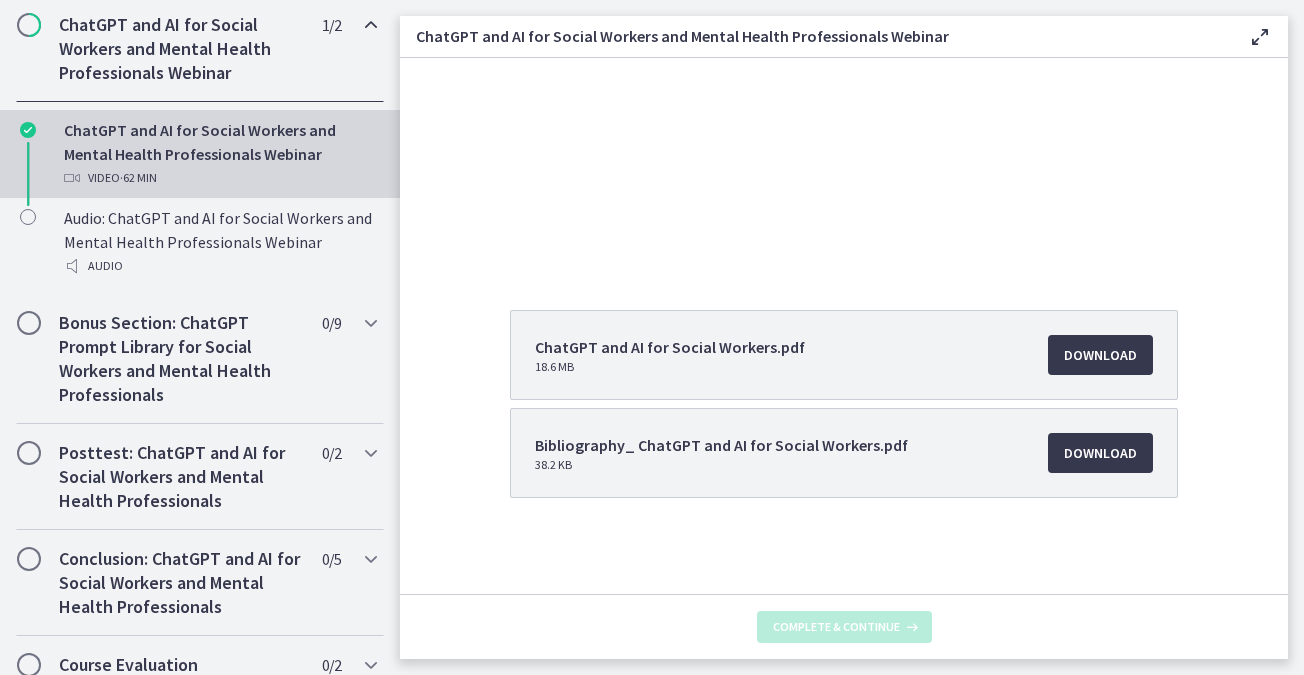 scroll, scrollTop: 0, scrollLeft: 0, axis: both 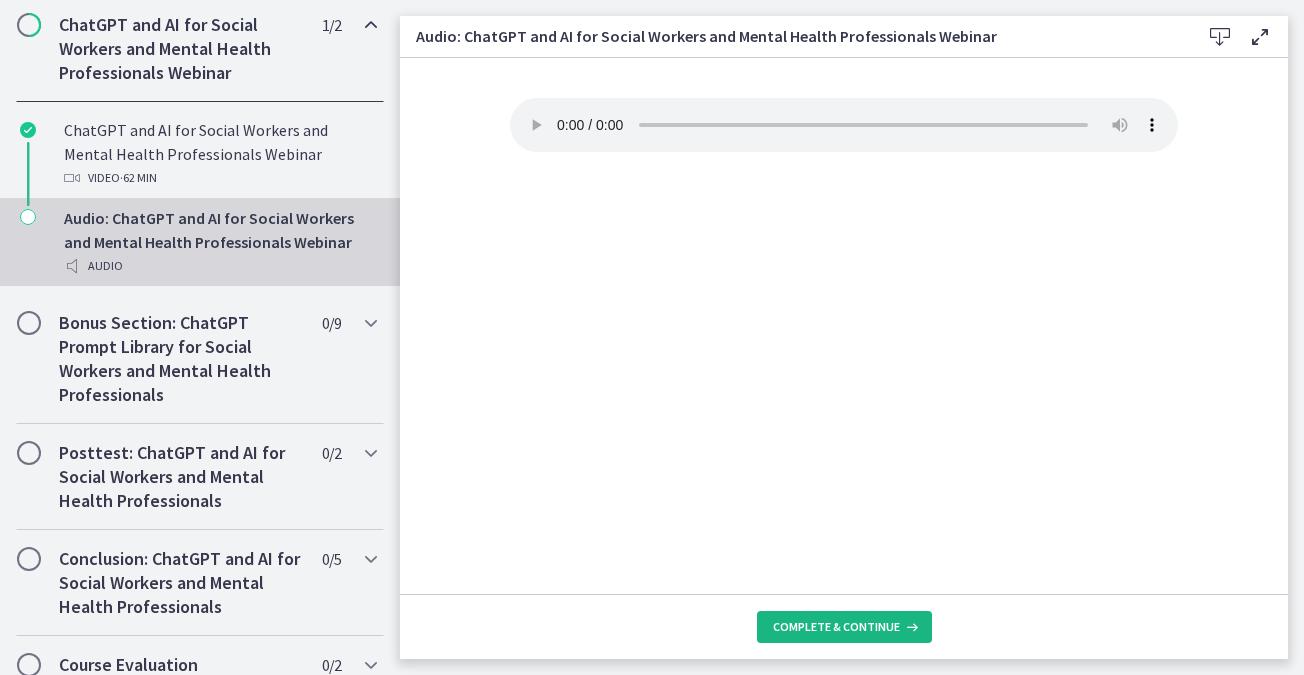 click on "Complete & continue" at bounding box center [836, 627] 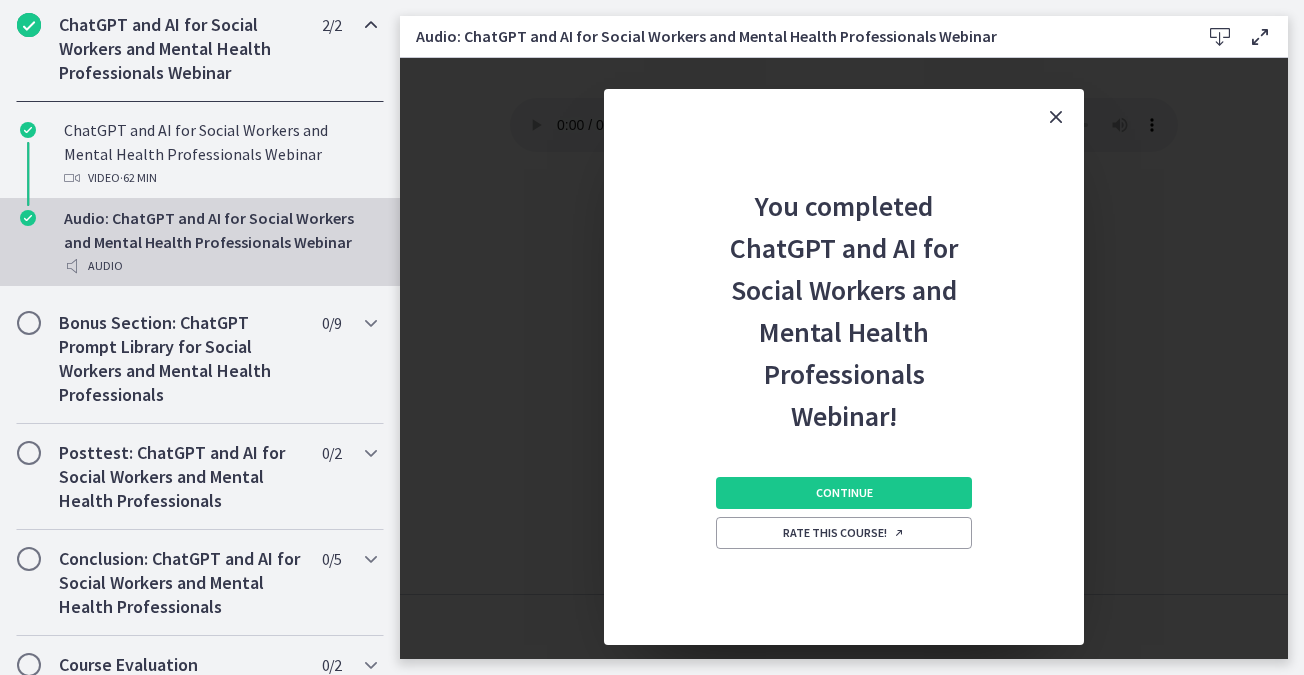 click on "Continue
Rate this course!" at bounding box center [844, 541] 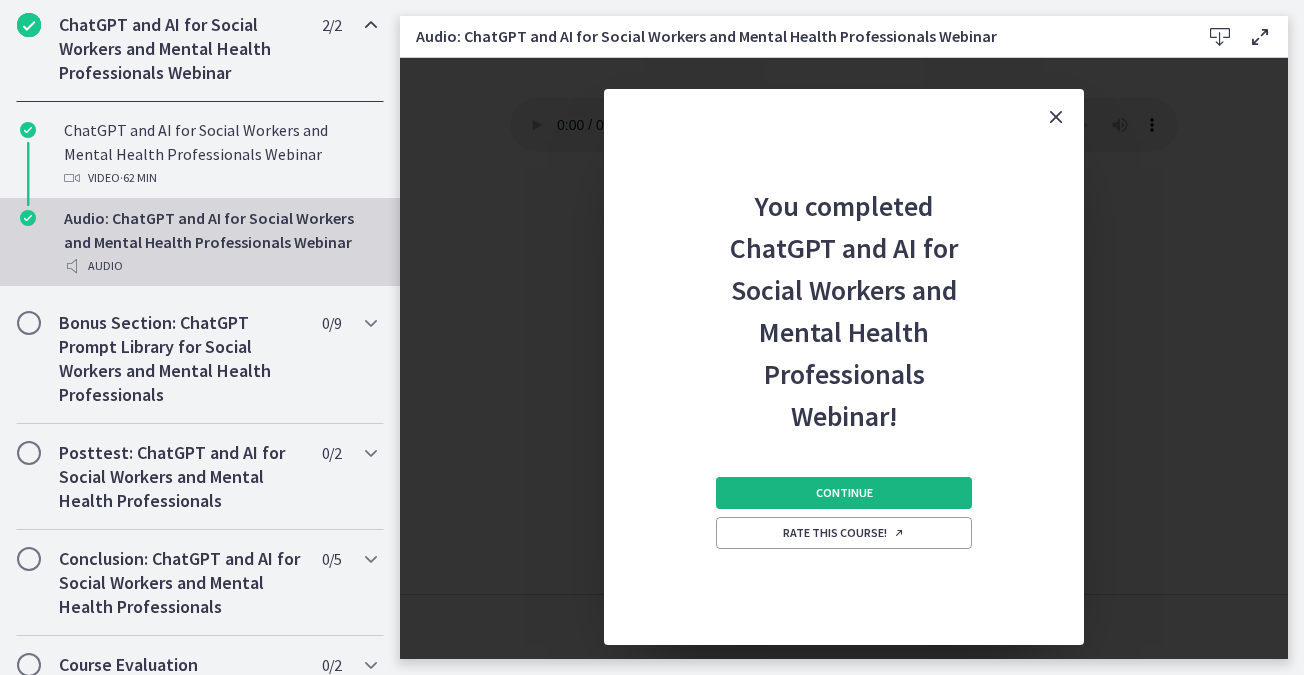 click on "Continue" at bounding box center (844, 493) 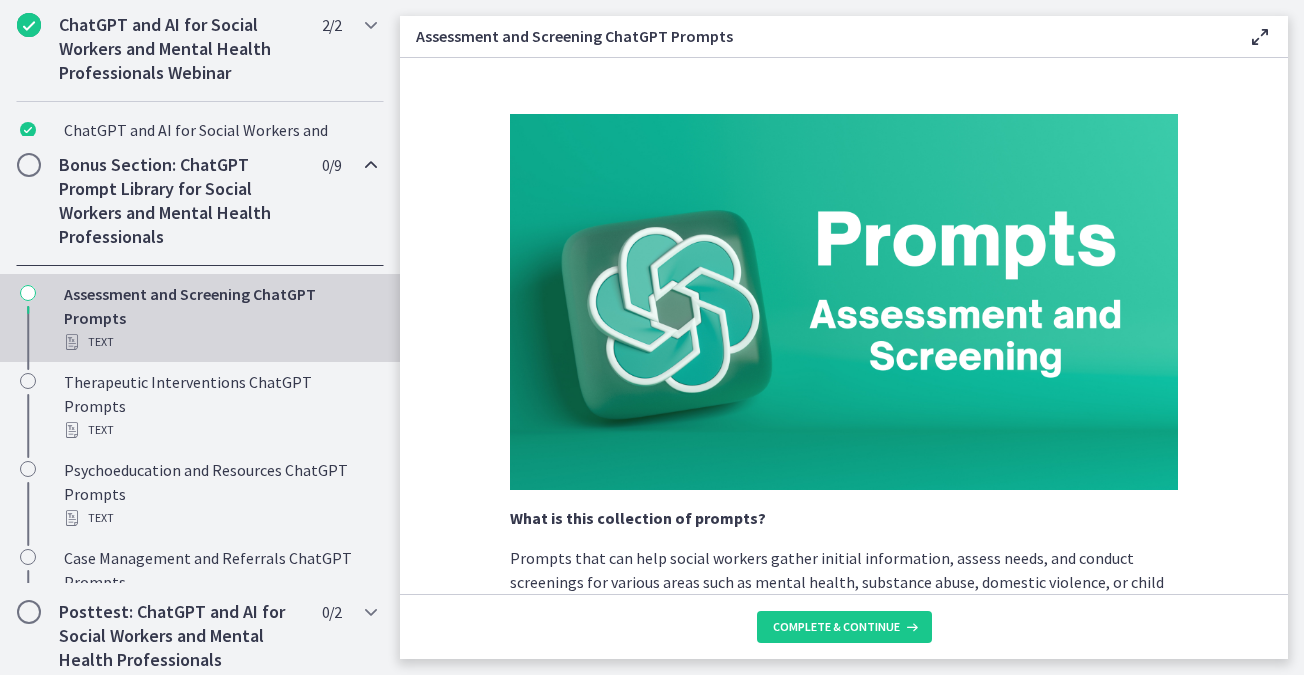 scroll, scrollTop: 1014, scrollLeft: 0, axis: vertical 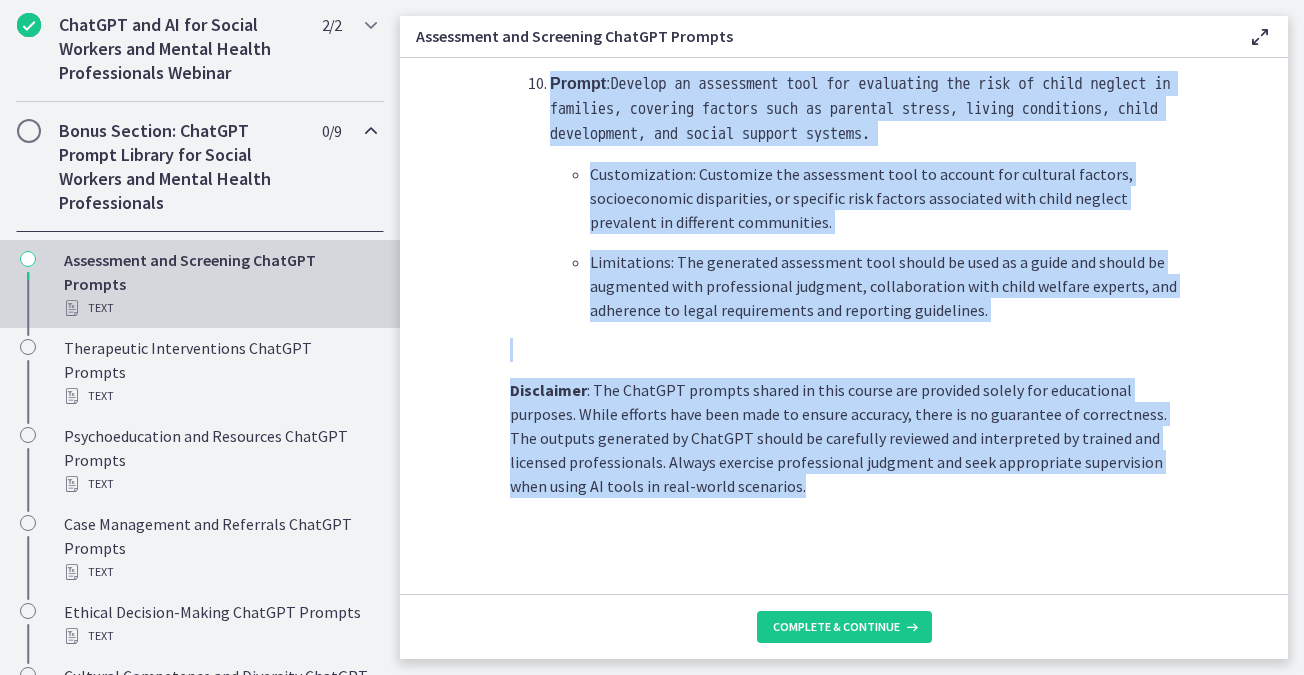 drag, startPoint x: 509, startPoint y: 105, endPoint x: 959, endPoint y: 509, distance: 604.74457 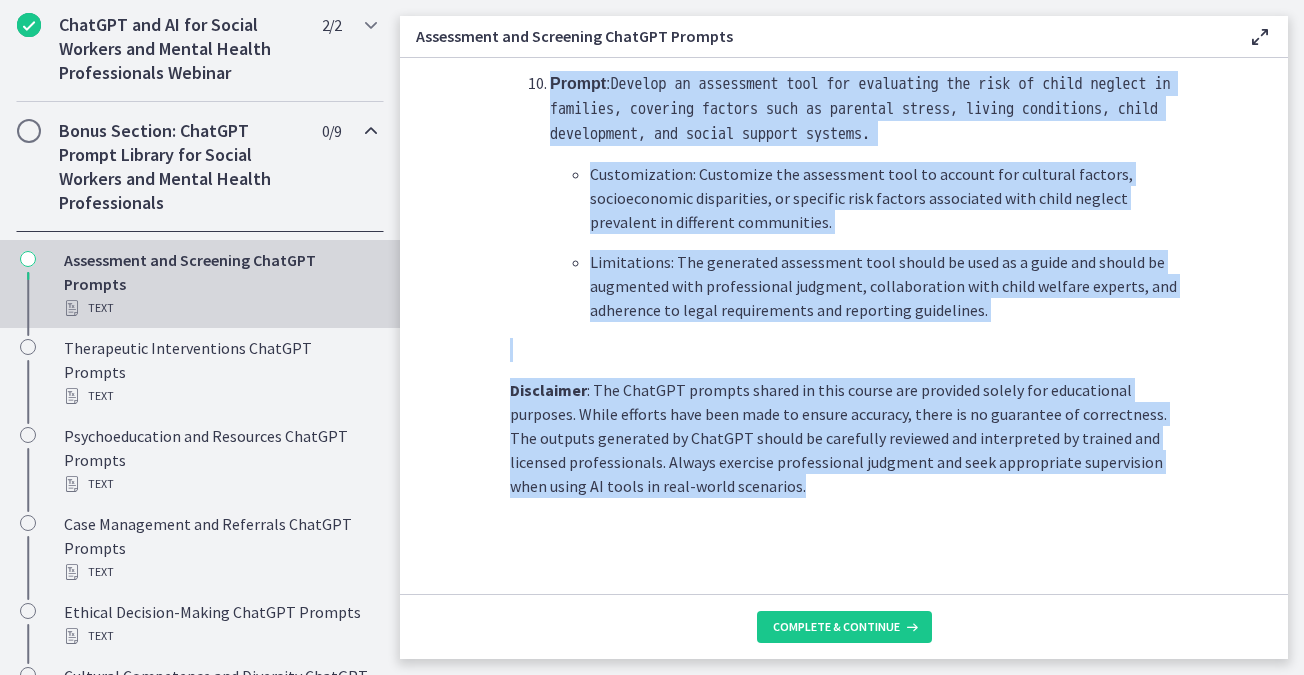 click on "Disclaimer : The ChatGPT prompts shared in this course are provided solely for educational purposes. While efforts have been made to ensure accuracy, there is no guarantee of correctness. The outputs generated by ChatGPT should be carefully reviewed and interpreted by trained and licensed professionals. Always exercise professional judgment and seek appropriate supervision when using AI tools in real-world scenarios." at bounding box center [844, 438] 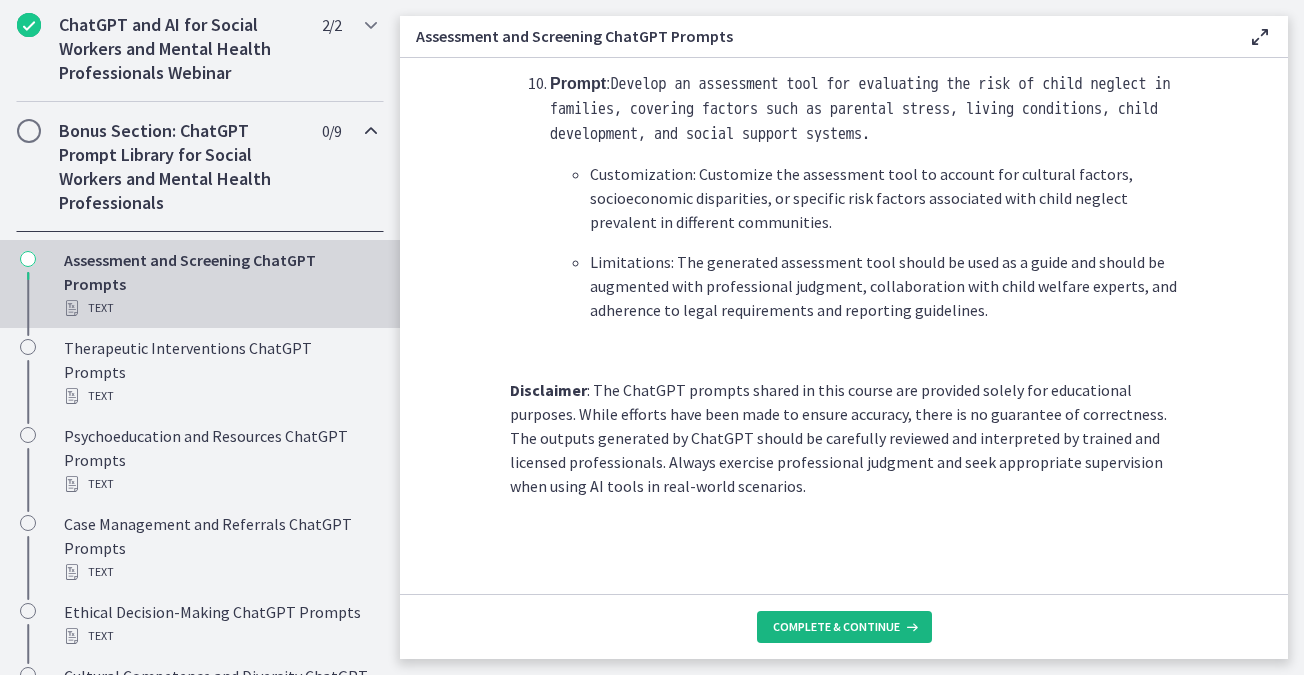 click on "Complete & continue" at bounding box center [836, 627] 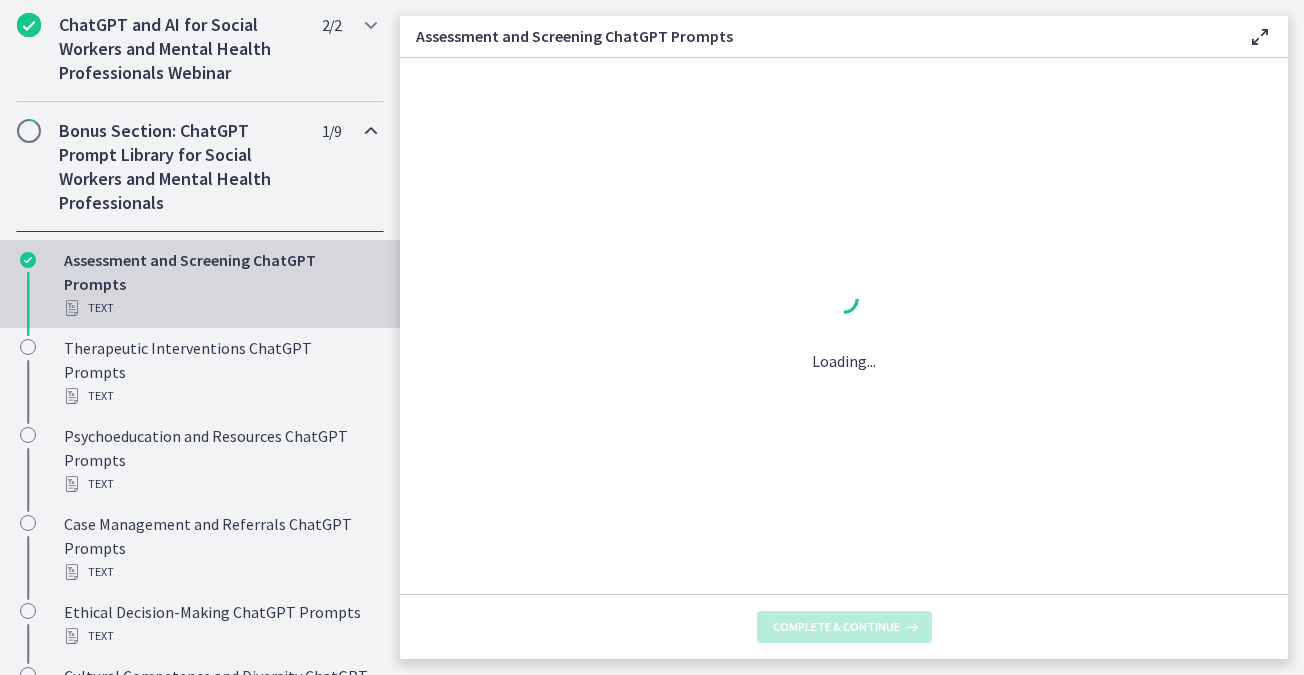 scroll, scrollTop: 0, scrollLeft: 0, axis: both 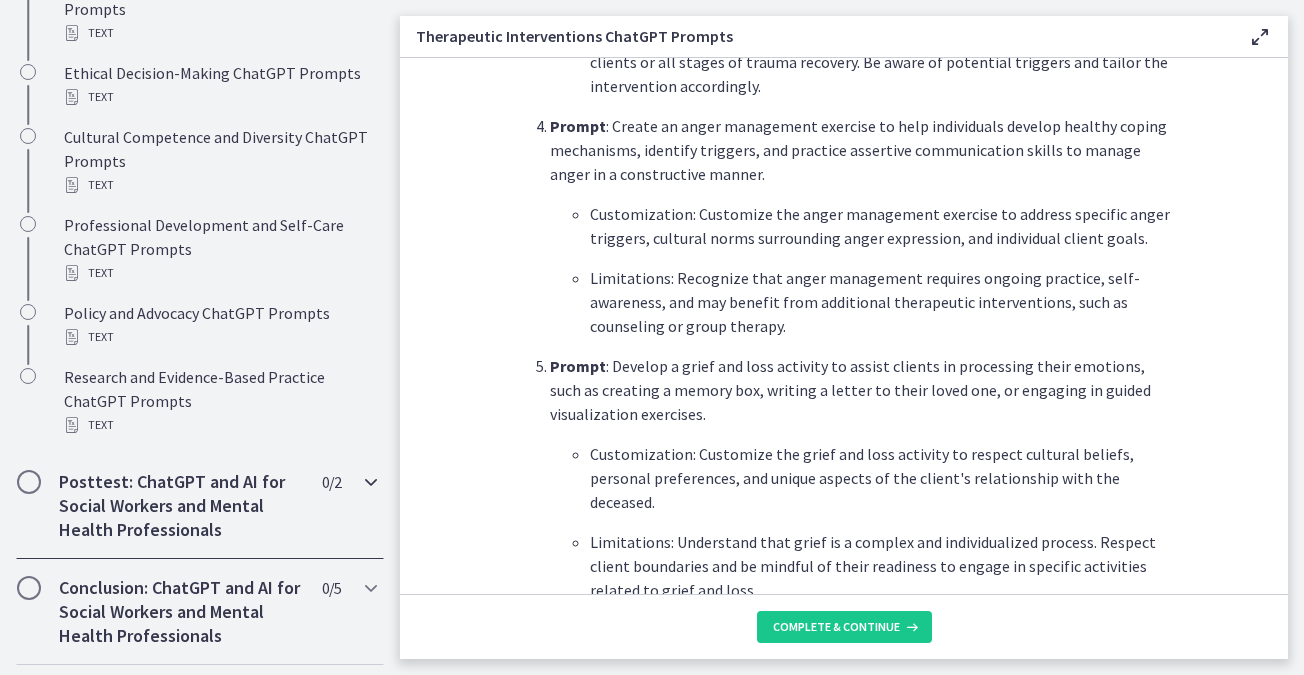 click on "Posttest: ChatGPT and AI for Social Workers and Mental Health Professionals" at bounding box center (181, 506) 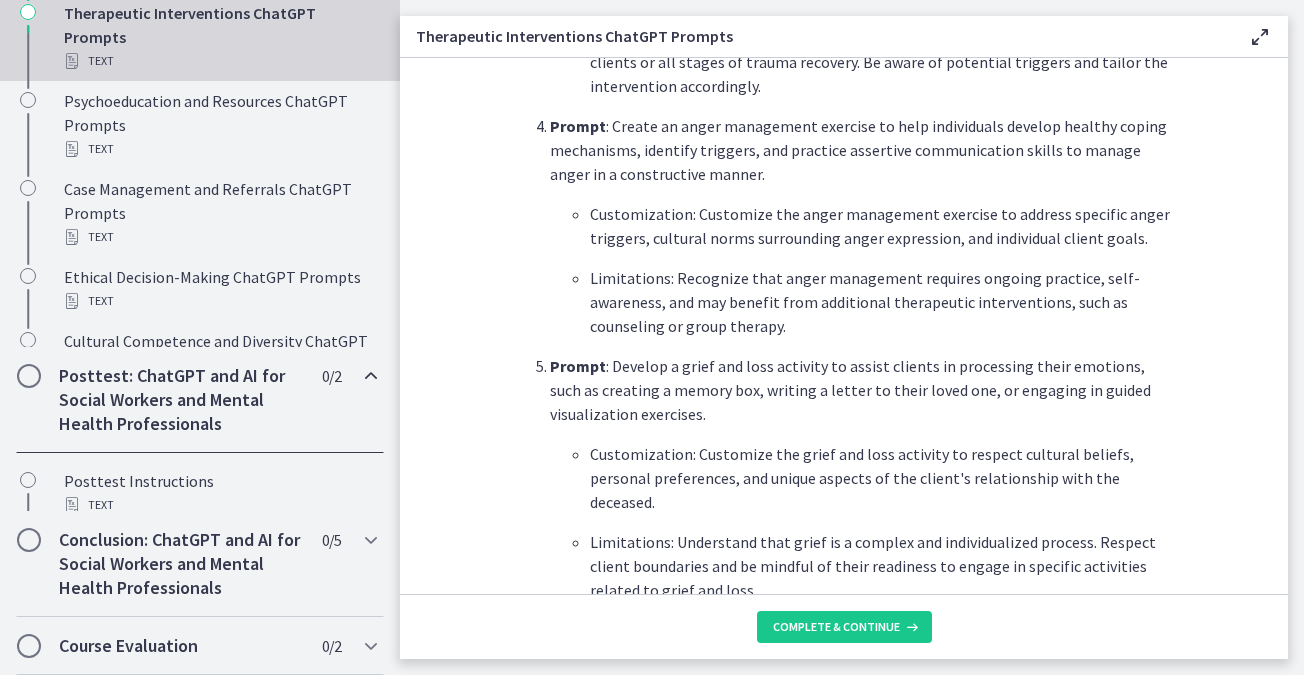 scroll, scrollTop: 1009, scrollLeft: 0, axis: vertical 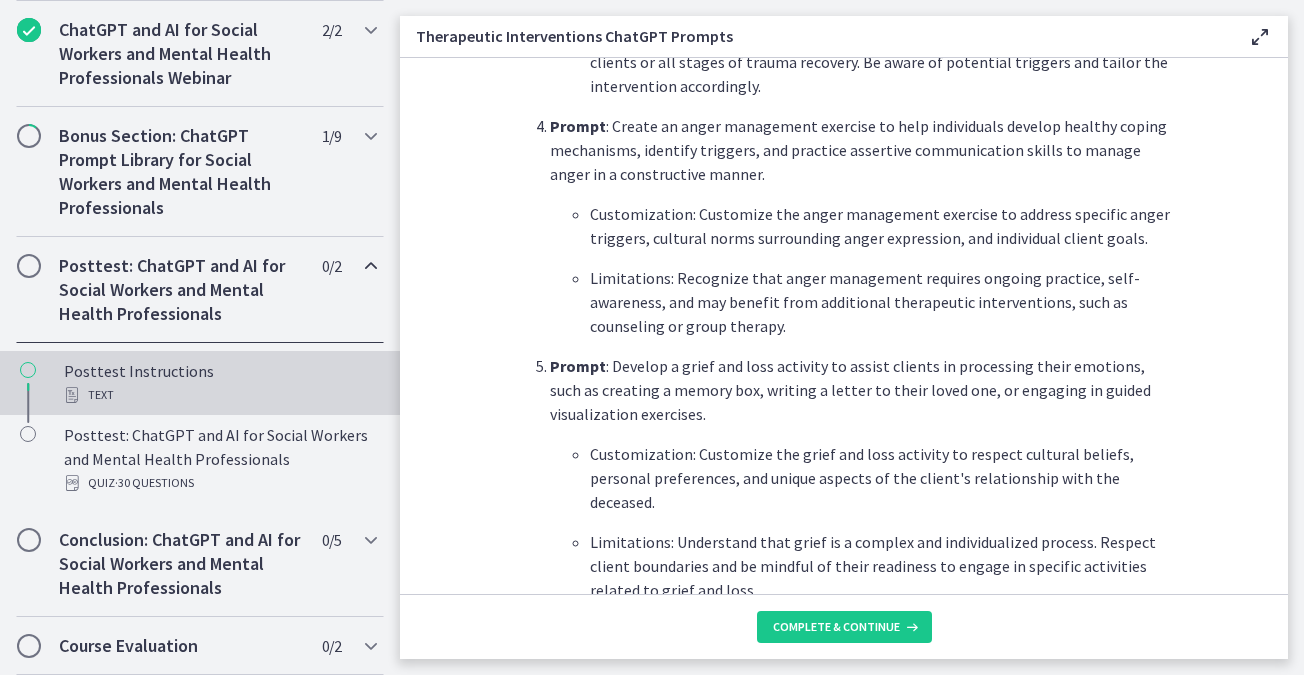 click on "Posttest Instructions
Text" at bounding box center (200, 383) 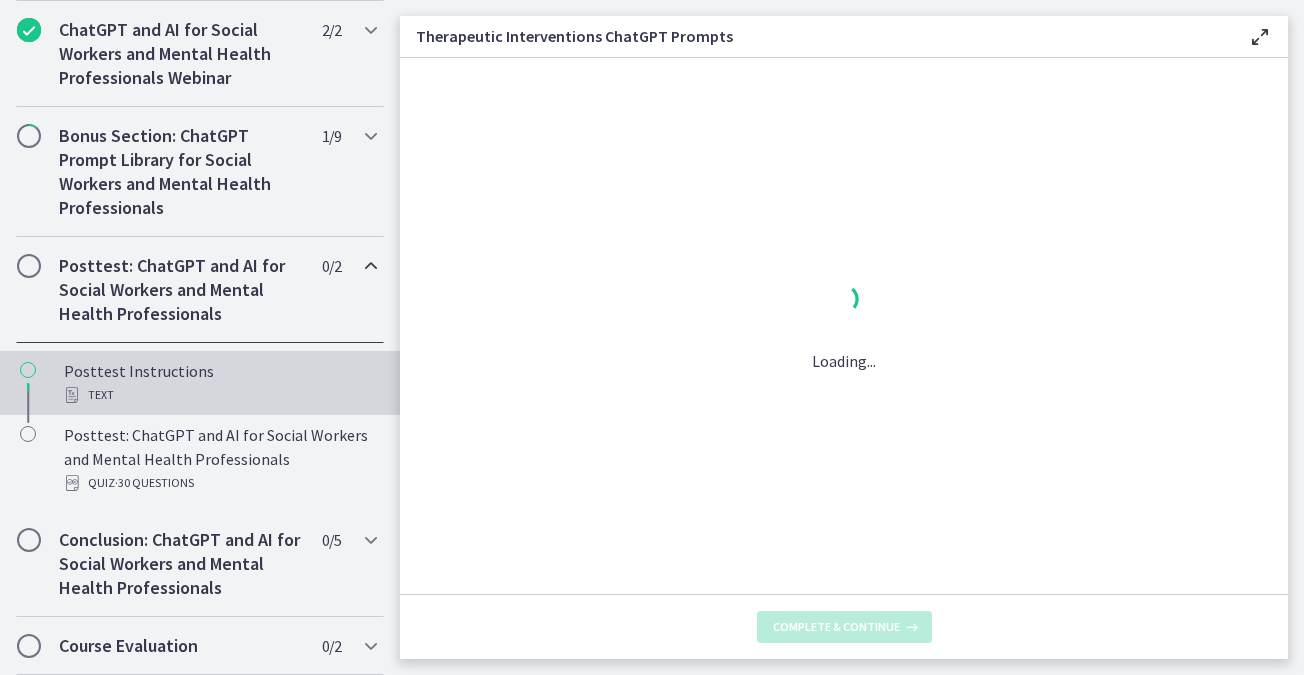 scroll, scrollTop: 0, scrollLeft: 0, axis: both 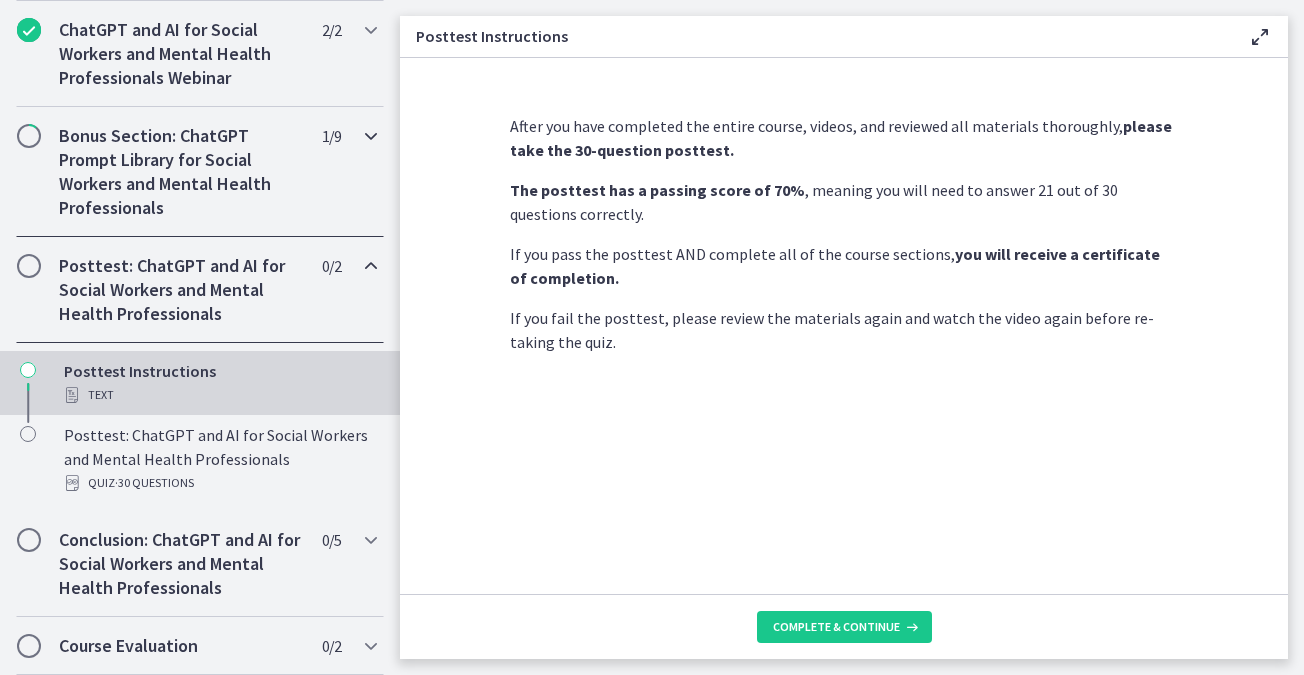 click on "Bonus Section: ChatGPT Prompt Library for Social Workers and Mental Health Professionals" at bounding box center [181, 172] 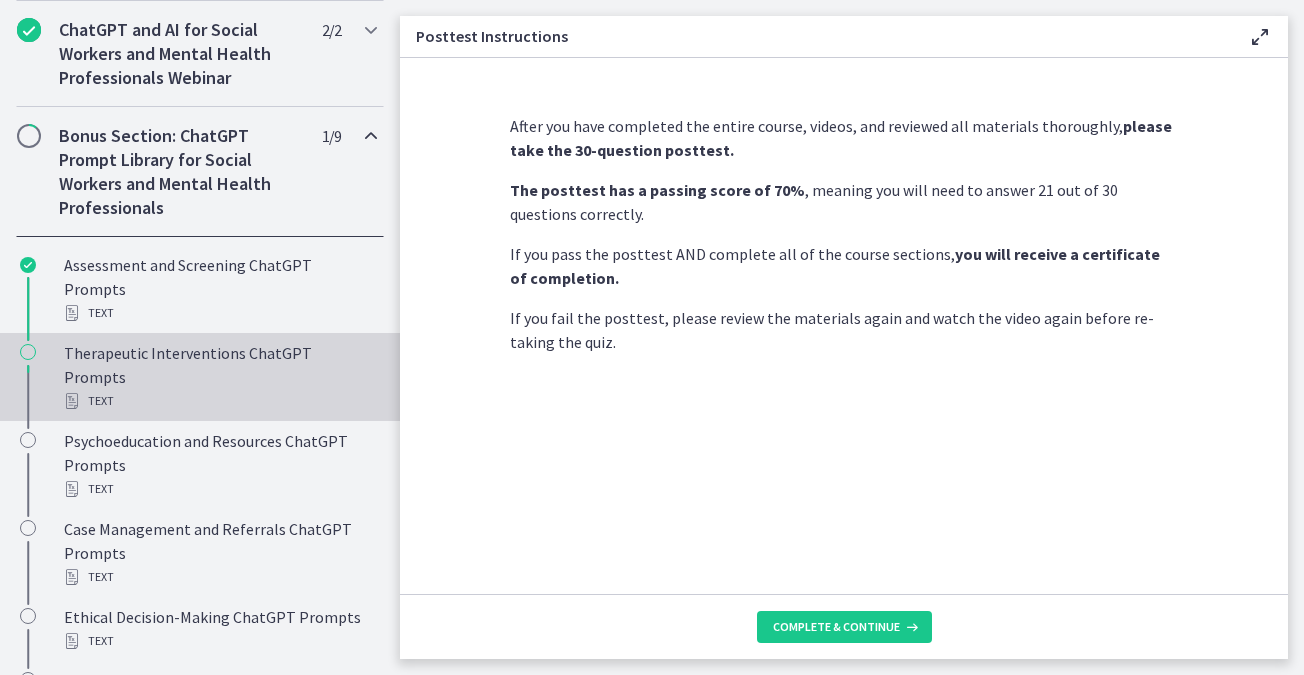 click on "Text" at bounding box center [220, 401] 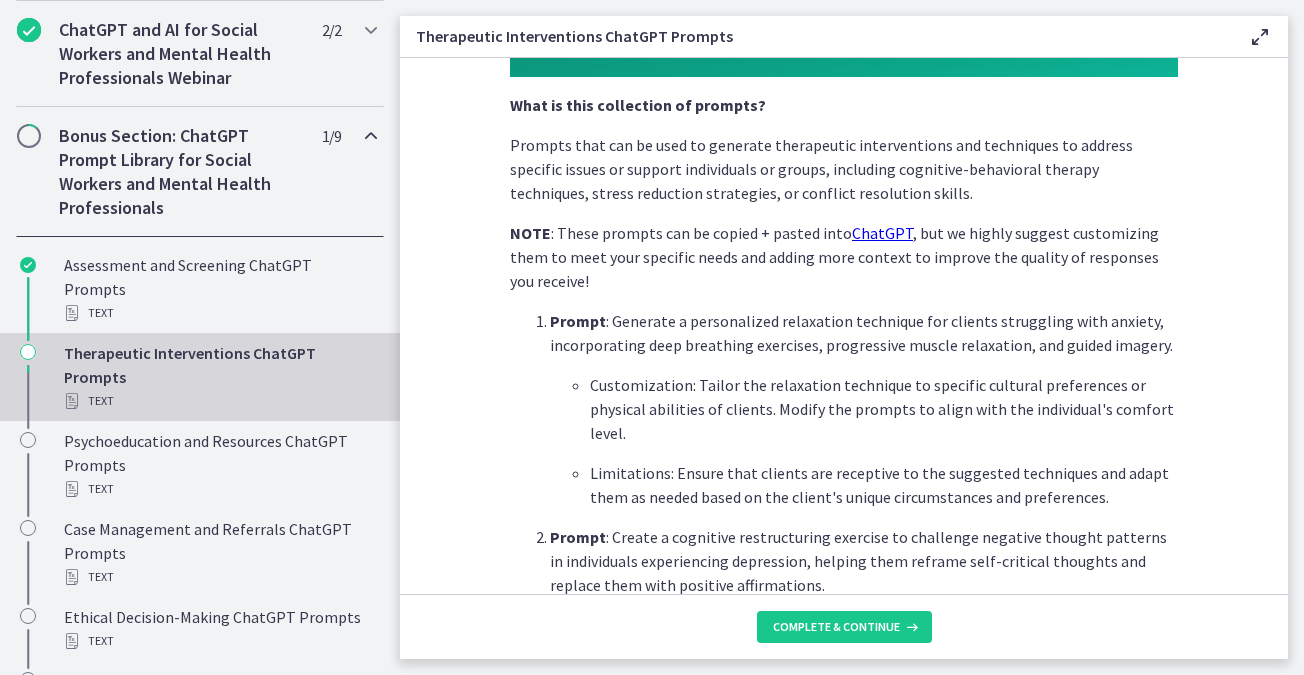 scroll, scrollTop: 419, scrollLeft: 0, axis: vertical 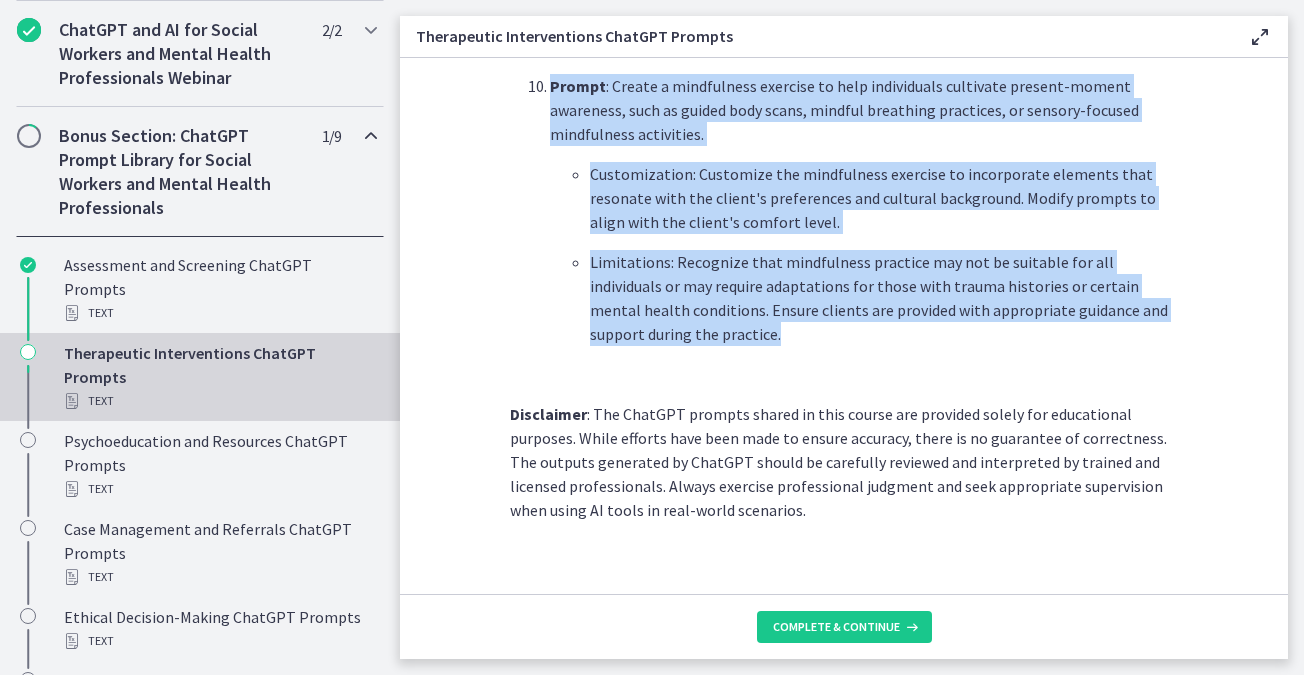 drag, startPoint x: 534, startPoint y: 309, endPoint x: 846, endPoint y: 311, distance: 312.0064 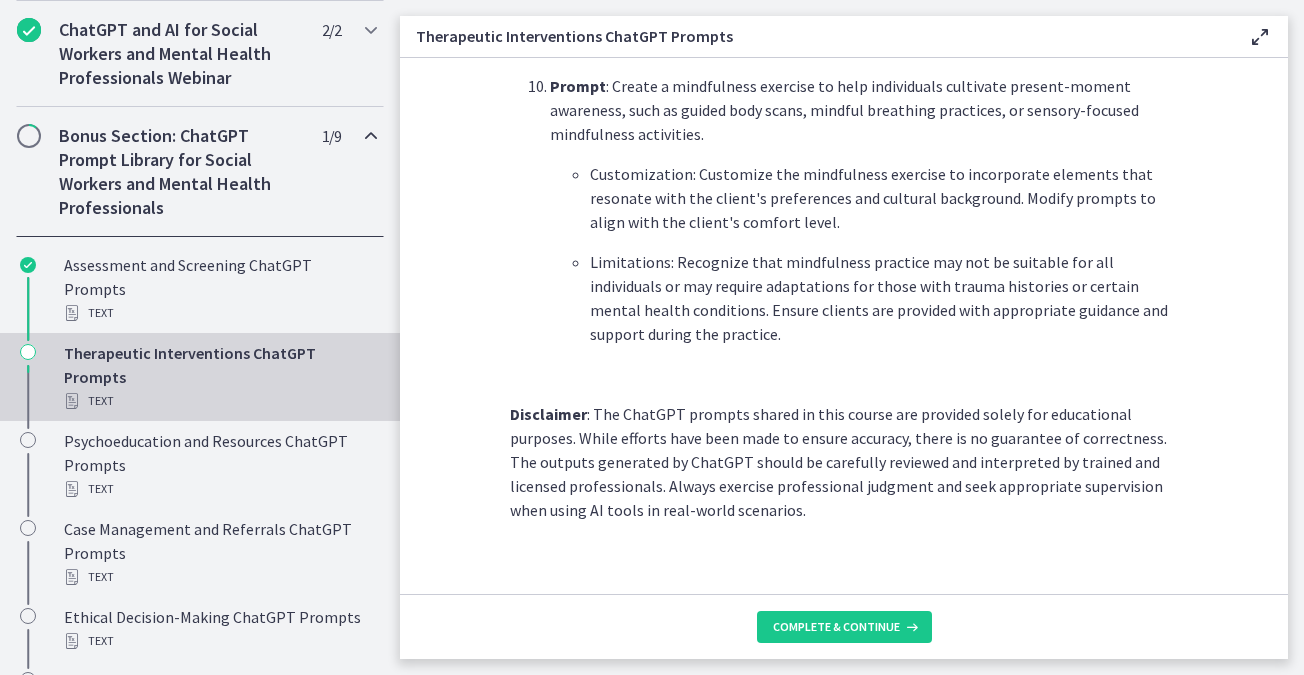 click on "Disclaimer : The ChatGPT prompts shared in this course are provided solely for educational purposes. While efforts have been made to ensure accuracy, there is no guarantee of correctness. The outputs generated by ChatGPT should be carefully reviewed and interpreted by trained and licensed professionals. Always exercise professional judgment and seek appropriate supervision when using AI tools in real-world scenarios." at bounding box center (844, 462) 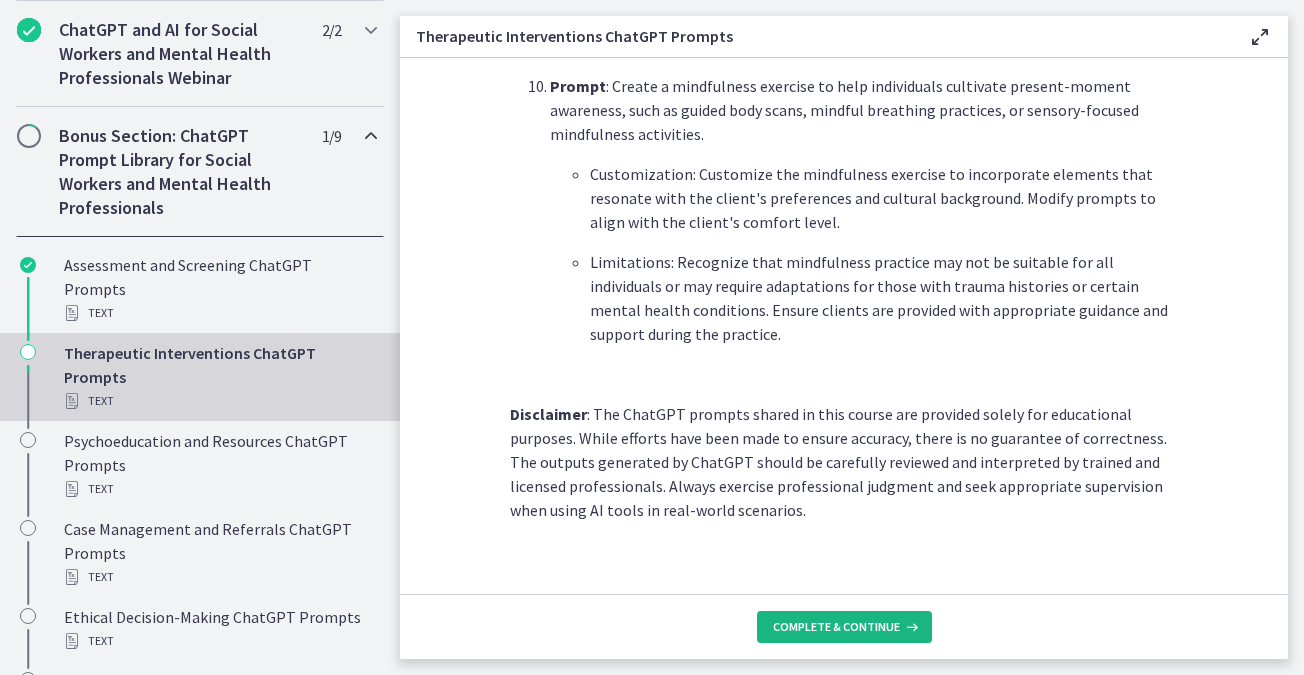 click on "Complete & continue" at bounding box center (836, 627) 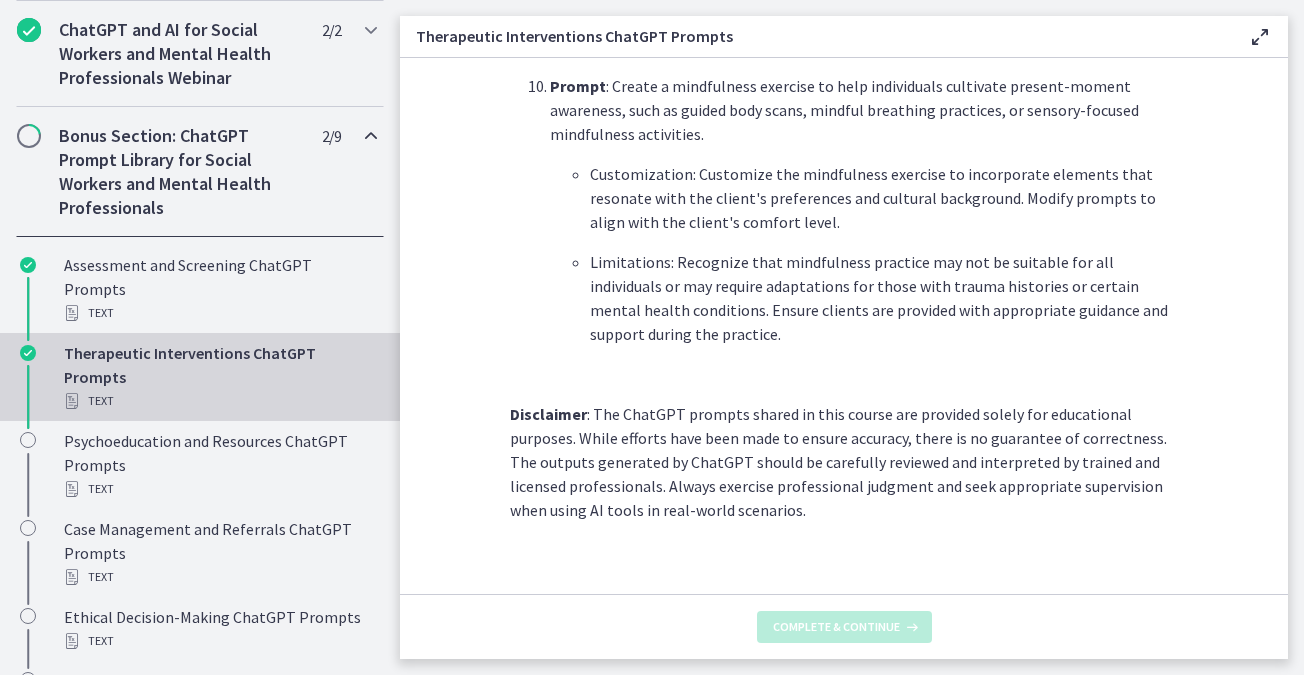 scroll, scrollTop: 0, scrollLeft: 0, axis: both 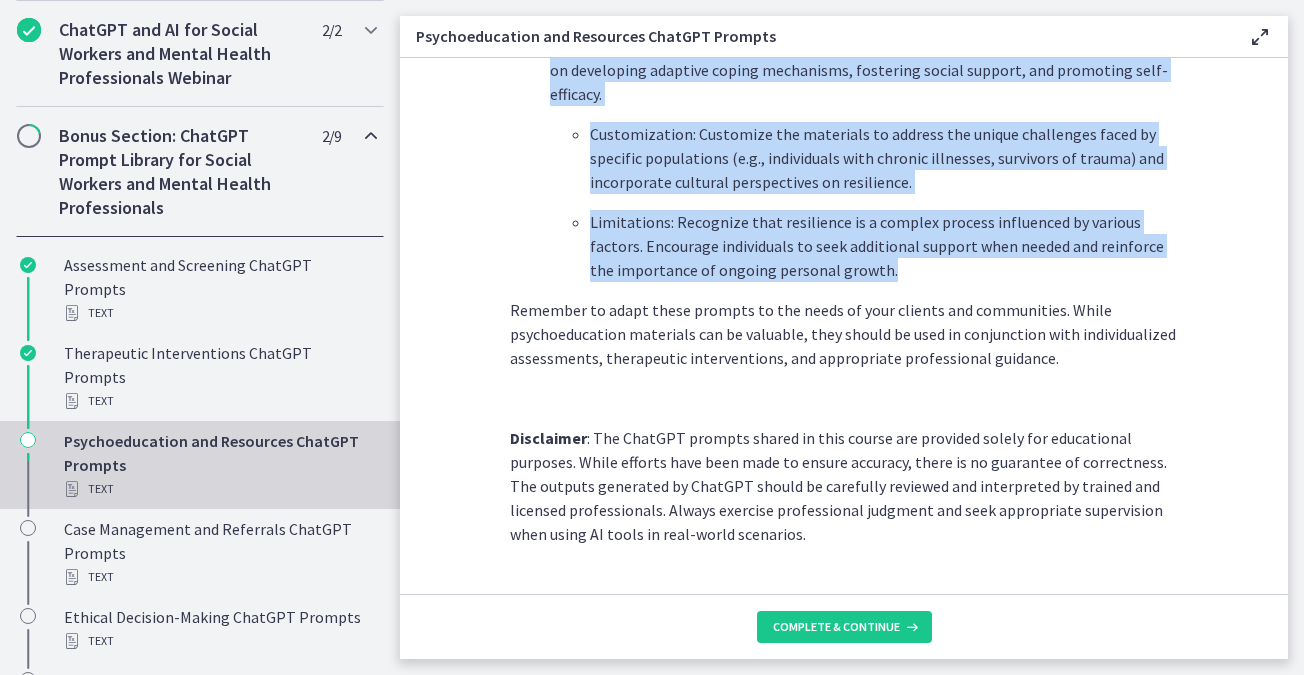 drag, startPoint x: 548, startPoint y: 128, endPoint x: 1022, endPoint y: 224, distance: 483.6238 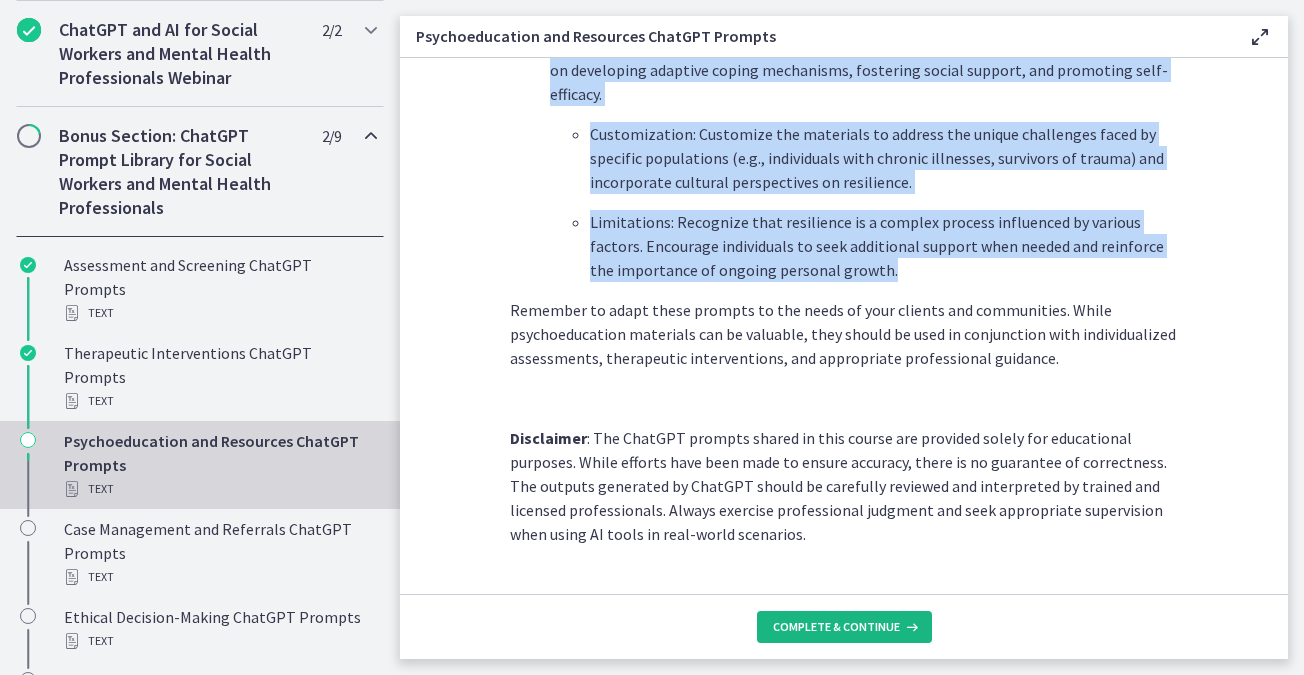 click on "Complete & continue" at bounding box center [844, 627] 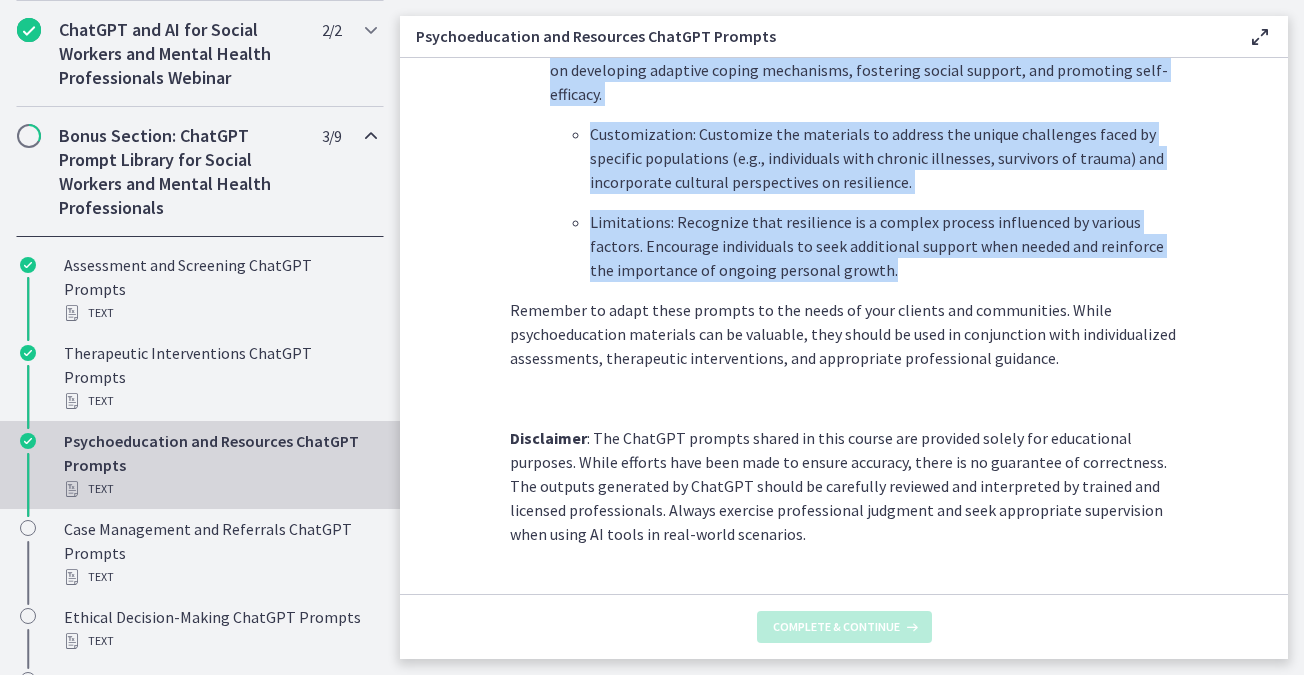 scroll, scrollTop: 0, scrollLeft: 0, axis: both 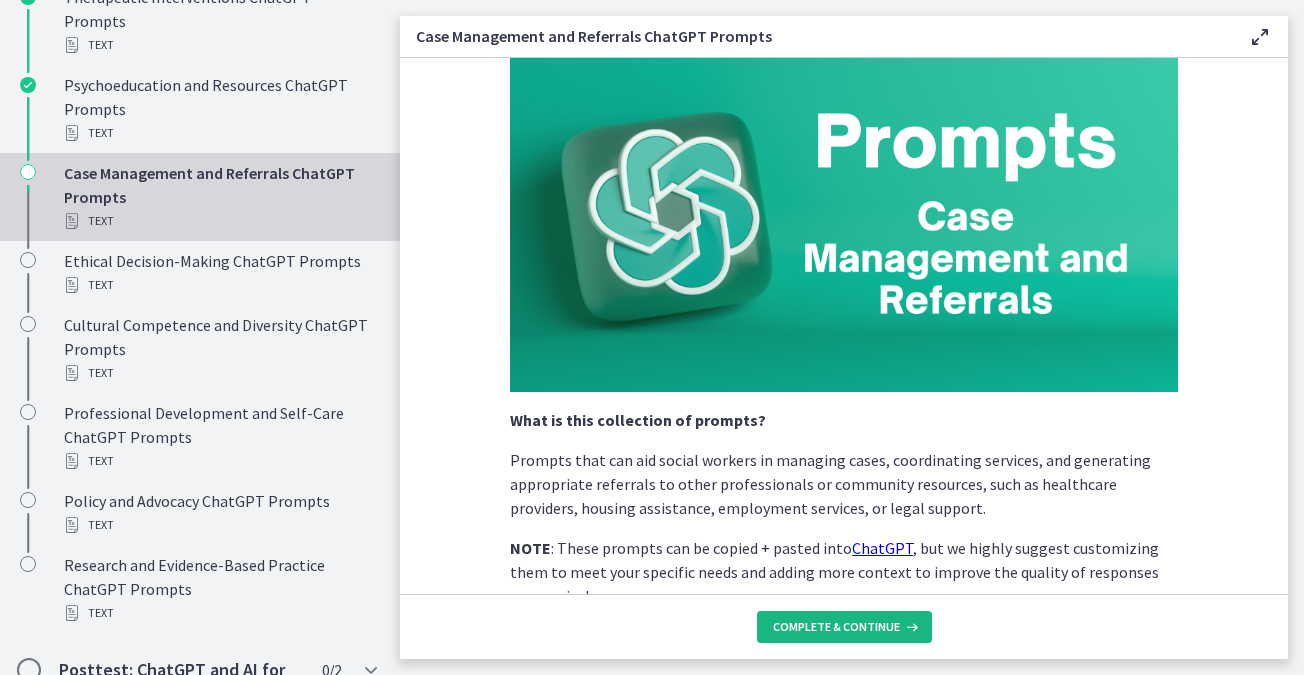 click on "Complete & continue" at bounding box center [836, 627] 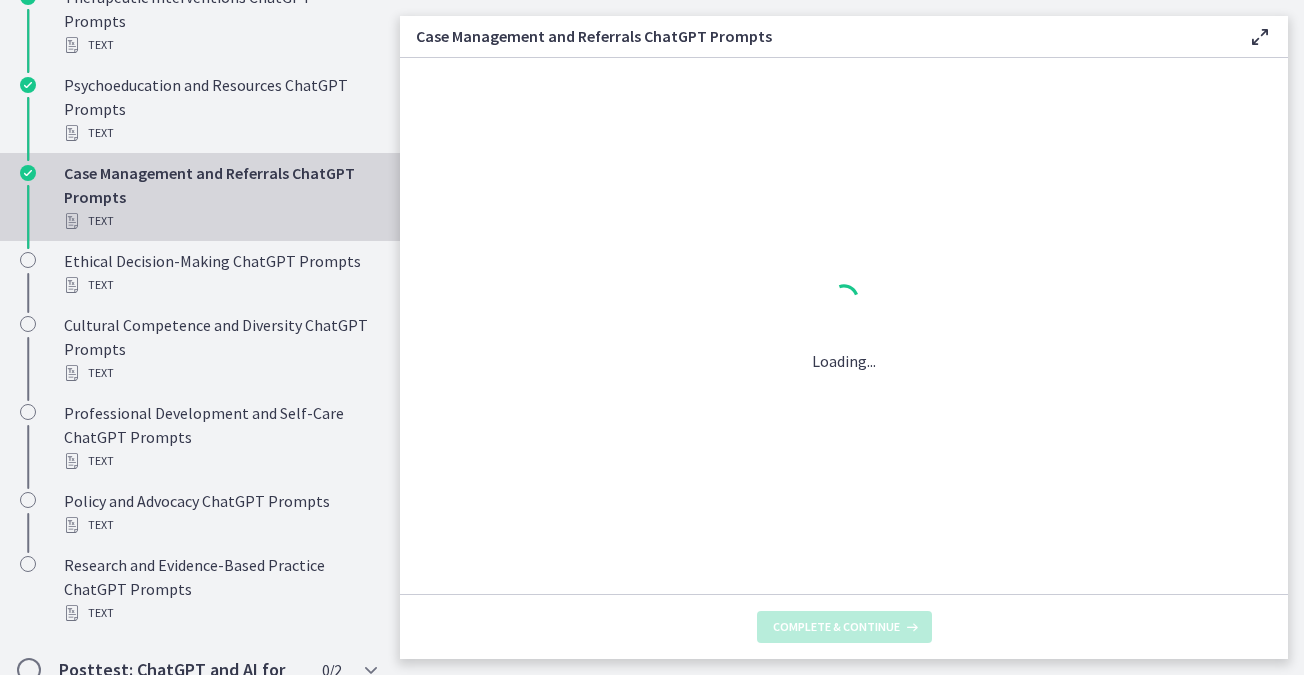scroll, scrollTop: 0, scrollLeft: 0, axis: both 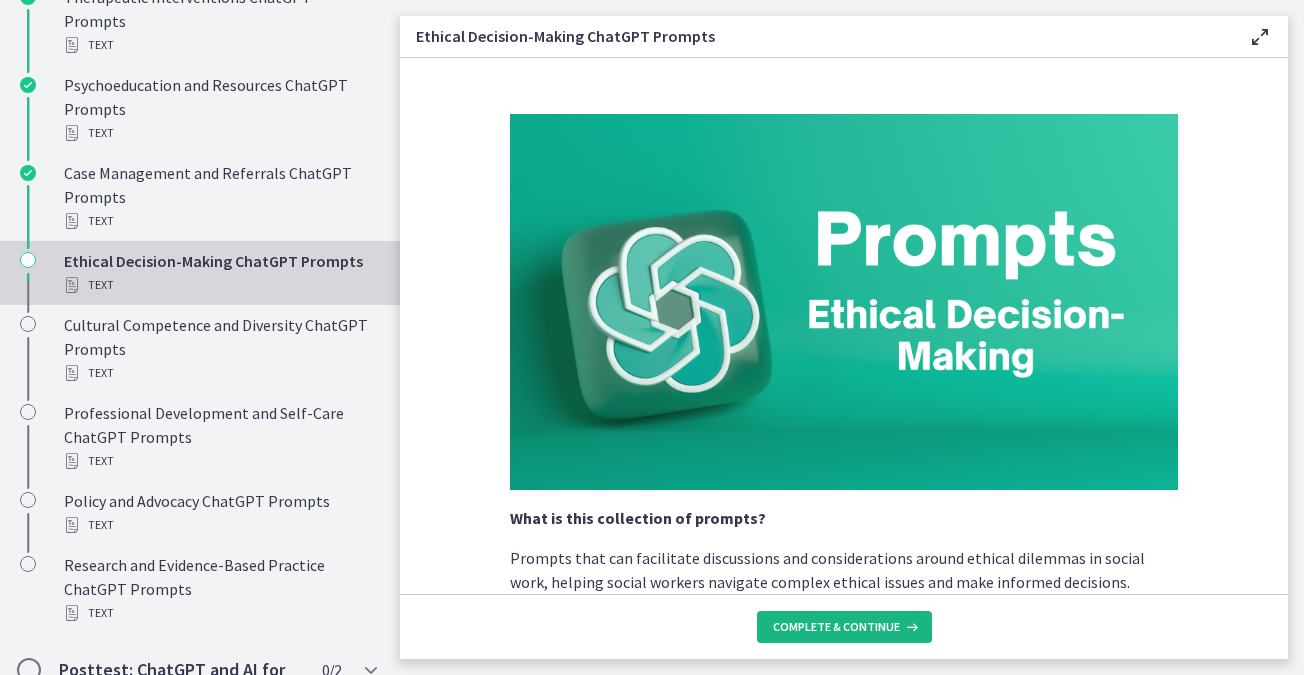 click on "Complete & continue" at bounding box center (836, 627) 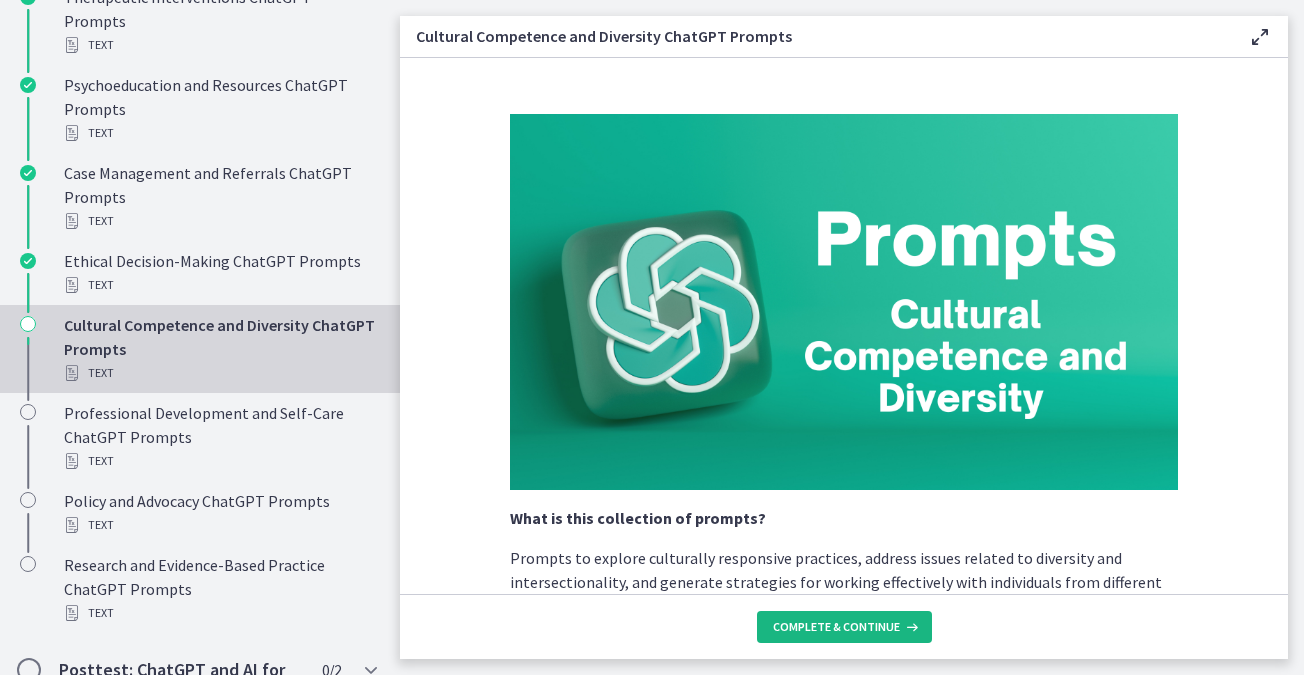 click on "Complete & continue" at bounding box center (836, 627) 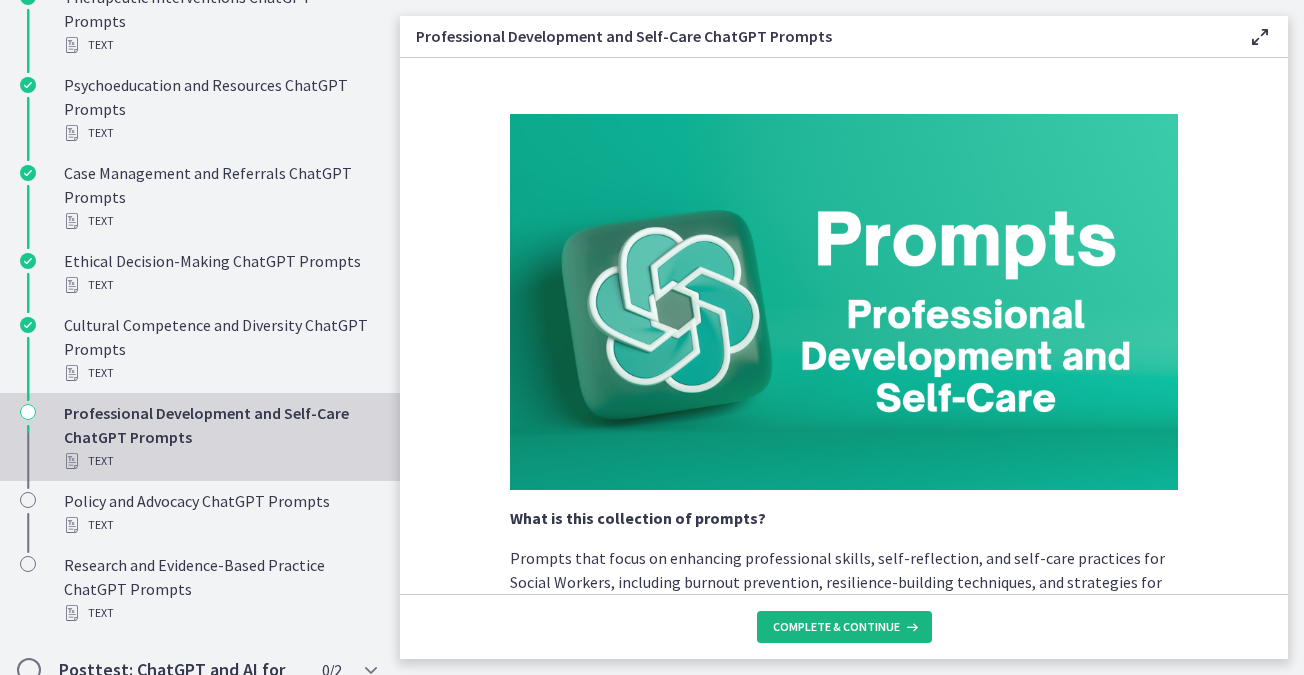 click on "Complete & continue" at bounding box center (836, 627) 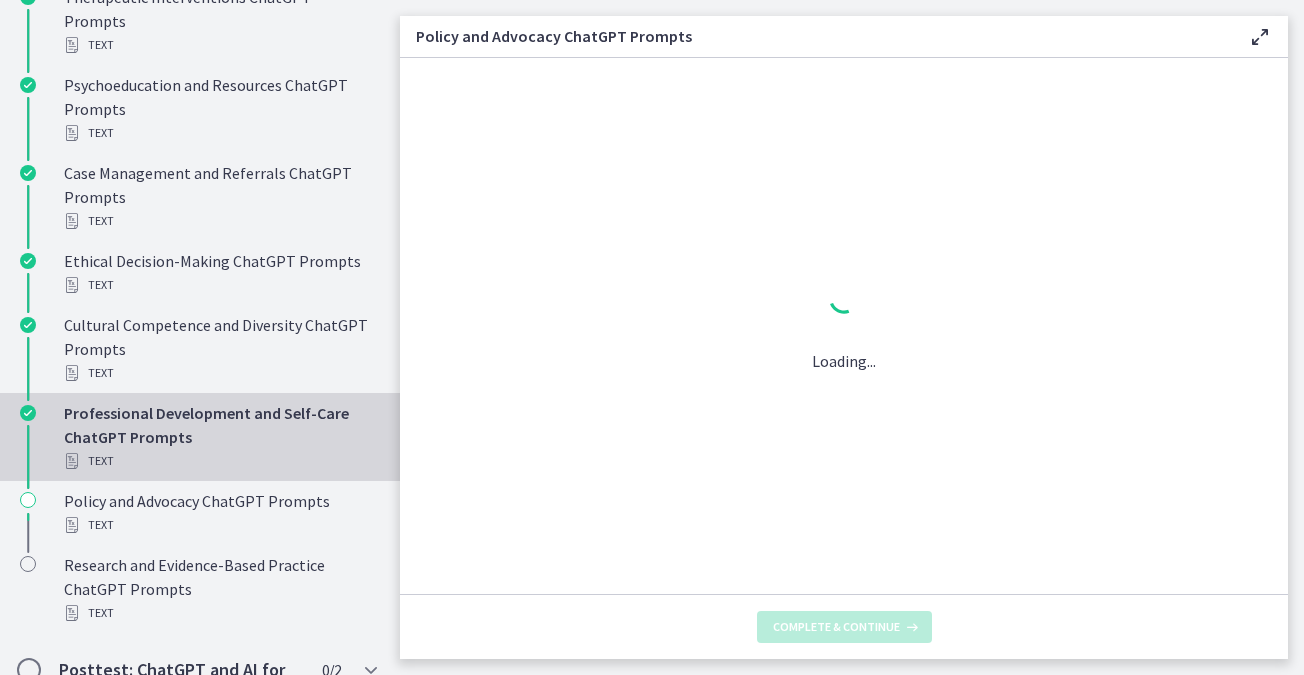 click on "Complete & continue" at bounding box center [836, 627] 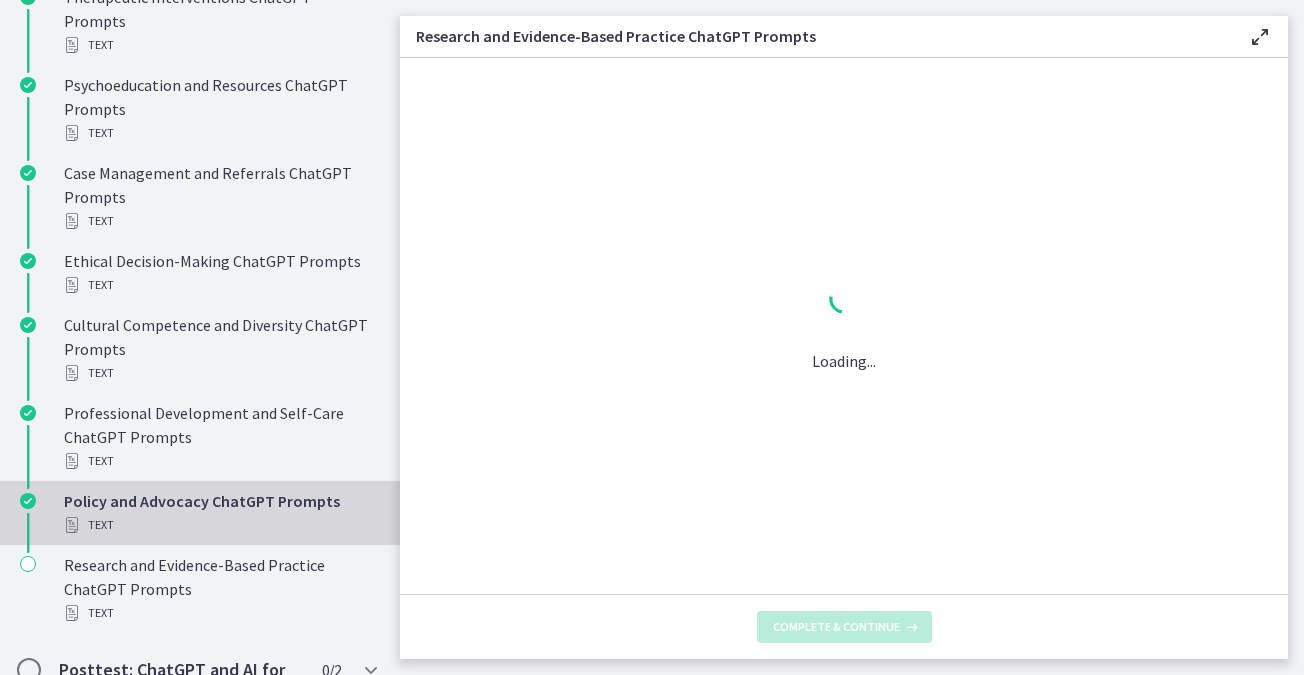 click on "Complete & continue" at bounding box center [836, 627] 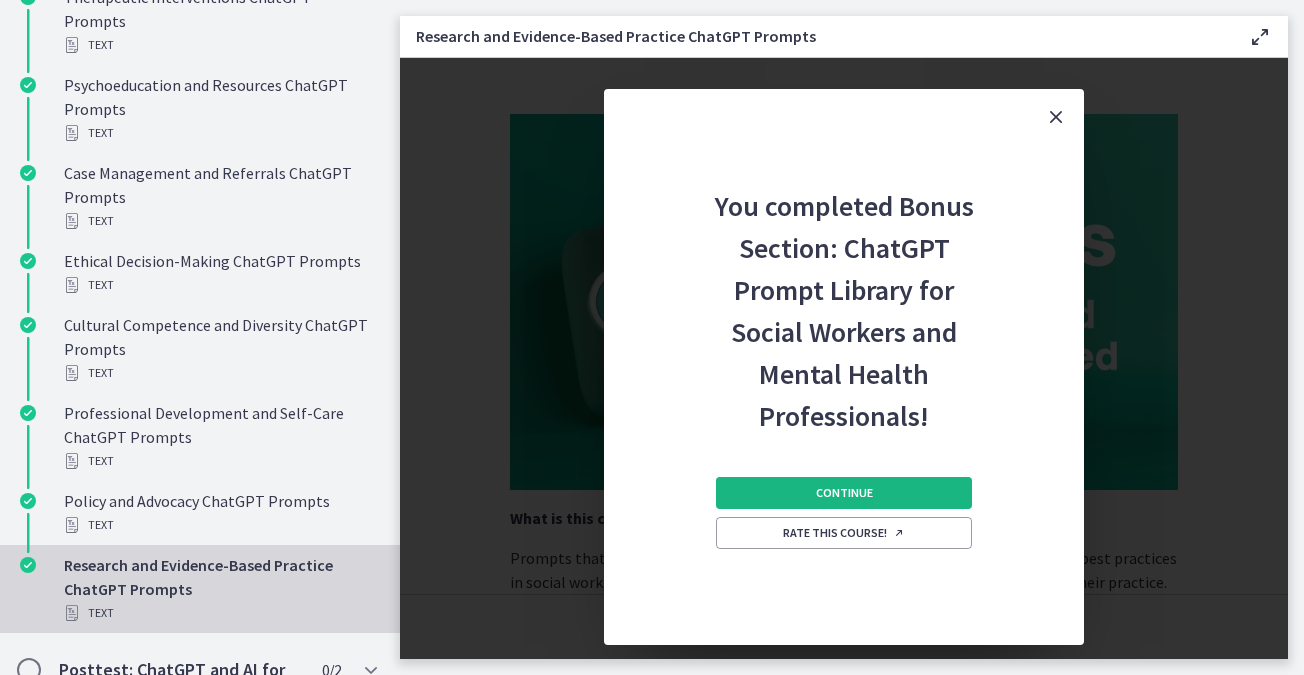 click on "Continue" at bounding box center (844, 493) 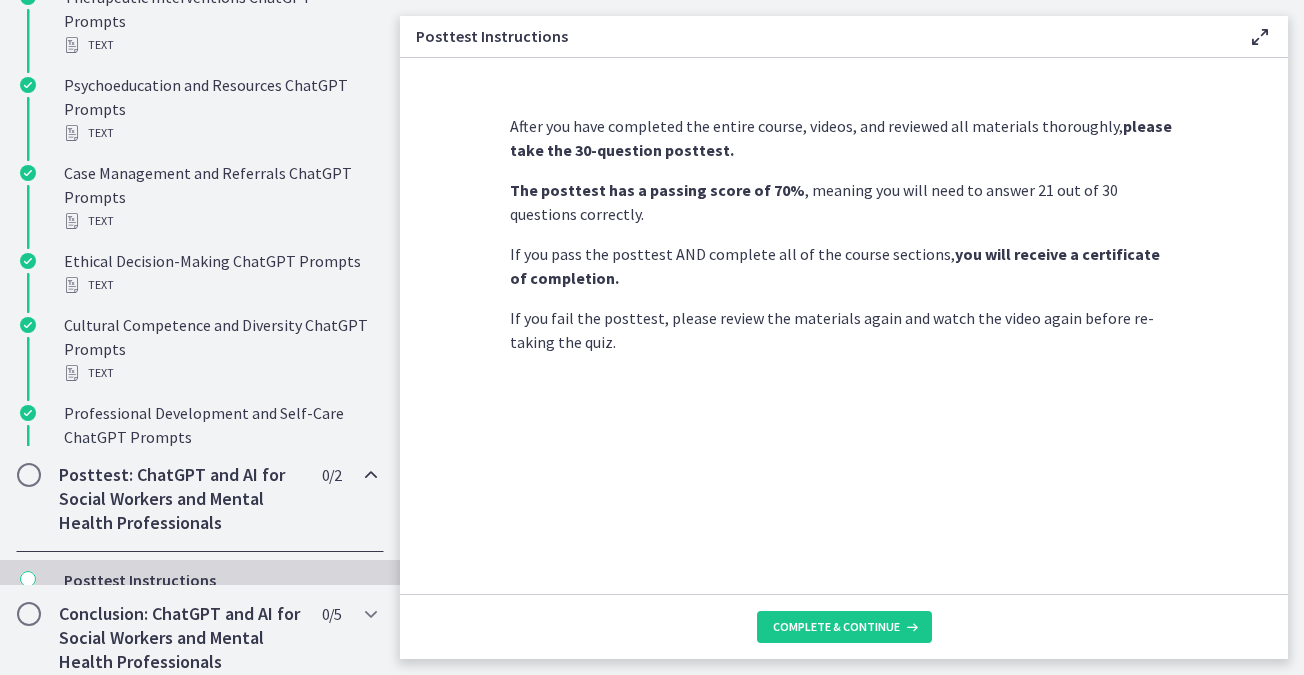 scroll, scrollTop: 1009, scrollLeft: 0, axis: vertical 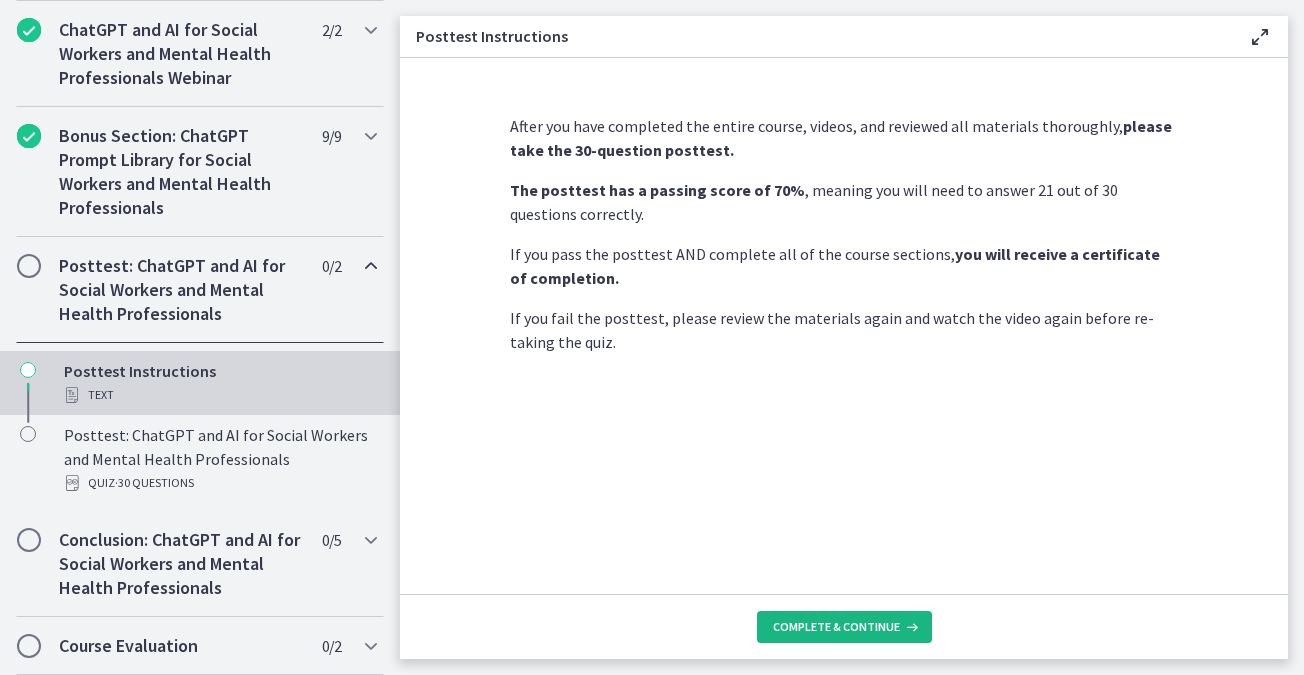click on "Complete & continue" at bounding box center (836, 627) 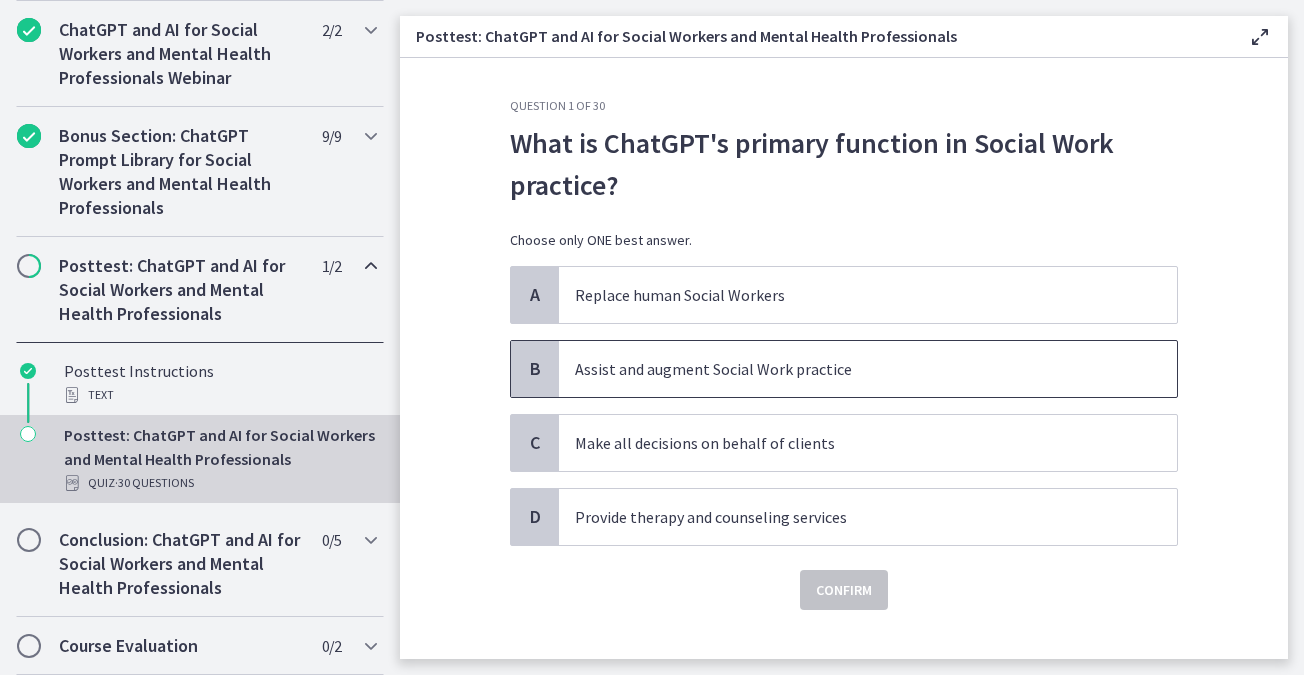 click on "Assist and augment Social Work practice" at bounding box center (848, 369) 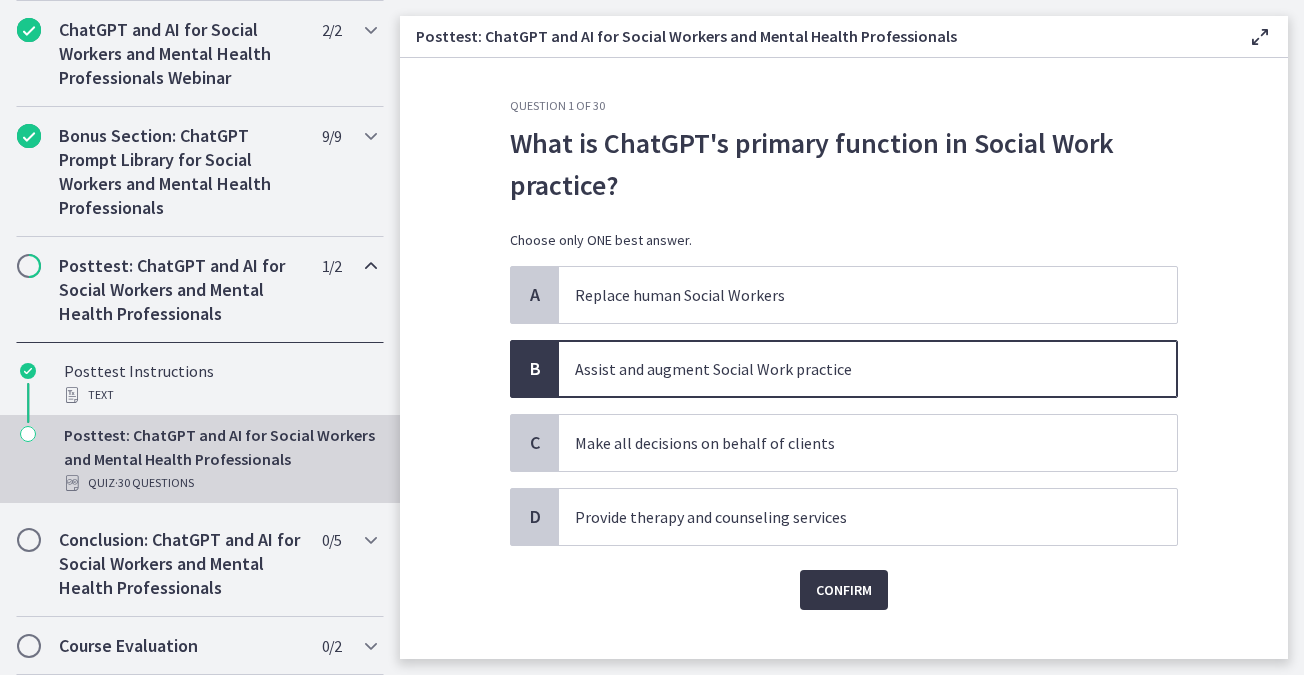 click on "Confirm" at bounding box center [844, 590] 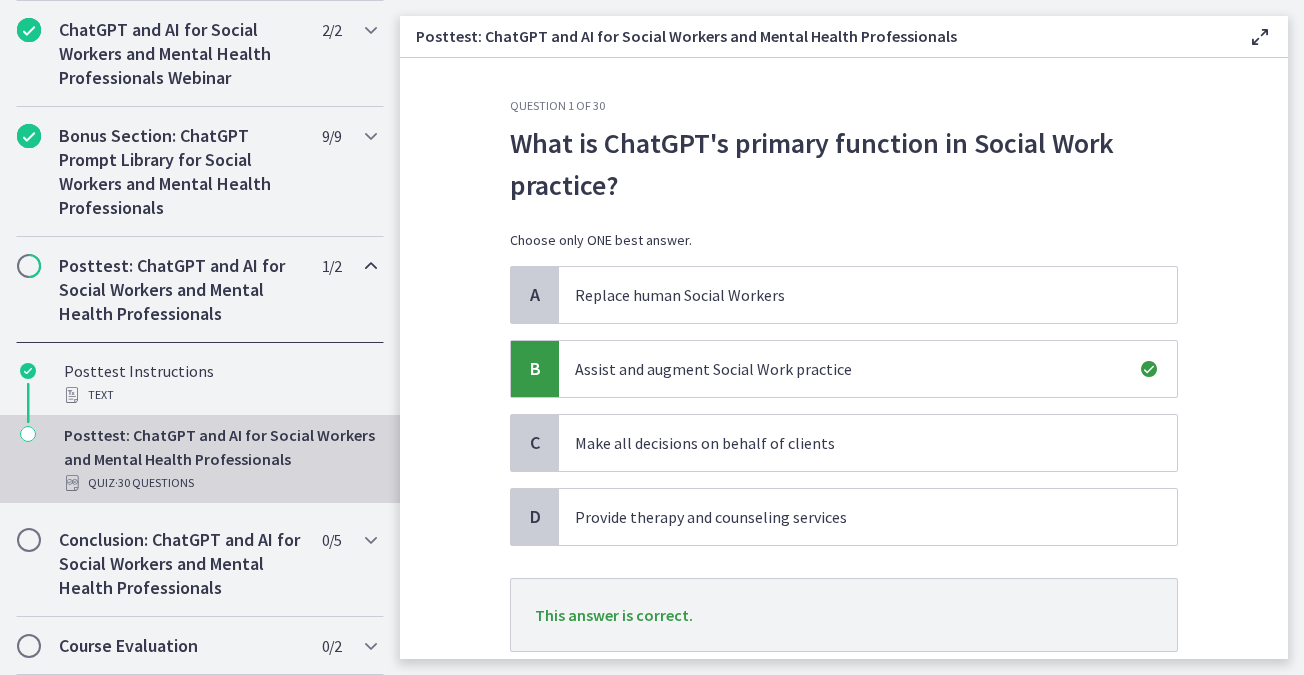 scroll, scrollTop: 137, scrollLeft: 0, axis: vertical 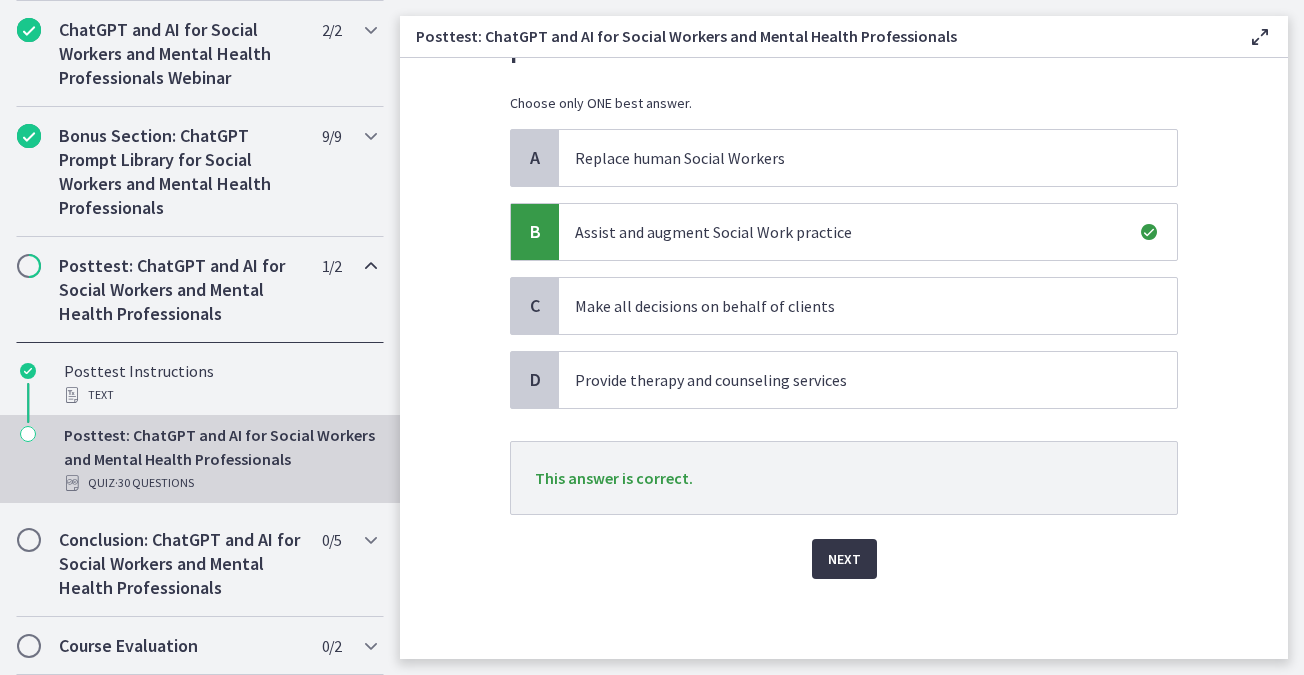 click on "Next" at bounding box center (844, 559) 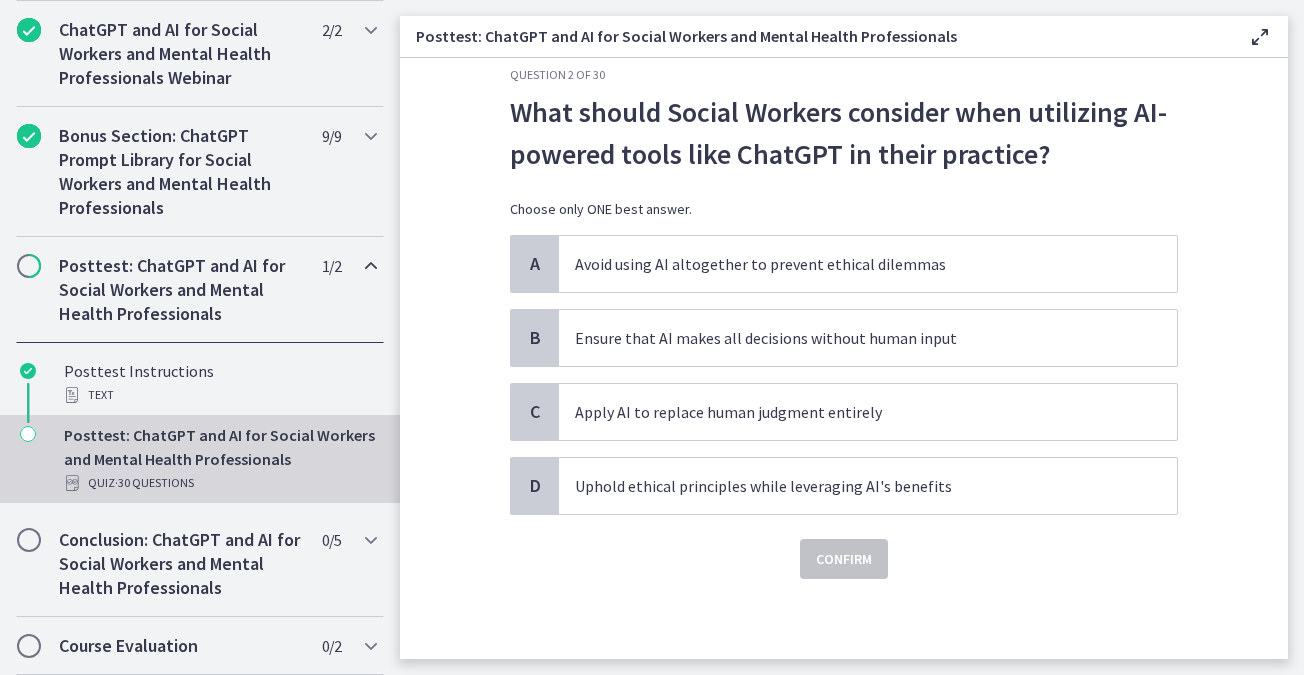scroll, scrollTop: 0, scrollLeft: 0, axis: both 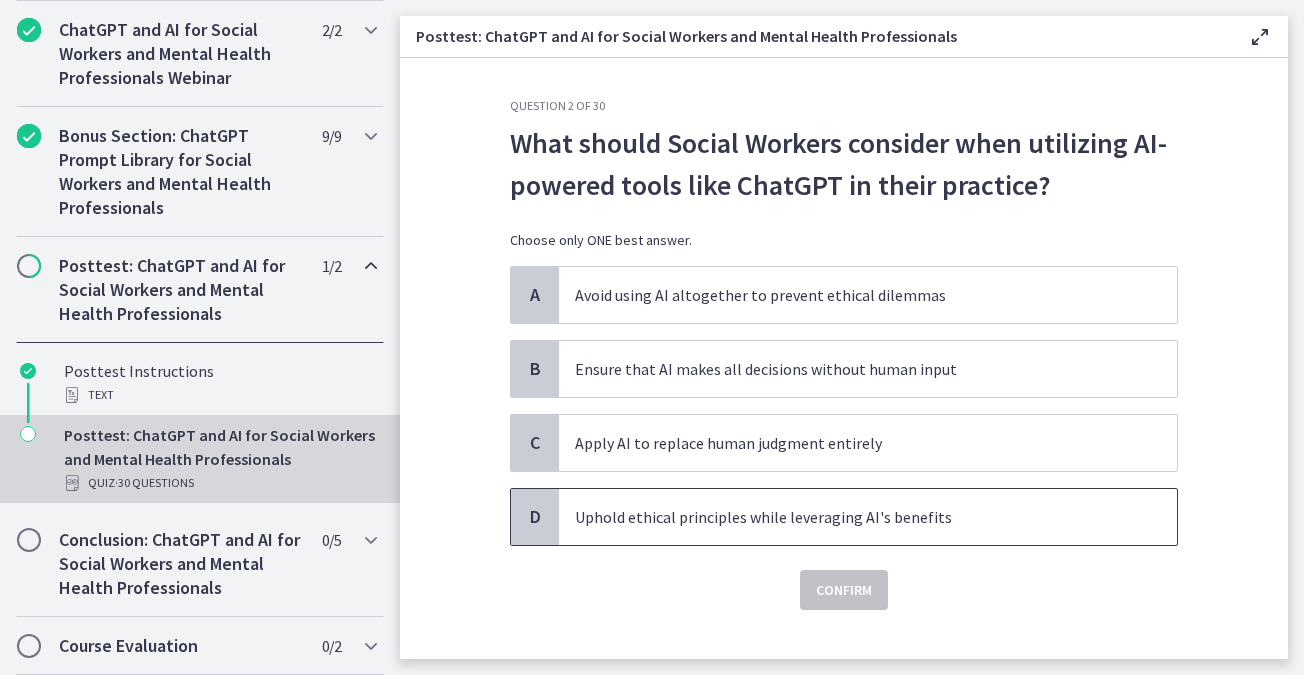click on "Uphold ethical principles while leveraging AI's benefits" at bounding box center (848, 517) 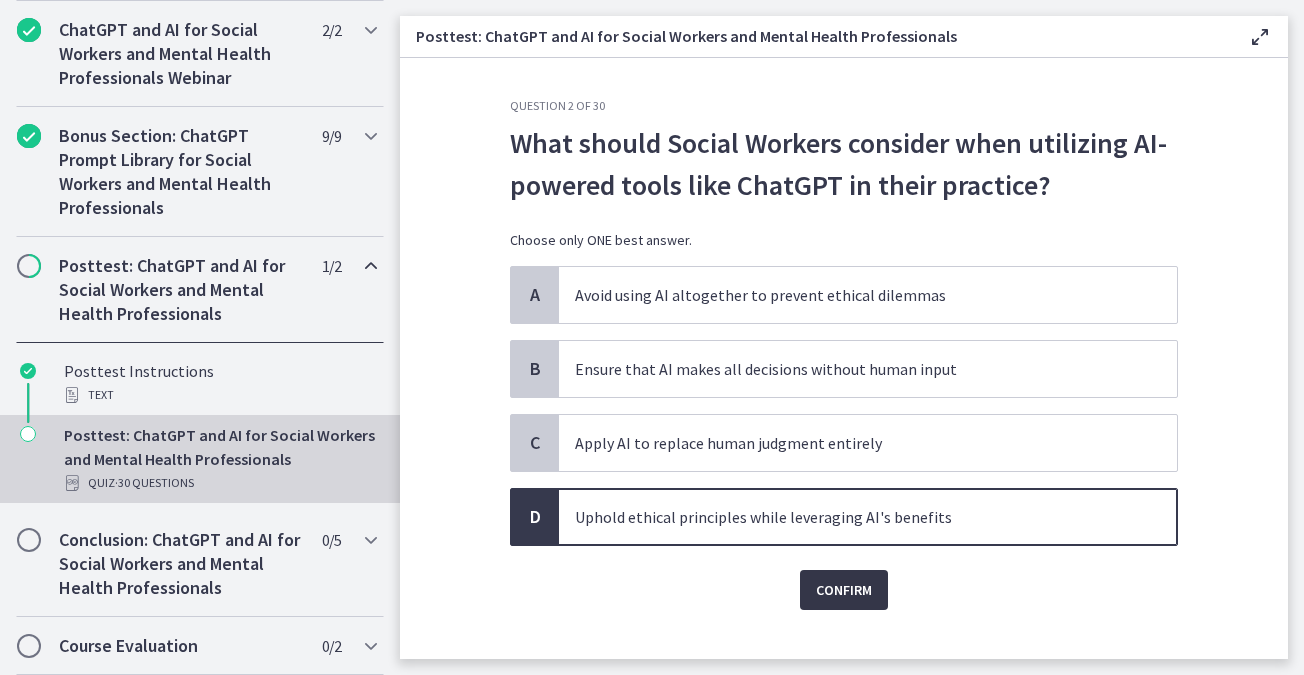 click on "Confirm" at bounding box center (844, 590) 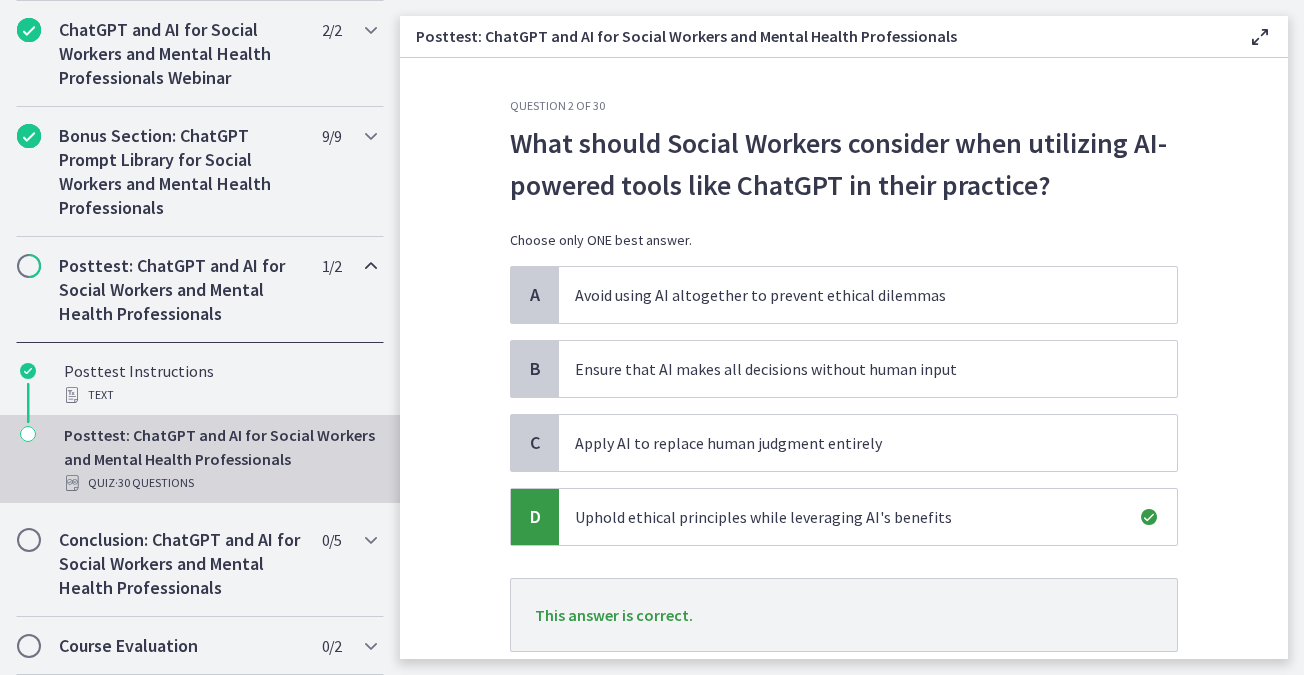 scroll, scrollTop: 137, scrollLeft: 0, axis: vertical 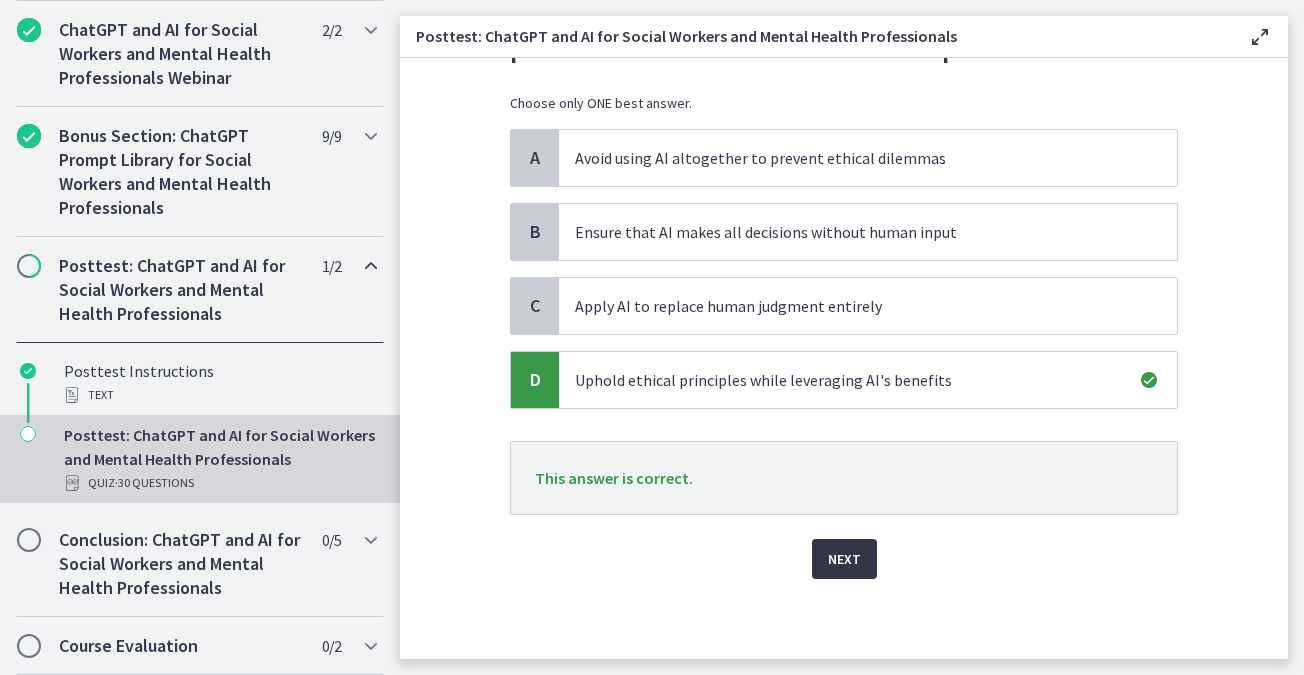 click on "Next" at bounding box center [844, 559] 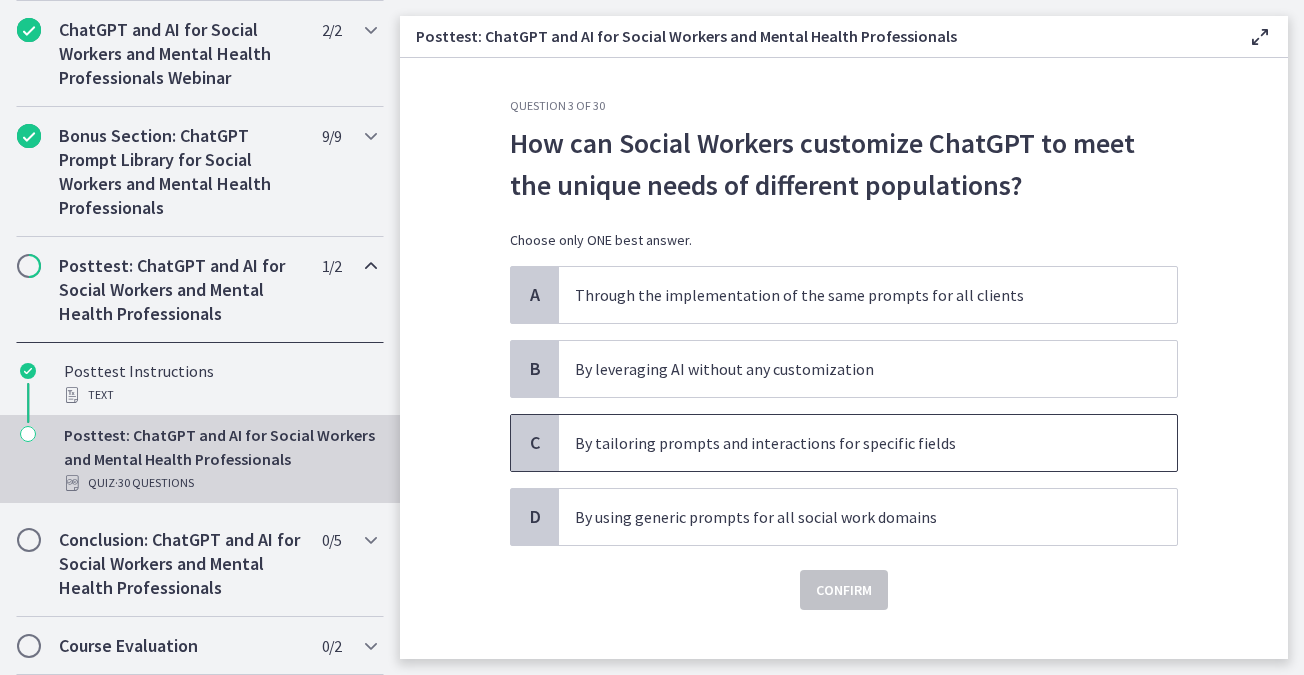 click on "By tailoring prompts and interactions for specific fields" at bounding box center (868, 443) 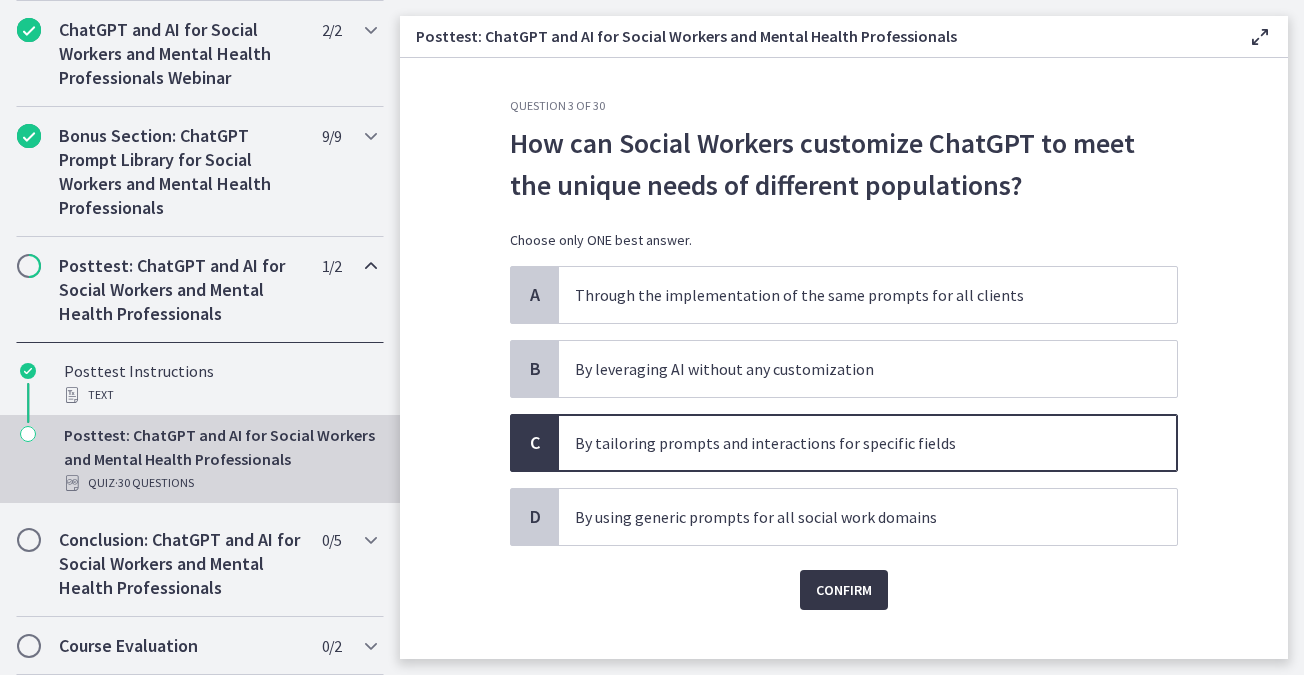 click on "Confirm" at bounding box center (844, 590) 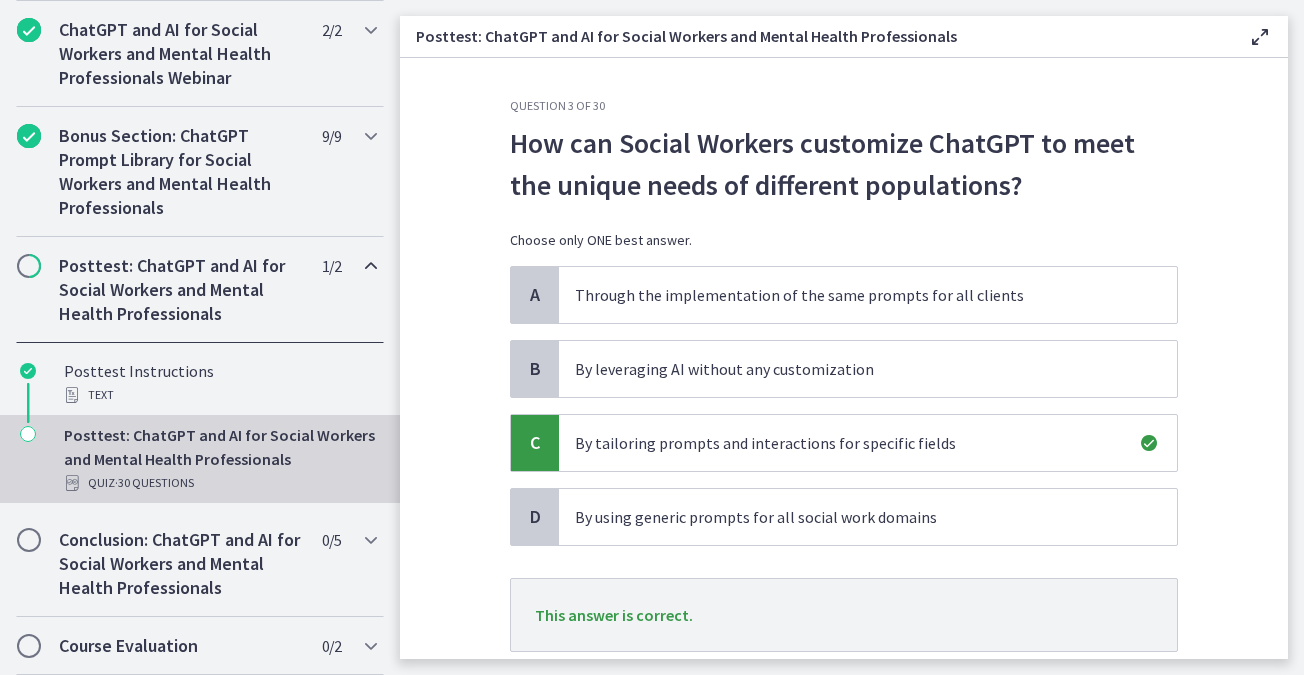 scroll, scrollTop: 137, scrollLeft: 0, axis: vertical 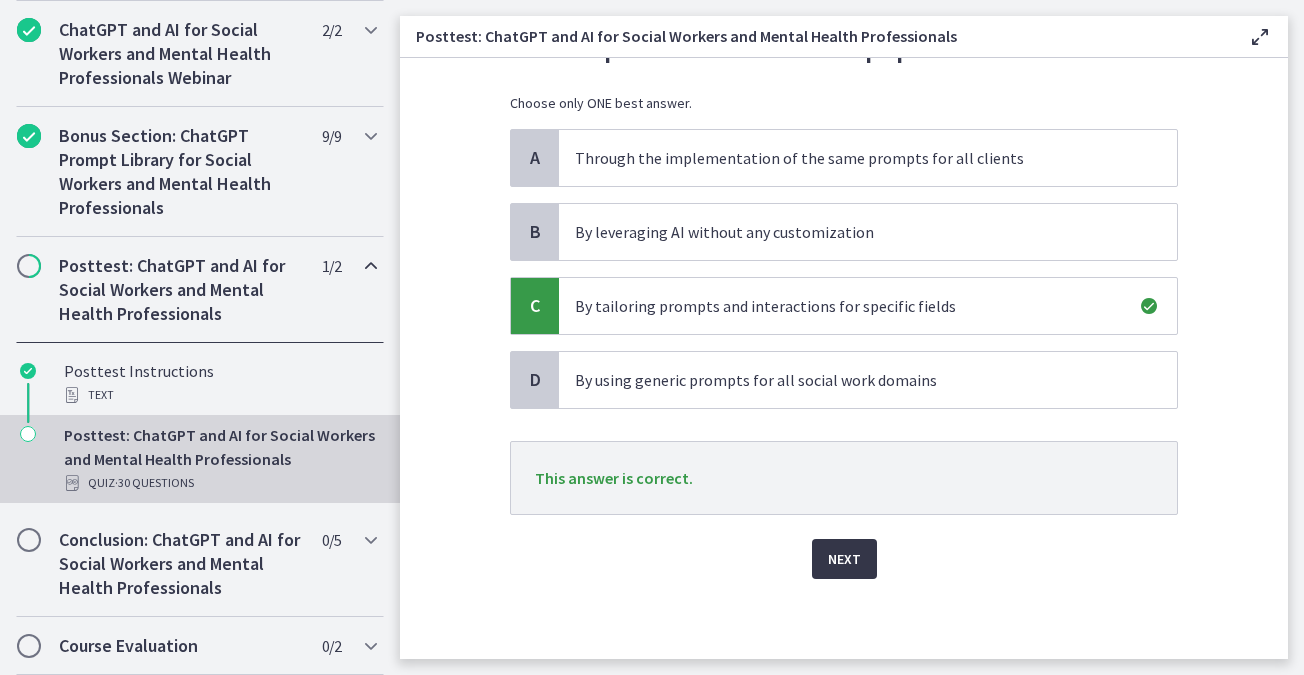 click on "Next" at bounding box center (844, 559) 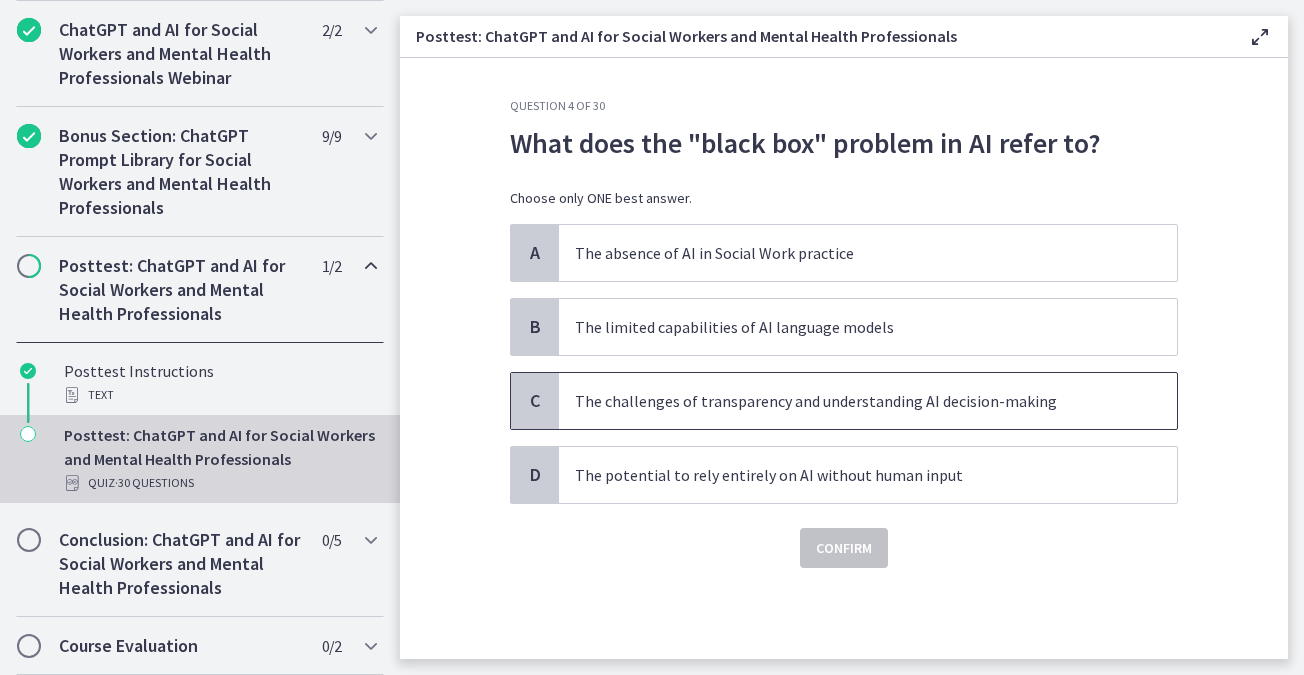 click on "The challenges of transparency and understanding AI decision-making" at bounding box center [848, 401] 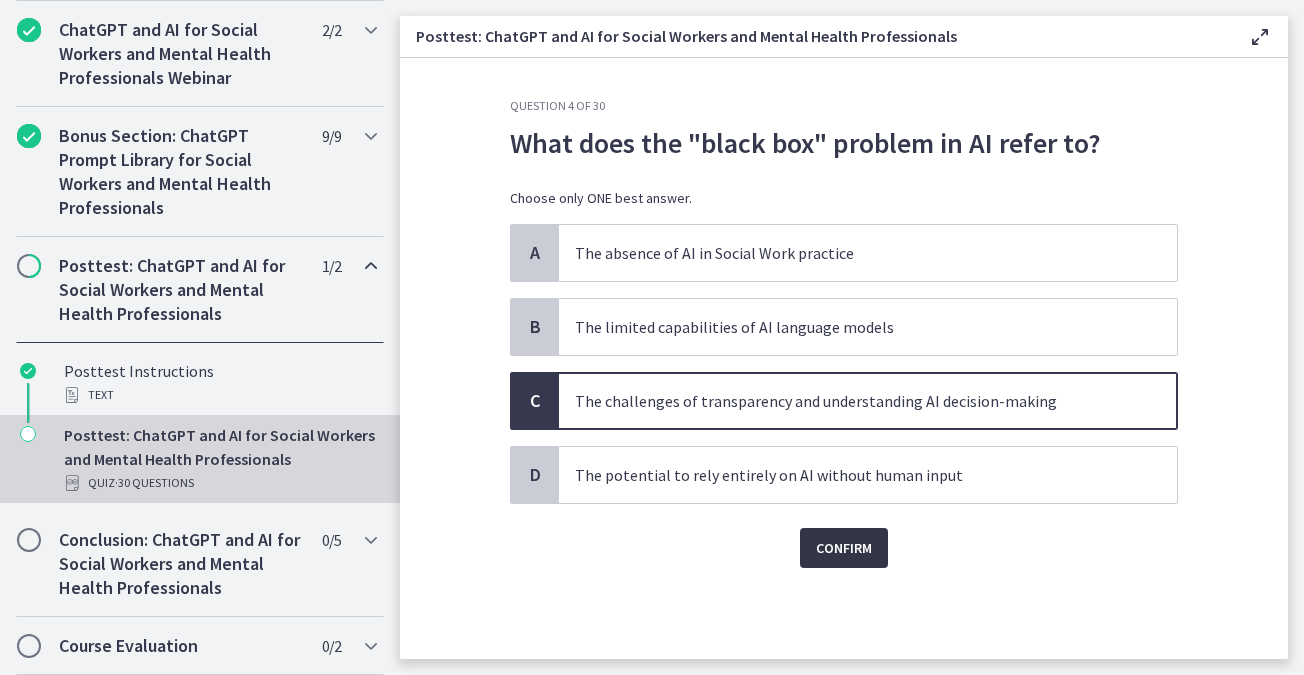 click on "Confirm" at bounding box center [844, 548] 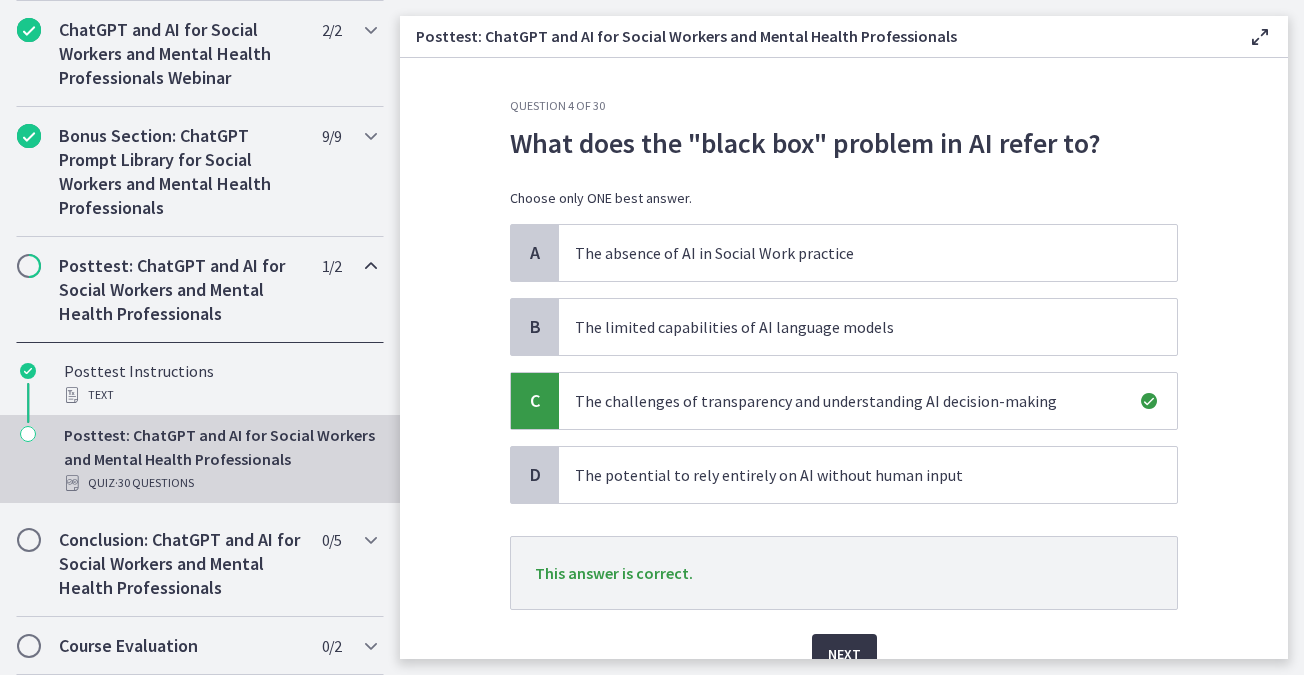 scroll, scrollTop: 95, scrollLeft: 0, axis: vertical 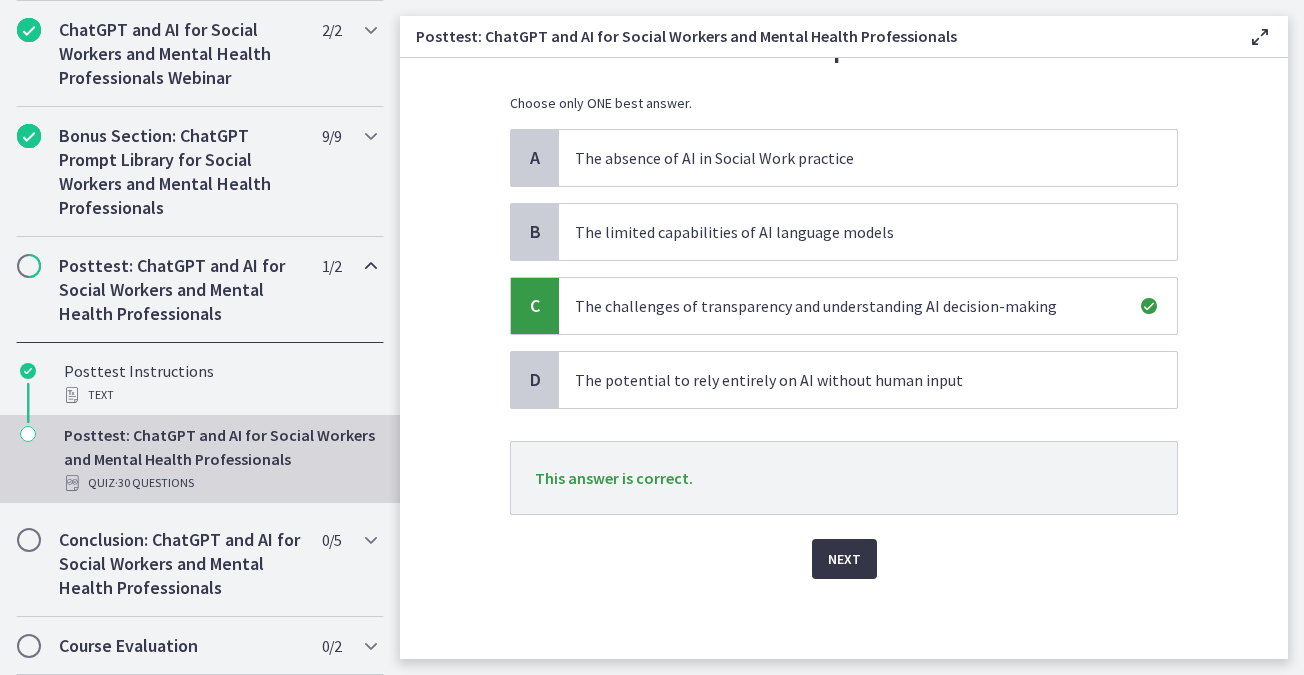 click on "Next" at bounding box center (844, 559) 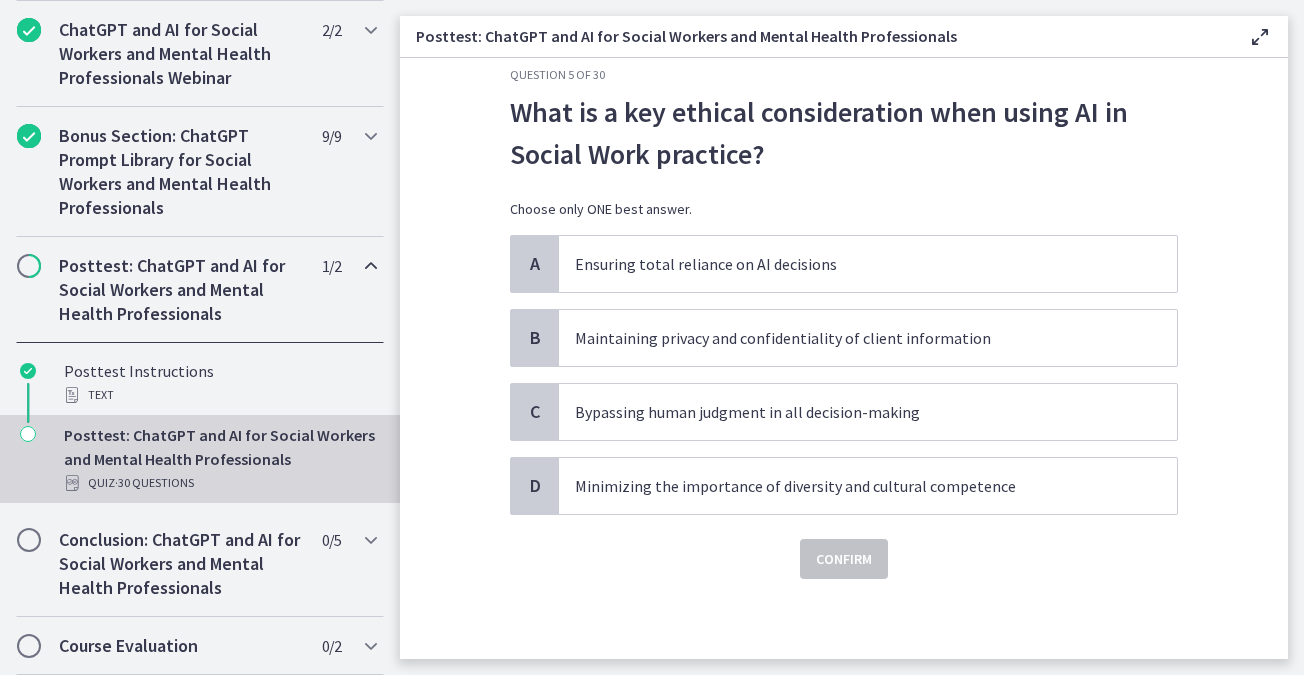 scroll, scrollTop: 0, scrollLeft: 0, axis: both 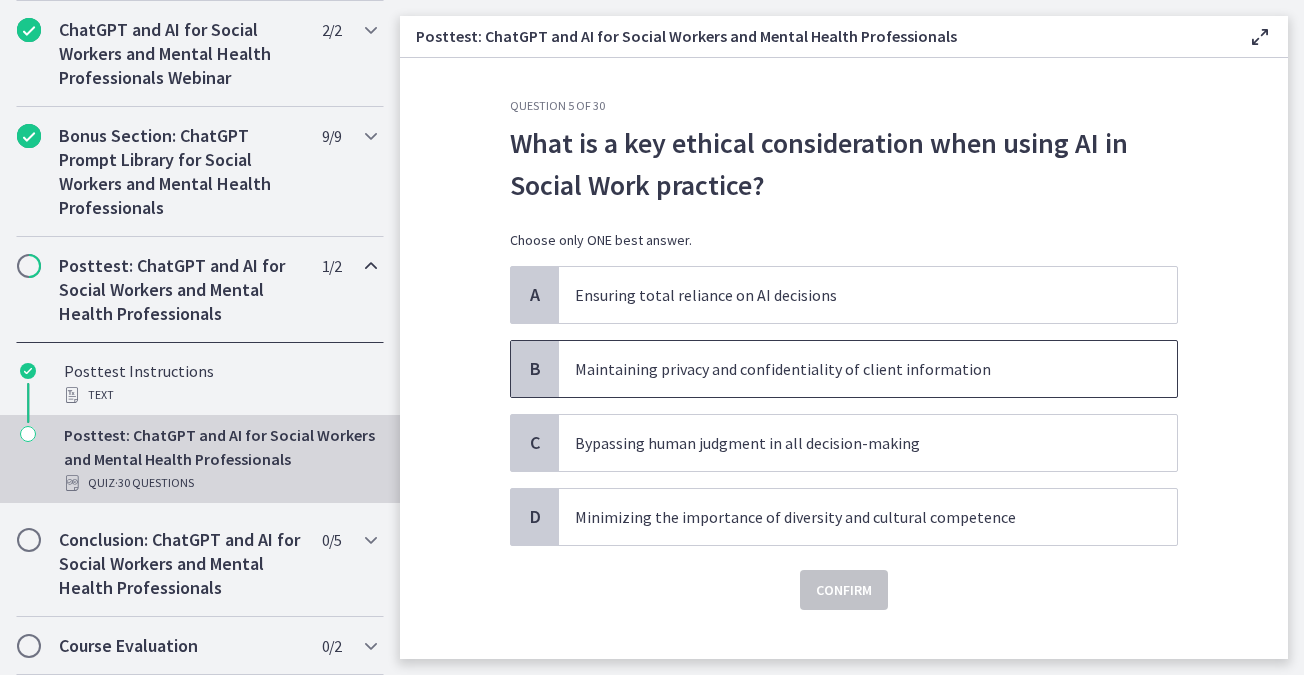 click on "Maintaining privacy and confidentiality of client information" at bounding box center (868, 369) 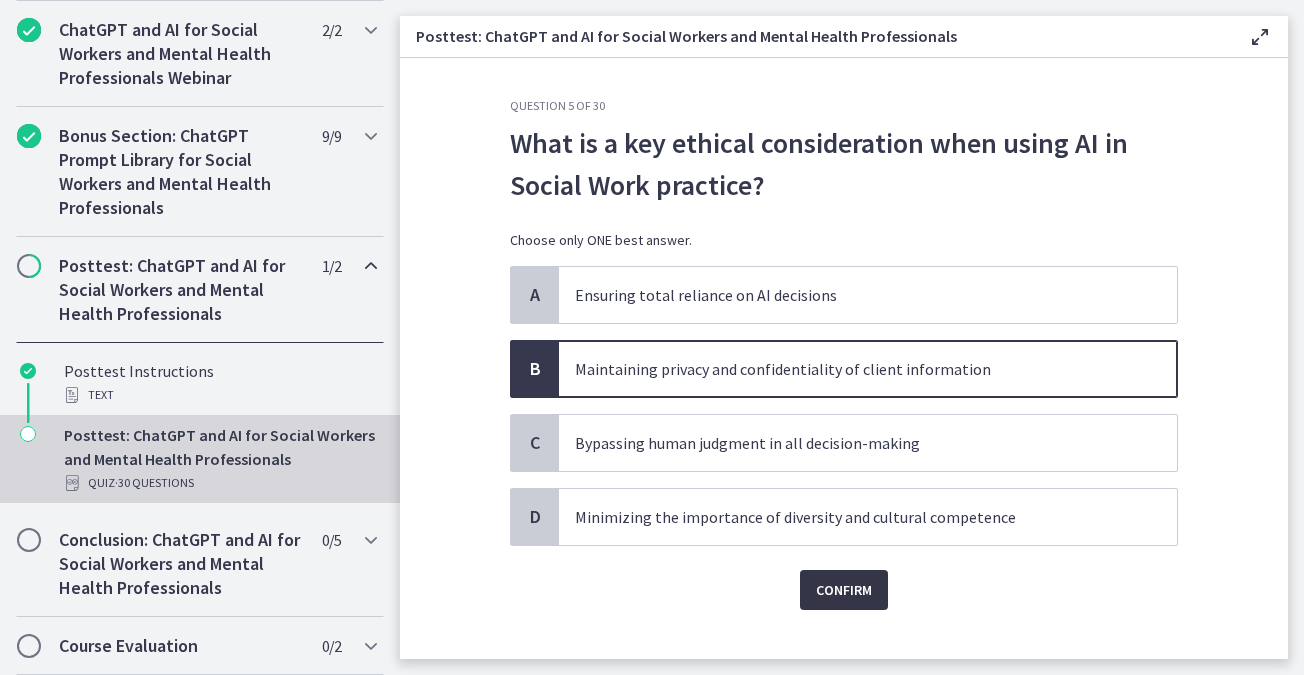 click on "Confirm" at bounding box center [844, 590] 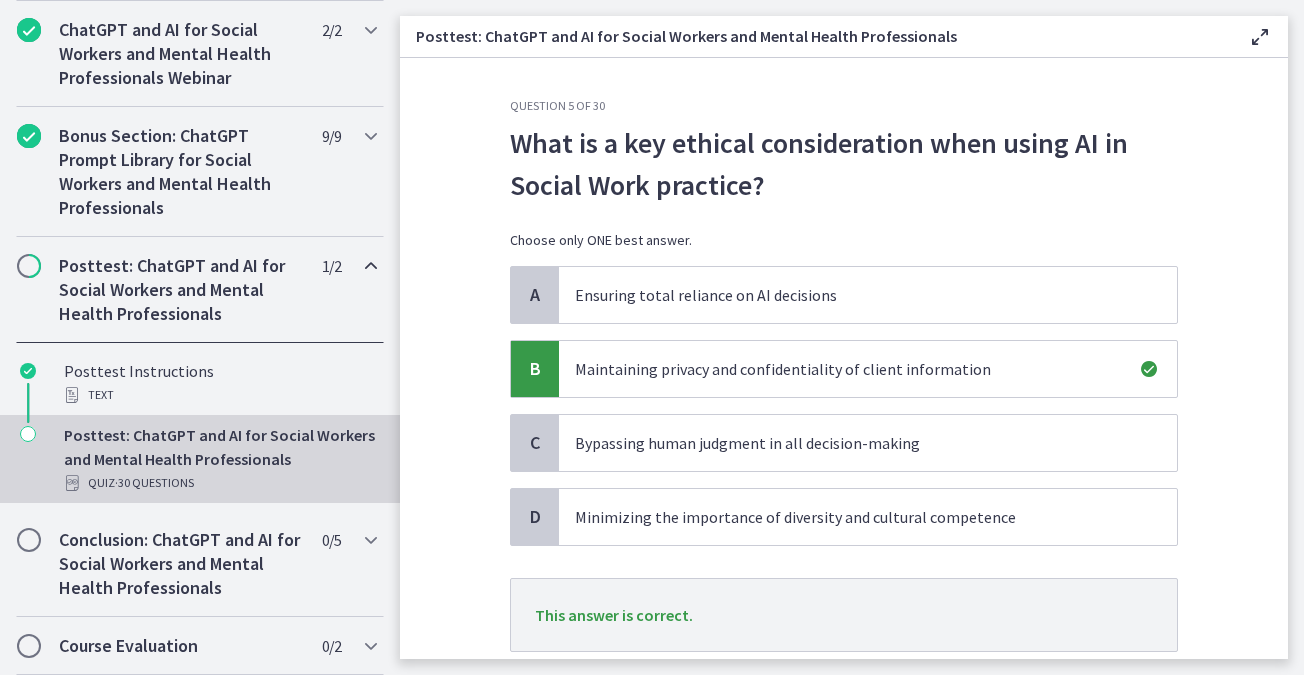 scroll, scrollTop: 137, scrollLeft: 0, axis: vertical 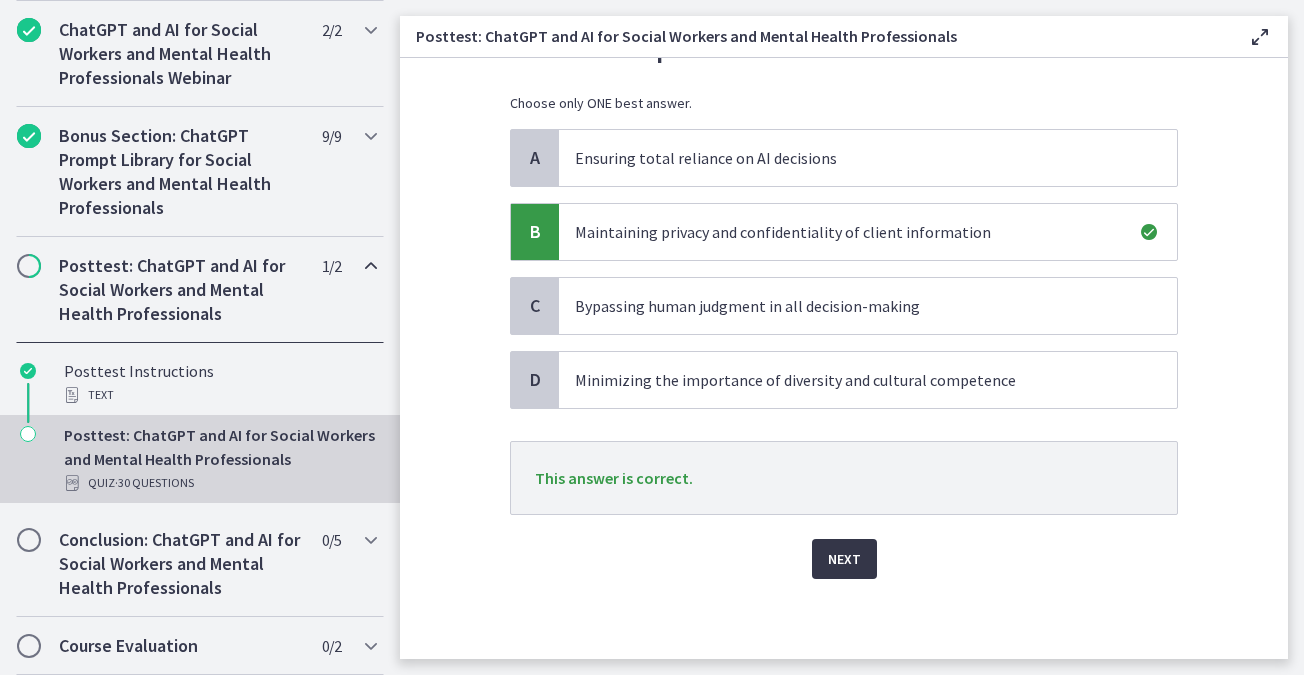 click on "Next" at bounding box center (844, 559) 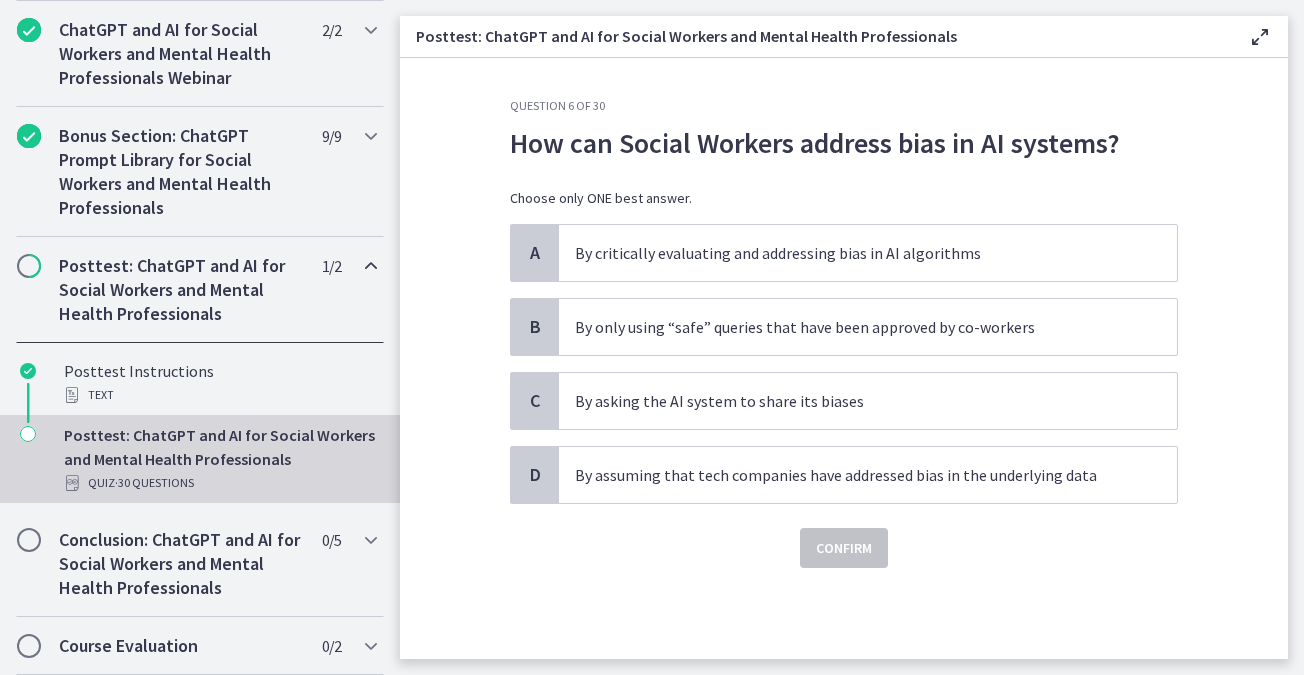 scroll, scrollTop: 0, scrollLeft: 0, axis: both 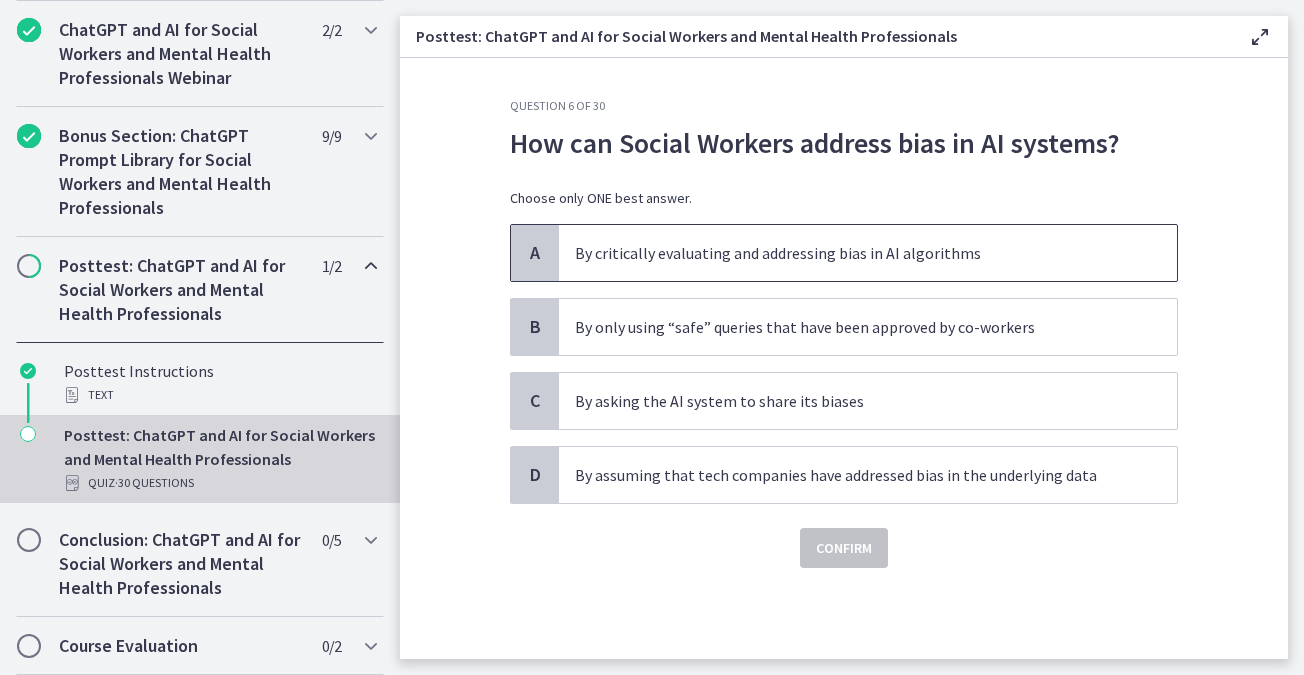 click on "By critically evaluating and addressing bias in AI algorithms" at bounding box center (868, 253) 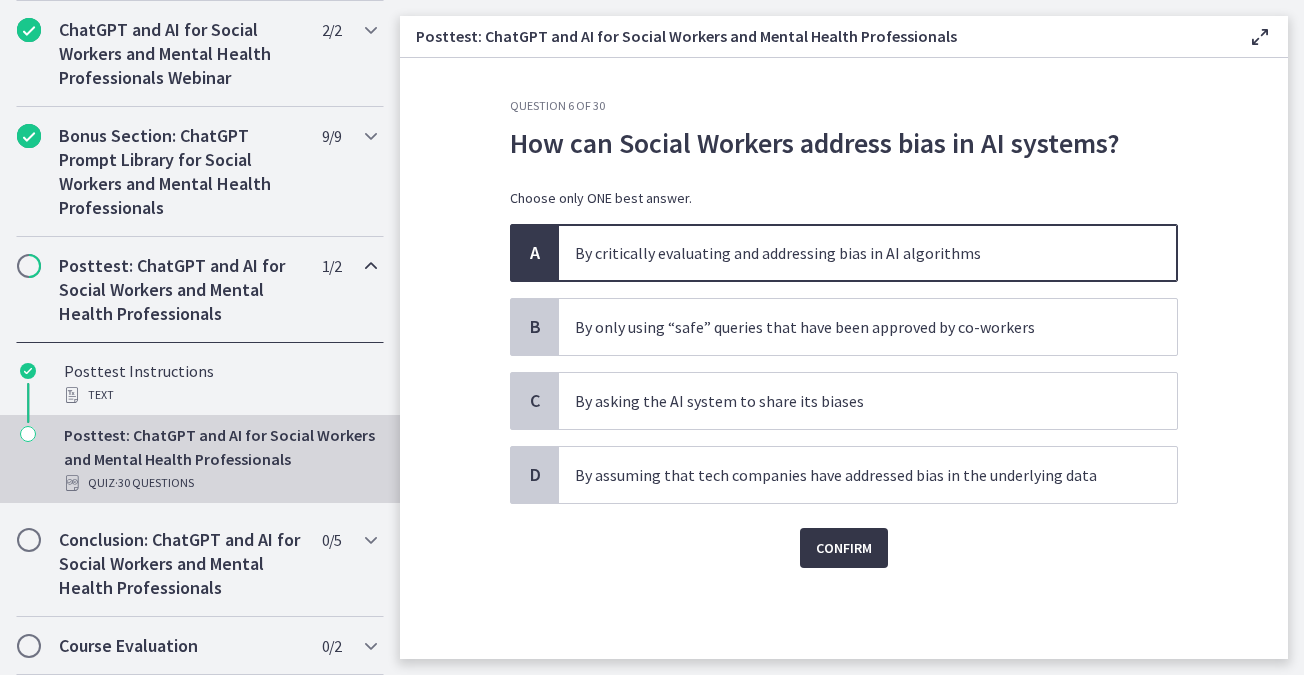 click on "Confirm" at bounding box center [844, 548] 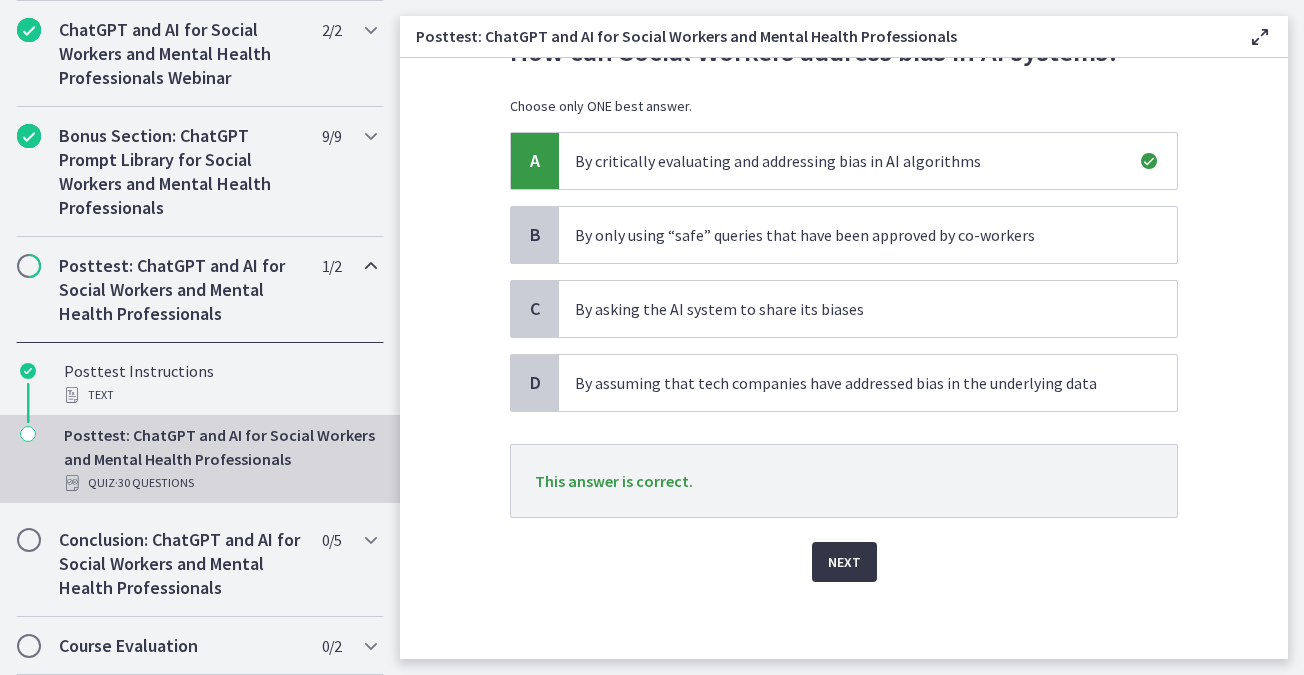 scroll, scrollTop: 95, scrollLeft: 0, axis: vertical 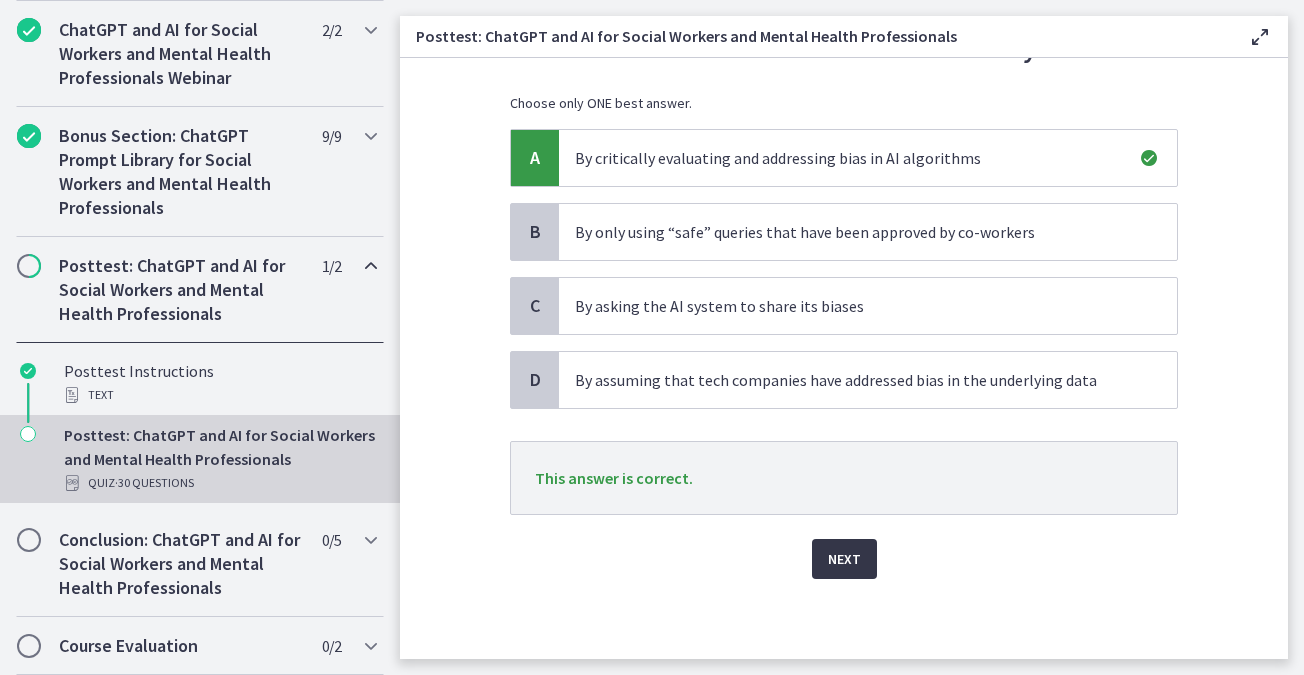 click on "Next" at bounding box center [844, 559] 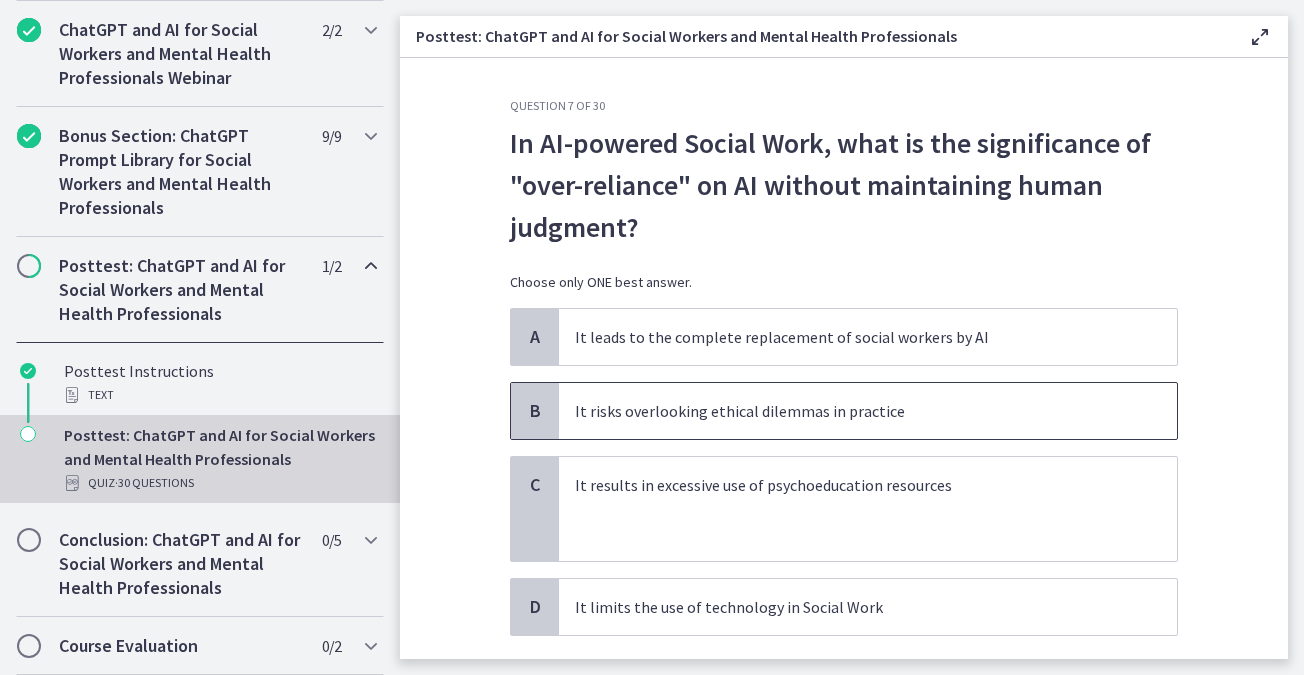 click on "It risks overlooking ethical dilemmas in practice" at bounding box center (848, 411) 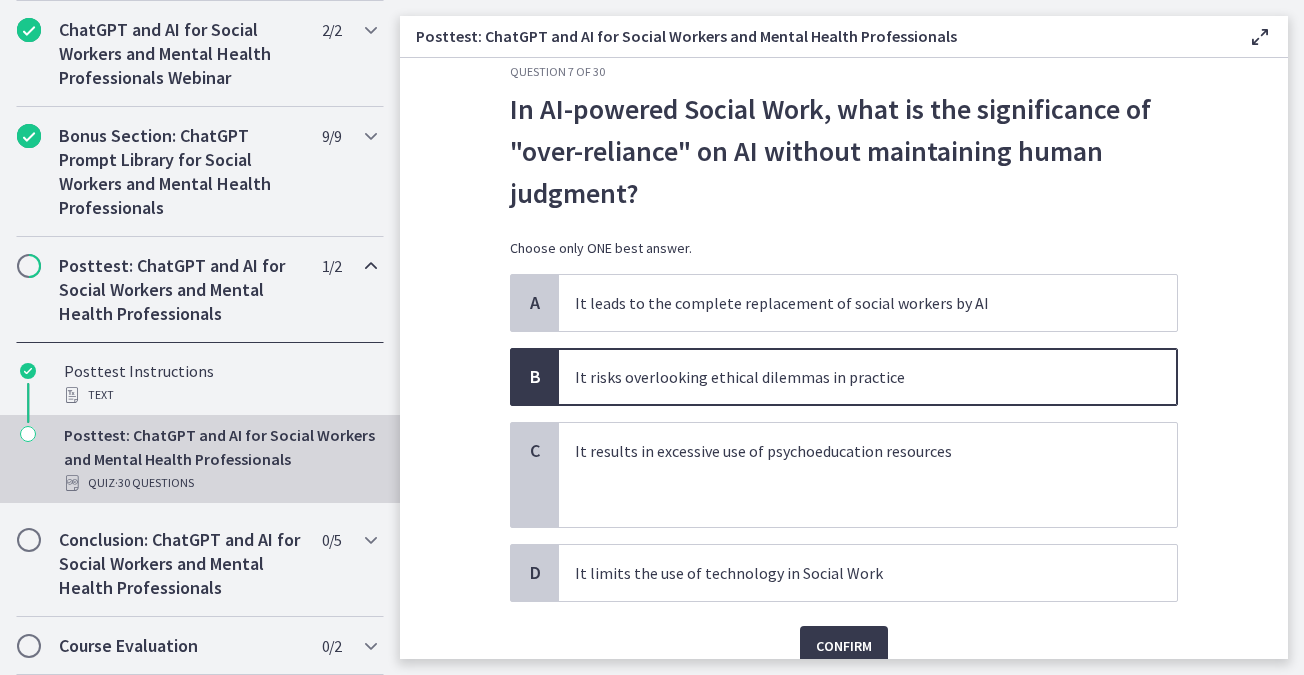 scroll, scrollTop: 121, scrollLeft: 0, axis: vertical 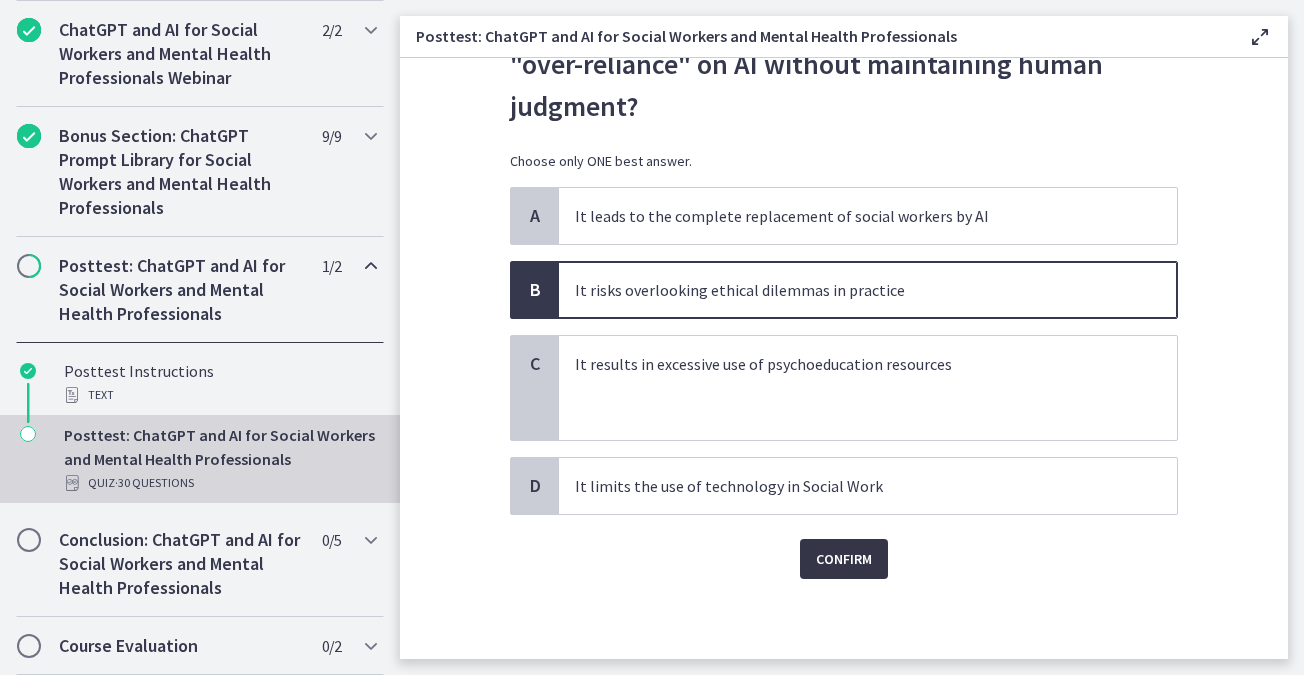 click on "Confirm" at bounding box center (844, 559) 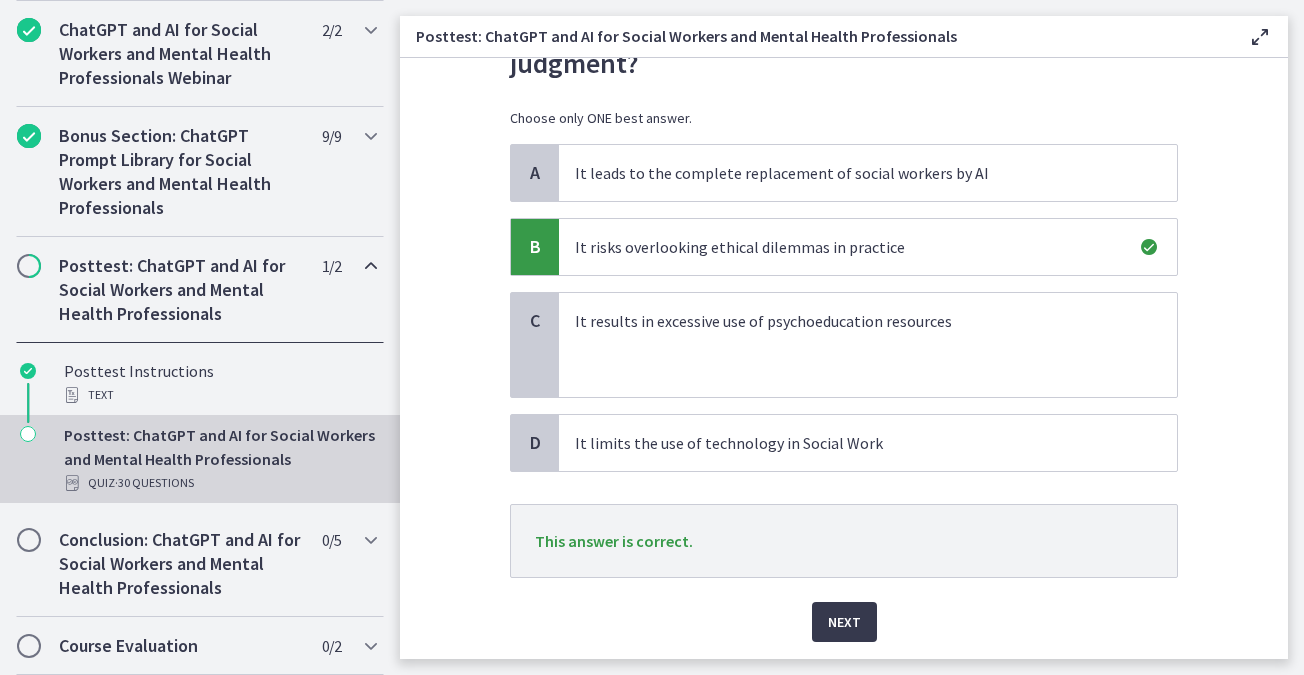 scroll, scrollTop: 227, scrollLeft: 0, axis: vertical 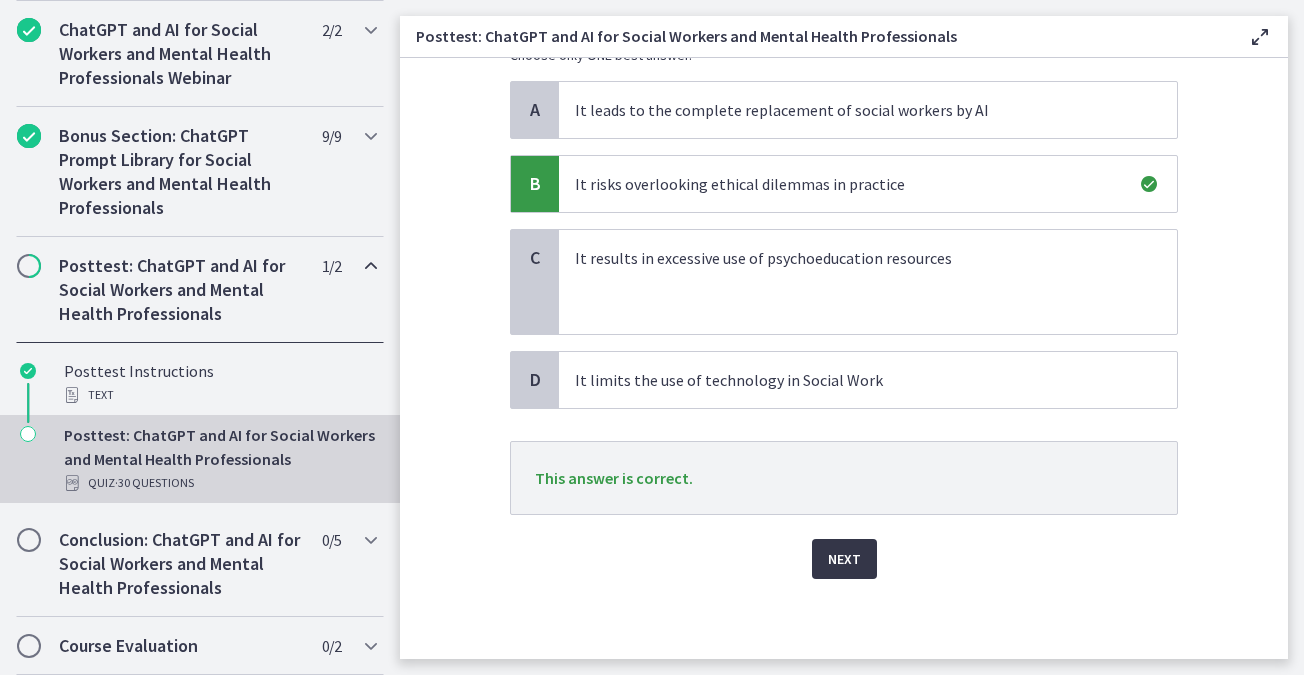 click on "Next" at bounding box center (844, 559) 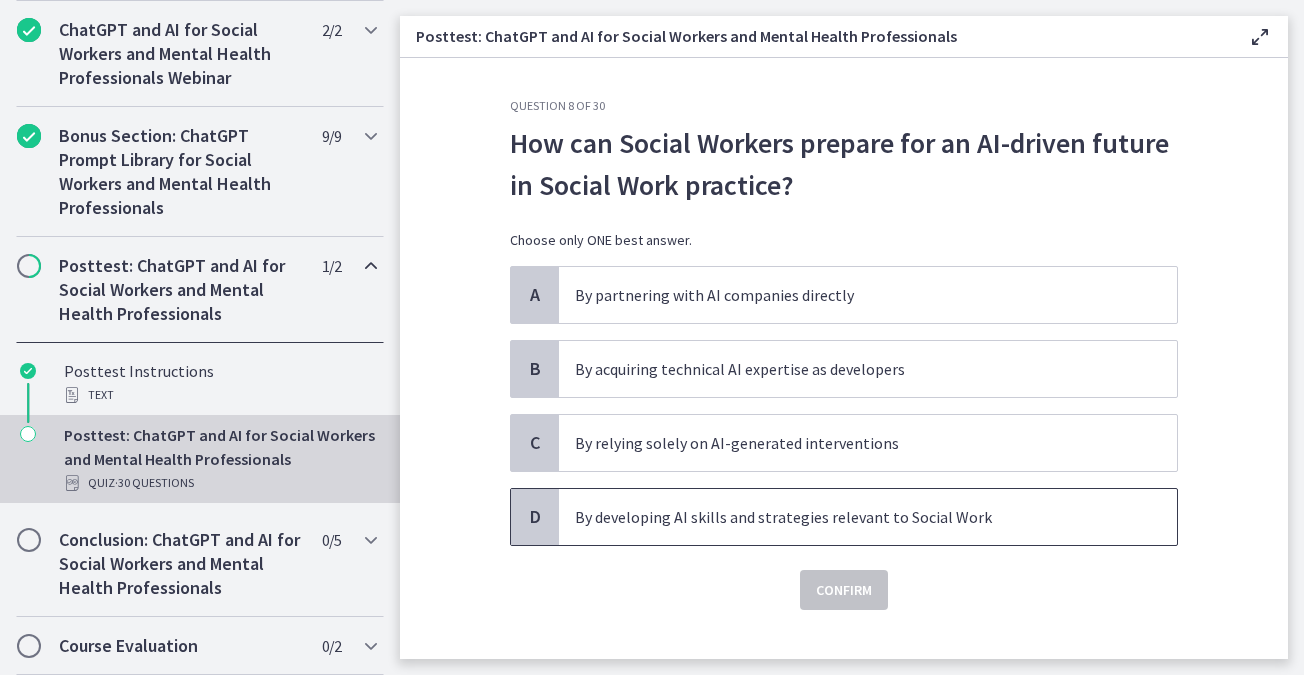 click on "By developing AI skills and strategies relevant to Social Work" at bounding box center [848, 517] 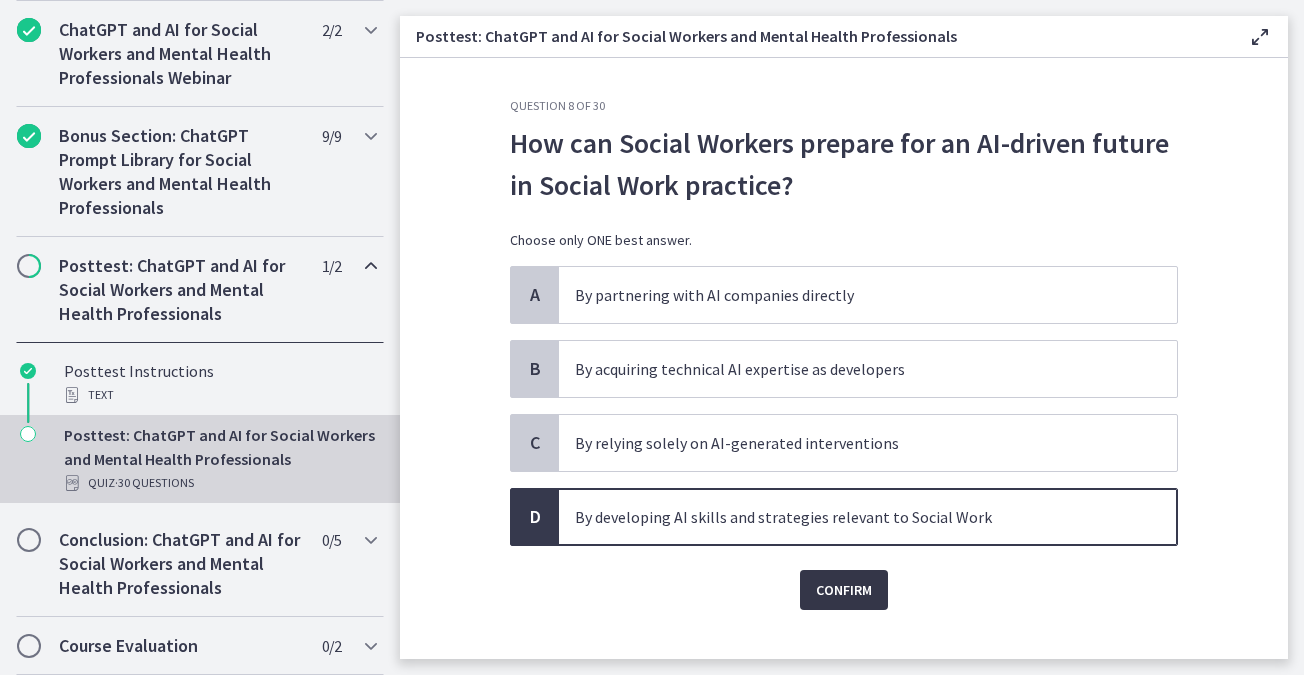 click on "Confirm" at bounding box center [844, 590] 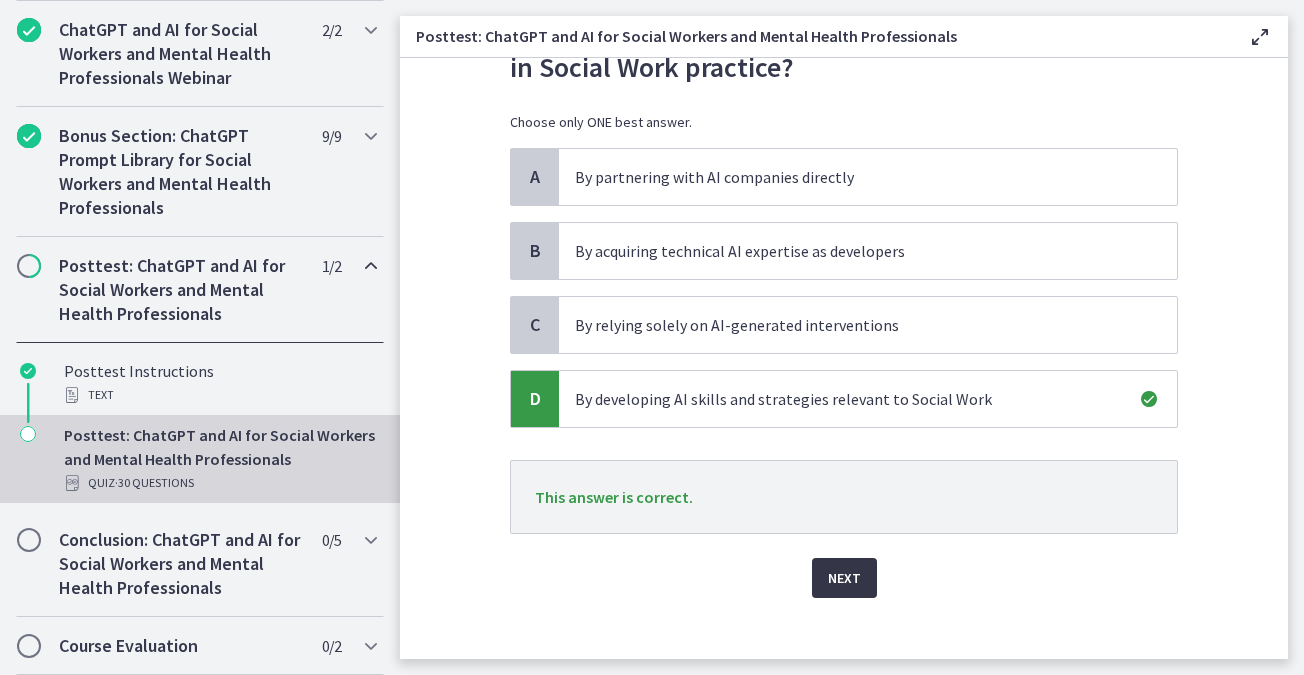 scroll, scrollTop: 137, scrollLeft: 0, axis: vertical 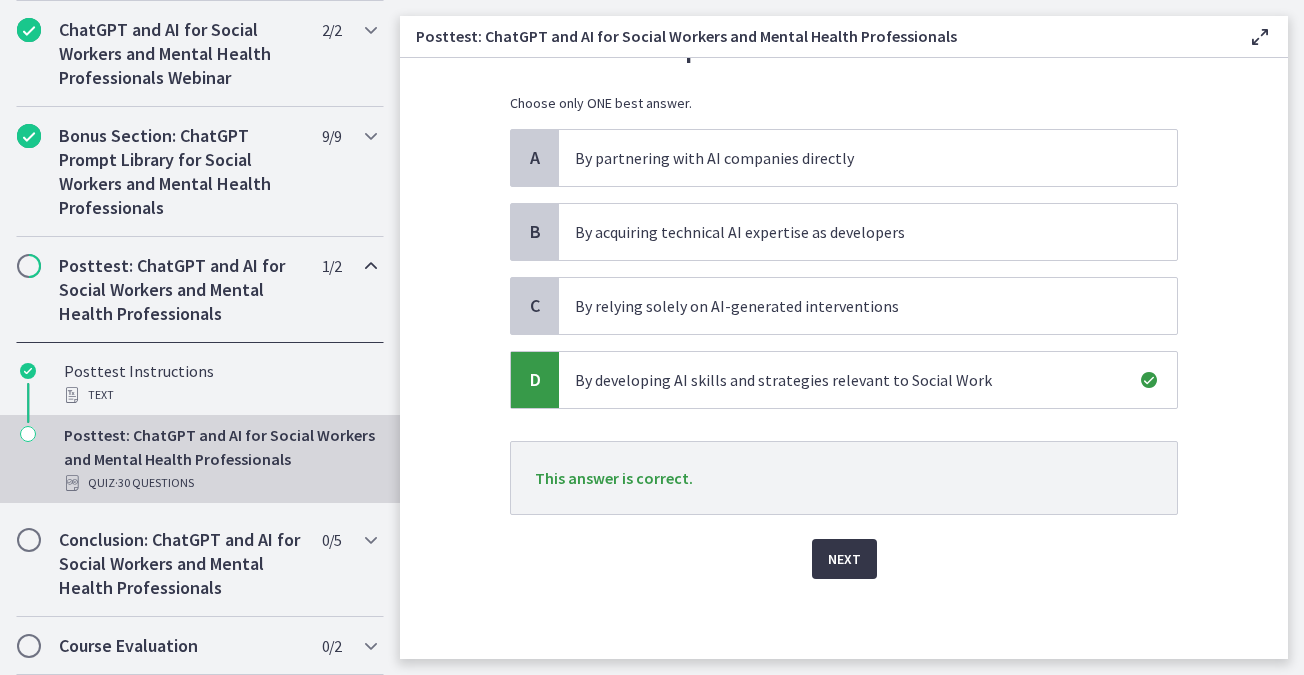 click on "Question   8   of   30
How can Social Workers prepare for an AI-driven future in Social Work practice?
Choose only ONE best answer.
A
By partnering with AI companies directly
B
By acquiring technical AI expertise as developers
C
By relying solely on AI-generated interventions
D
By developing AI skills and strategies relevant to Social Work
This answer is correct.
Next" 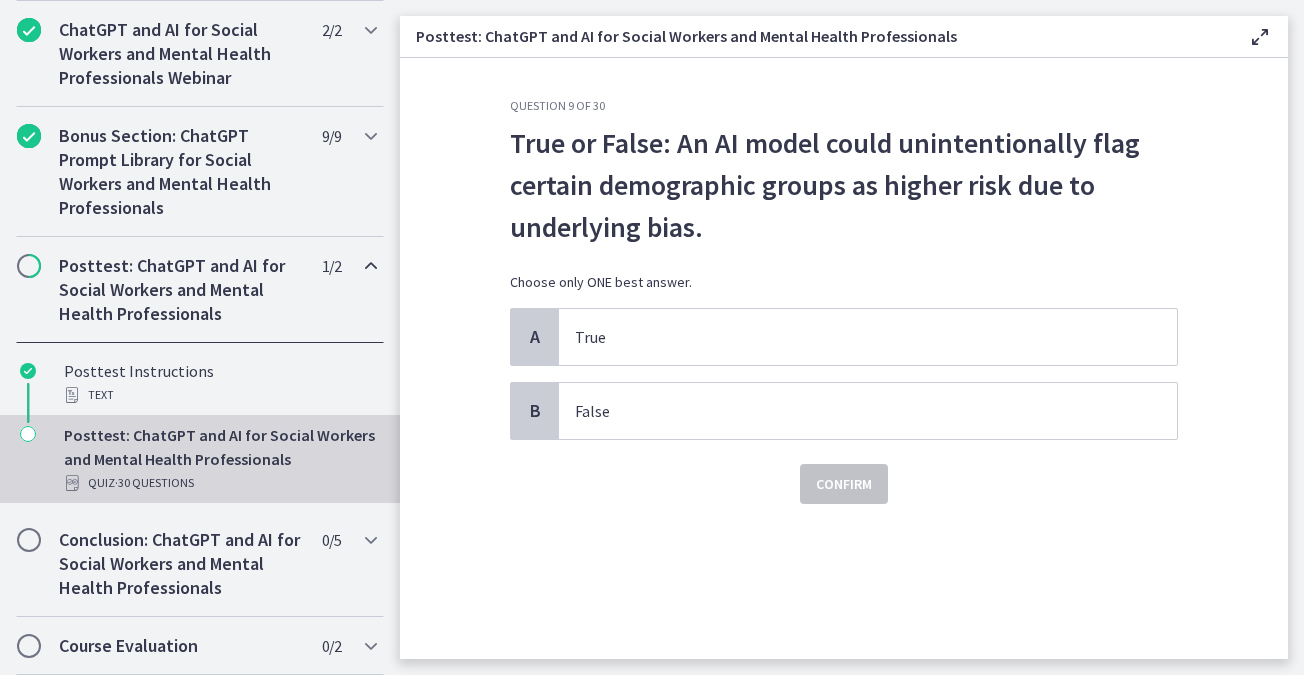 scroll, scrollTop: 0, scrollLeft: 0, axis: both 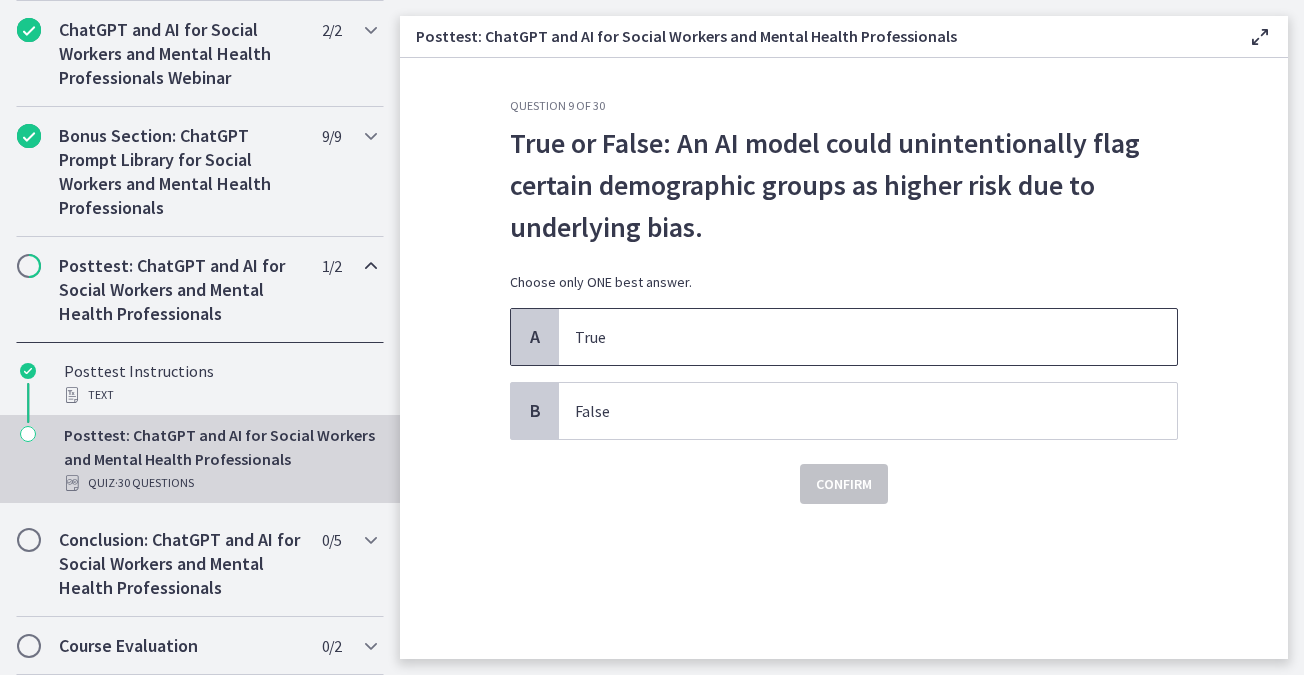 click on "True" at bounding box center [868, 337] 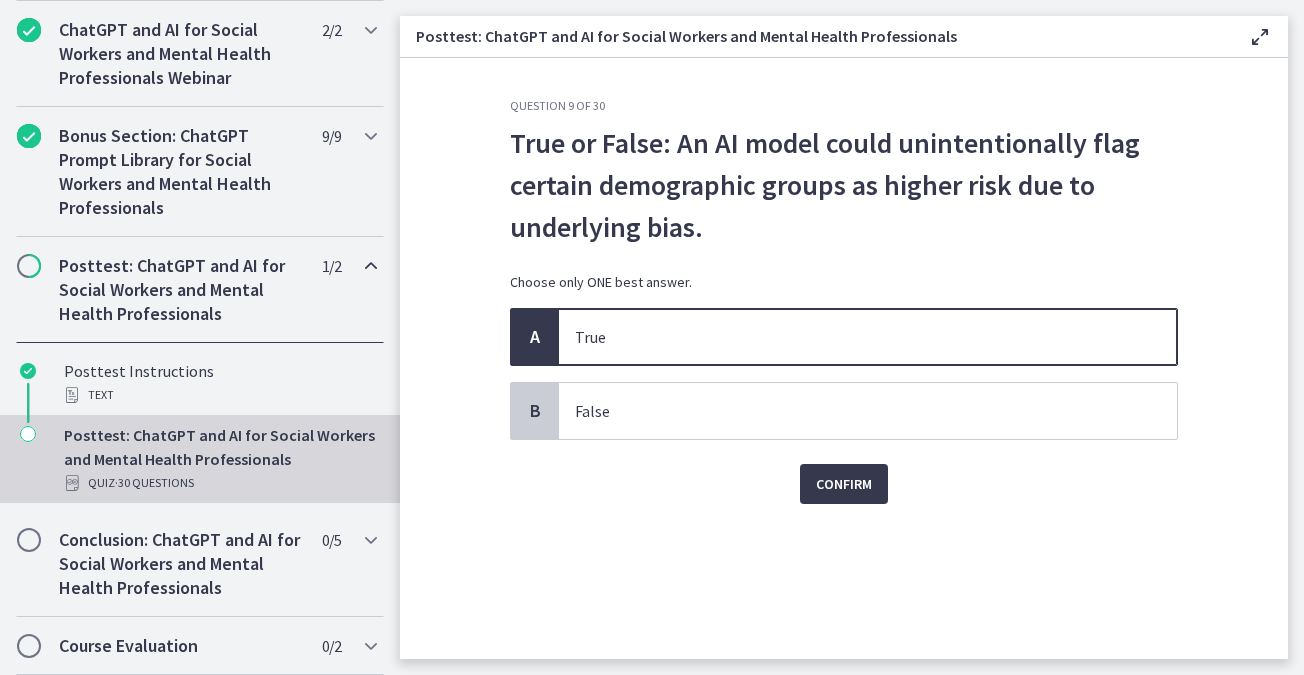 click on "Confirm" at bounding box center (844, 472) 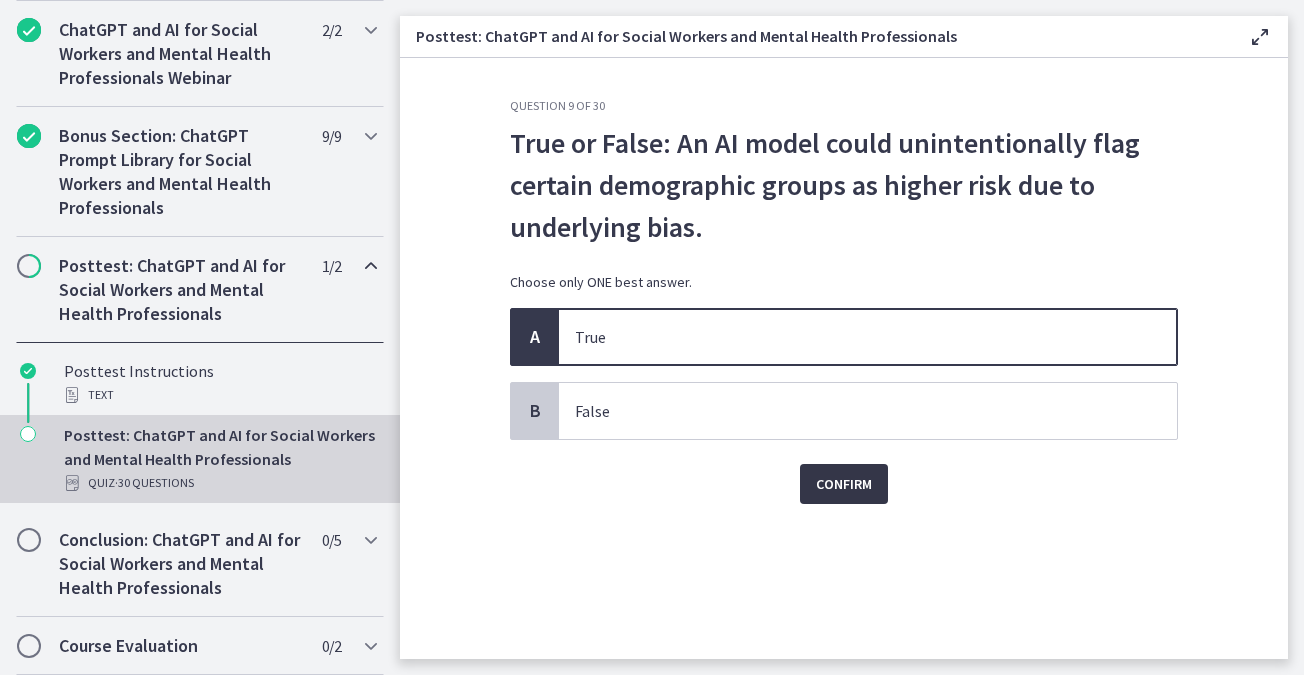 click on "Confirm" at bounding box center (844, 484) 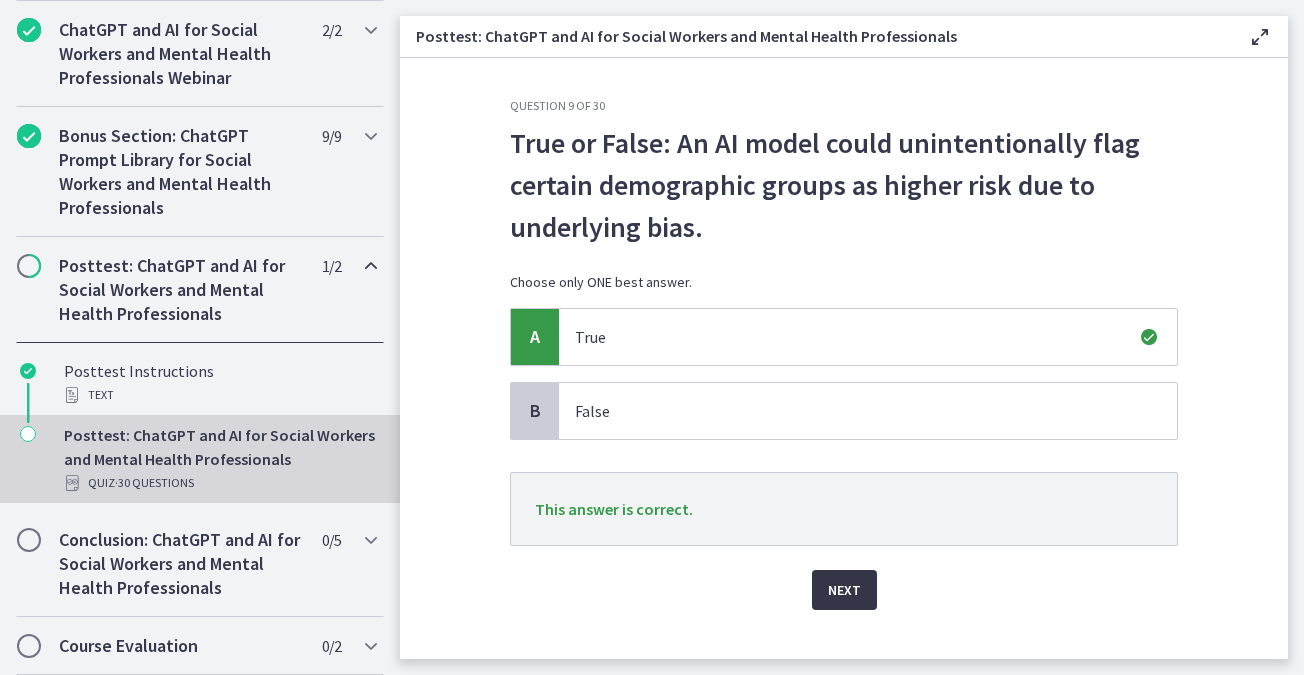 click on "Next" at bounding box center (844, 590) 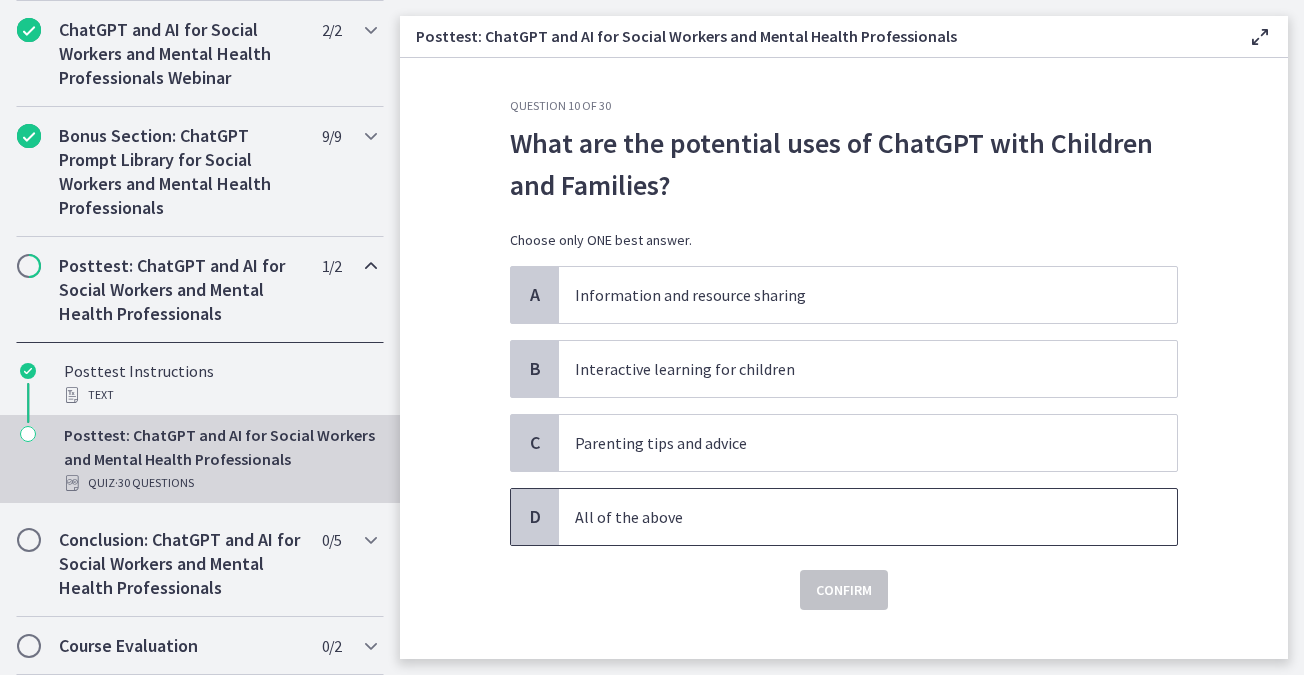 click on "All of the above" at bounding box center [848, 517] 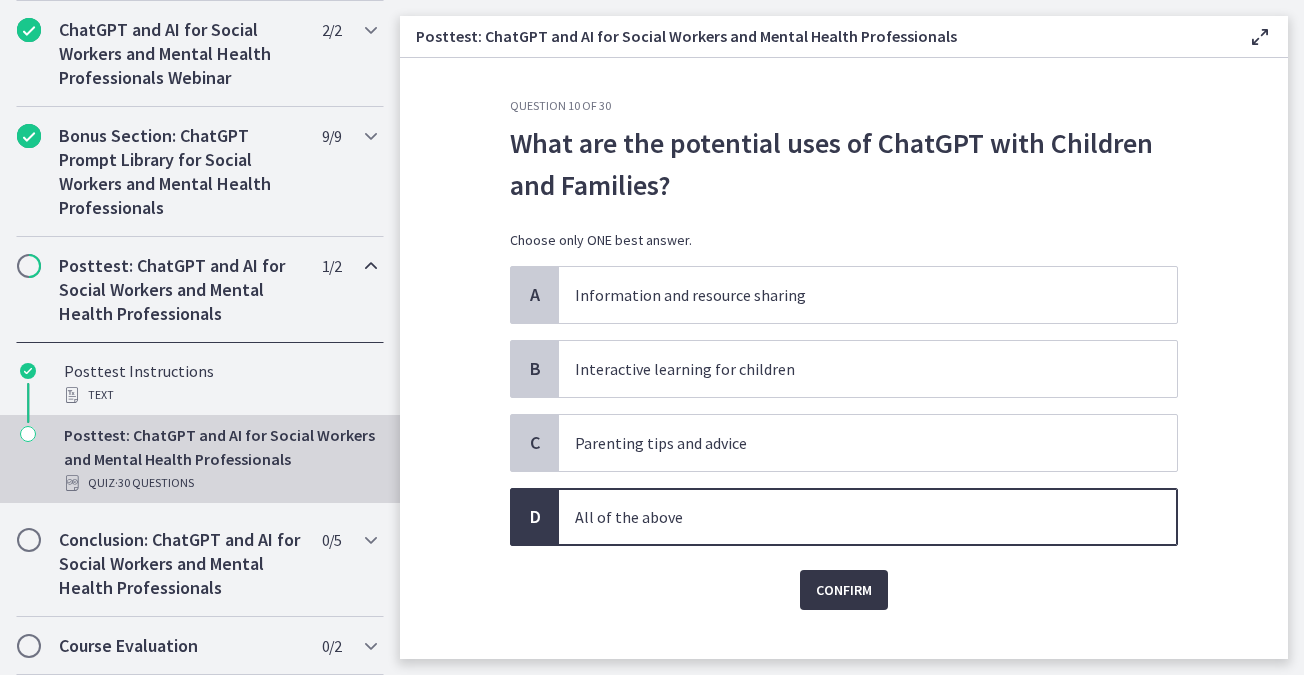 click on "Confirm" at bounding box center [844, 590] 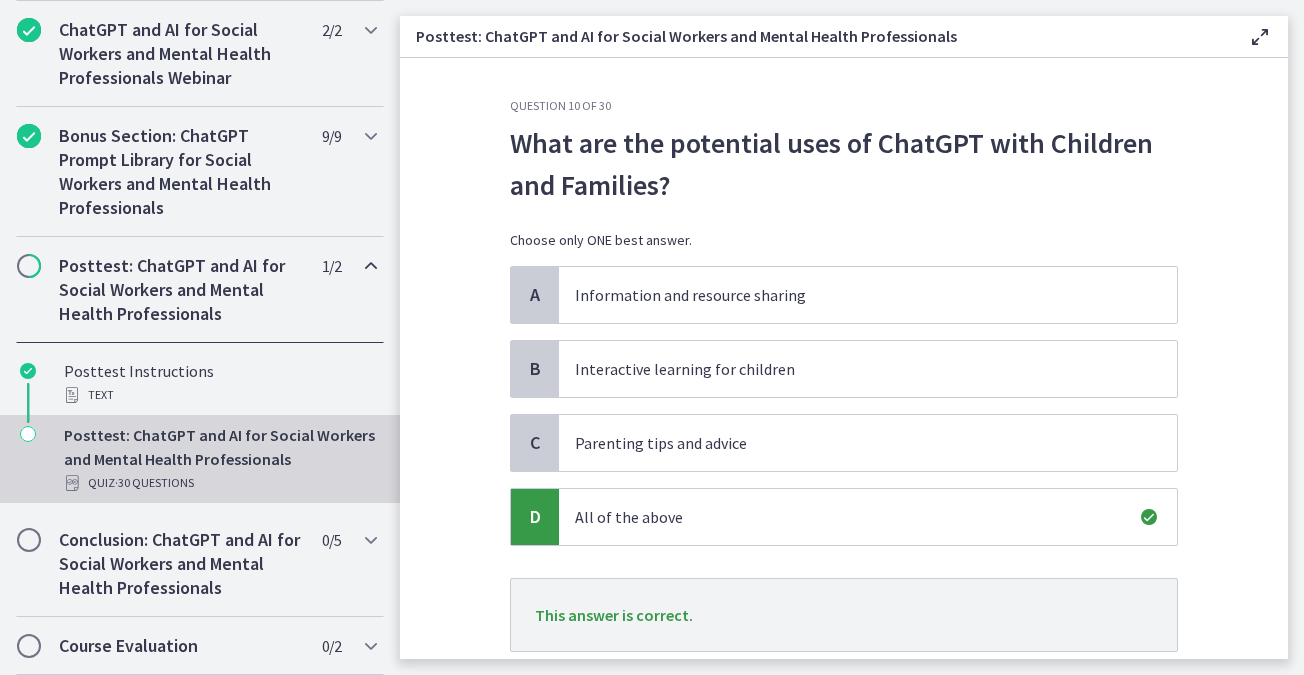scroll, scrollTop: 137, scrollLeft: 0, axis: vertical 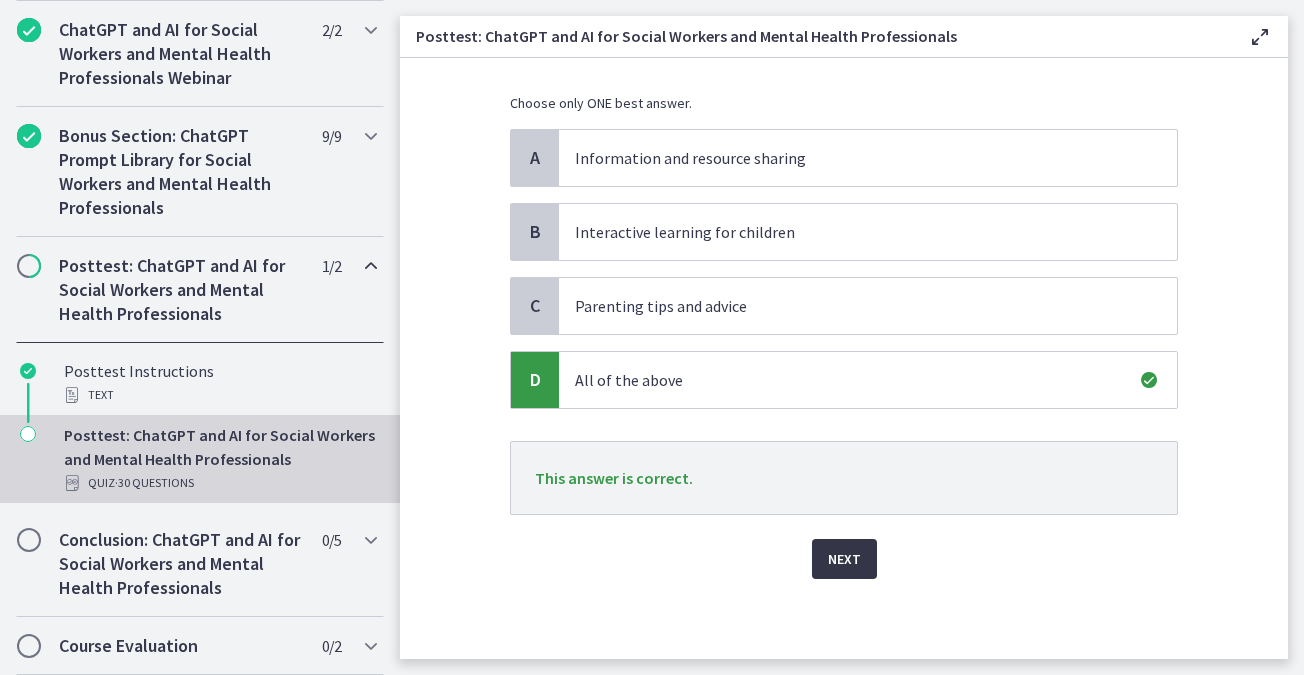click on "Next" at bounding box center [844, 559] 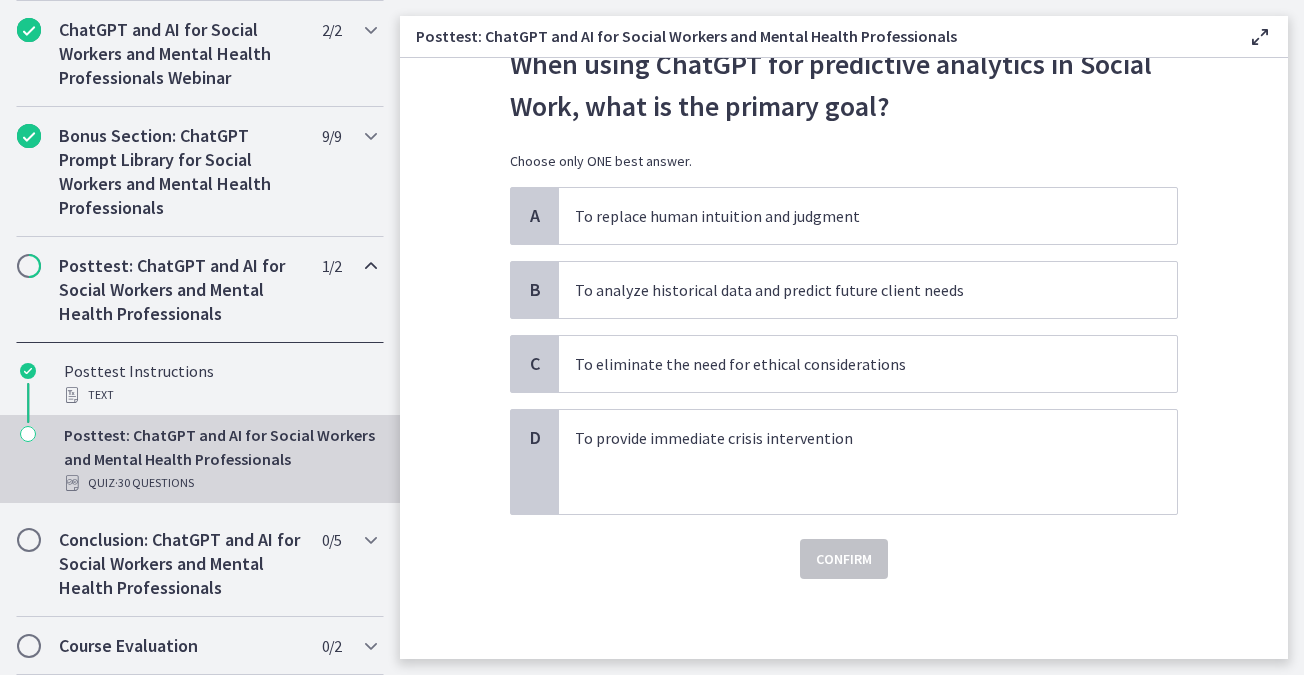 scroll, scrollTop: 0, scrollLeft: 0, axis: both 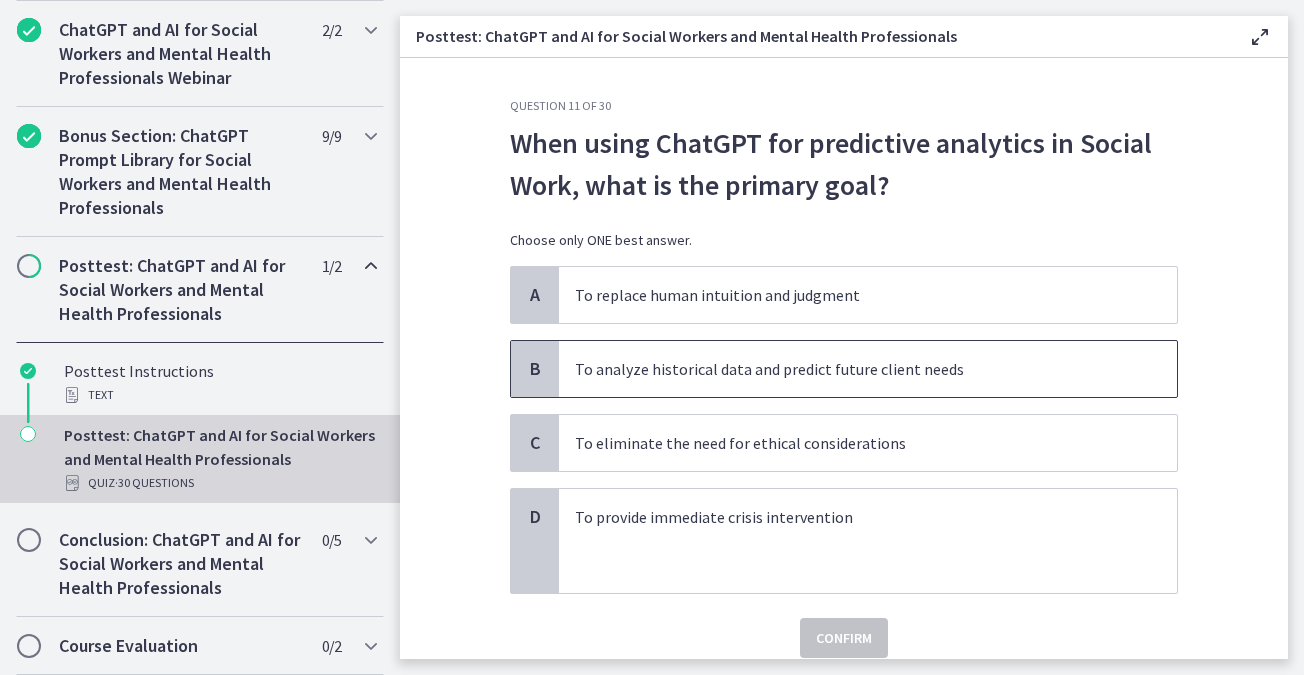 click on "To analyze historical data and predict future client needs" at bounding box center (848, 369) 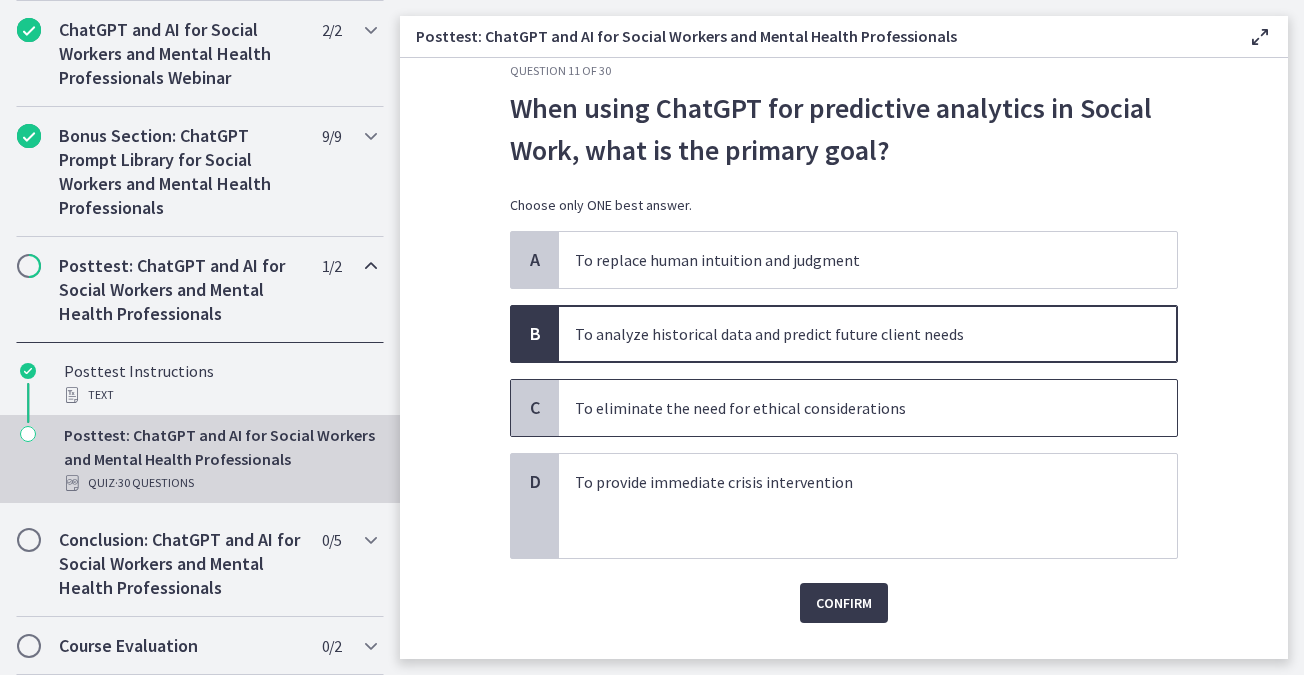 scroll, scrollTop: 46, scrollLeft: 0, axis: vertical 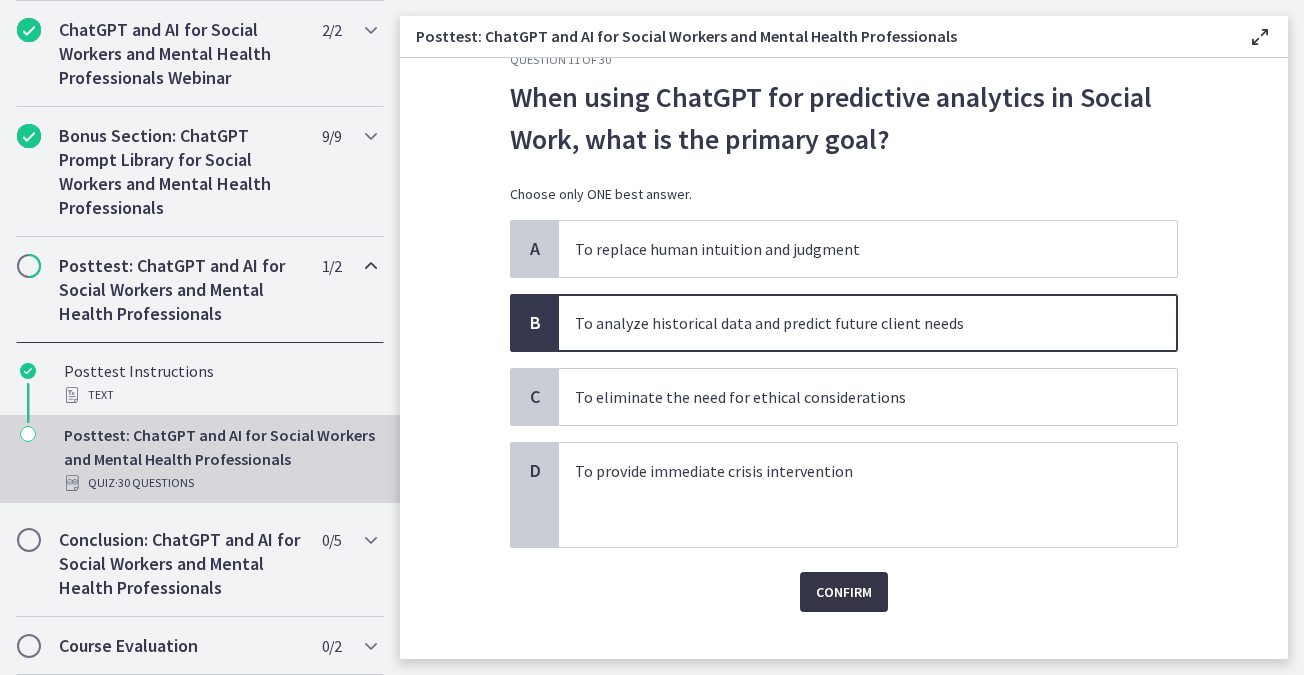 click on "Confirm" at bounding box center [844, 592] 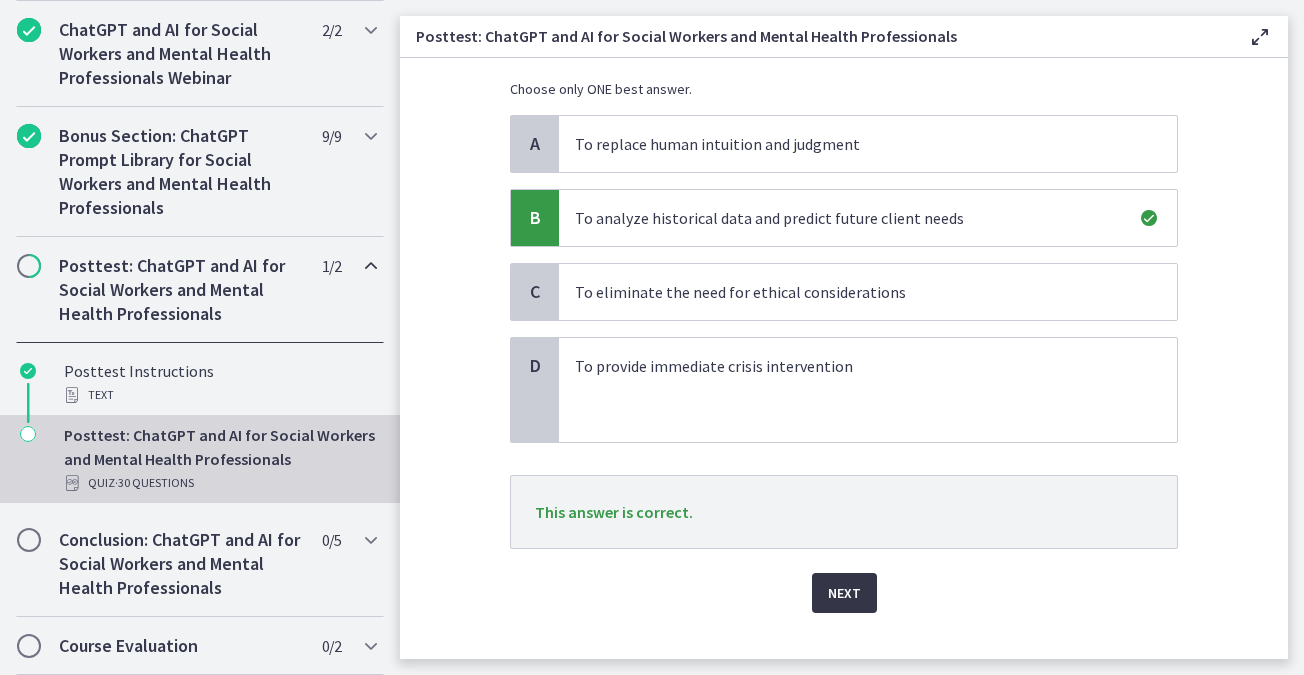 scroll, scrollTop: 163, scrollLeft: 0, axis: vertical 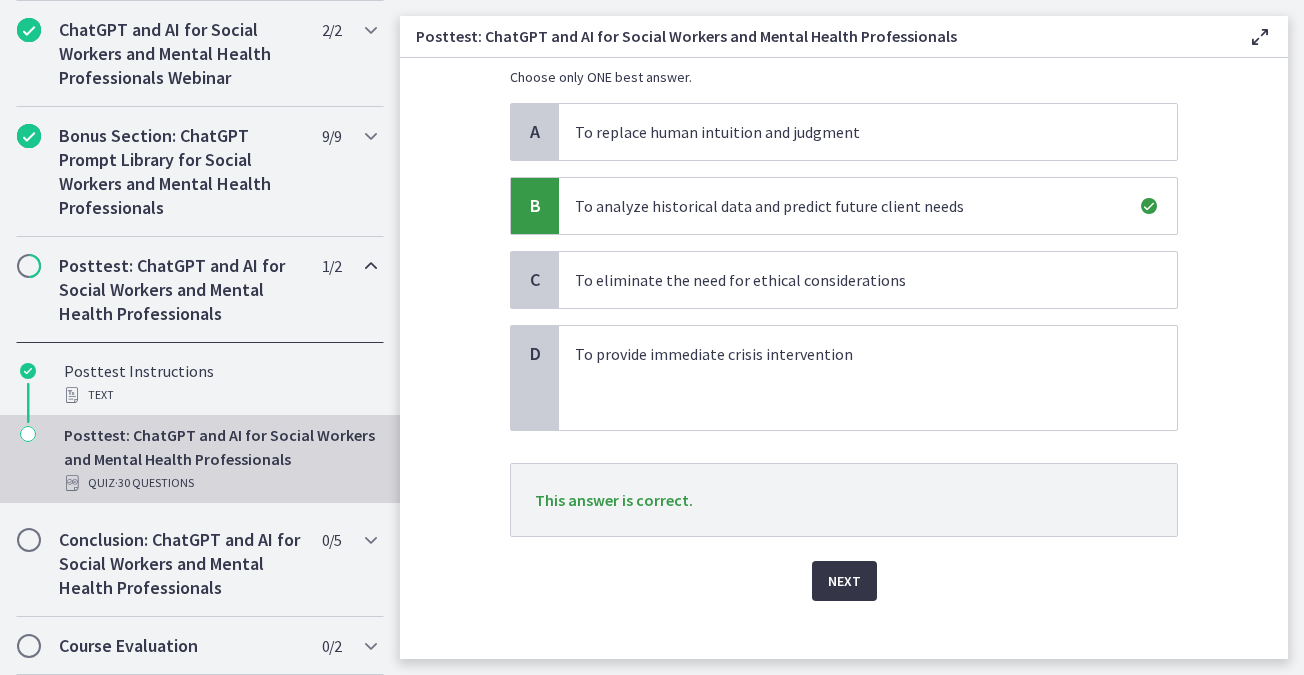 click on "Next" at bounding box center (844, 581) 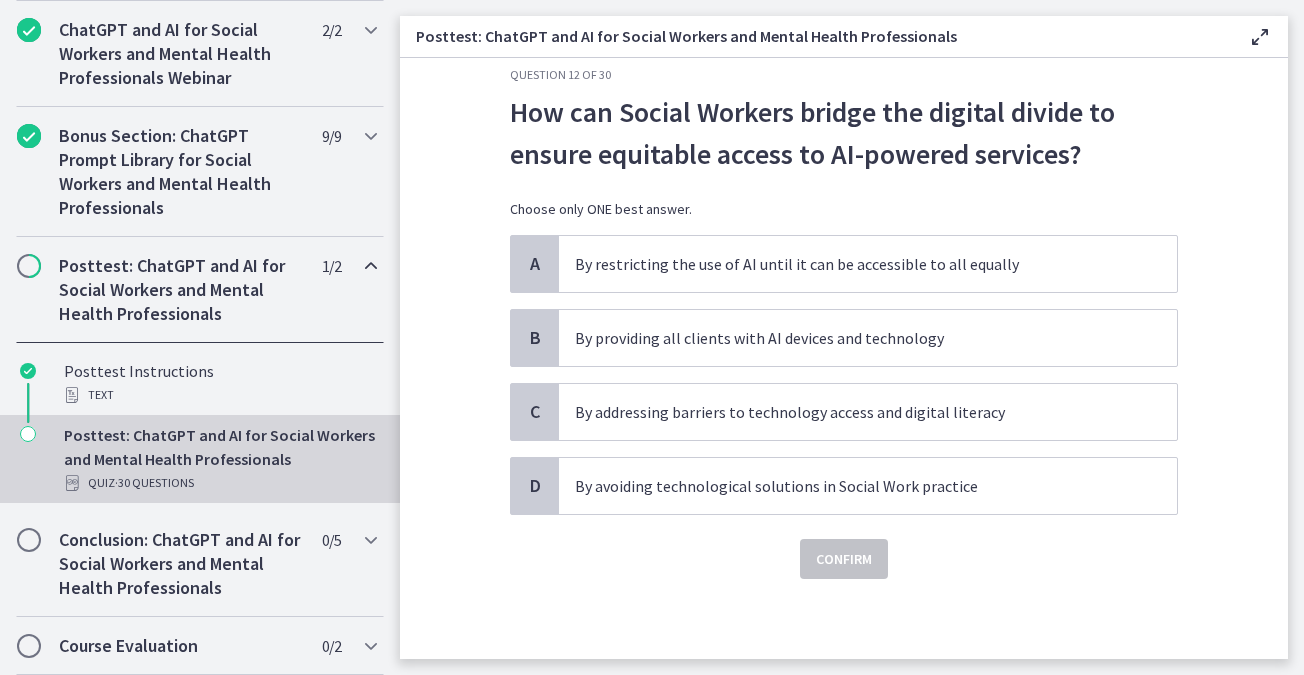 scroll, scrollTop: 0, scrollLeft: 0, axis: both 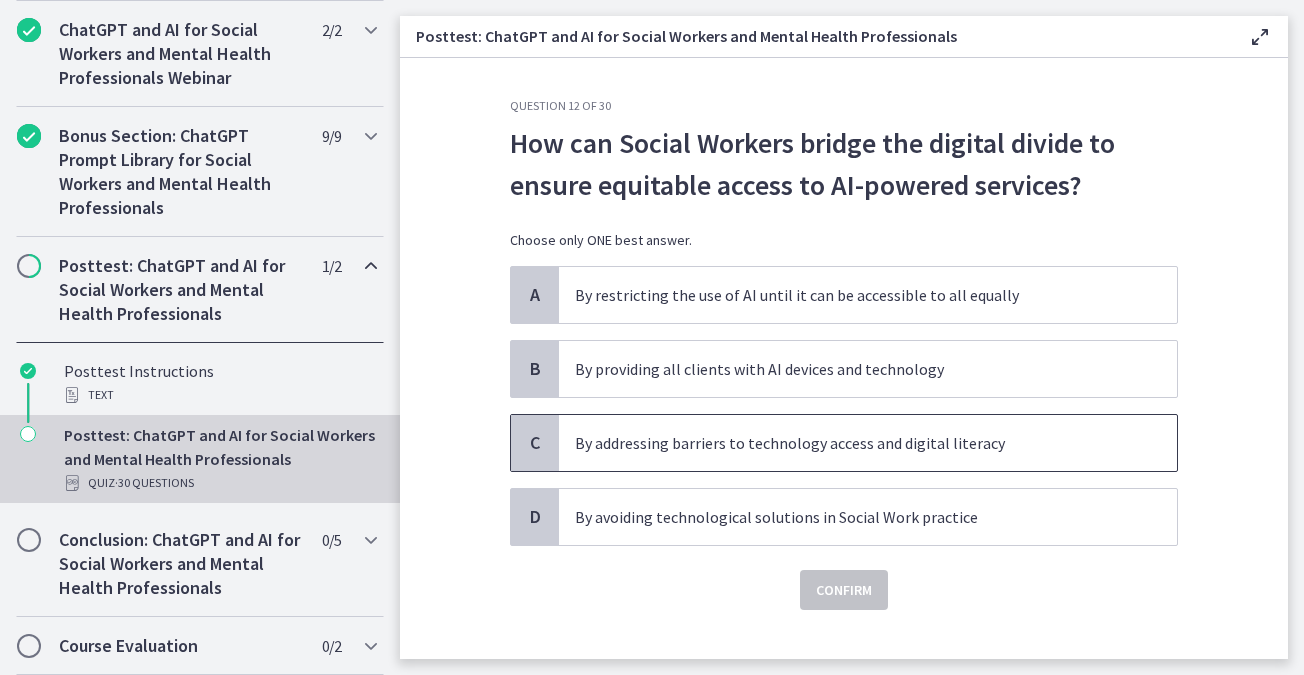 click on "By addressing barriers to technology access and digital literacy" at bounding box center (868, 443) 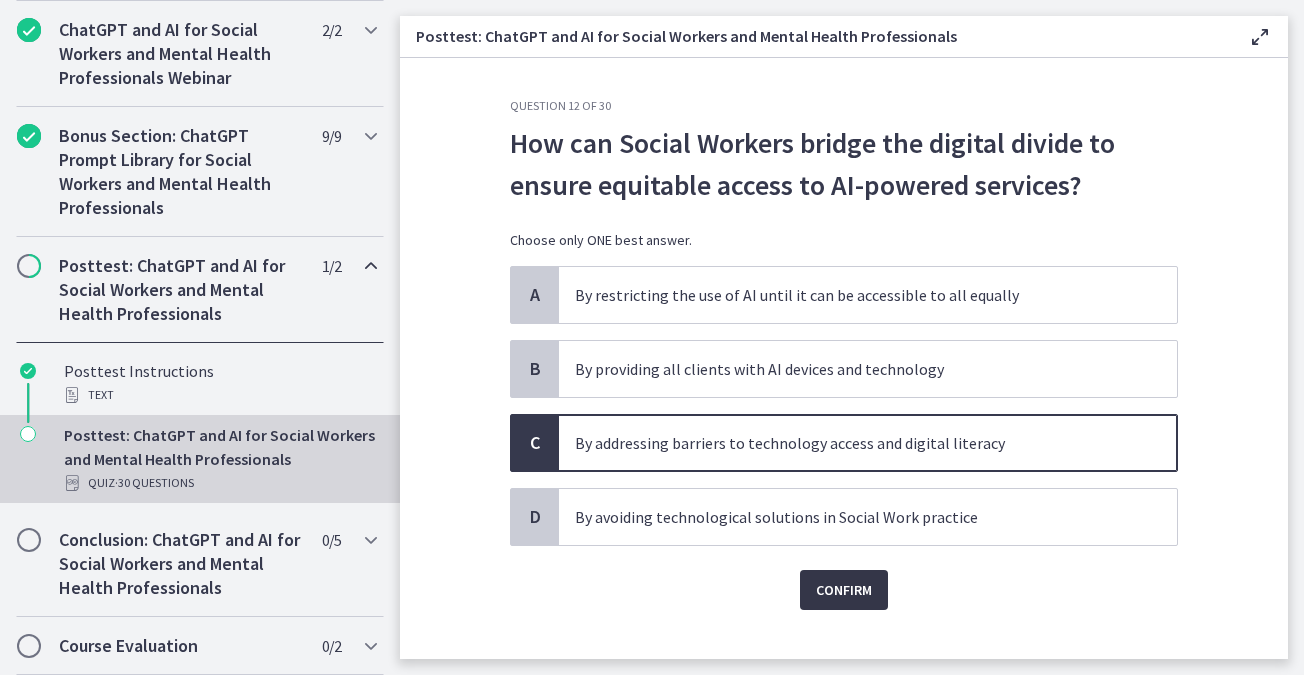 click on "Confirm" at bounding box center (844, 590) 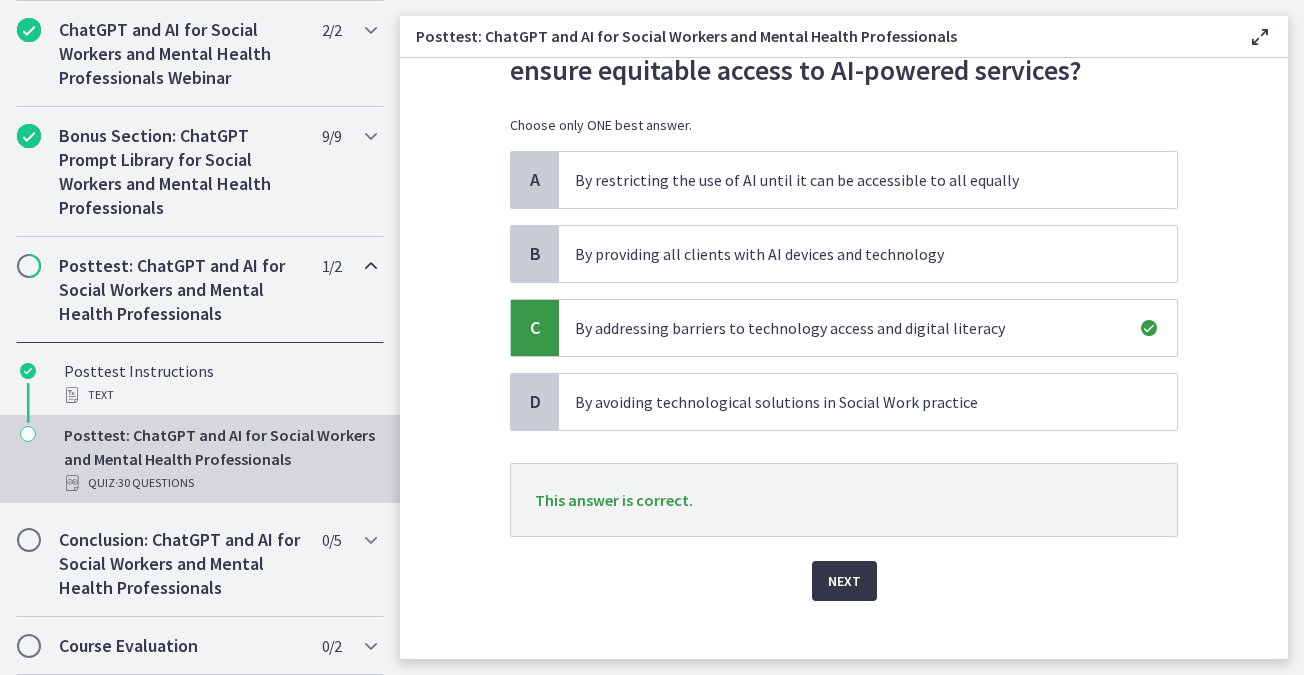 scroll, scrollTop: 120, scrollLeft: 0, axis: vertical 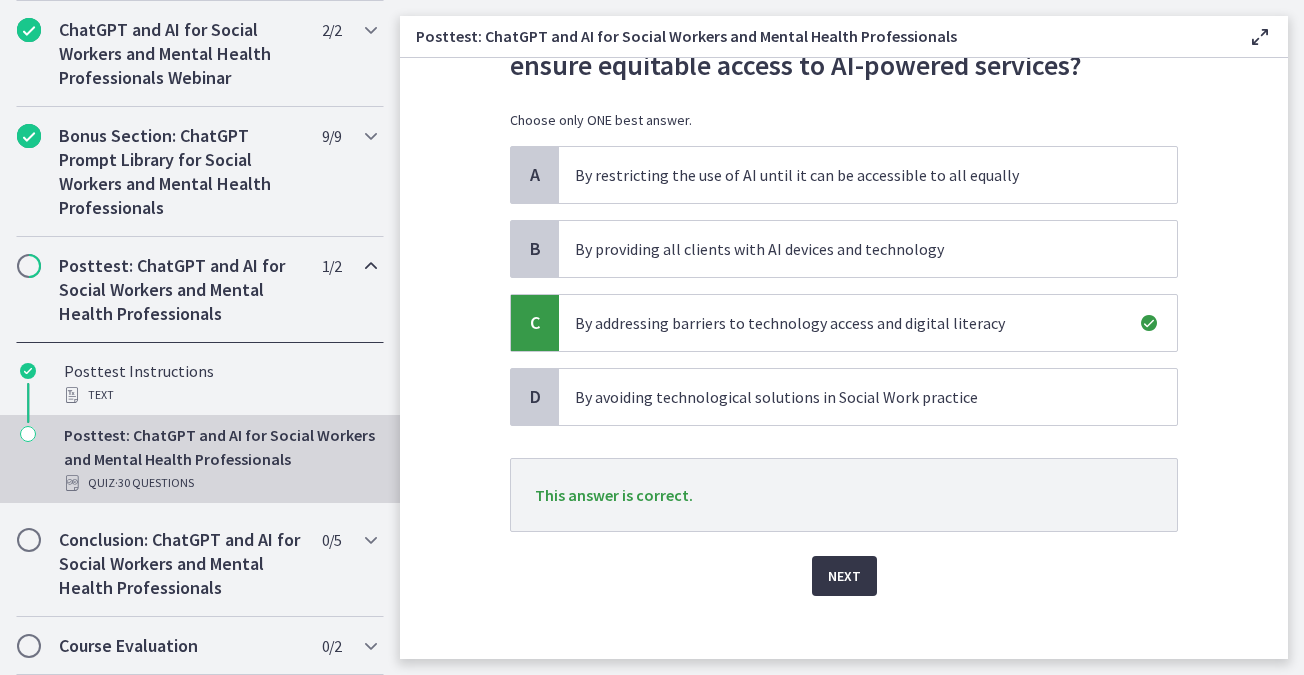 click on "Next" at bounding box center [844, 576] 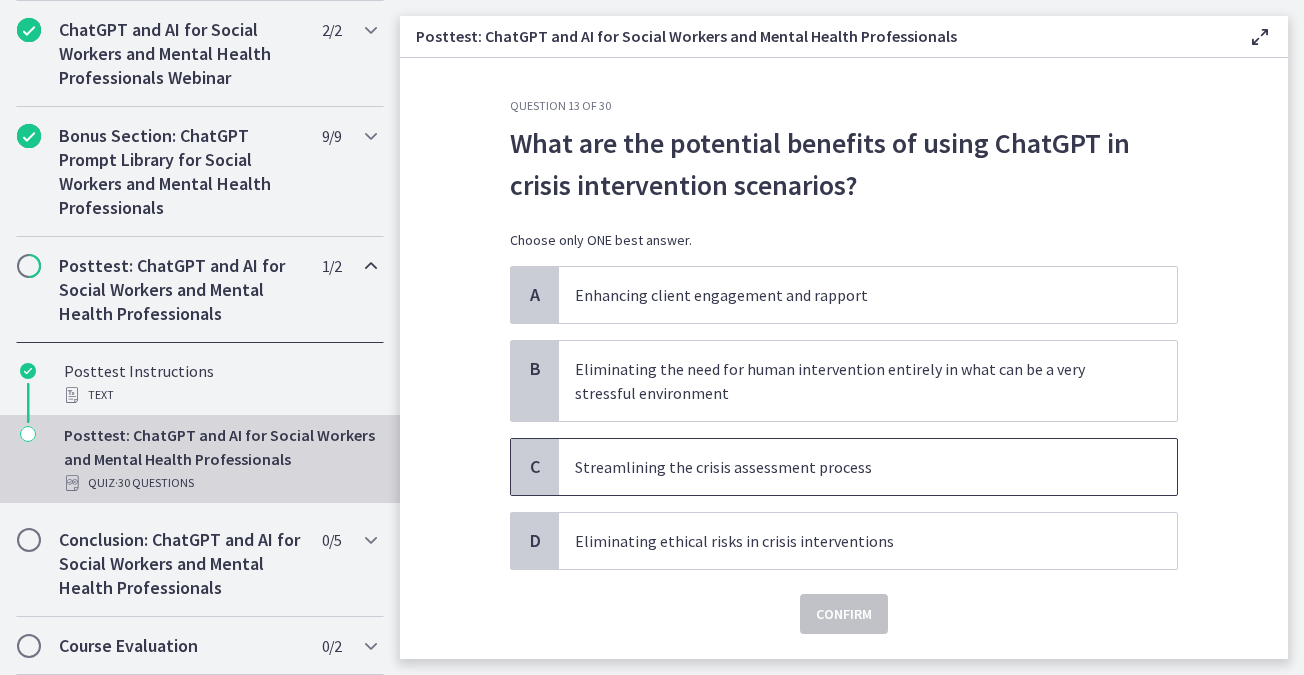 click on "Streamlining the crisis assessment process" at bounding box center (848, 467) 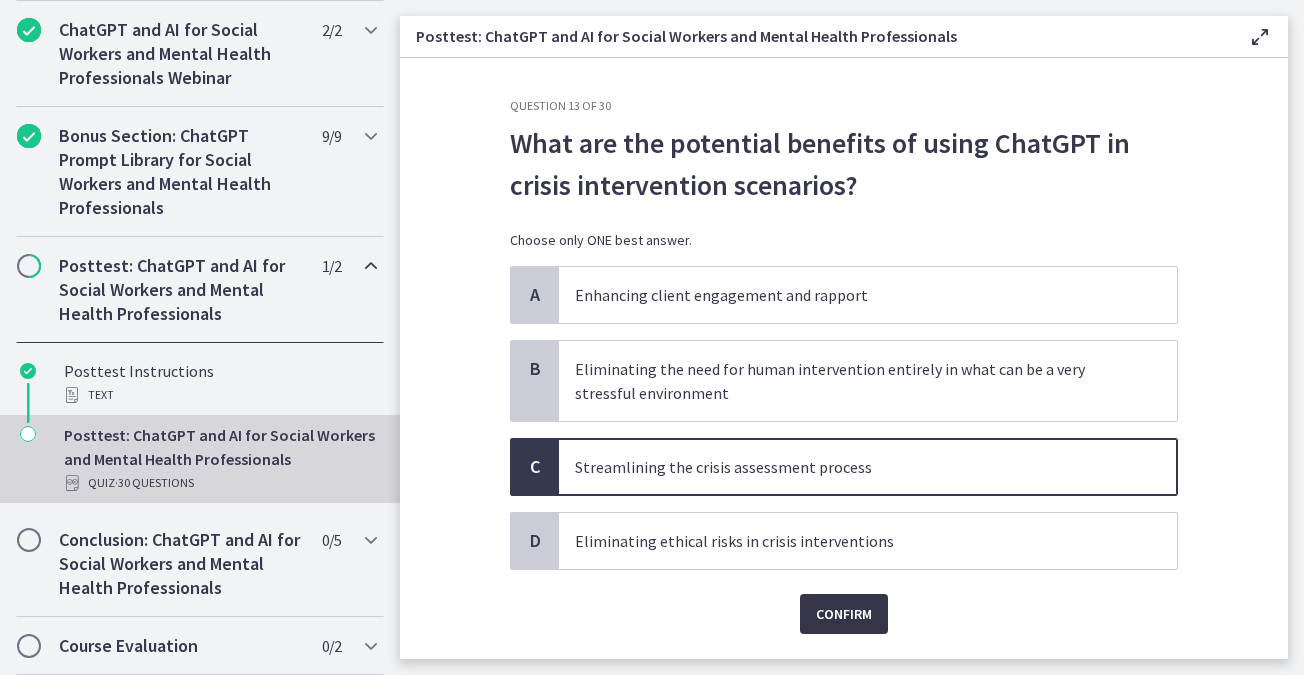 click on "Confirm" at bounding box center (844, 614) 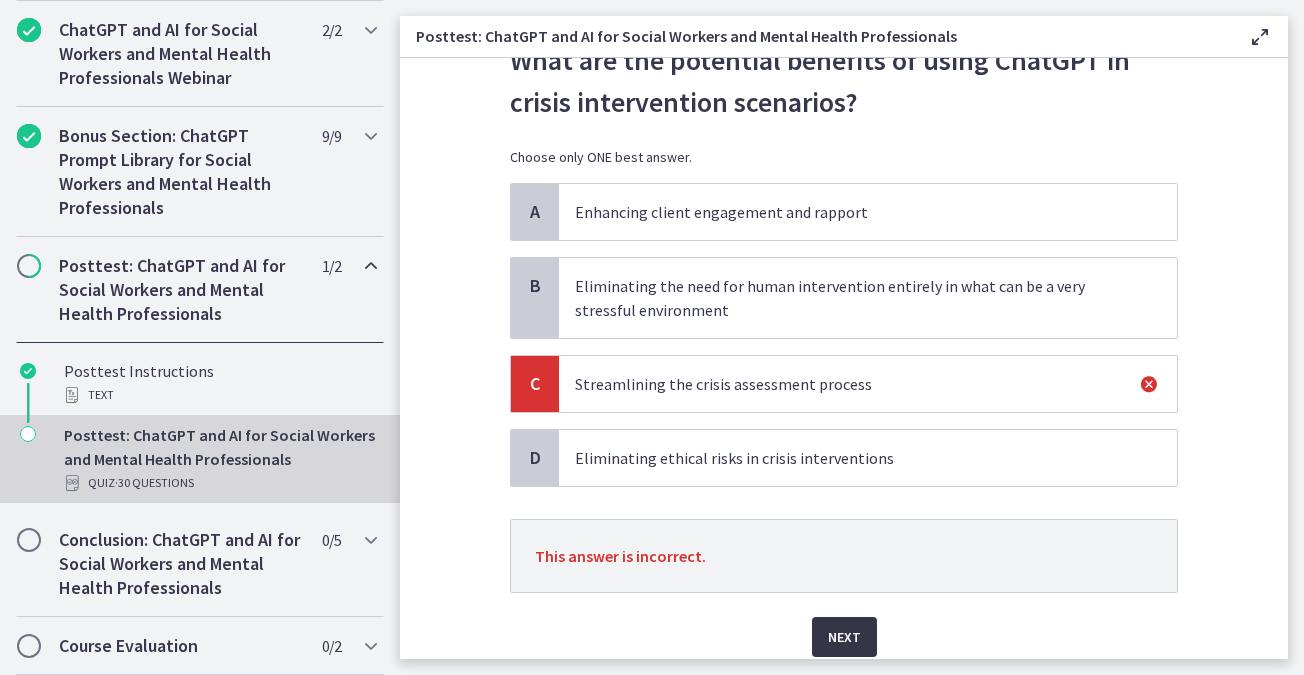 scroll, scrollTop: 91, scrollLeft: 0, axis: vertical 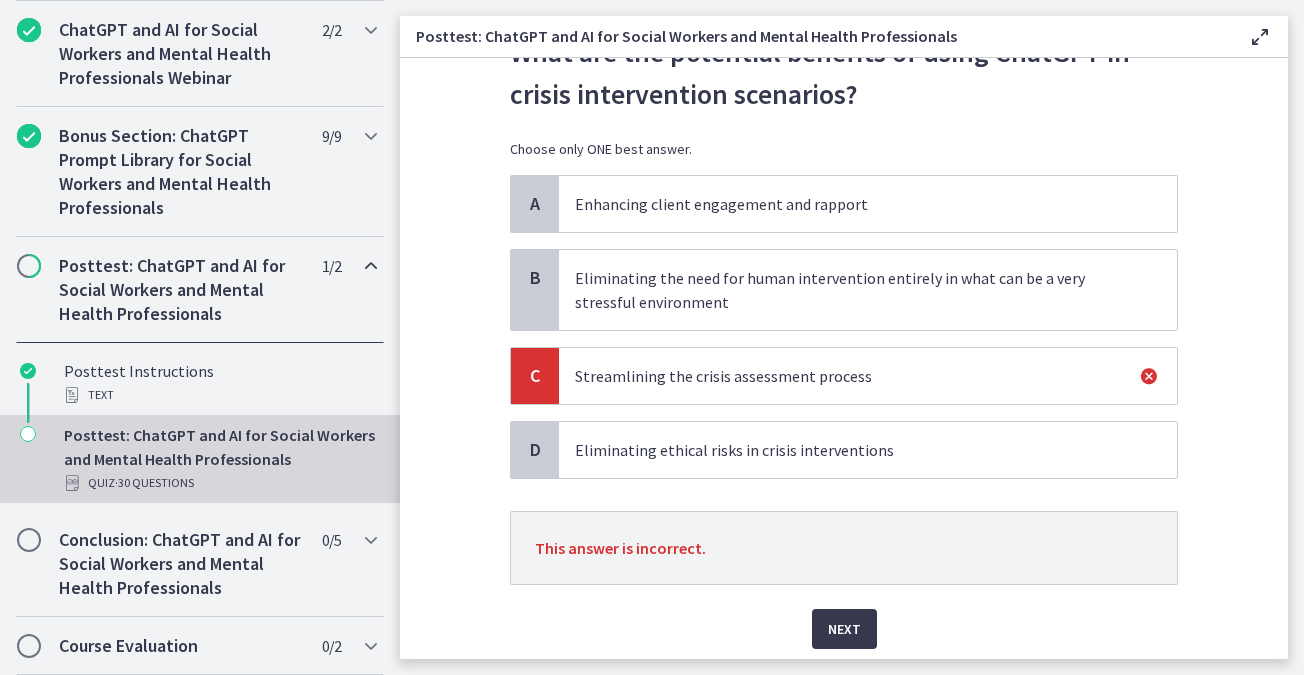 click on "Eliminating ethical risks in crisis interventions" at bounding box center [848, 450] 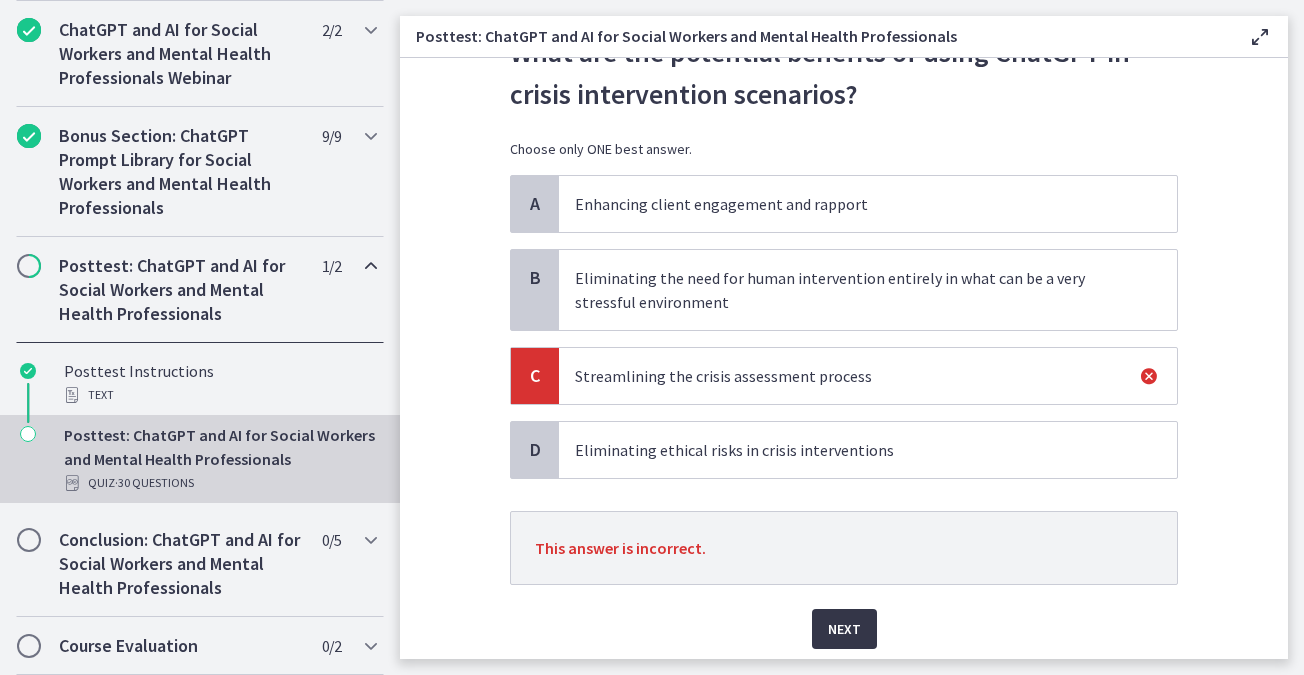 click on "Next" at bounding box center (844, 629) 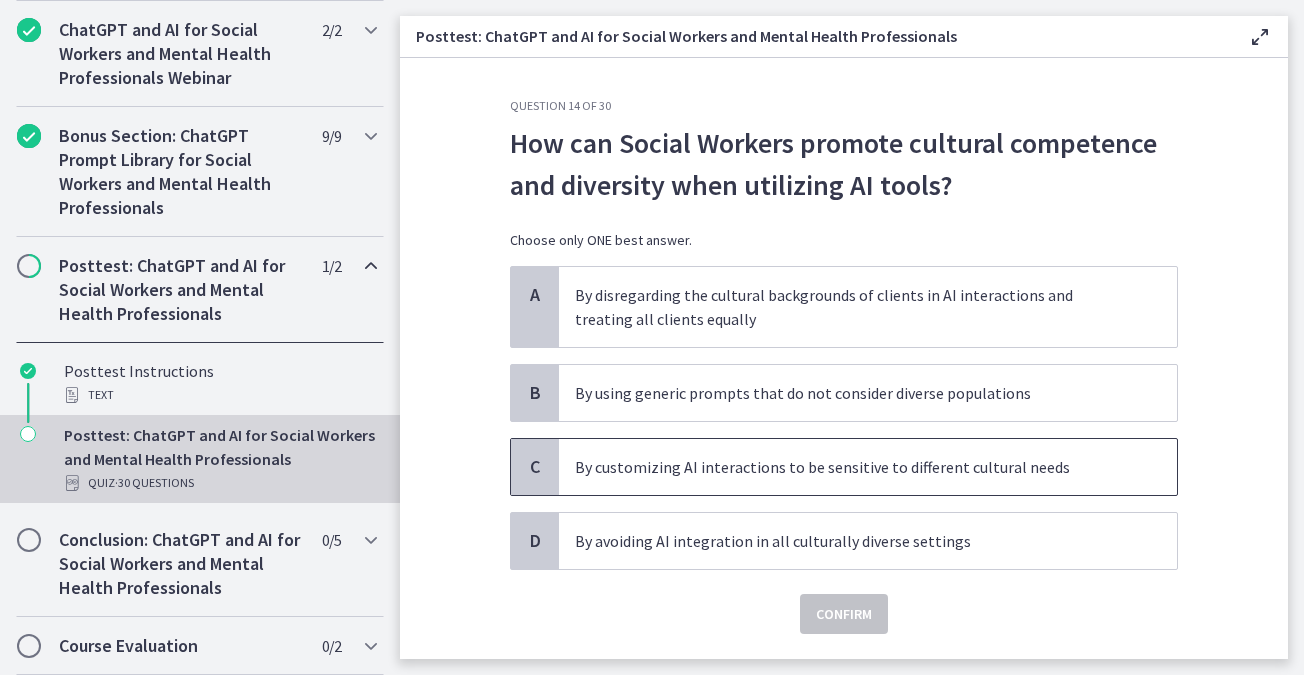 click on "By customizing AI interactions to be sensitive to different cultural needs" at bounding box center [848, 467] 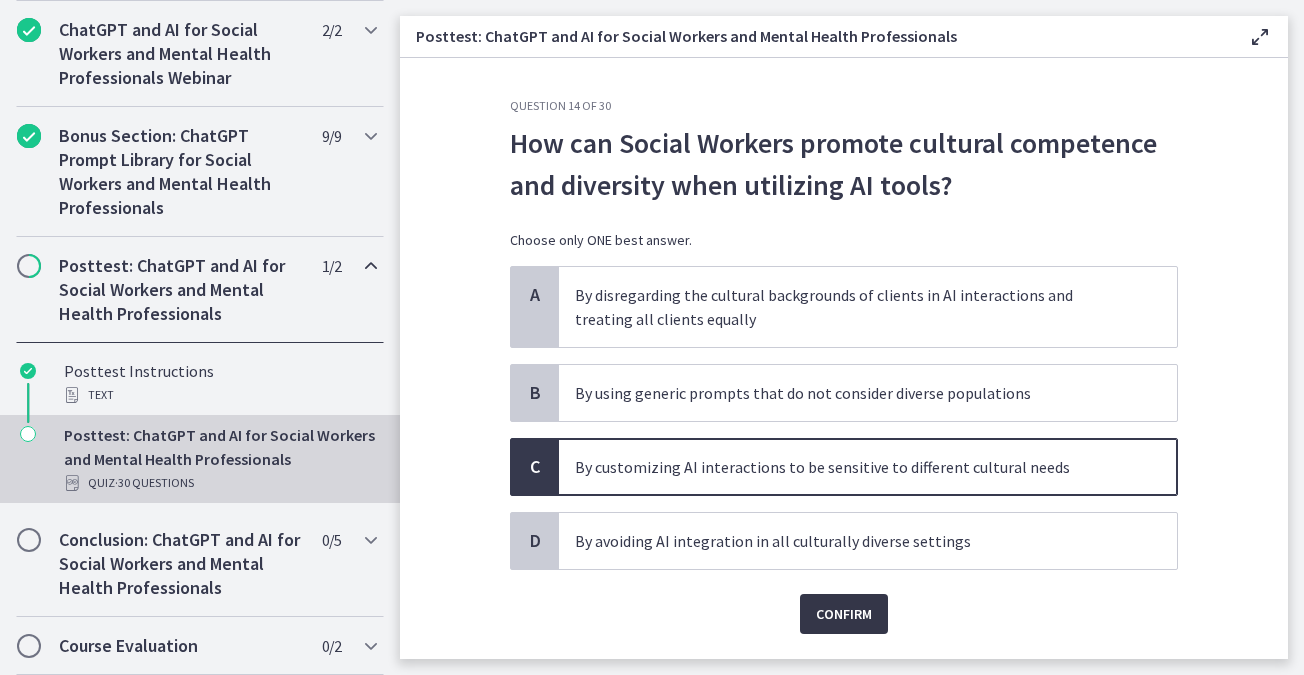 click on "Confirm" at bounding box center (844, 614) 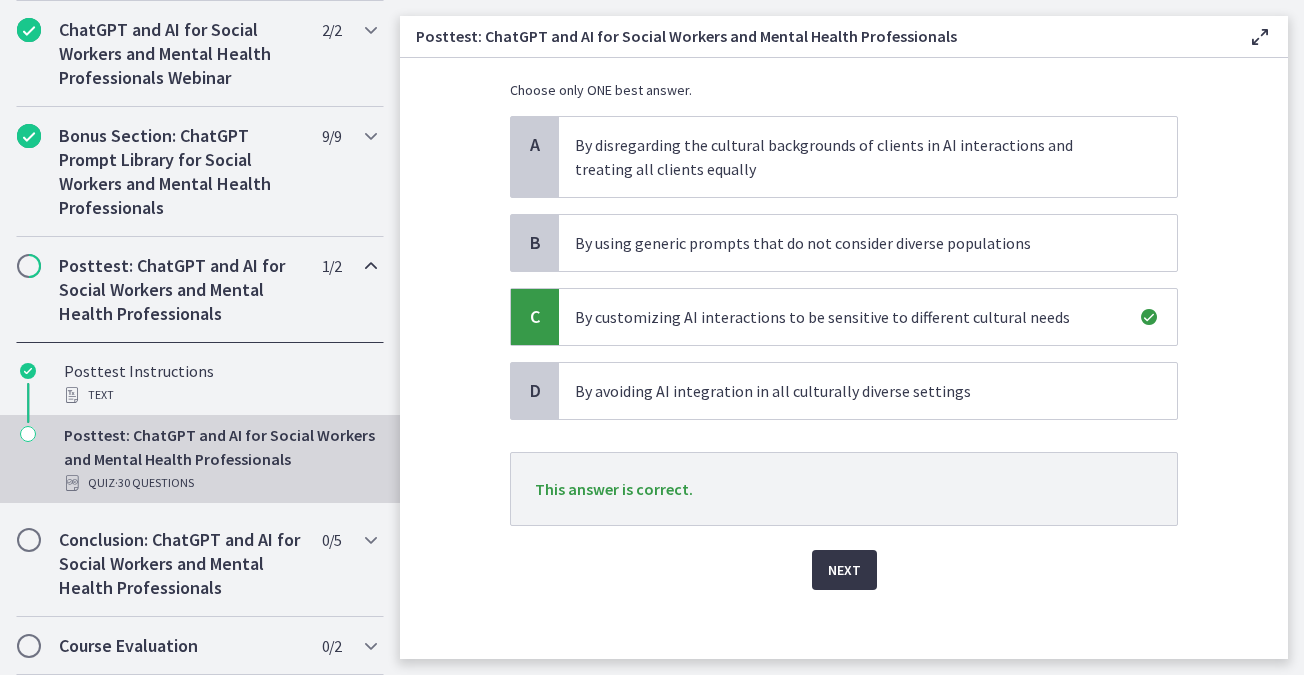 scroll, scrollTop: 161, scrollLeft: 0, axis: vertical 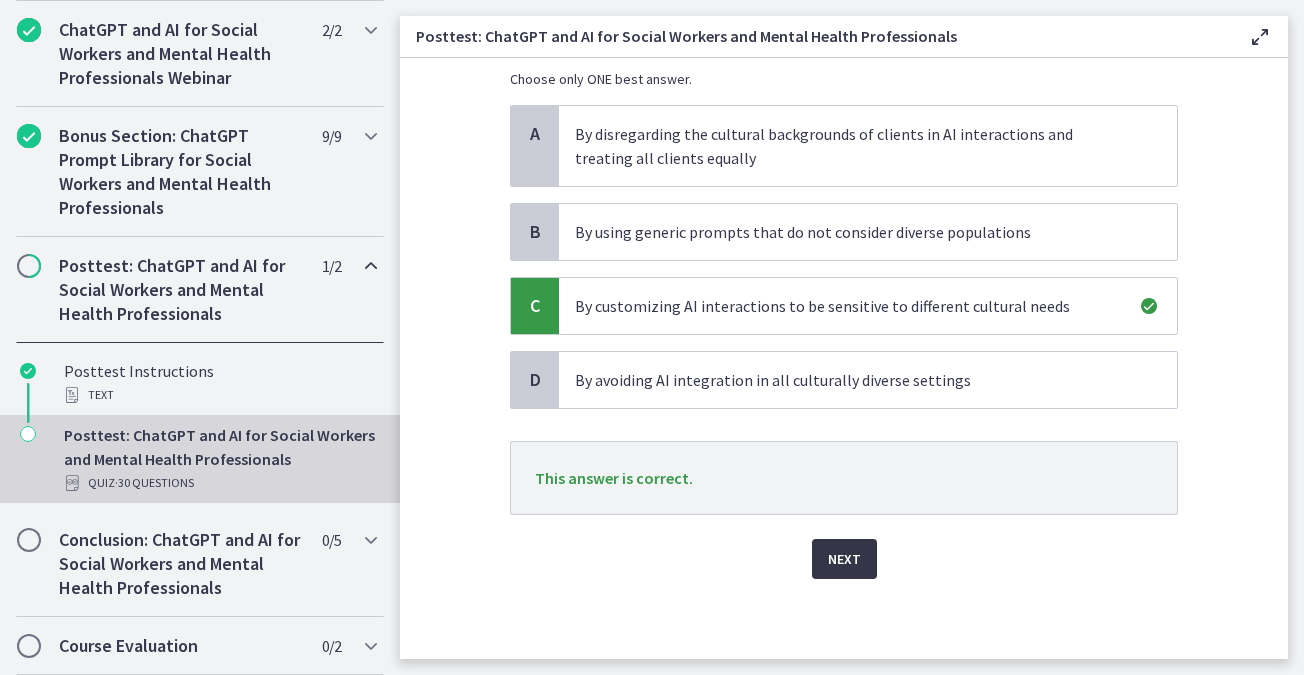 click on "Next" at bounding box center [844, 559] 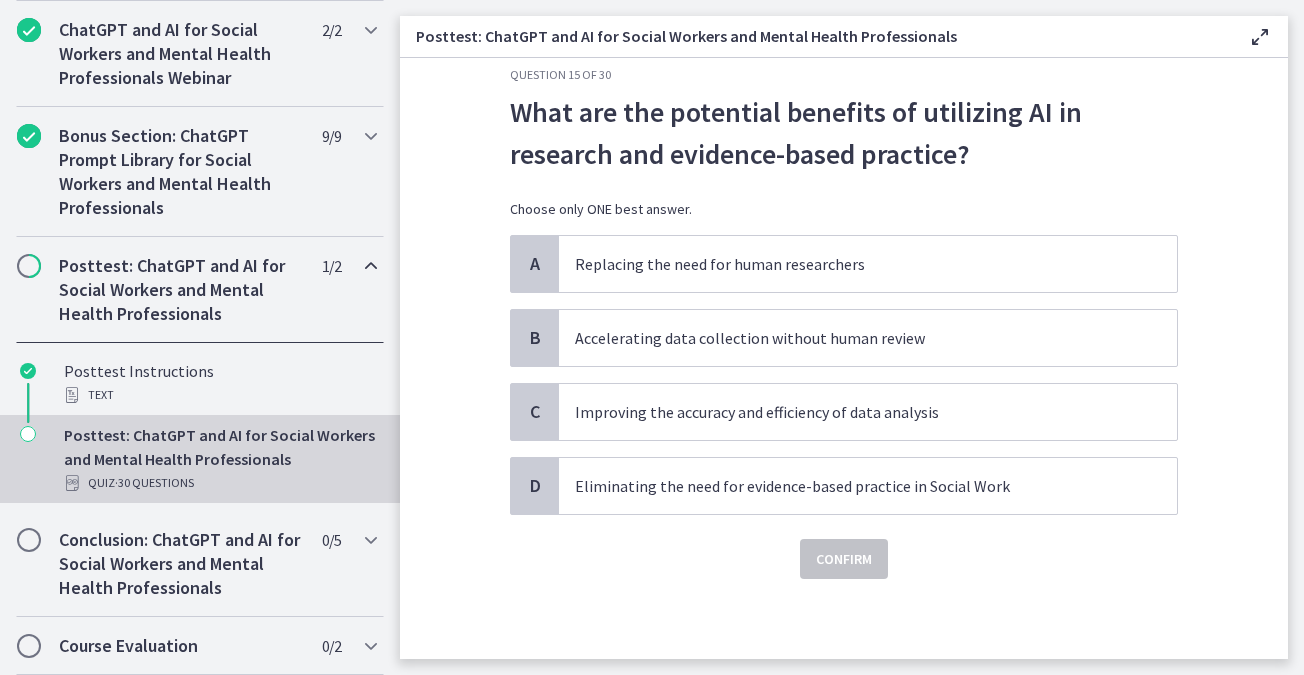 scroll, scrollTop: 0, scrollLeft: 0, axis: both 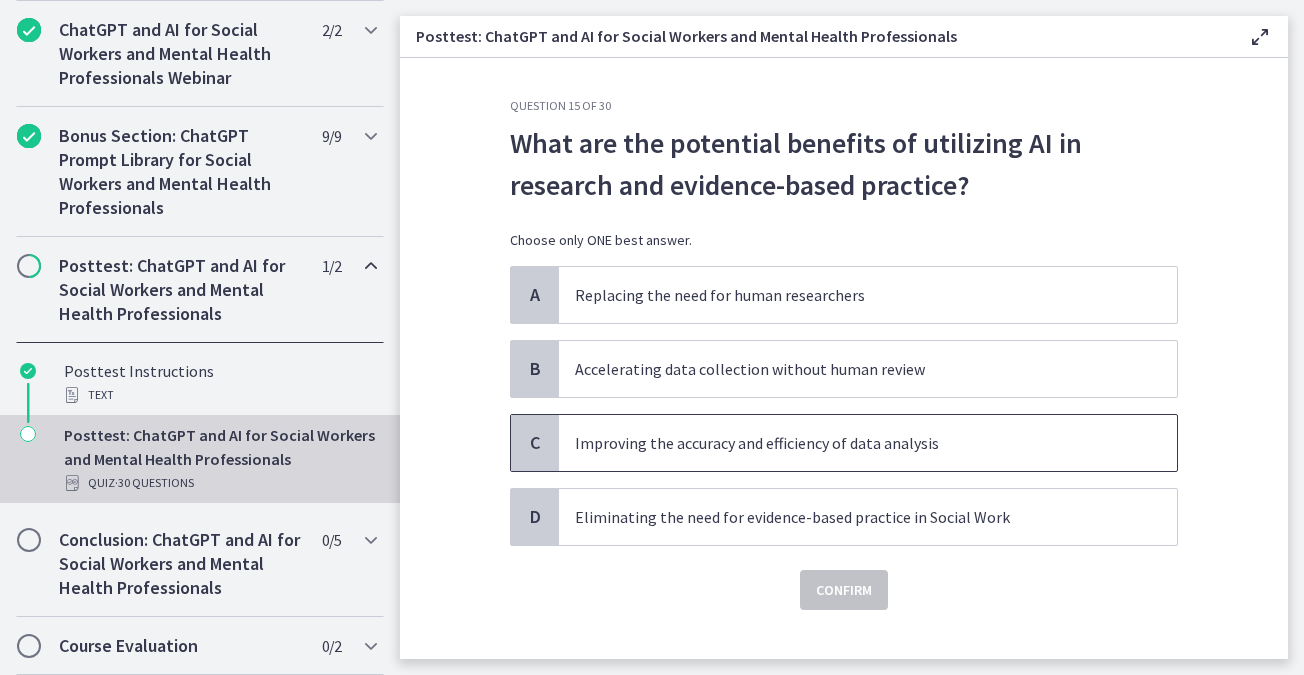 click on "Improving the accuracy and efficiency of data analysis" at bounding box center [848, 443] 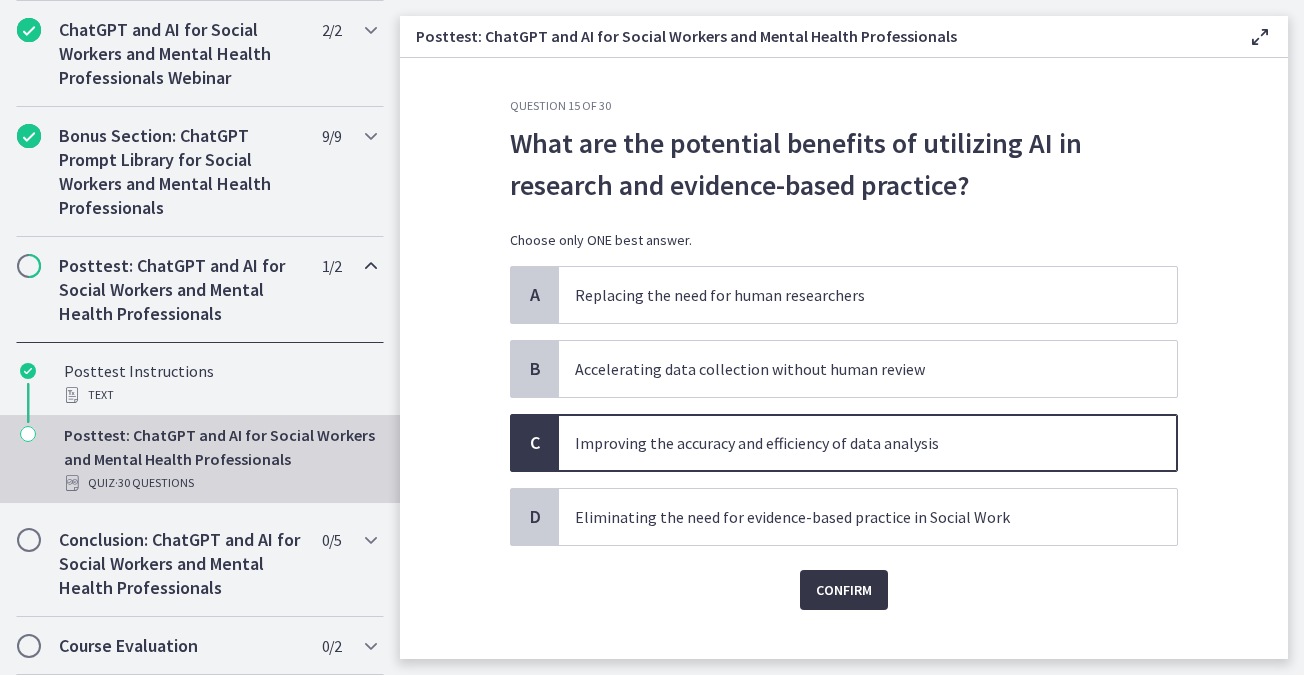 click on "Confirm" at bounding box center (844, 590) 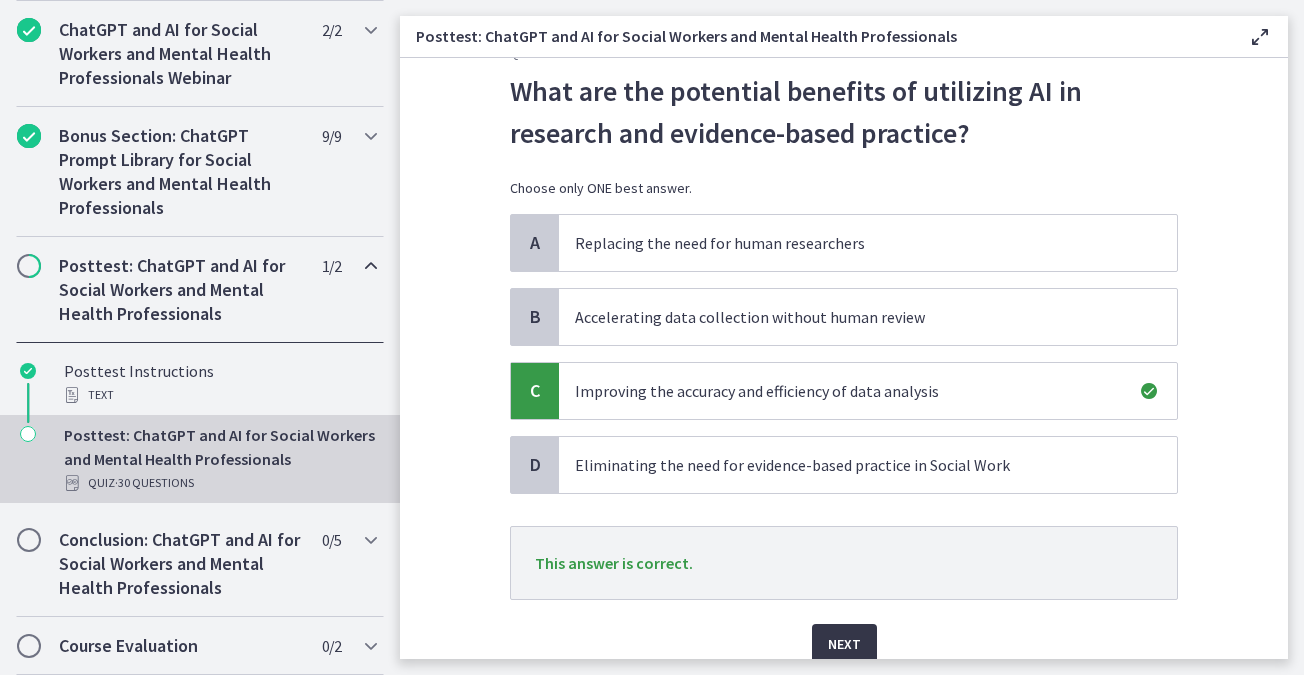 scroll, scrollTop: 137, scrollLeft: 0, axis: vertical 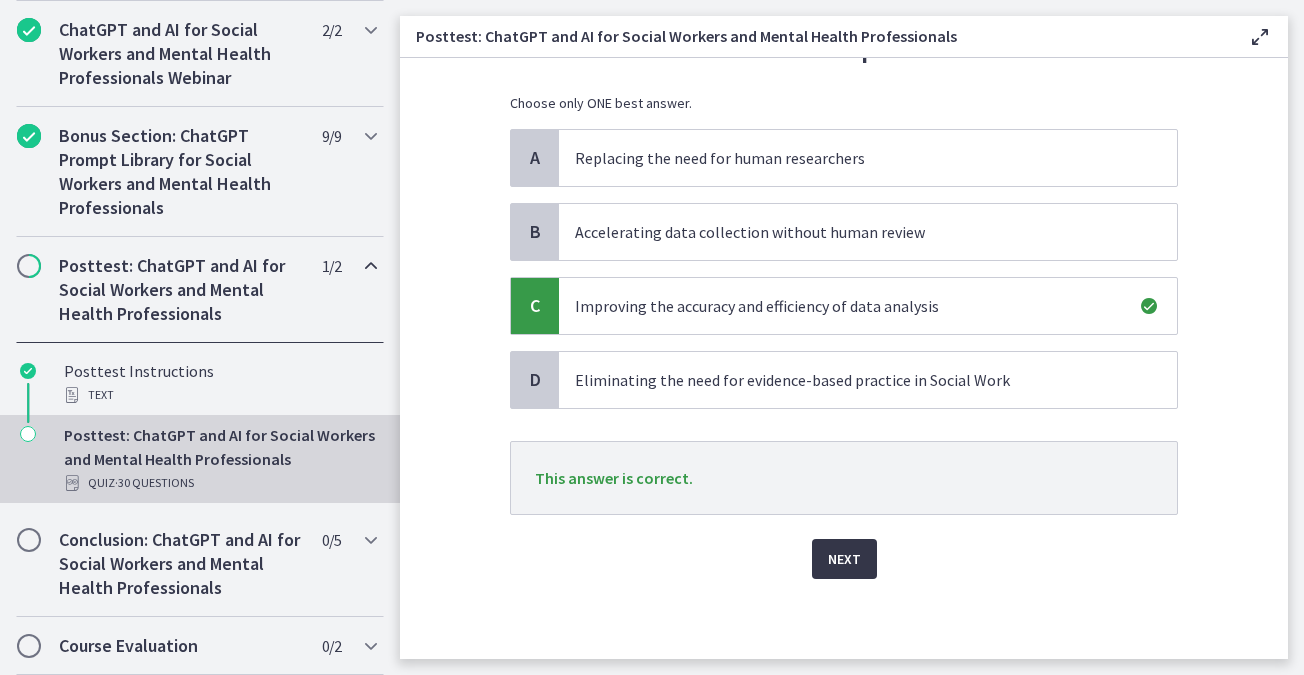 click on "Next" at bounding box center (844, 559) 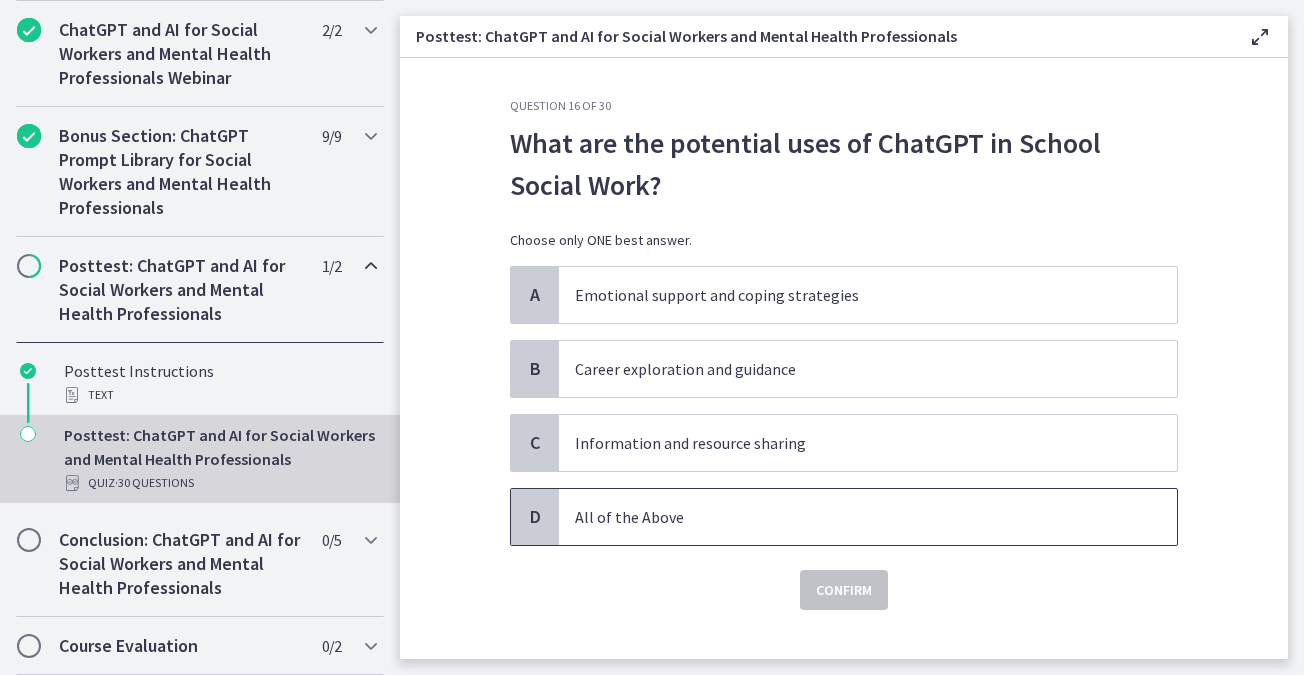 click on "All of the Above" at bounding box center [848, 517] 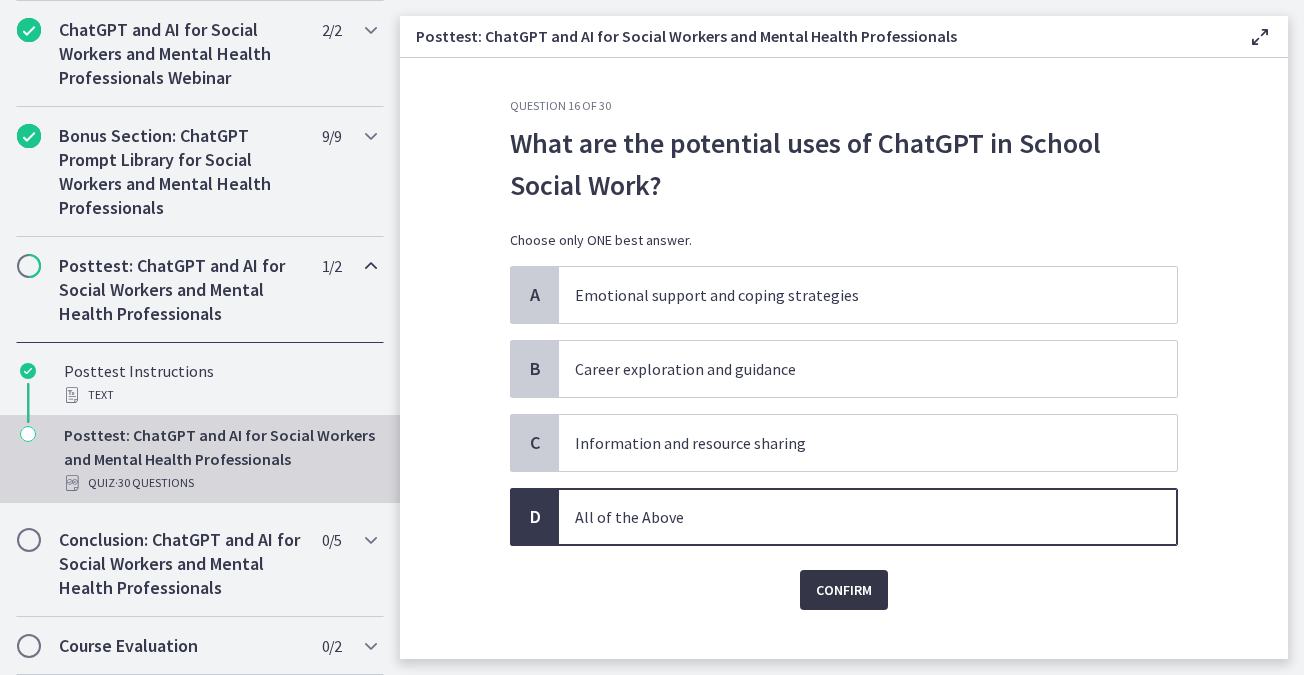 click on "Confirm" at bounding box center [844, 590] 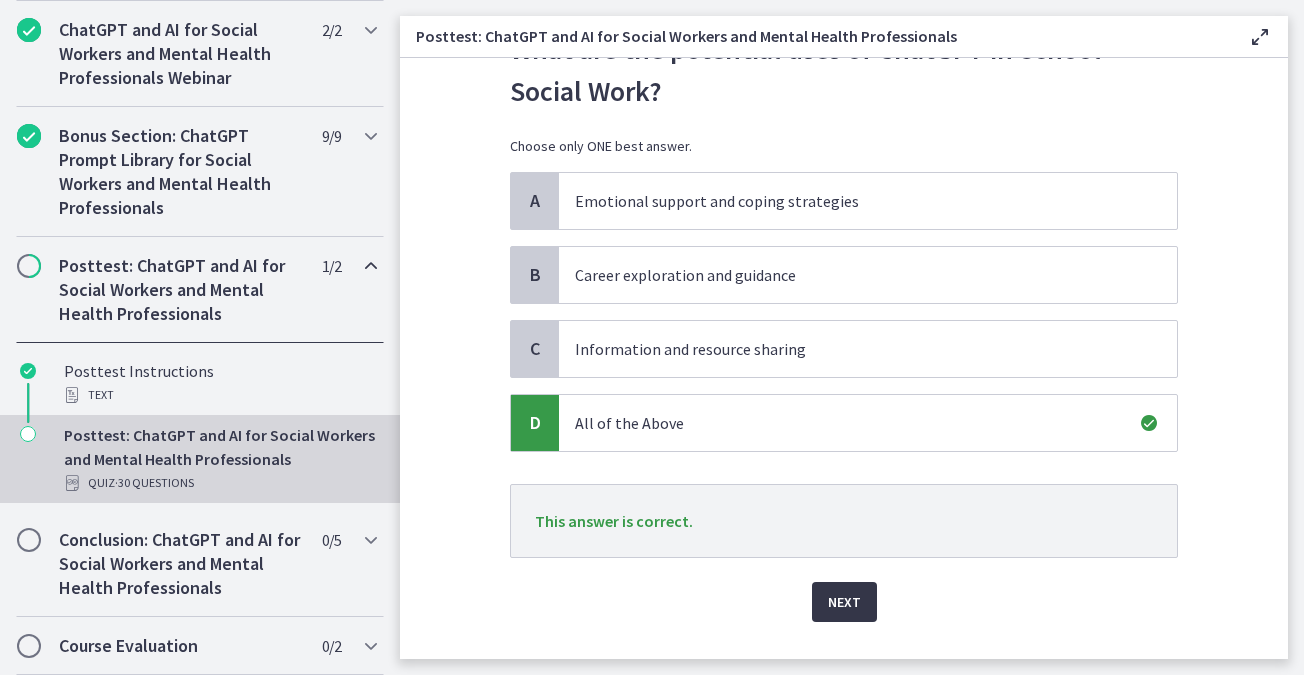 scroll, scrollTop: 137, scrollLeft: 0, axis: vertical 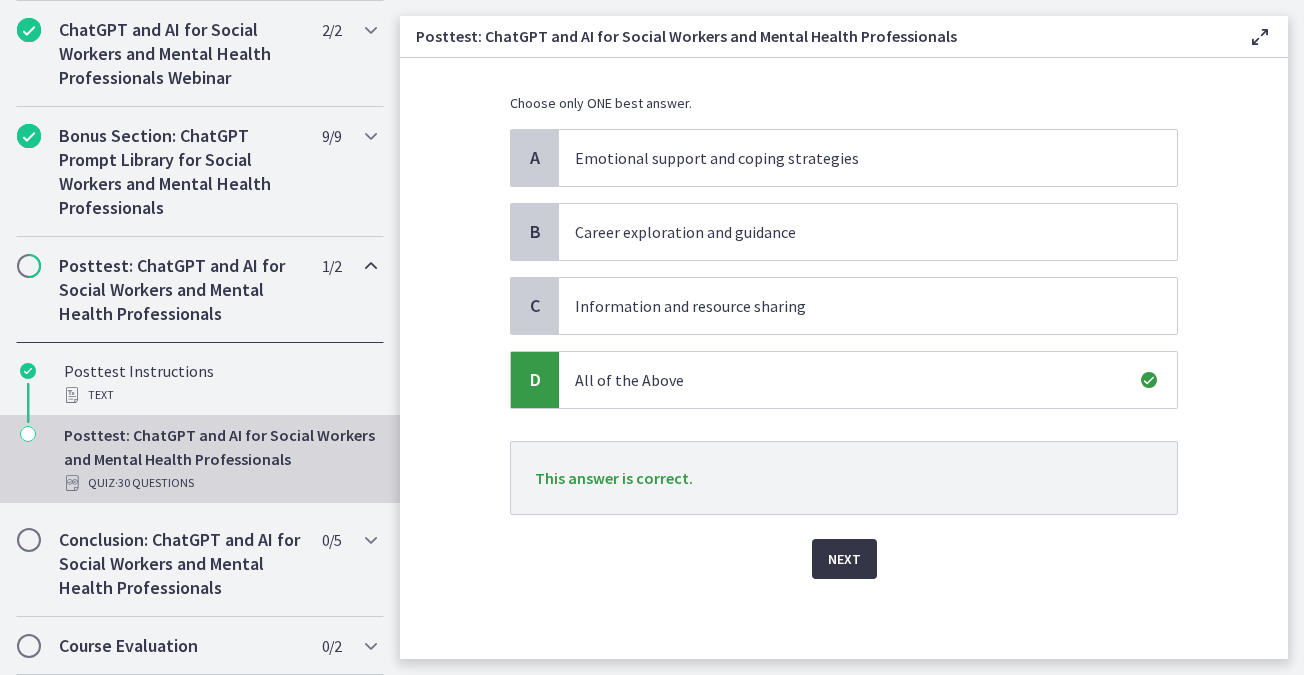 click on "Next" at bounding box center [844, 559] 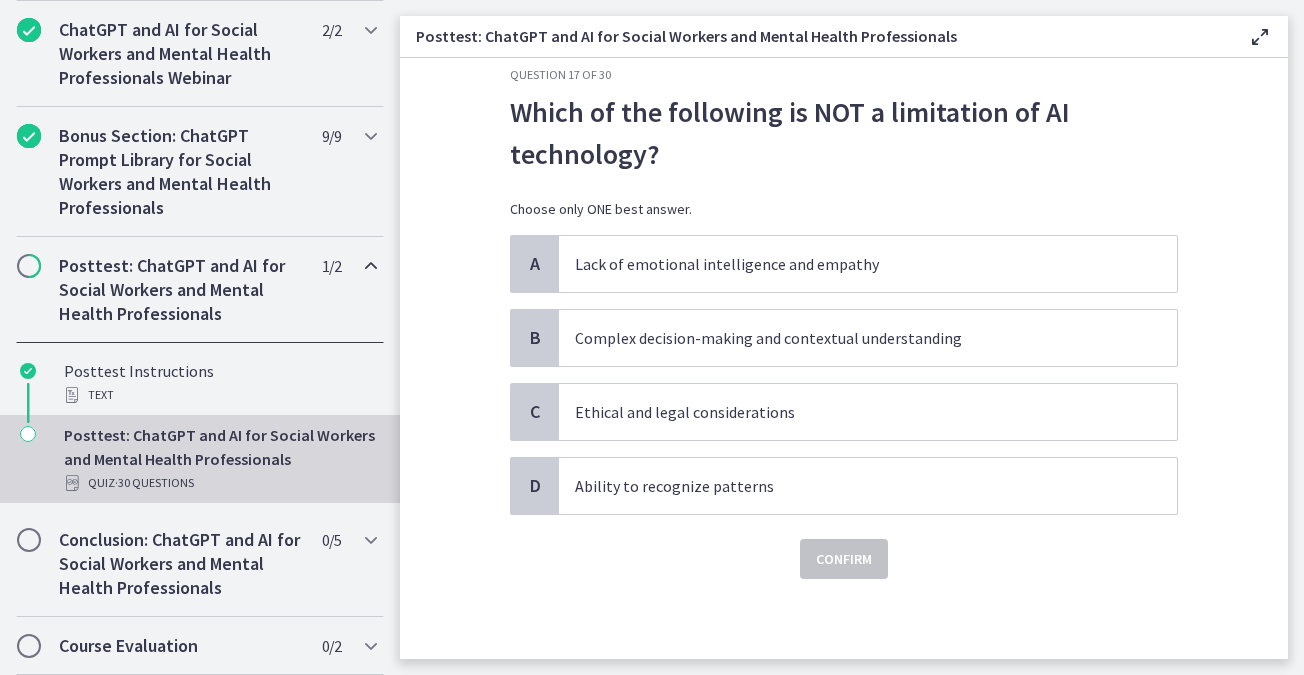 scroll, scrollTop: 0, scrollLeft: 0, axis: both 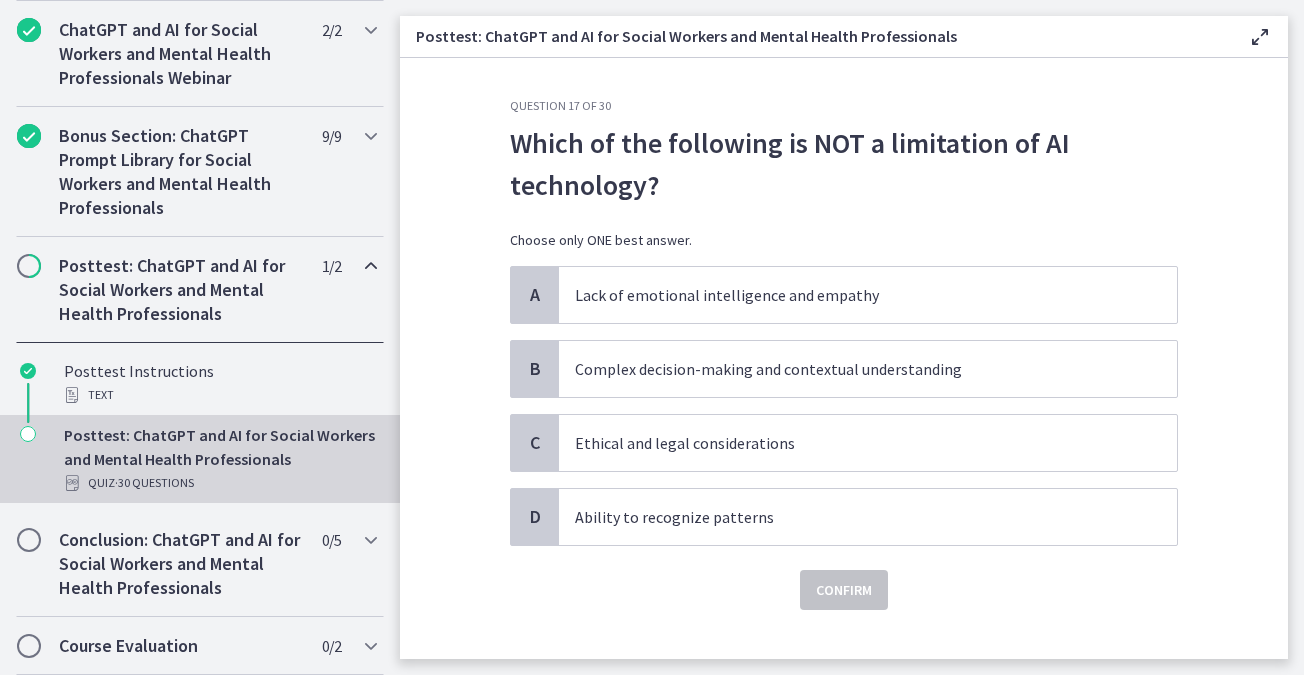 click on "Confirm" at bounding box center (844, 578) 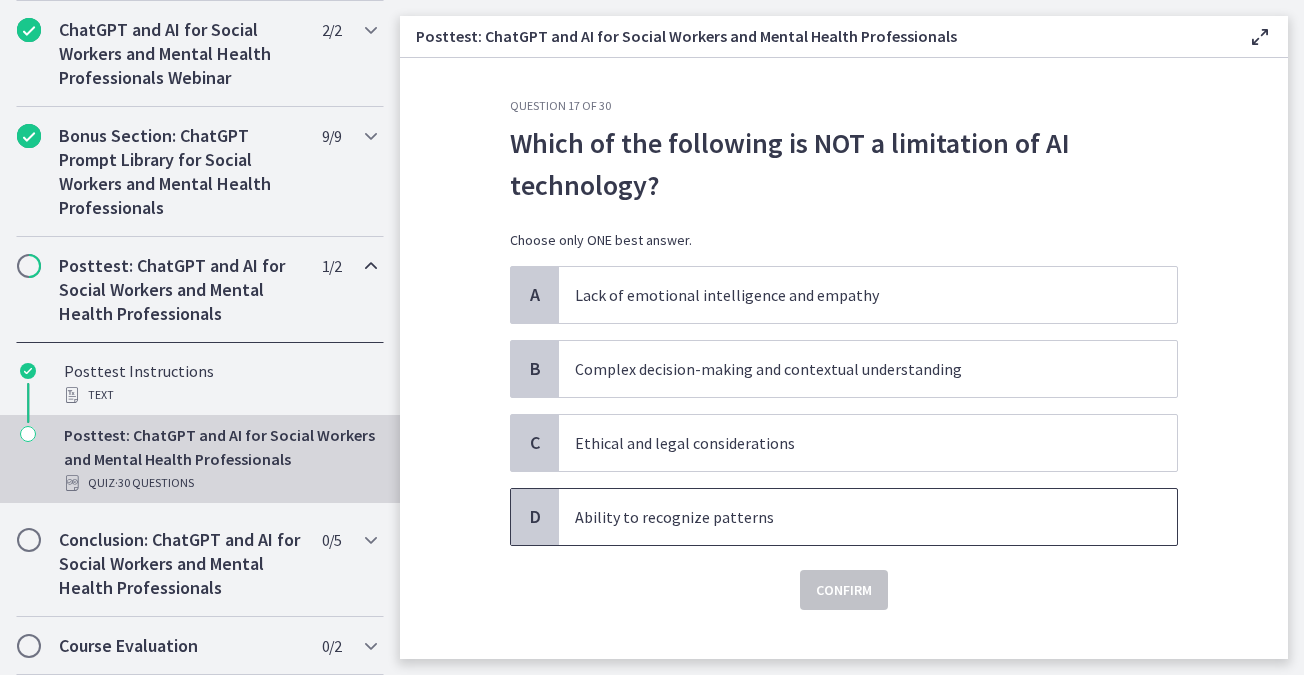 click on "Ability to recognize patterns" at bounding box center [868, 517] 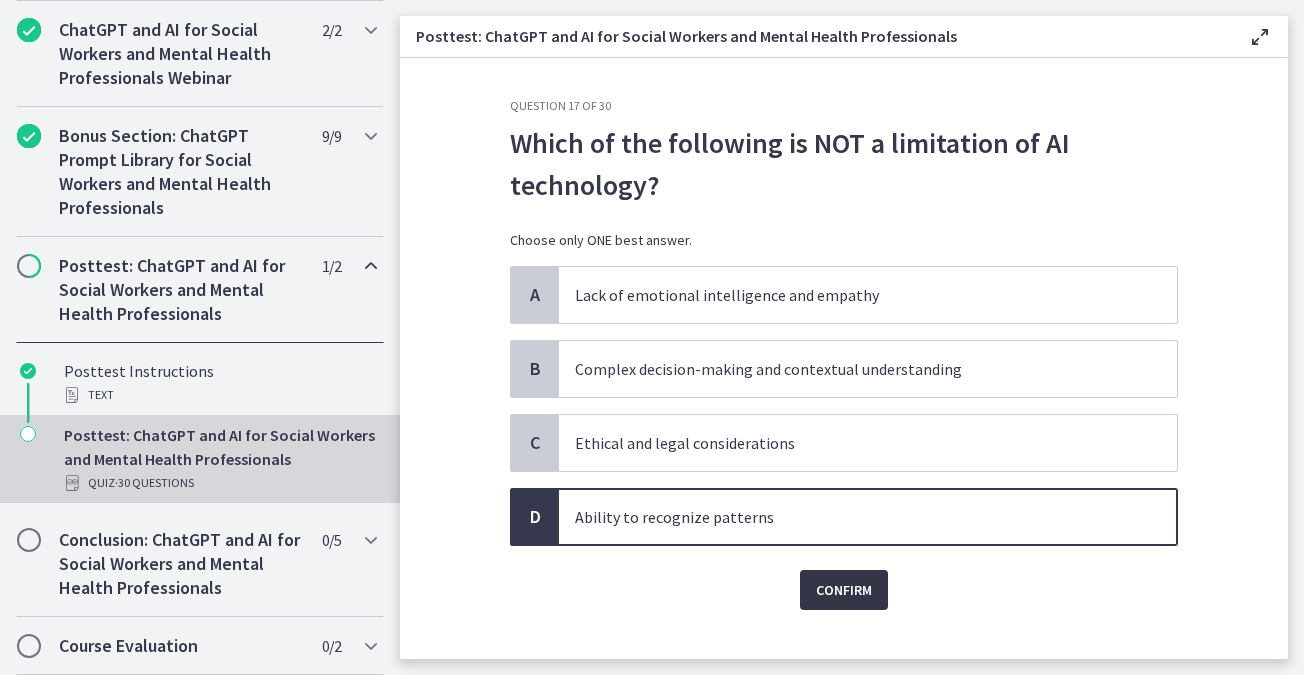 click on "Confirm" at bounding box center (844, 590) 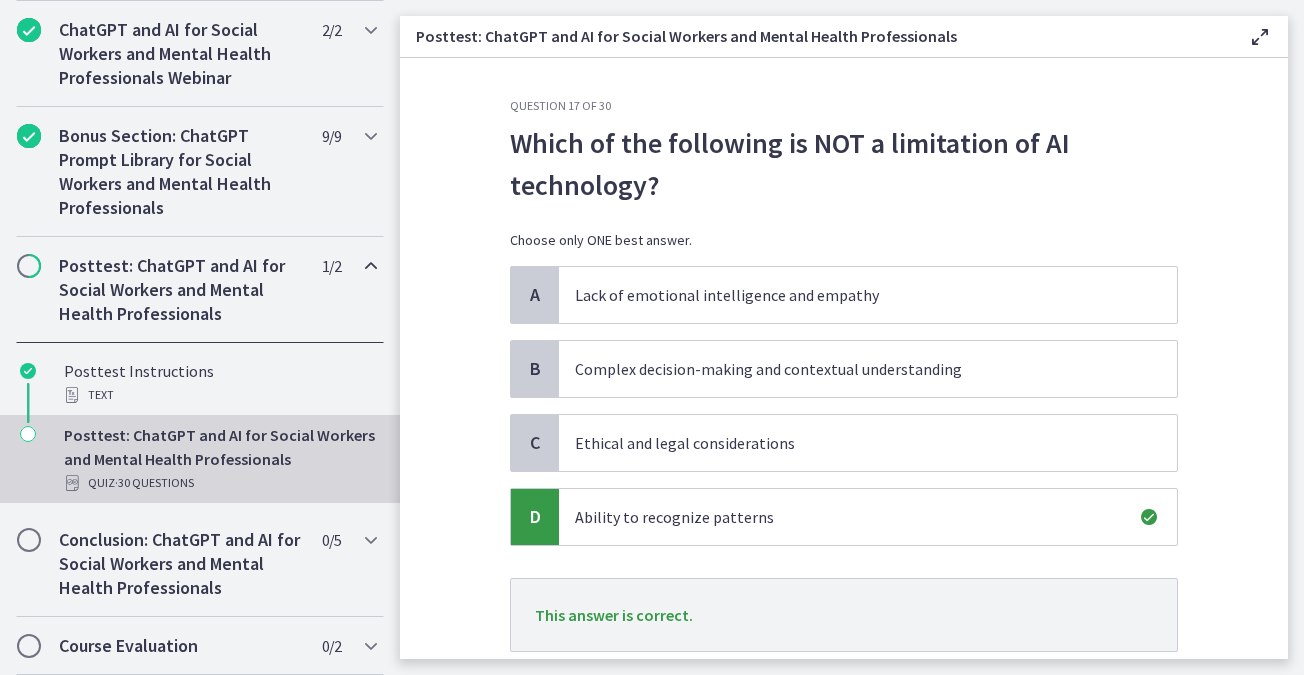 scroll, scrollTop: 137, scrollLeft: 0, axis: vertical 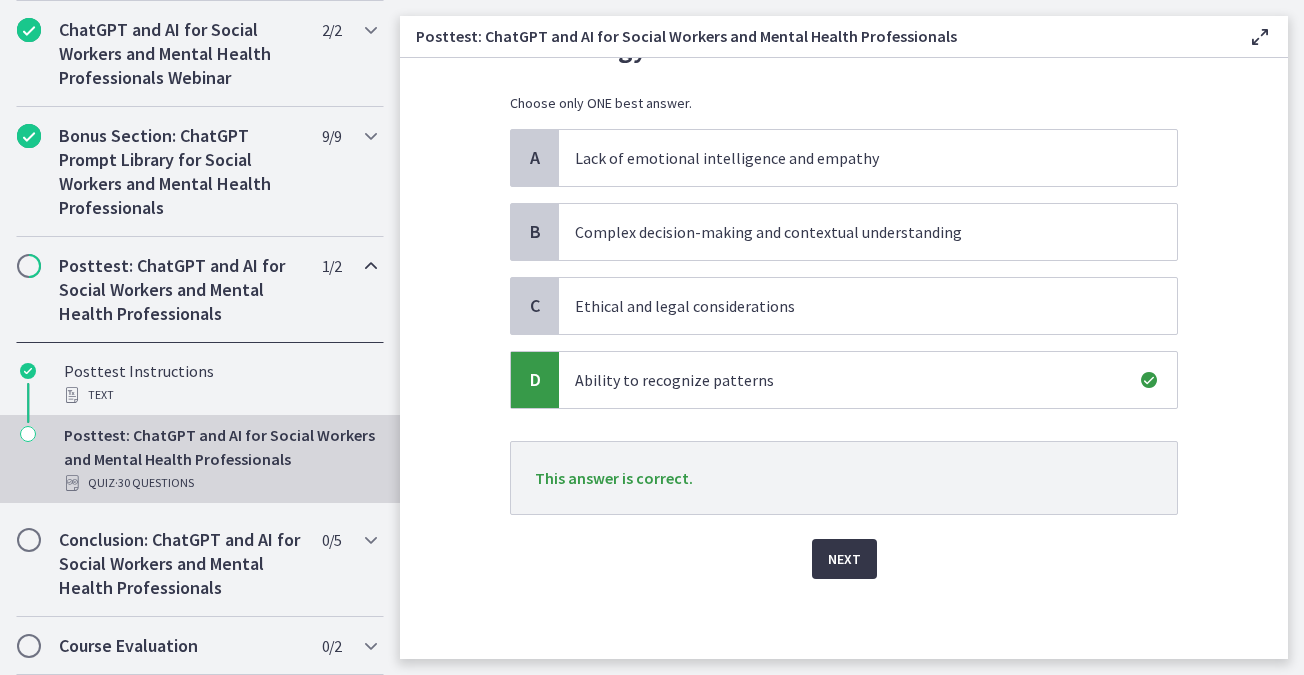 click on "Next" at bounding box center (844, 559) 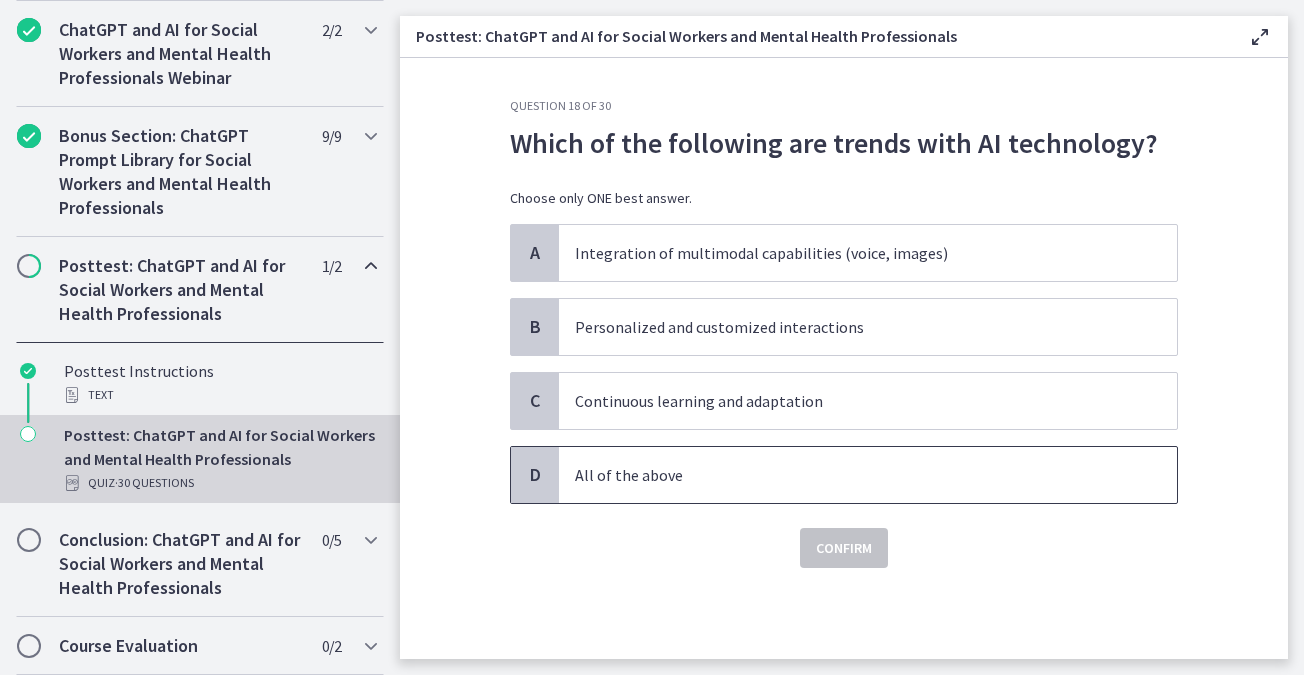 click on "All of the above" at bounding box center (848, 475) 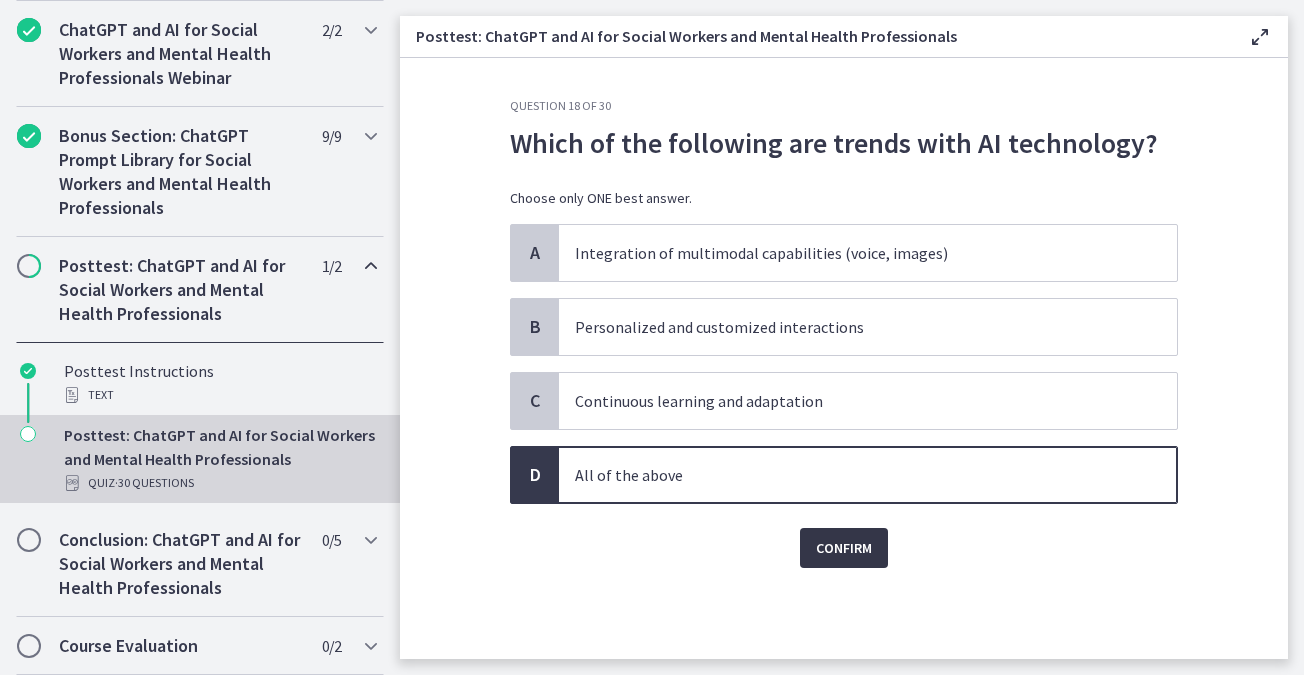 click on "Confirm" at bounding box center (844, 548) 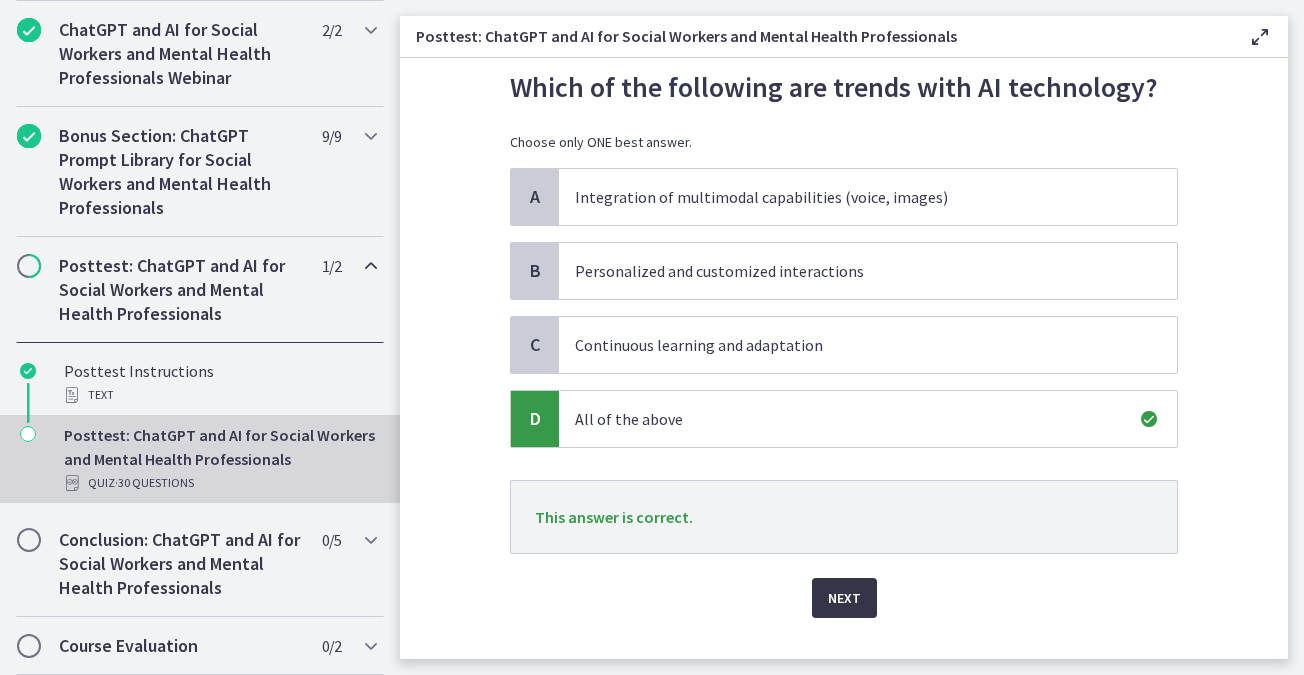 scroll, scrollTop: 95, scrollLeft: 0, axis: vertical 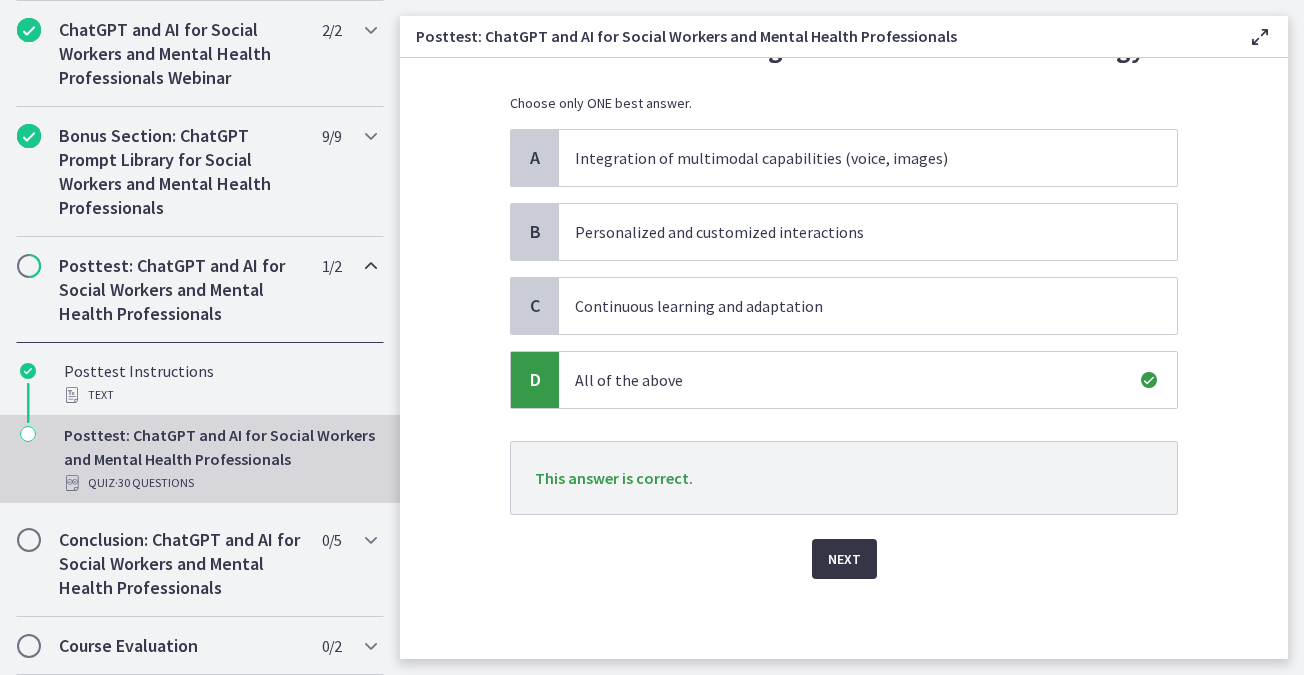 click on "Next" at bounding box center (844, 559) 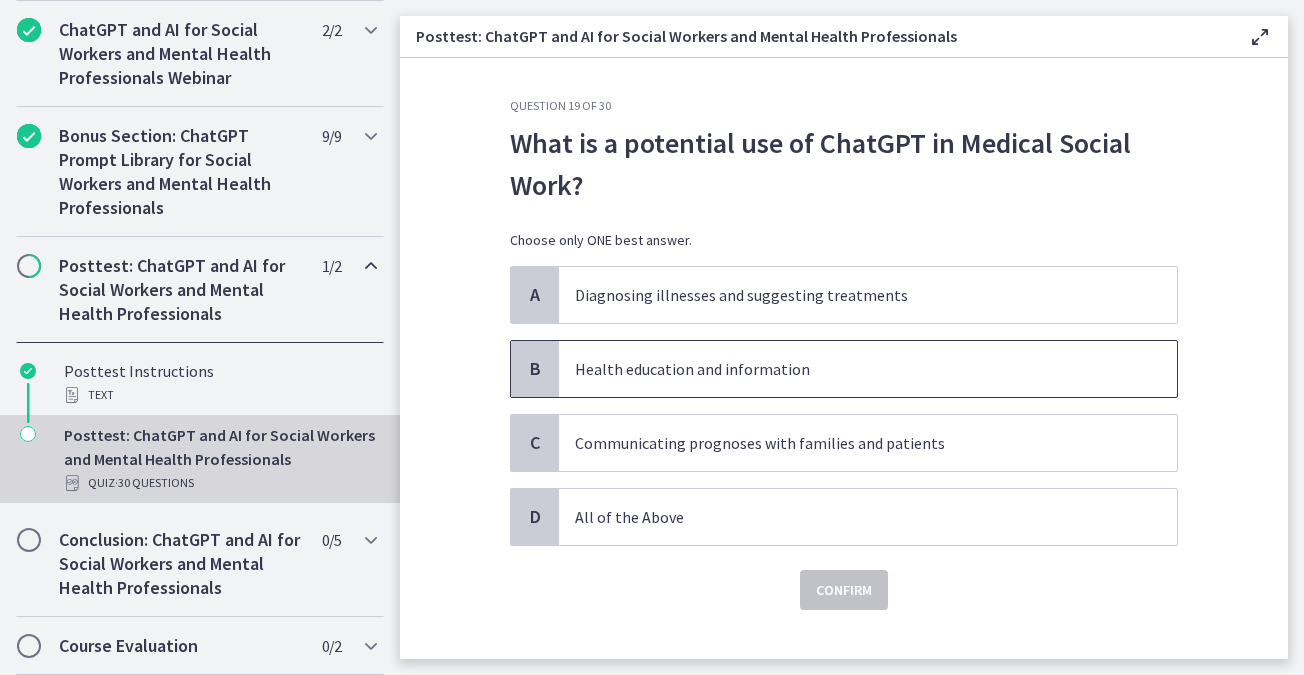 click on "Health education and information" at bounding box center (868, 369) 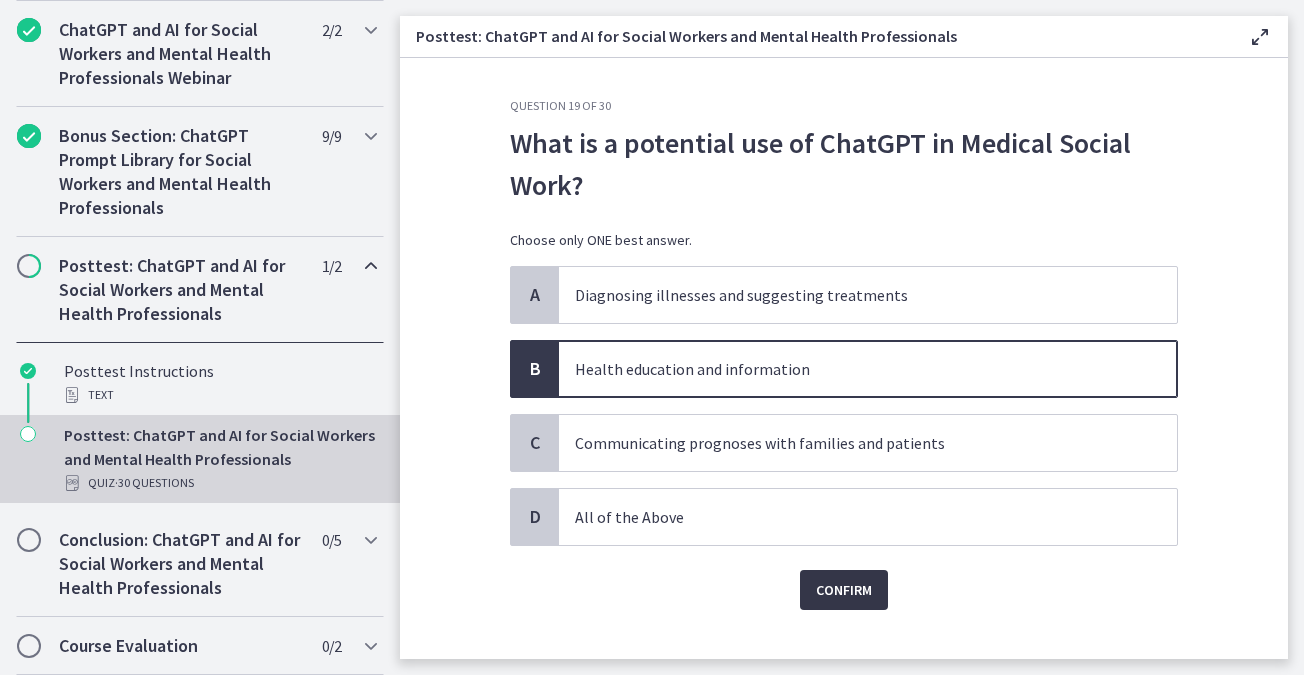 click on "Confirm" at bounding box center [844, 590] 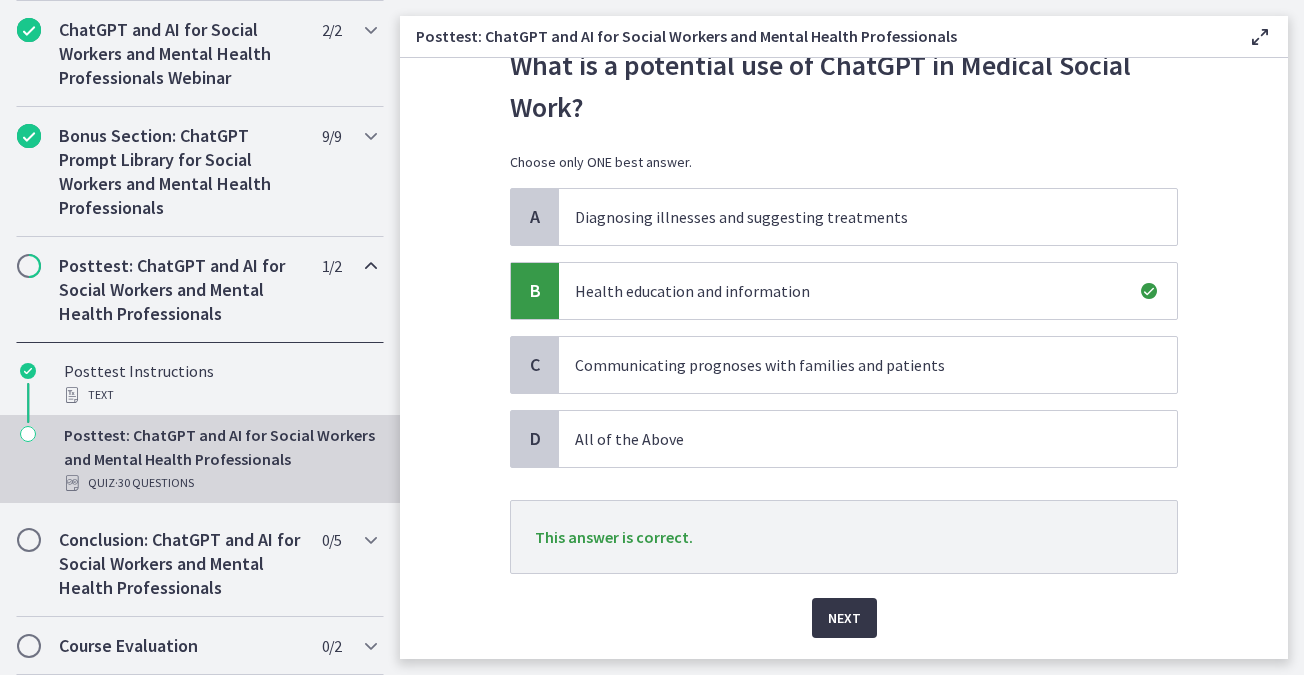 scroll, scrollTop: 137, scrollLeft: 0, axis: vertical 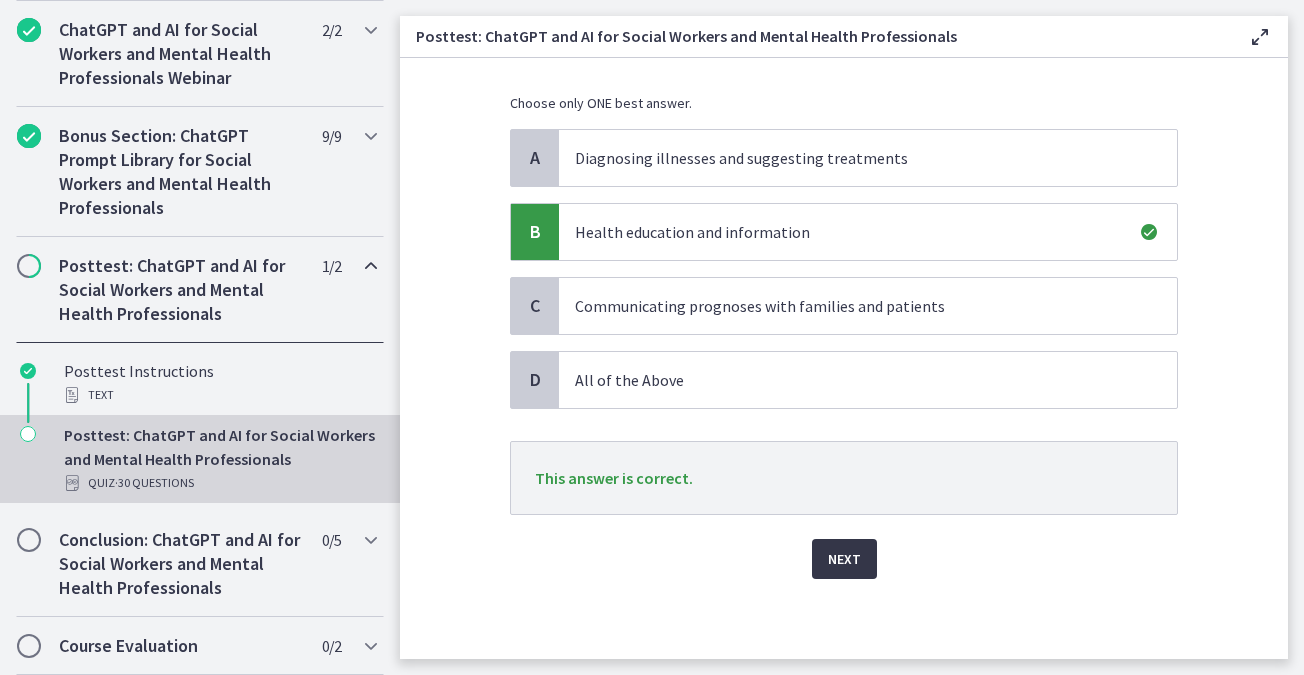 click on "Next" at bounding box center (844, 559) 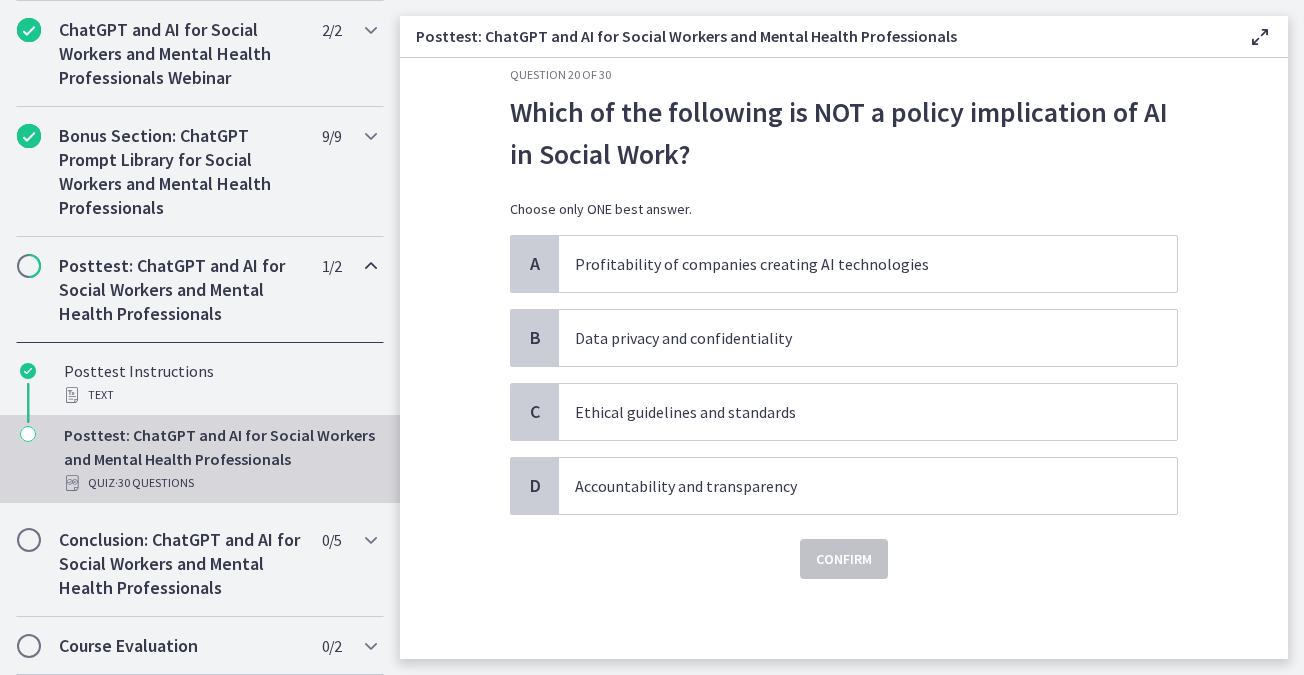 scroll, scrollTop: 0, scrollLeft: 0, axis: both 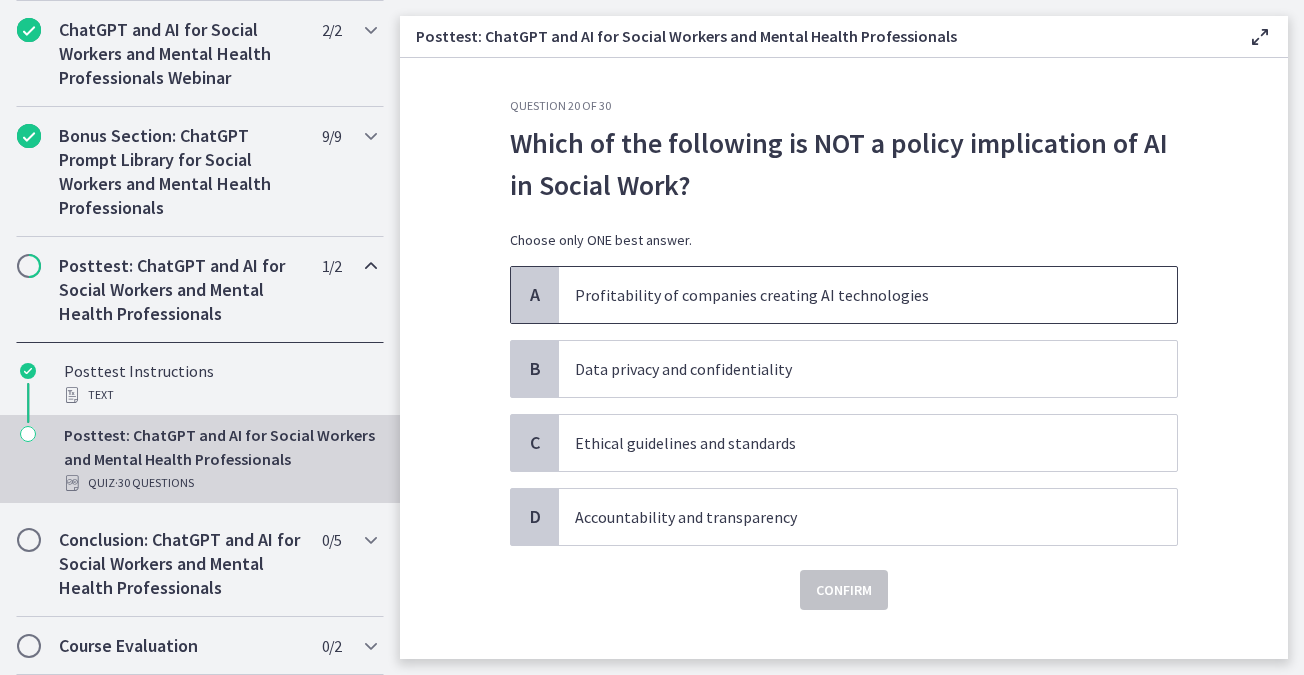 click on "Profitability of companies creating AI technologies" at bounding box center (848, 295) 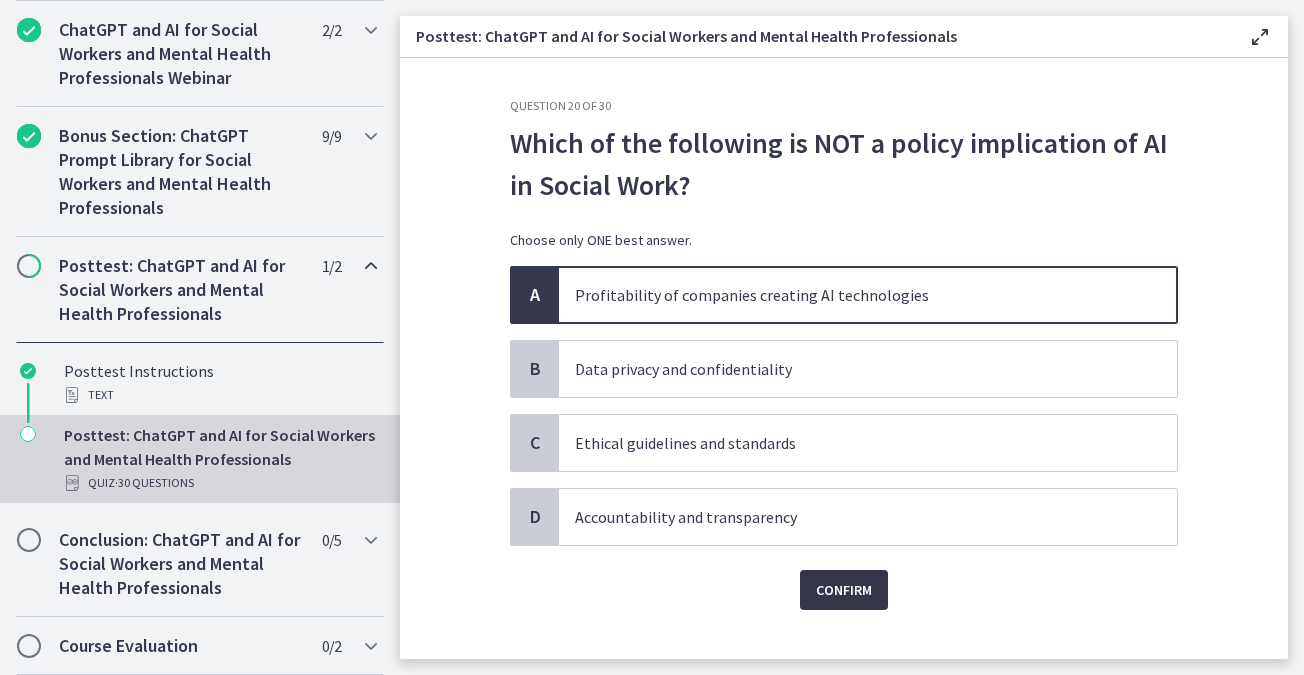 click on "Confirm" at bounding box center (844, 590) 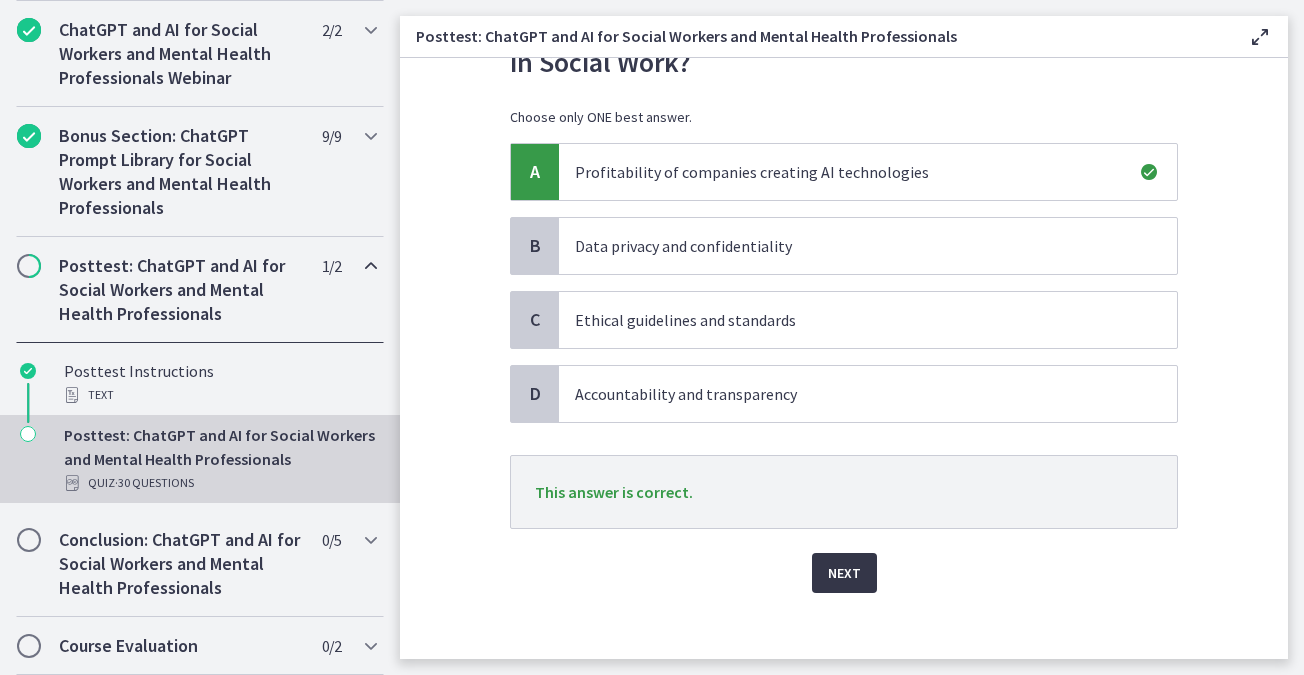 scroll, scrollTop: 137, scrollLeft: 0, axis: vertical 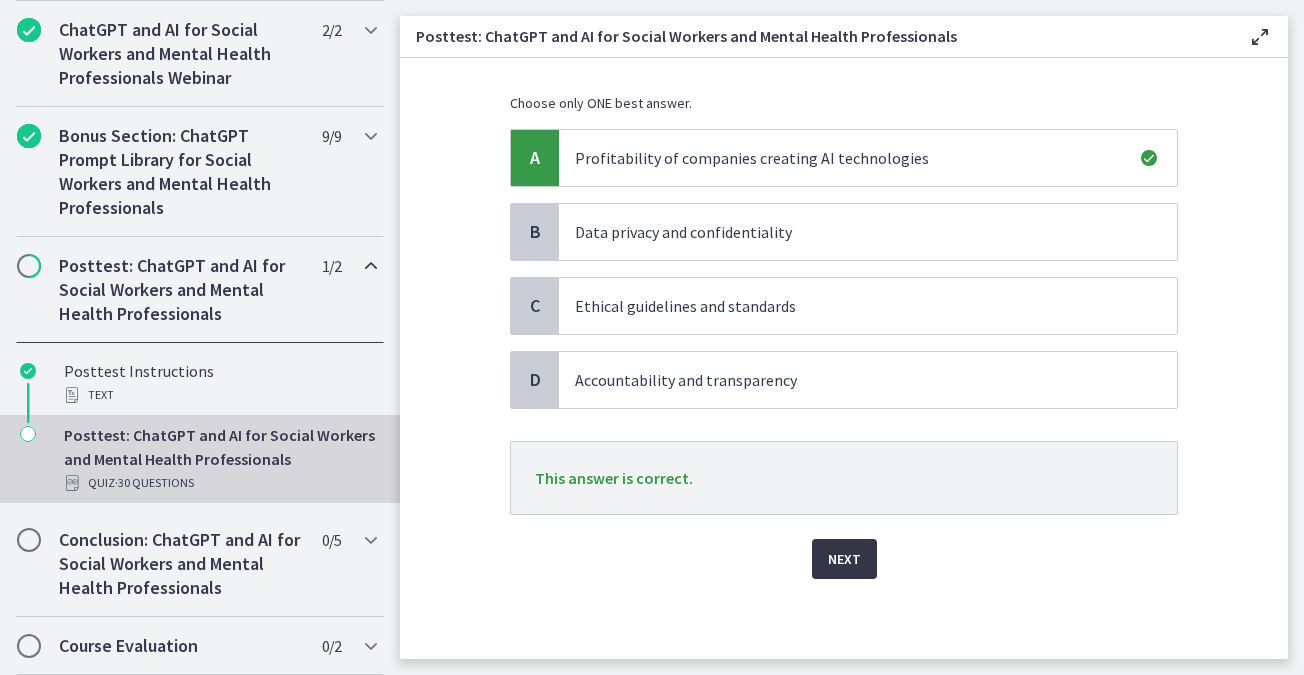 click on "Question   20   of   30
Which of the following is NOT a policy implication of AI in Social Work?
Choose only ONE best answer.
A
Profitability of companies creating AI technologies
B
Data privacy and confidentiality
C
Ethical guidelines and standards
D
Accountability and transparency
This answer is correct.
Next" 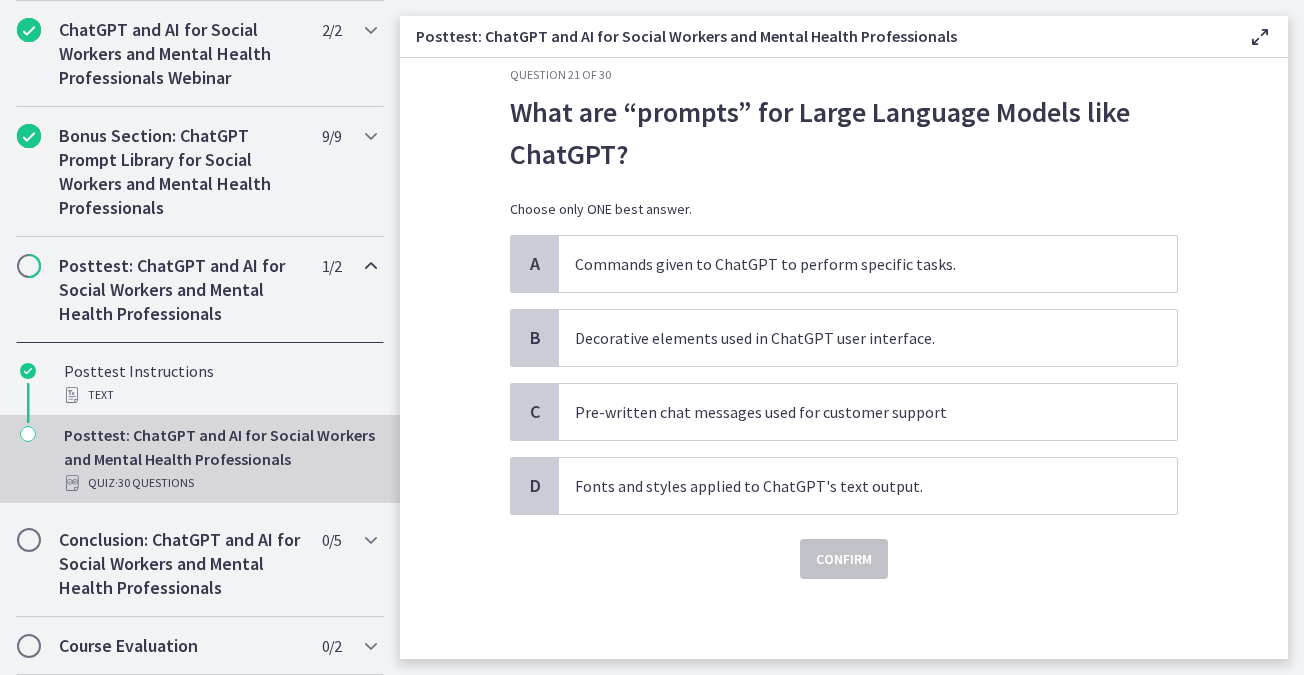 scroll, scrollTop: 0, scrollLeft: 0, axis: both 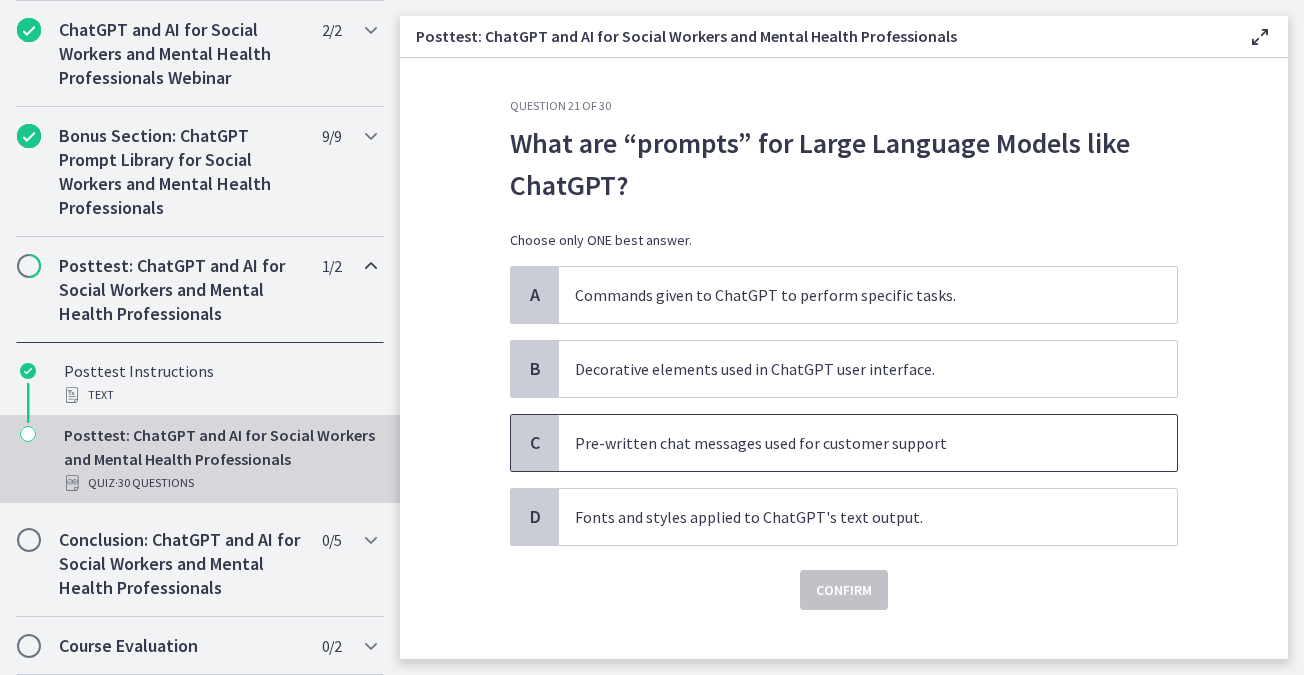 click on "Pre-written chat messages used for customer support" at bounding box center (848, 443) 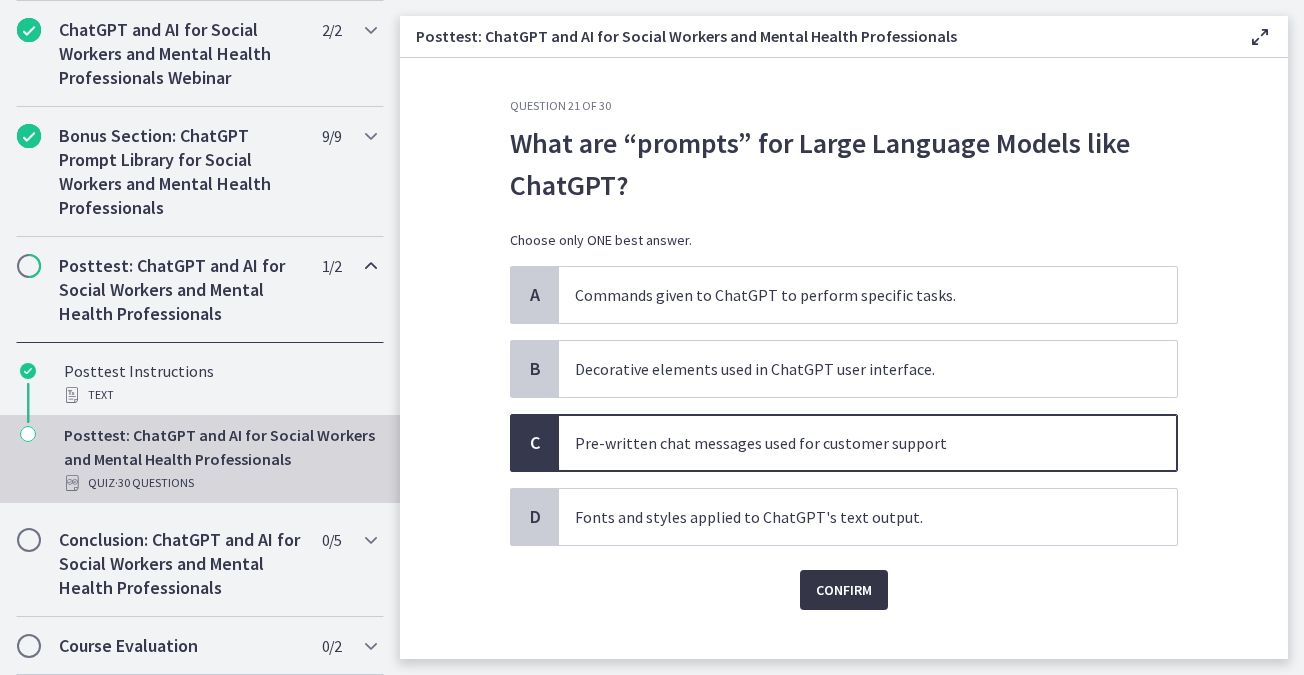 click on "Confirm" at bounding box center (844, 590) 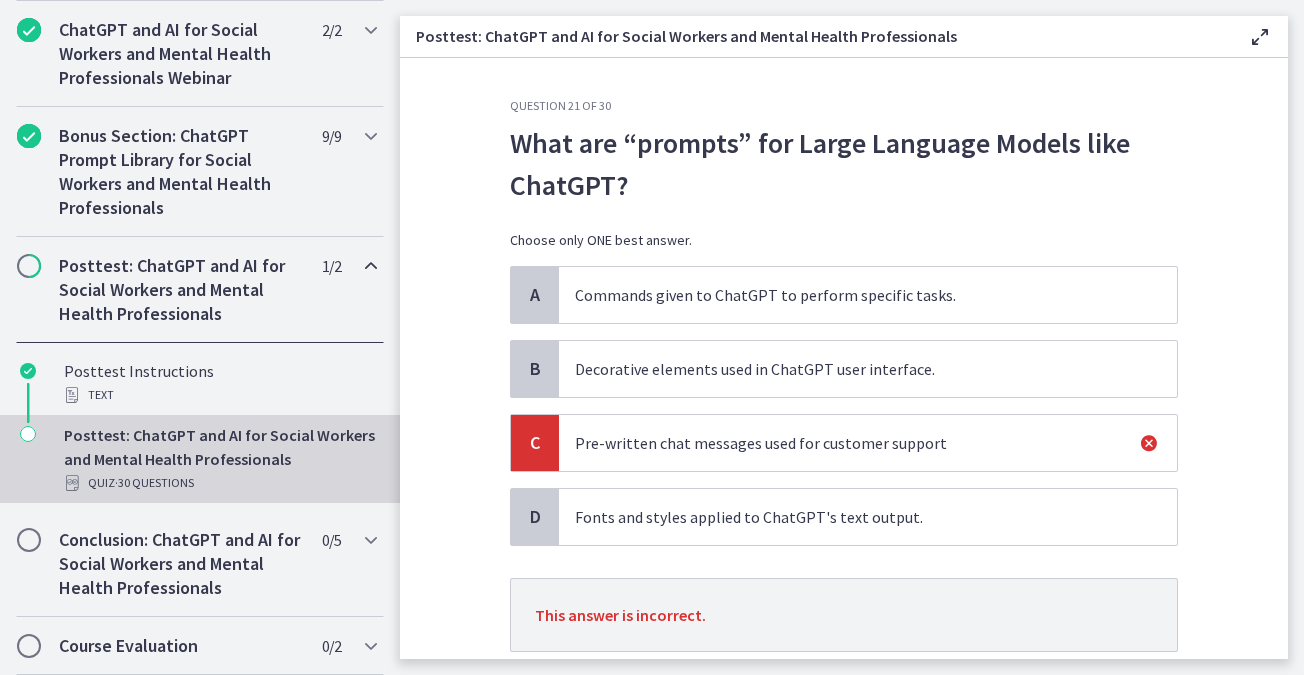 scroll, scrollTop: 99, scrollLeft: 0, axis: vertical 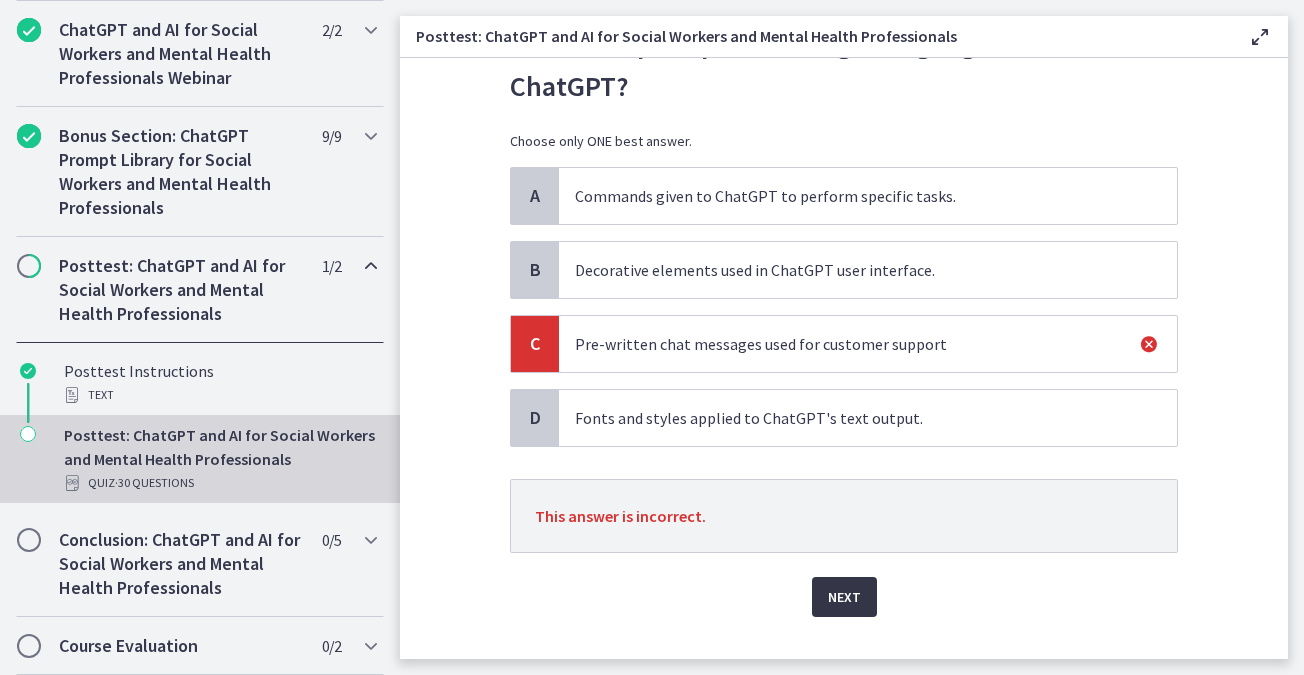 click on "Next" at bounding box center (844, 597) 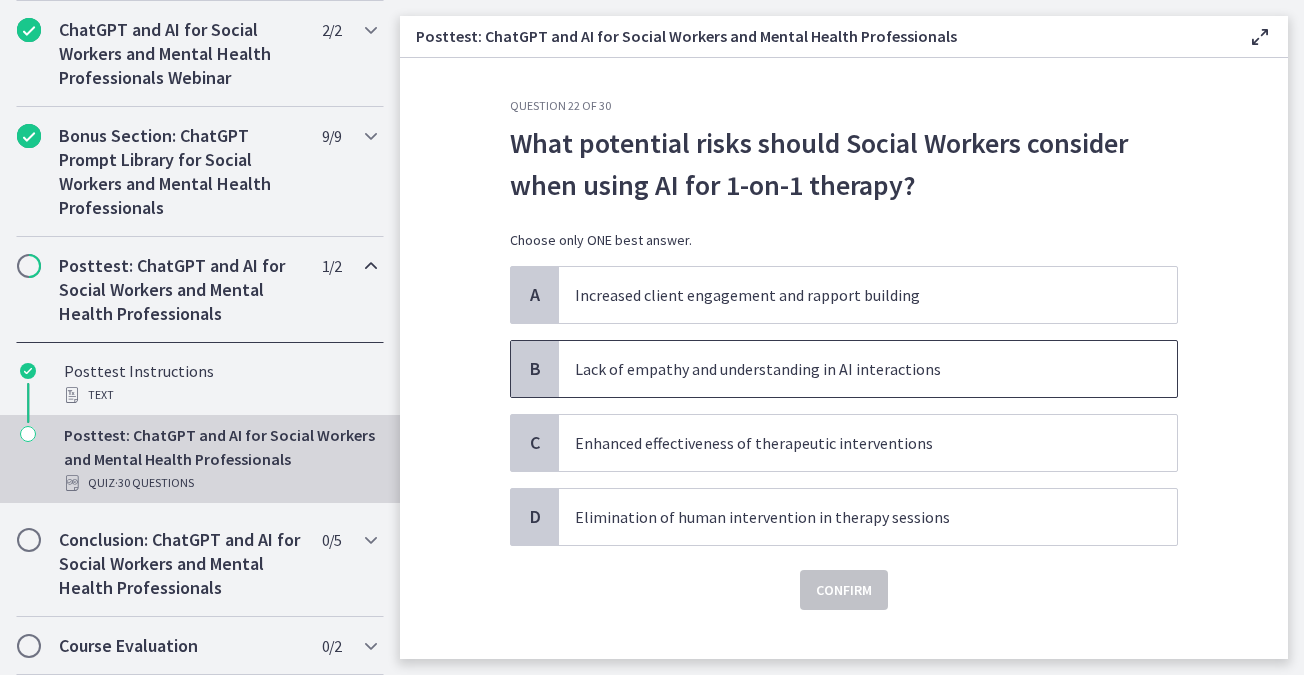 click on "Lack of empathy and understanding in AI interactions" at bounding box center (848, 369) 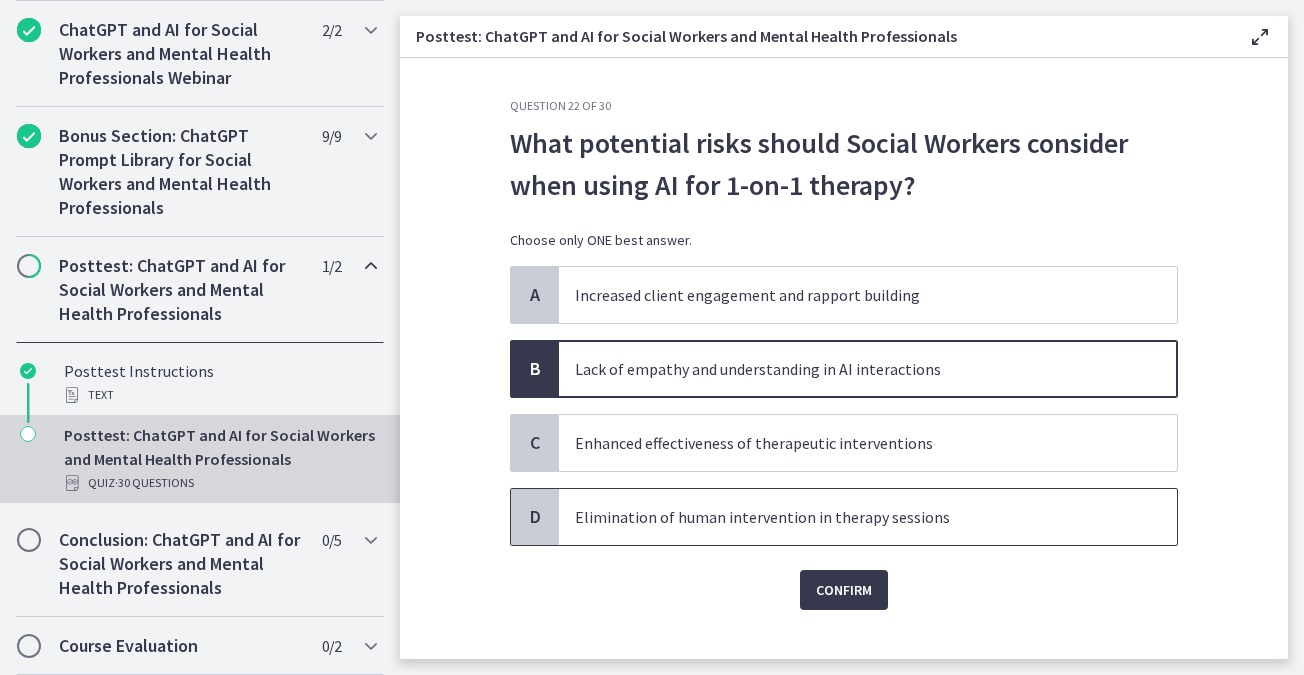 click on "Elimination of human intervention in therapy sessions" at bounding box center [868, 517] 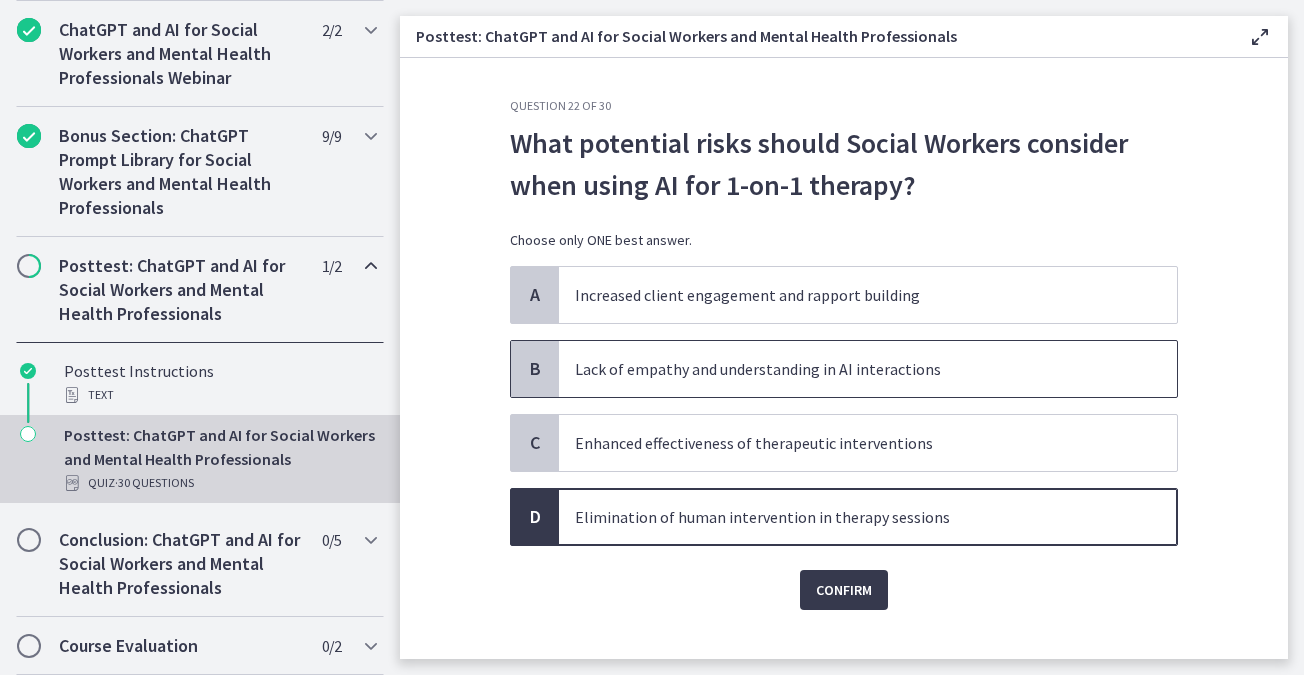 click on "Lack of empathy and understanding in AI interactions" at bounding box center (848, 369) 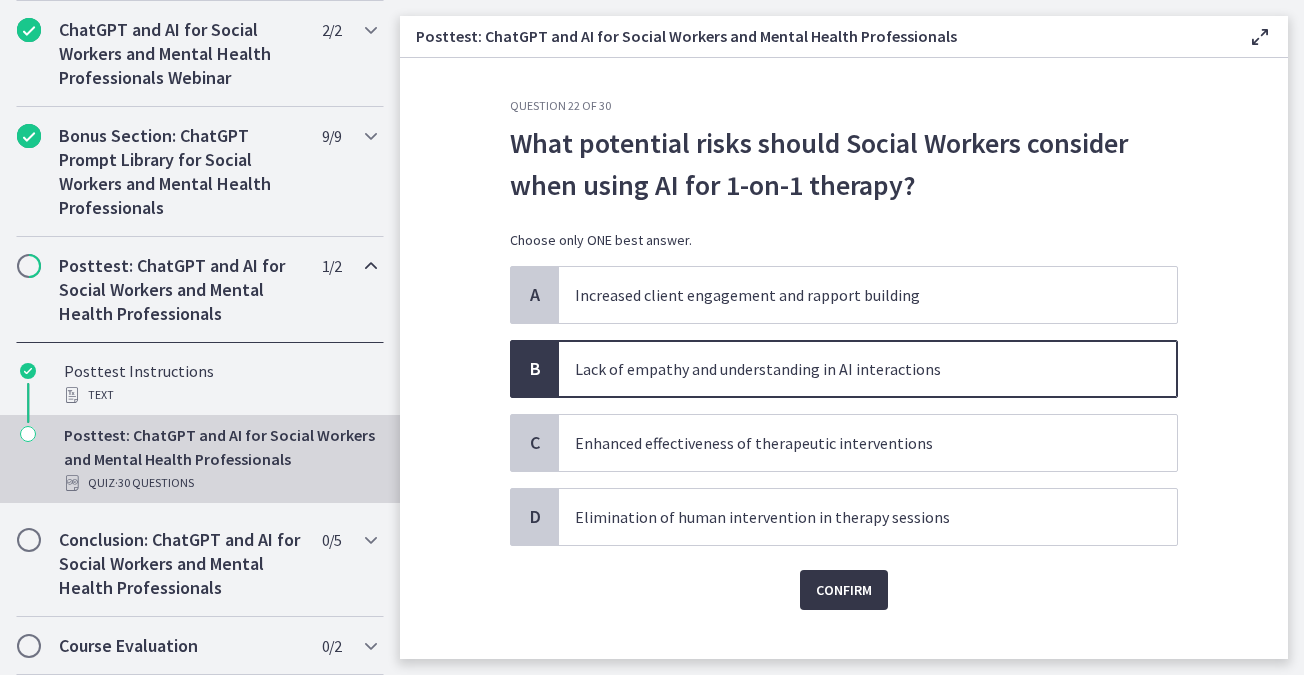 click on "Confirm" at bounding box center (844, 590) 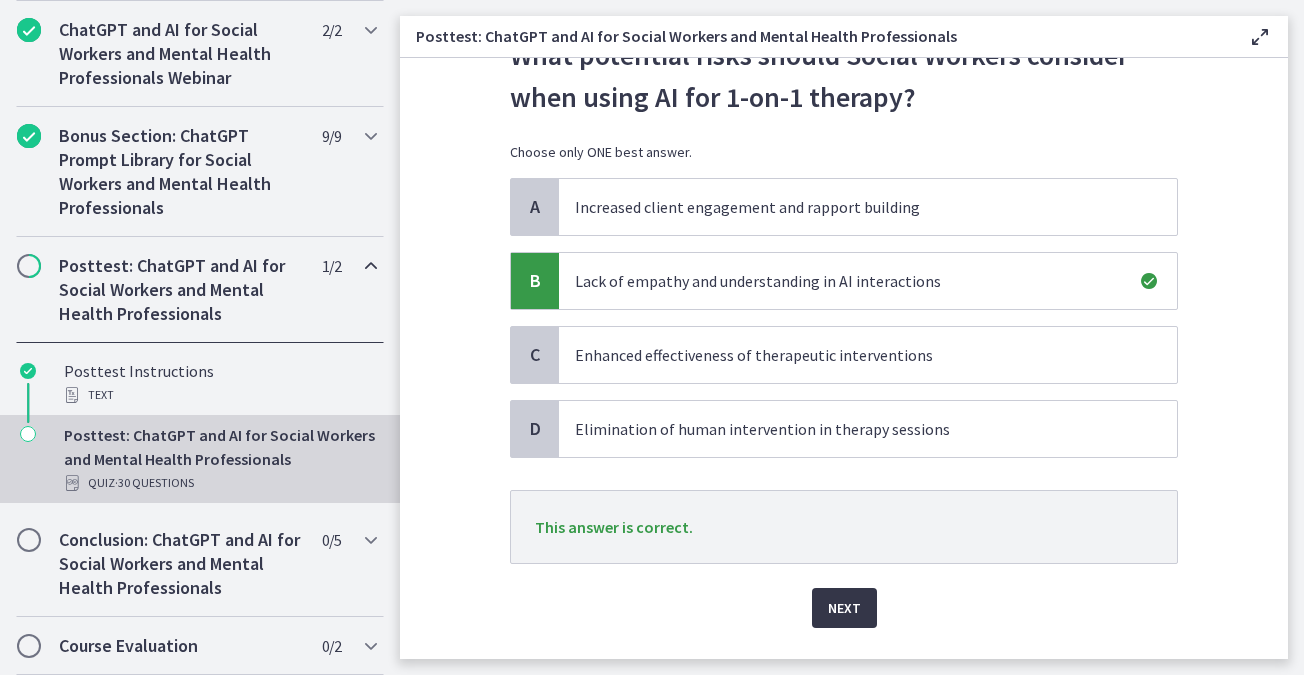 scroll, scrollTop: 137, scrollLeft: 0, axis: vertical 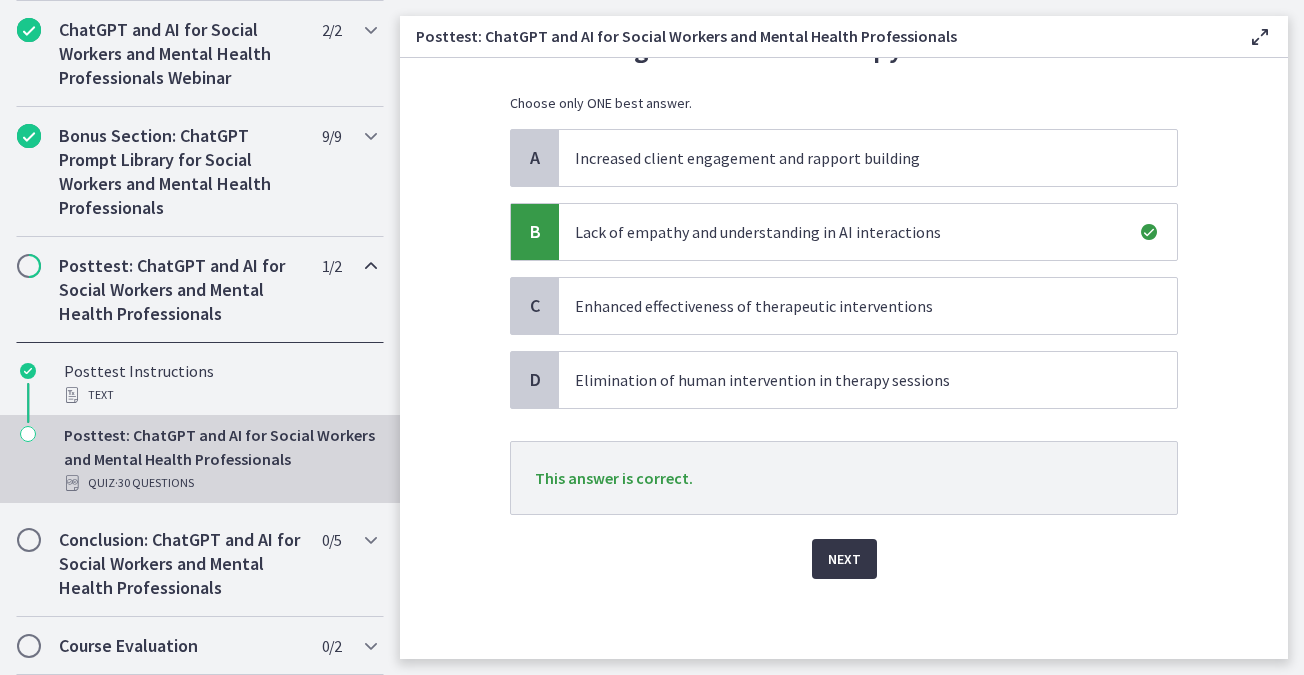 click on "Next" at bounding box center [844, 559] 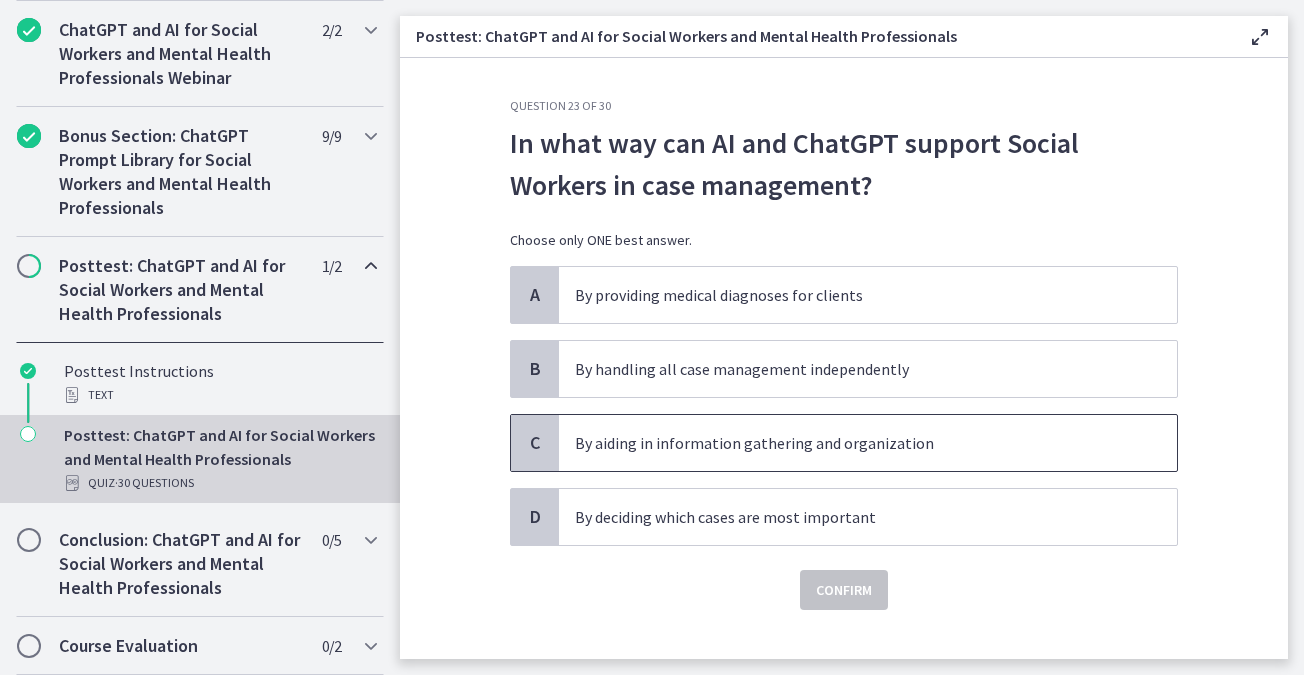 click on "By aiding in information gathering and organization" at bounding box center (868, 443) 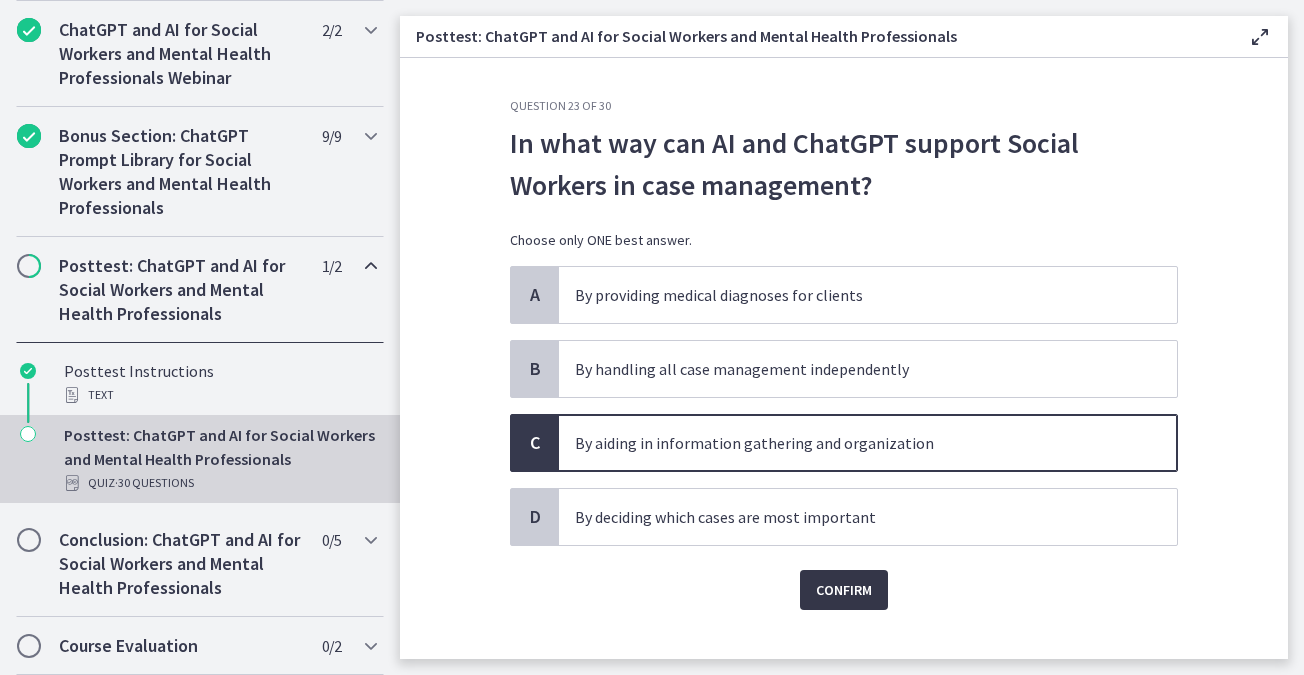 click on "Confirm" at bounding box center [844, 590] 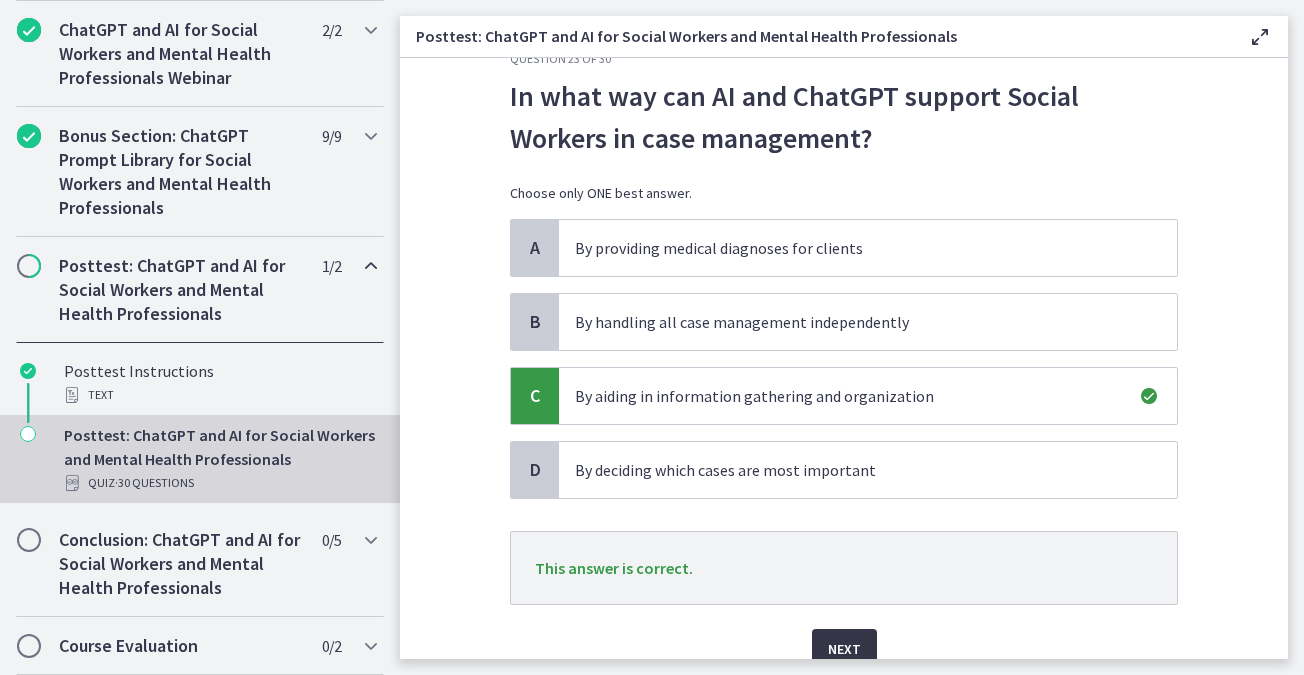 scroll, scrollTop: 137, scrollLeft: 0, axis: vertical 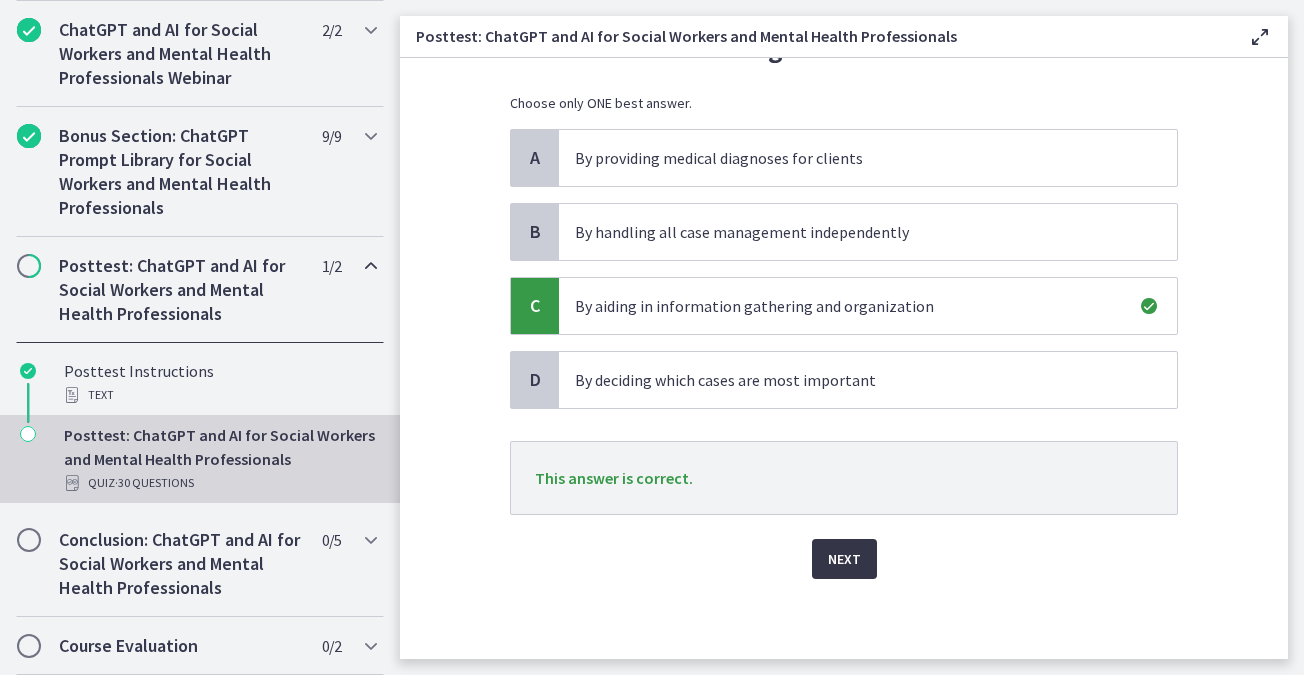 click on "Next" at bounding box center (844, 559) 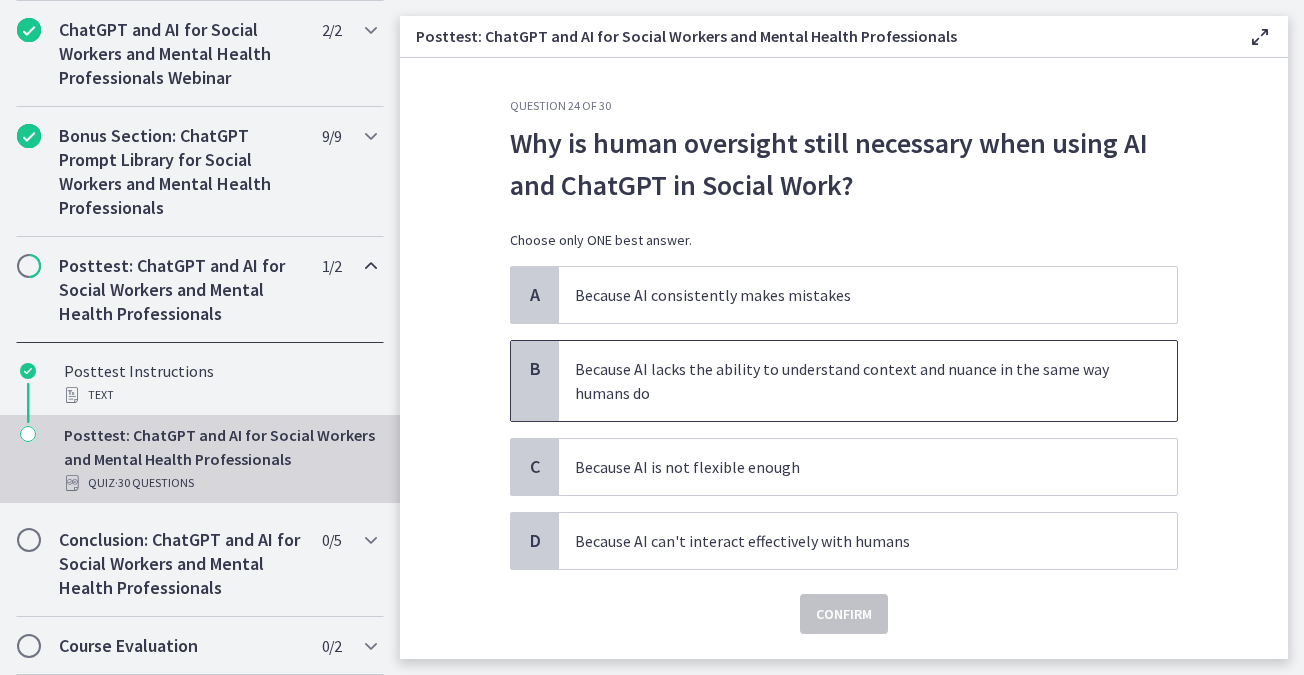 click on "Because AI lacks the ability to understand context and nuance in the same way humans do" at bounding box center (848, 381) 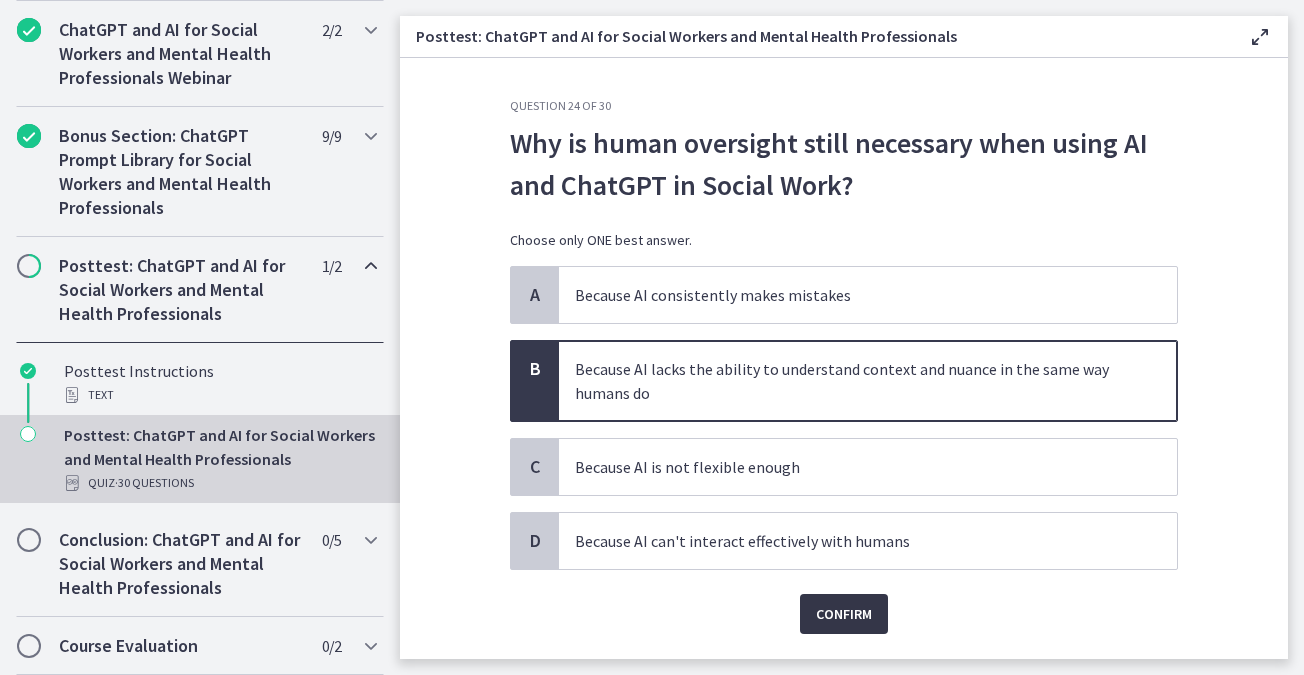 click on "Confirm" at bounding box center [844, 614] 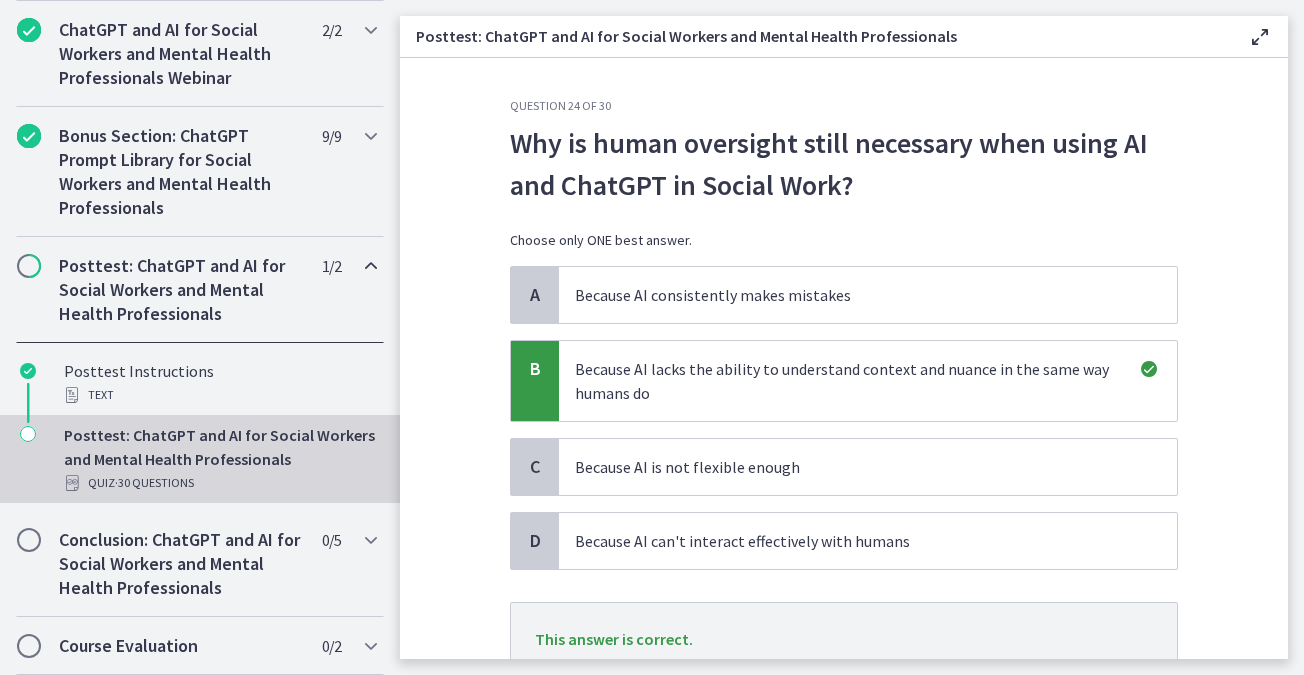 scroll, scrollTop: 161, scrollLeft: 0, axis: vertical 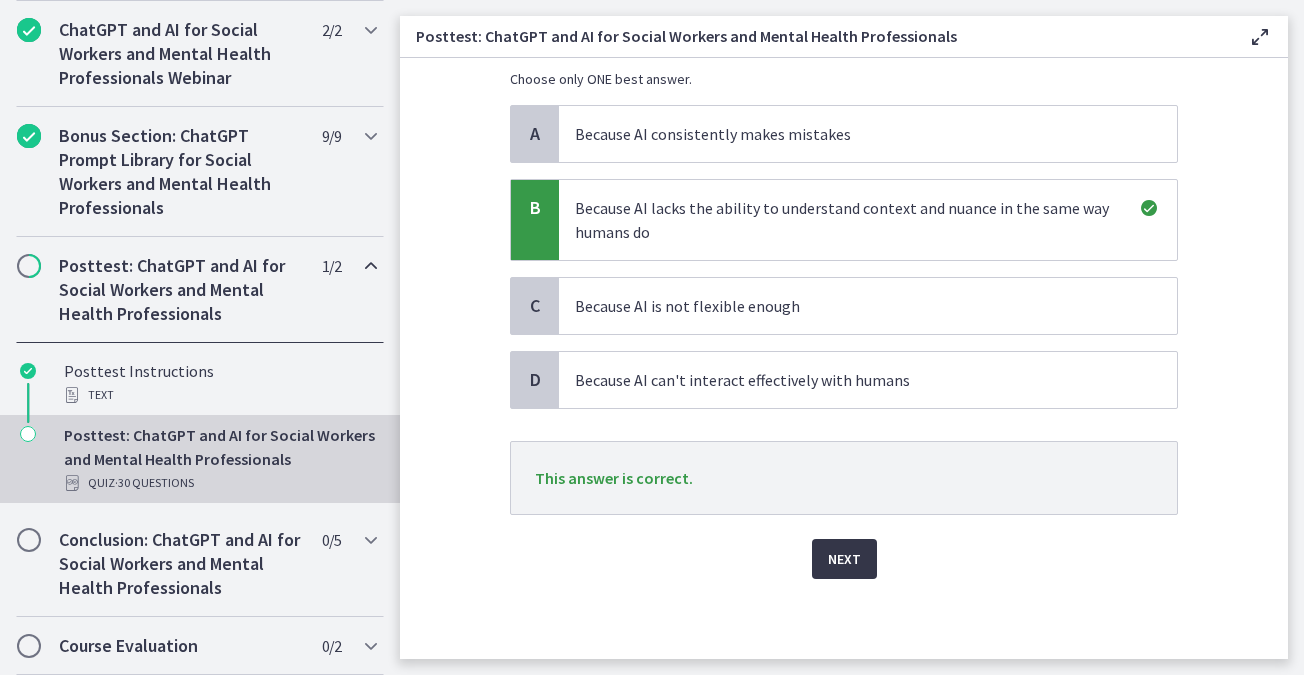 click on "Next" at bounding box center [844, 559] 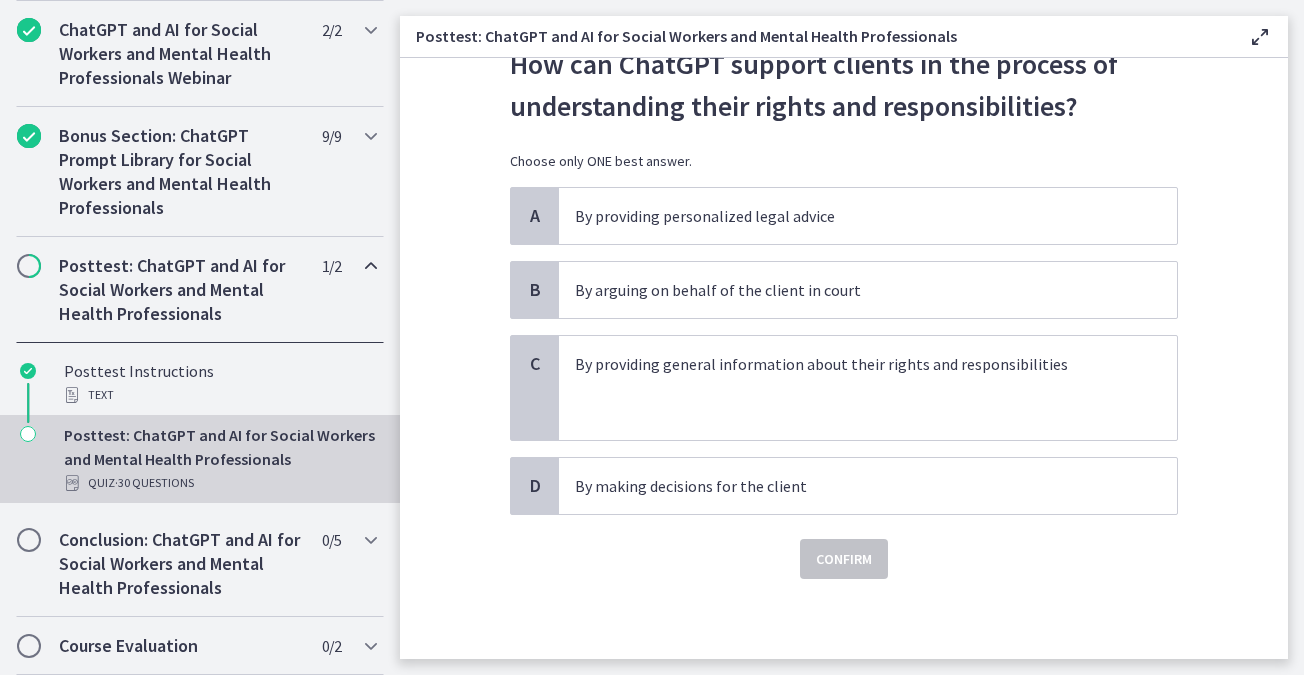 scroll, scrollTop: 0, scrollLeft: 0, axis: both 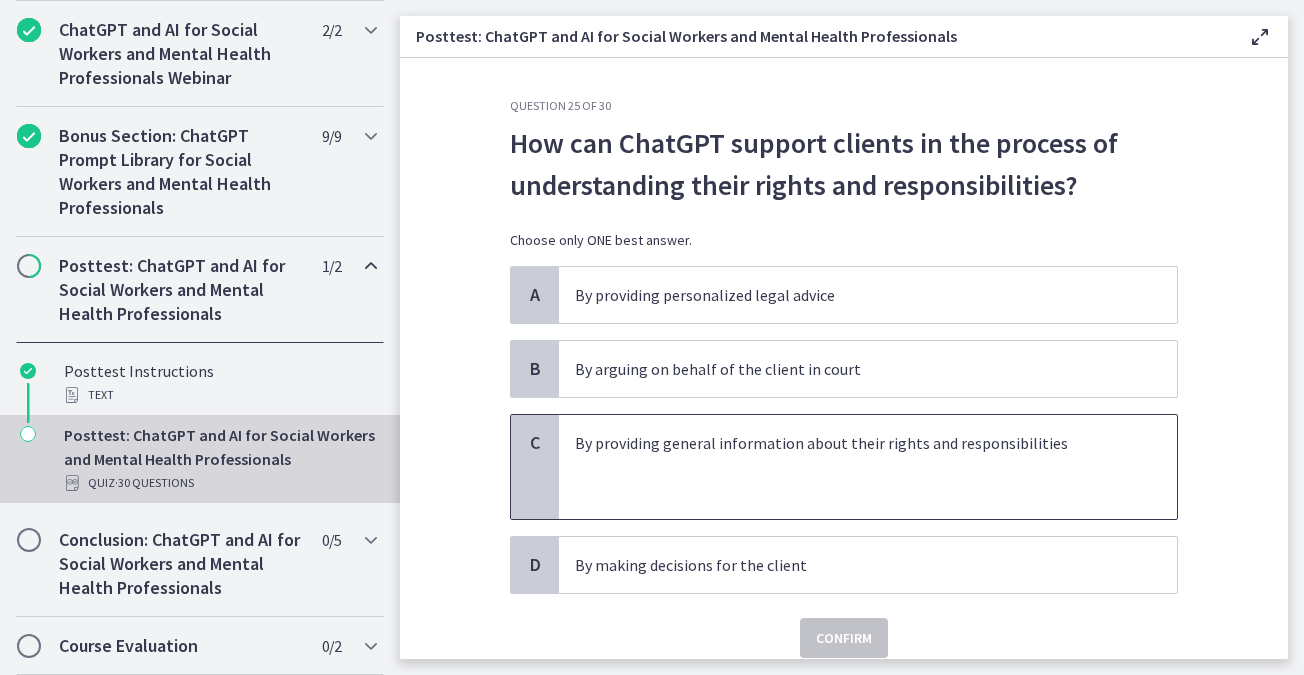 click at bounding box center (848, 467) 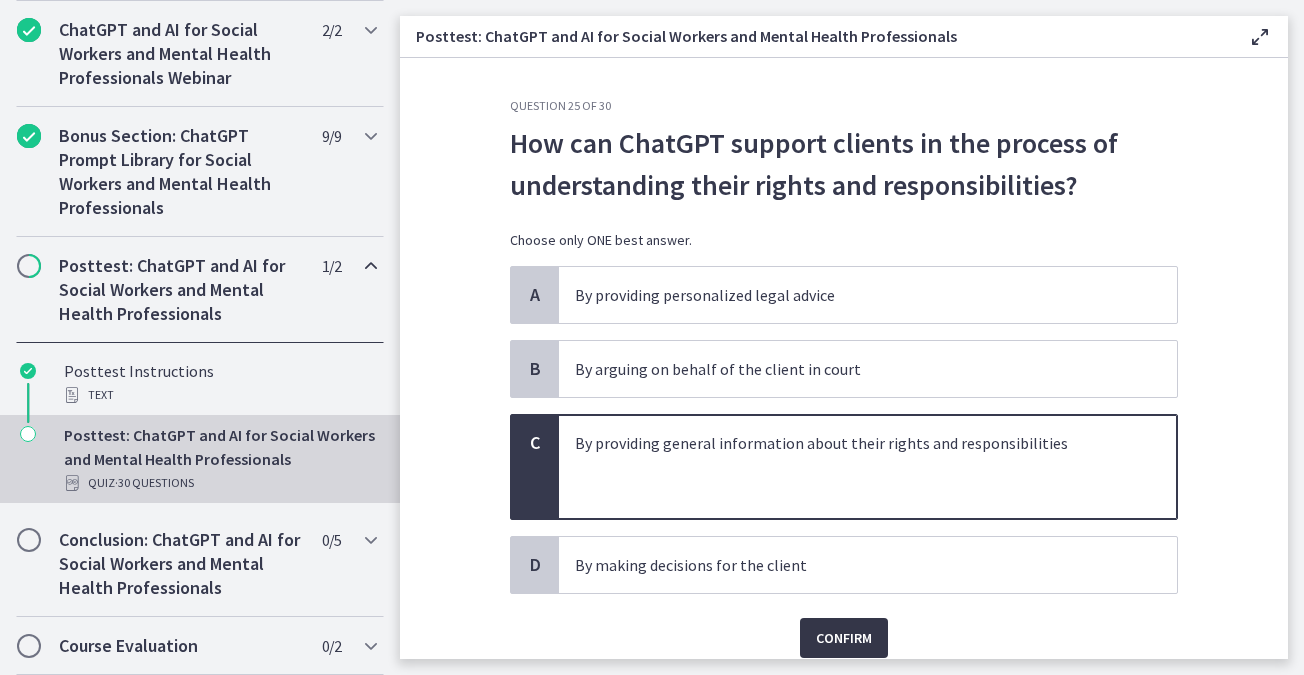 click on "Confirm" at bounding box center (844, 638) 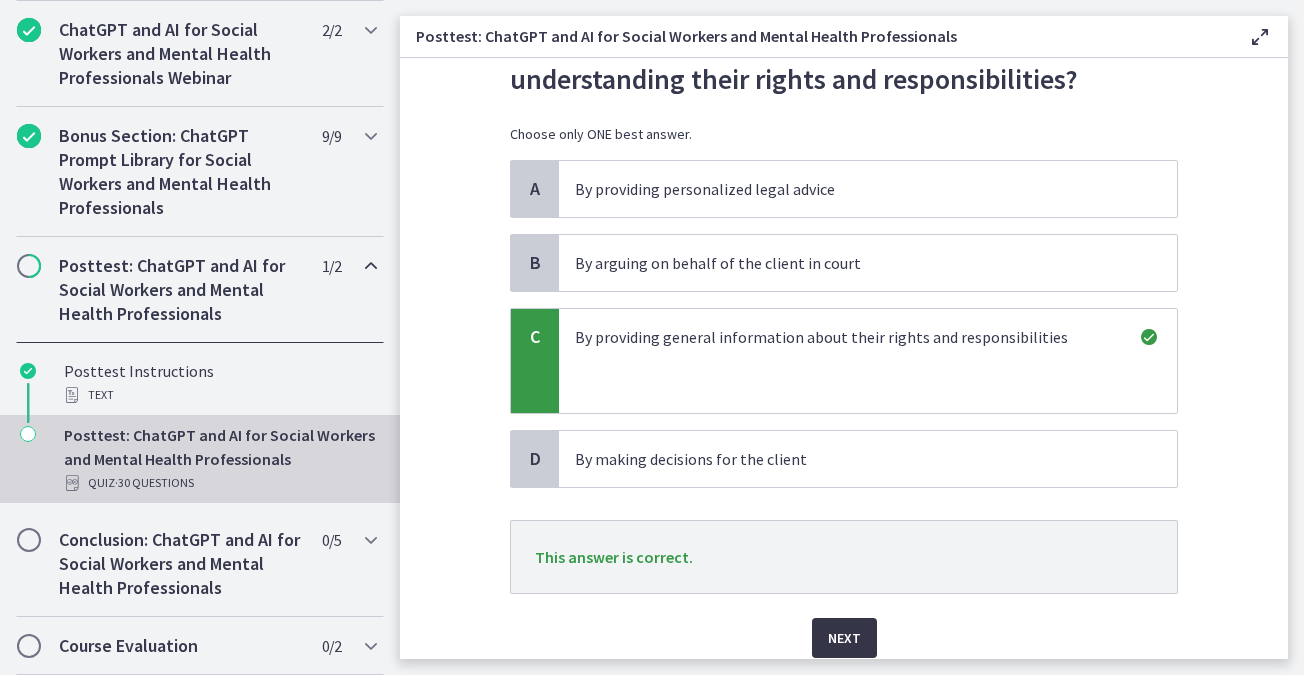 scroll, scrollTop: 130, scrollLeft: 0, axis: vertical 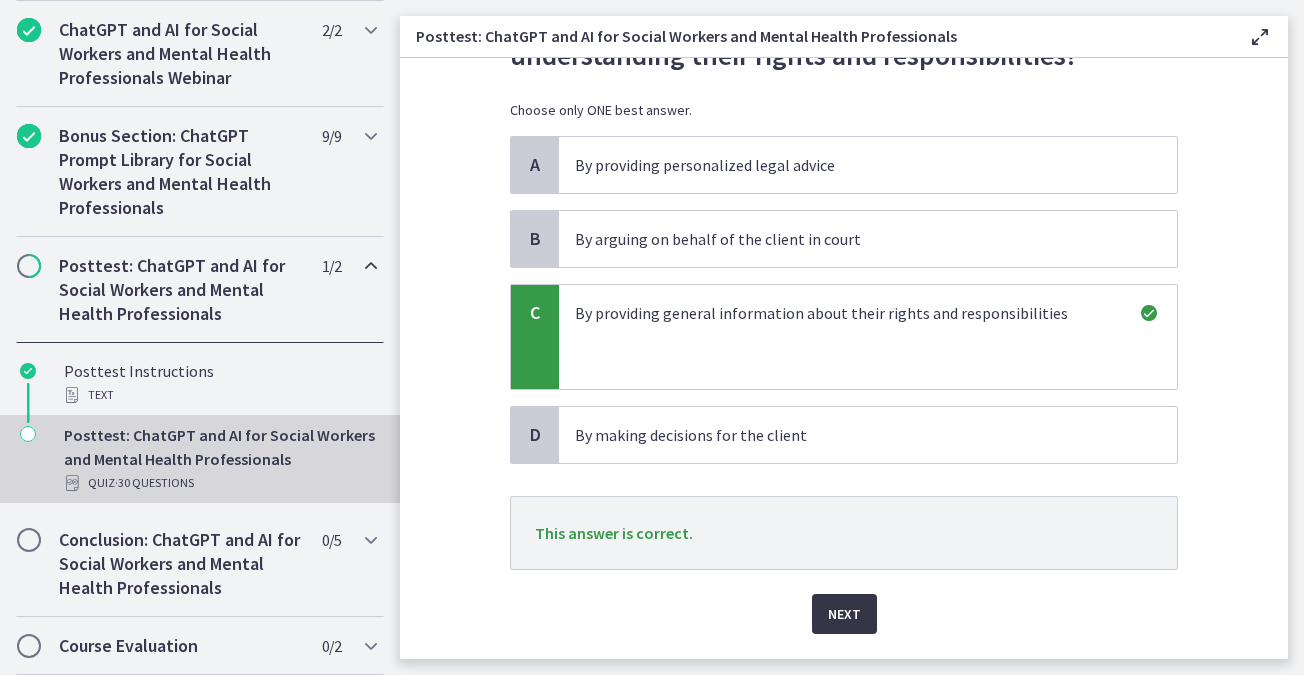 click on "Next" at bounding box center [844, 614] 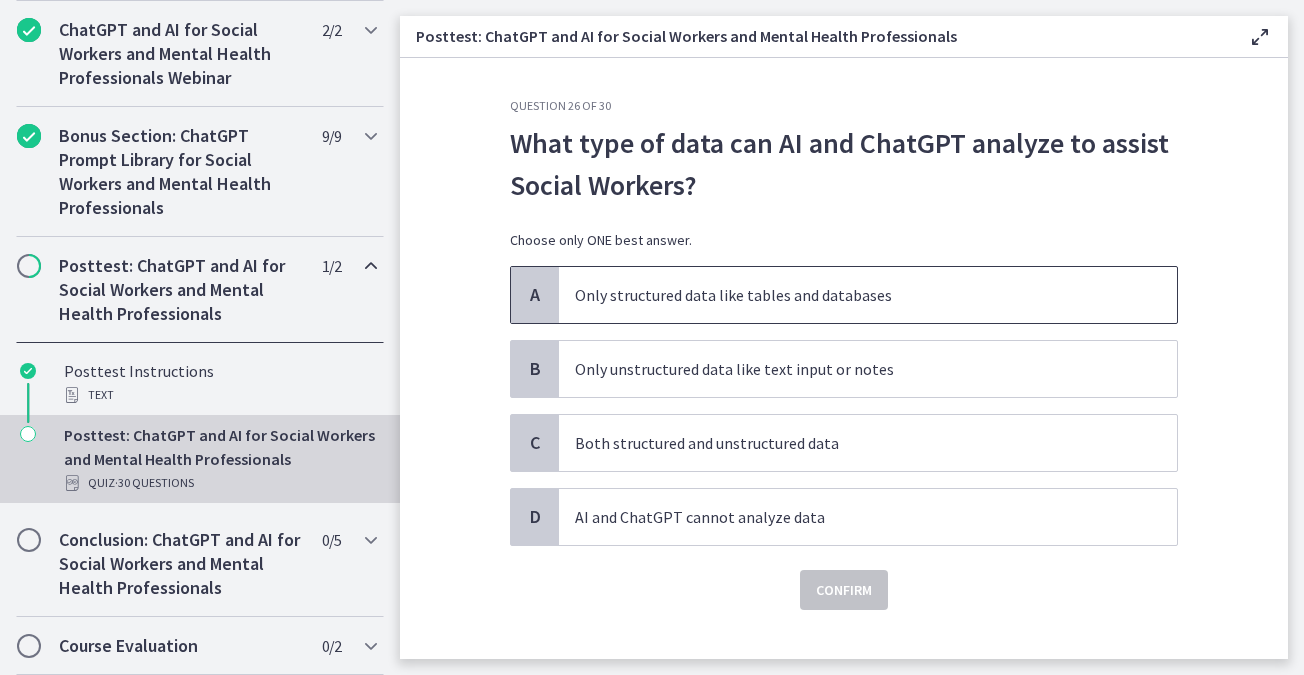 click on "Only structured data like tables and databases" at bounding box center (868, 295) 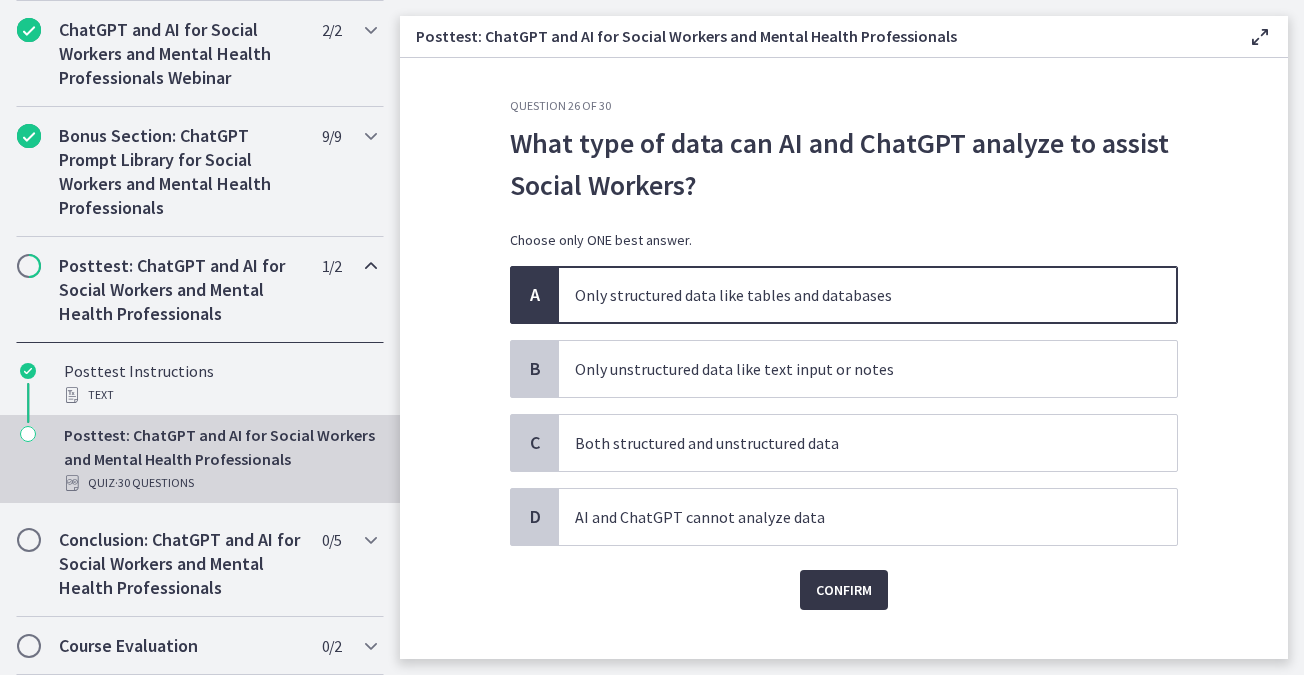 click on "Confirm" at bounding box center (844, 590) 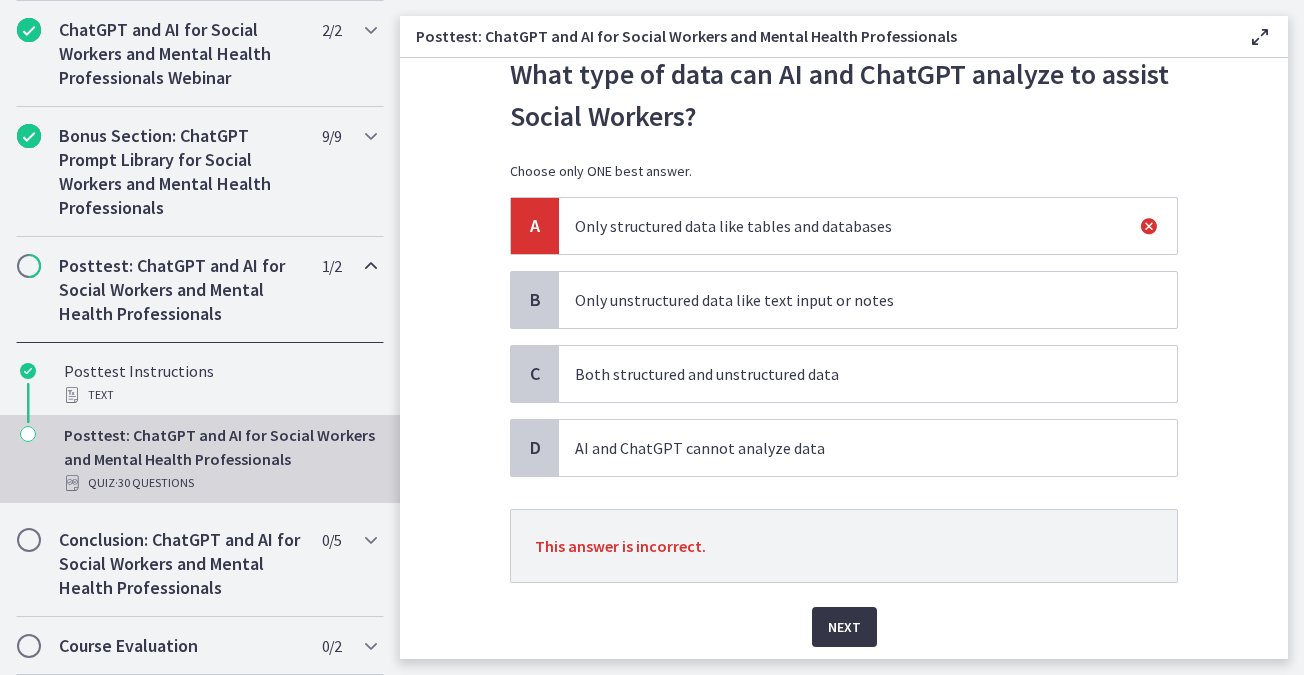 scroll, scrollTop: 137, scrollLeft: 0, axis: vertical 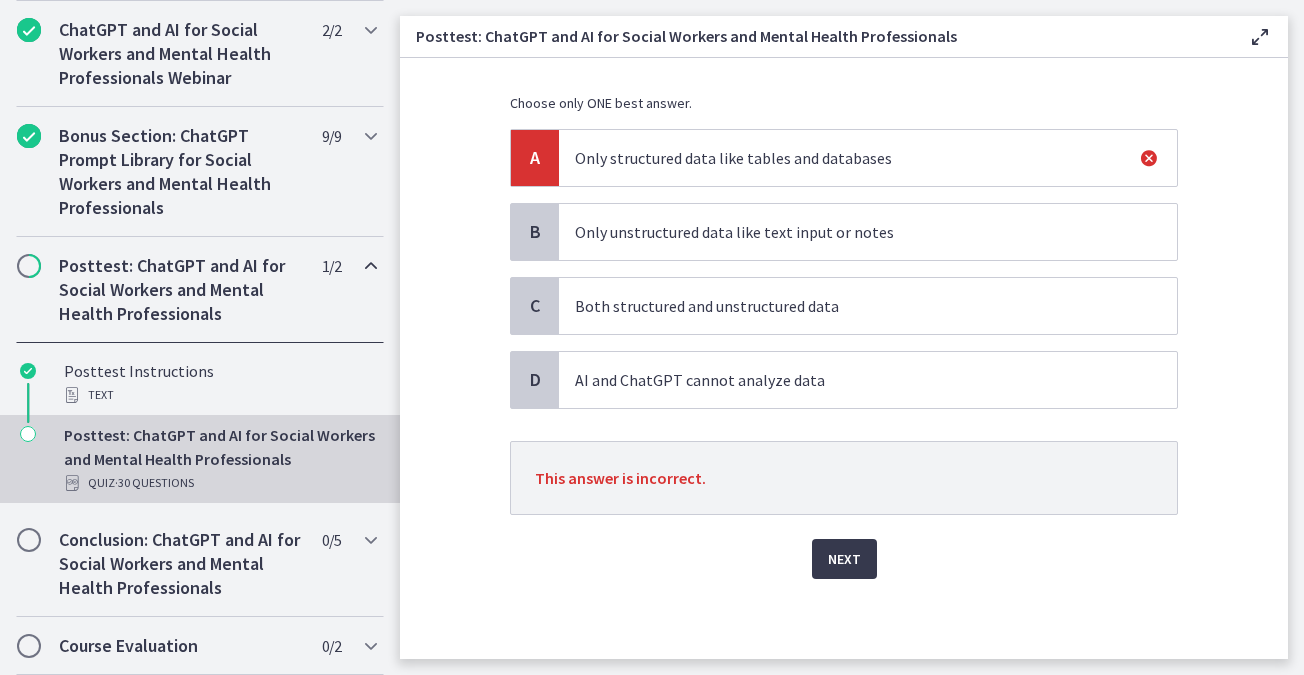 click on "Next" at bounding box center (844, 547) 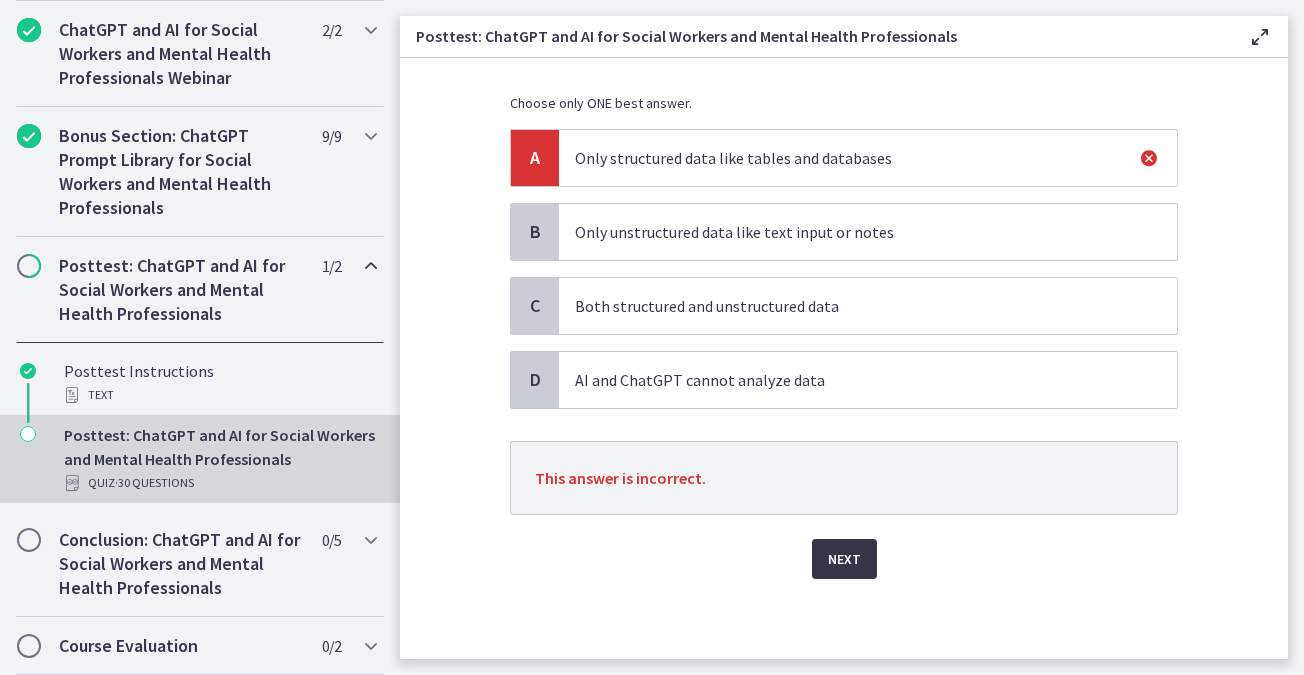 click on "Next" at bounding box center (844, 559) 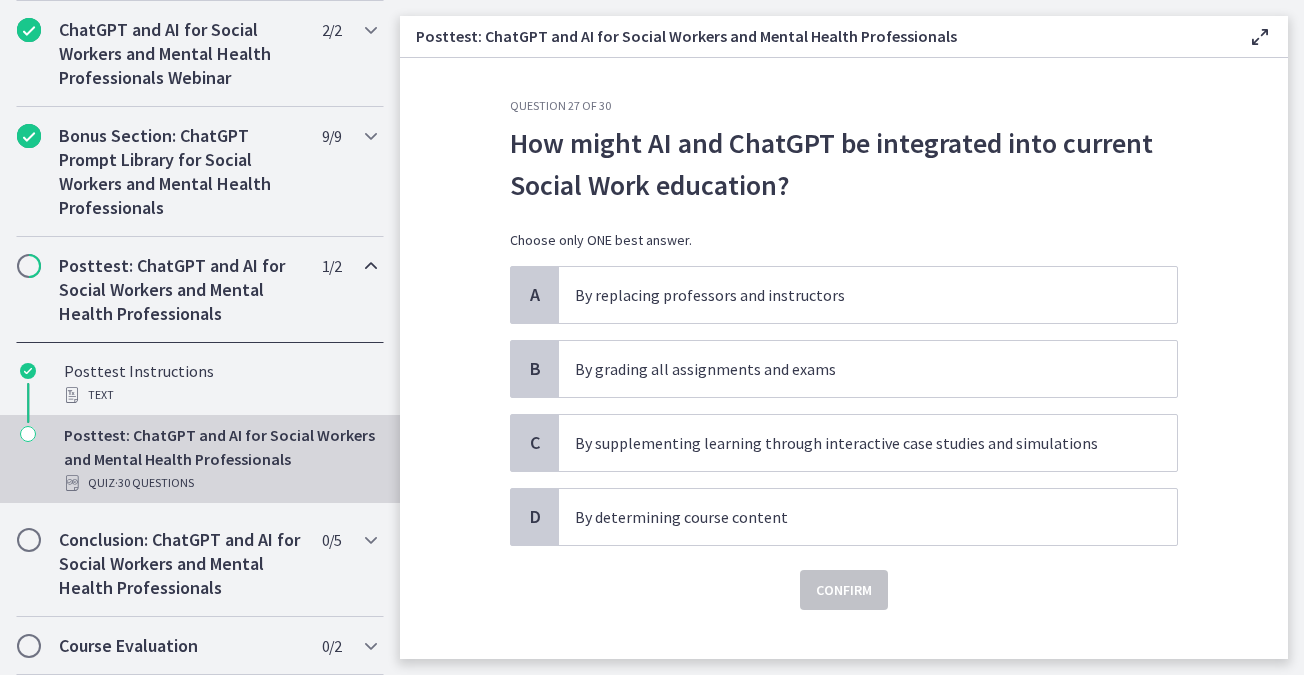 scroll, scrollTop: 31, scrollLeft: 0, axis: vertical 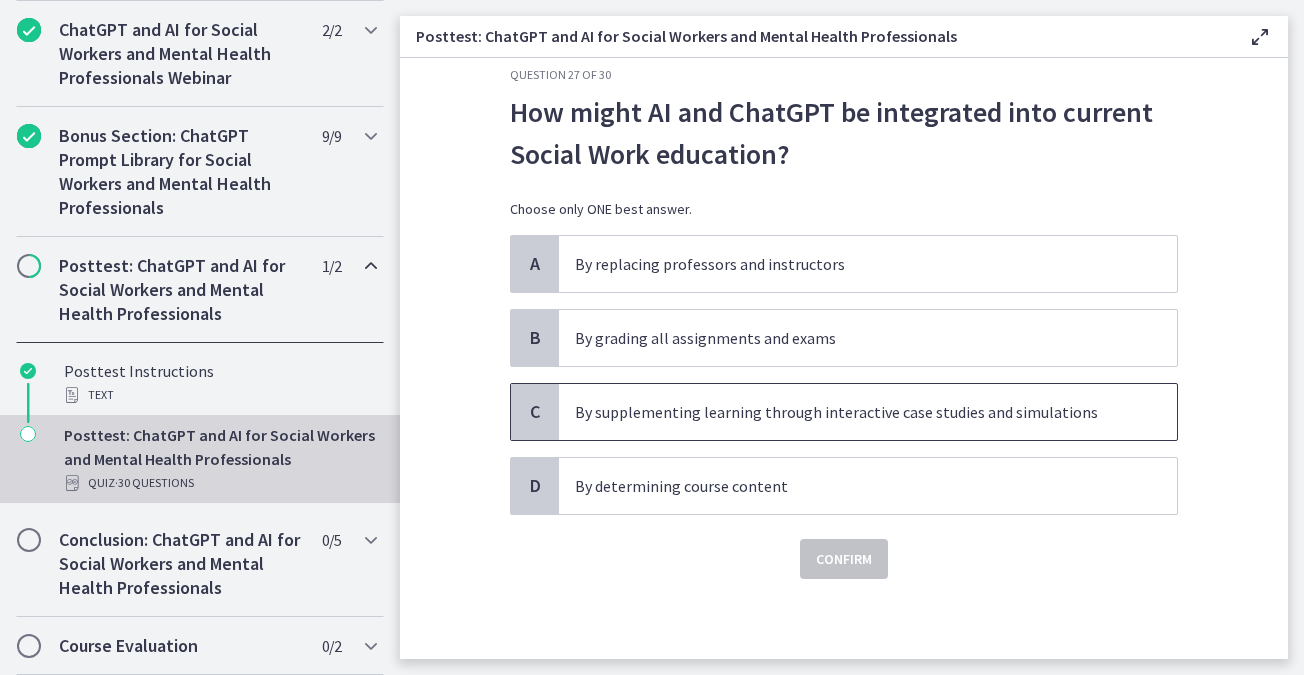 click on "By supplementing learning through interactive case studies and simulations" at bounding box center [848, 412] 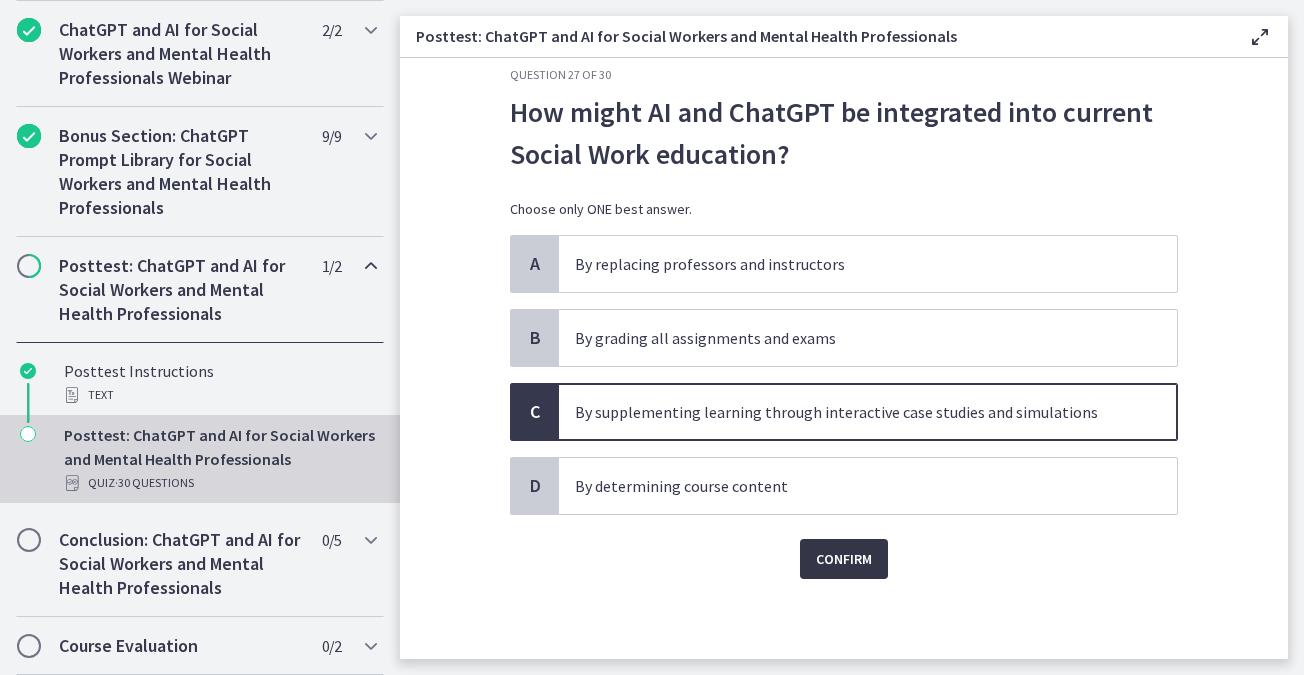 click on "Confirm" at bounding box center [844, 559] 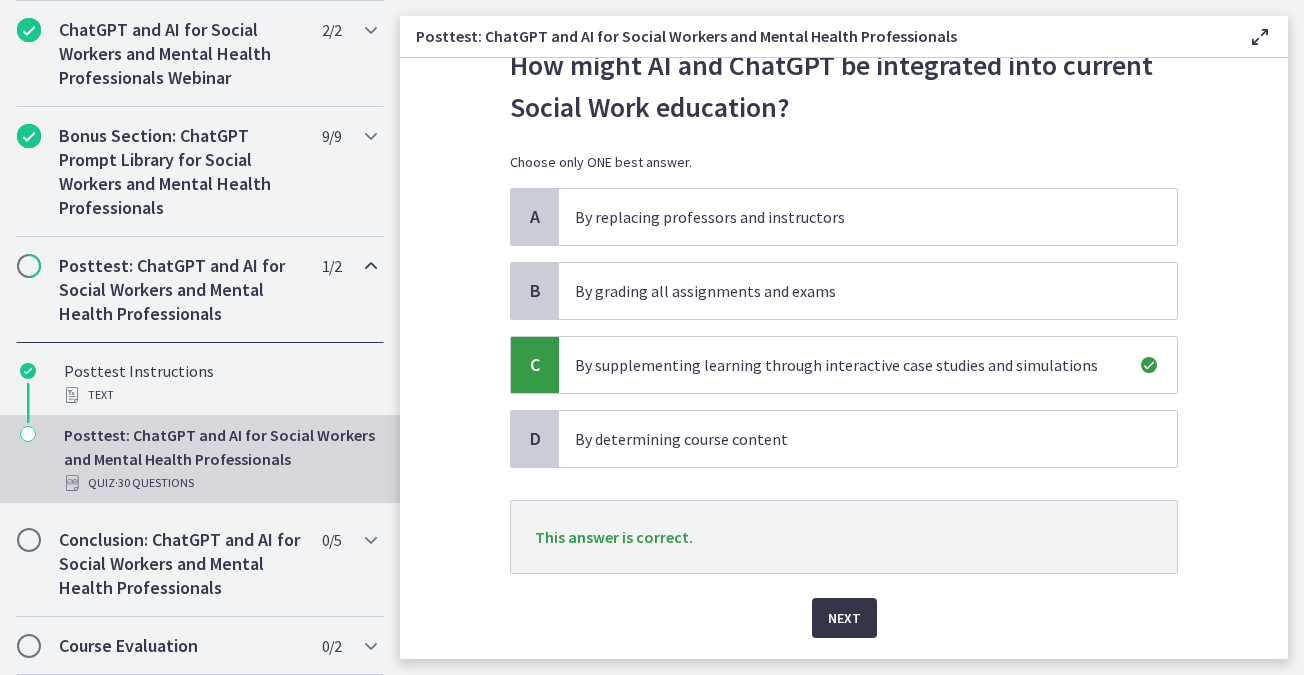 scroll, scrollTop: 137, scrollLeft: 0, axis: vertical 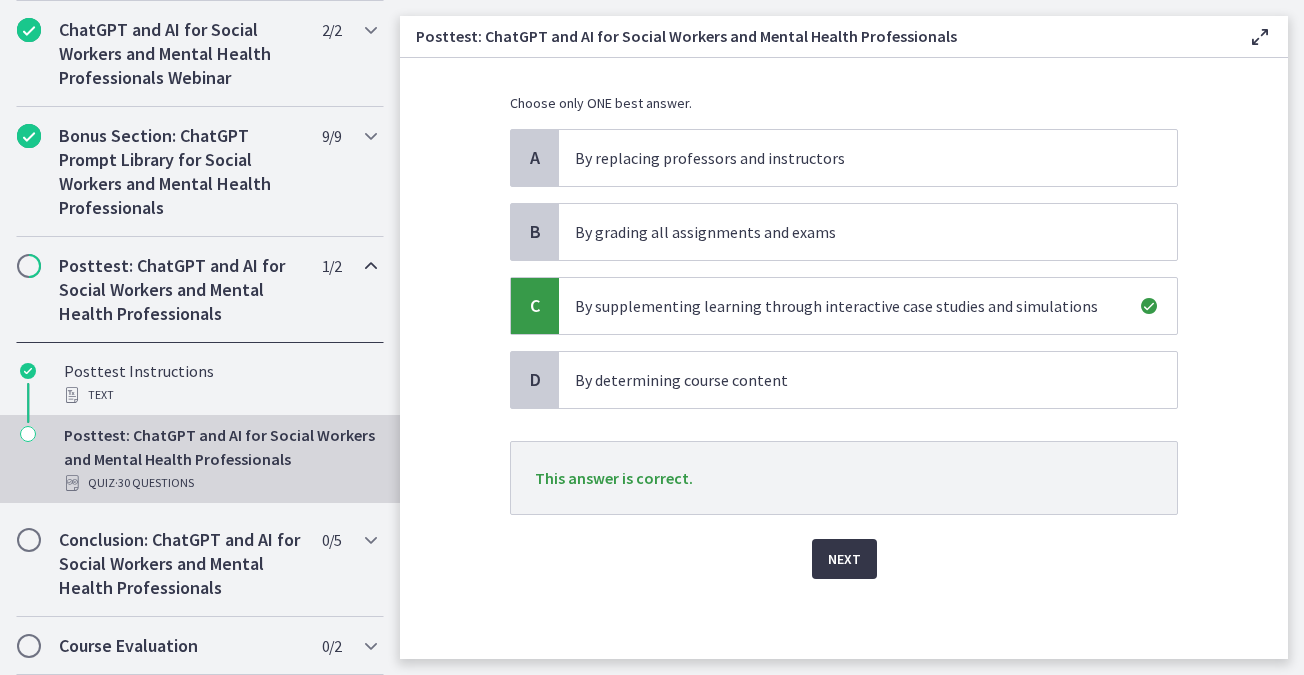 click on "Next" at bounding box center (844, 559) 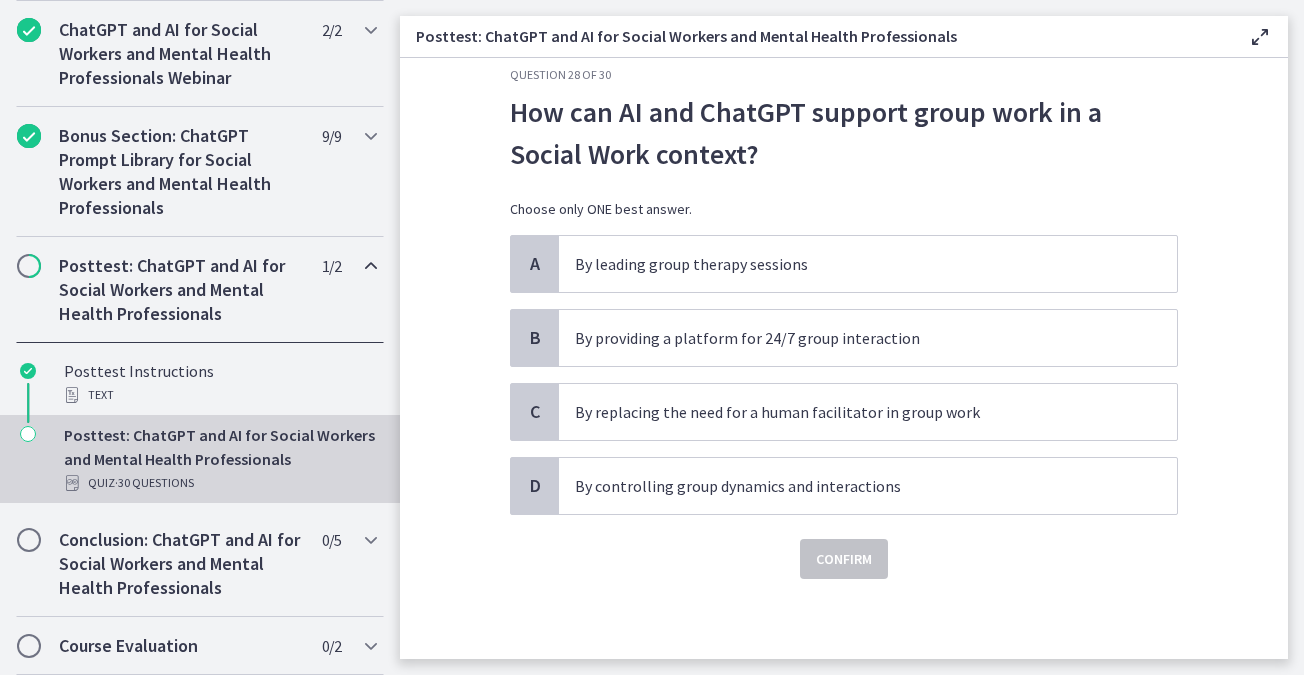 scroll, scrollTop: 0, scrollLeft: 0, axis: both 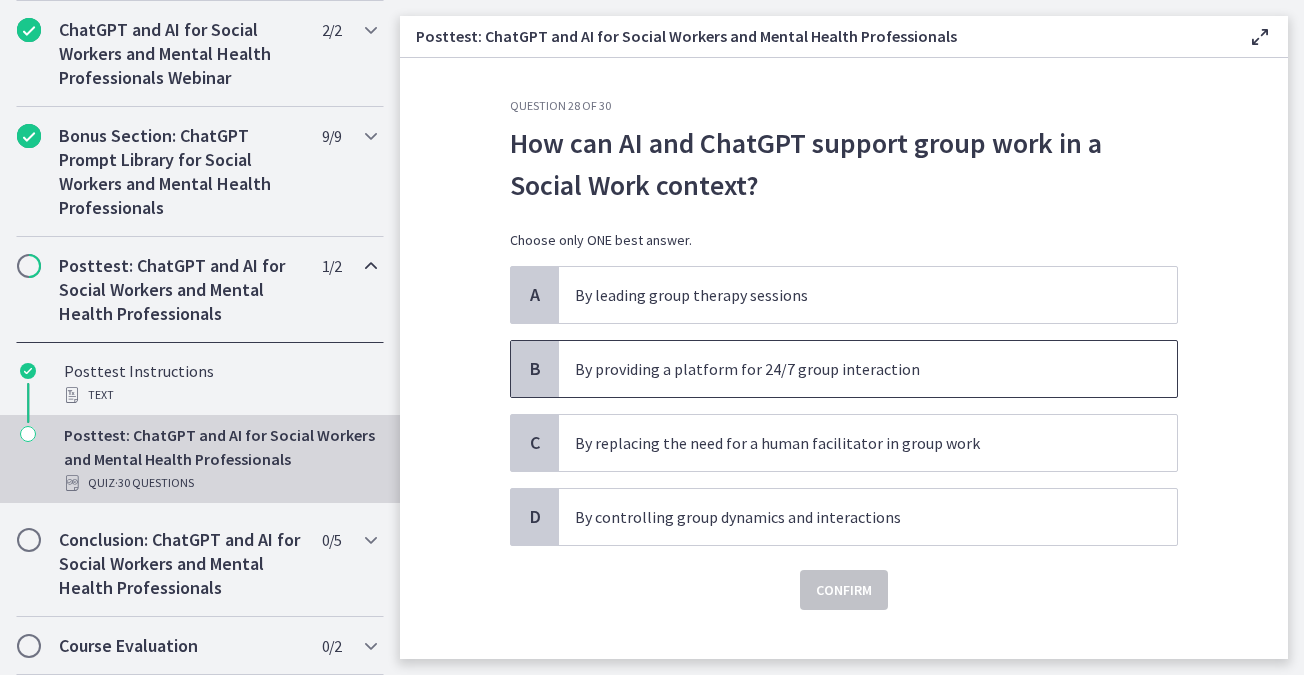 click on "By providing a platform for 24/7 group interaction" at bounding box center [868, 369] 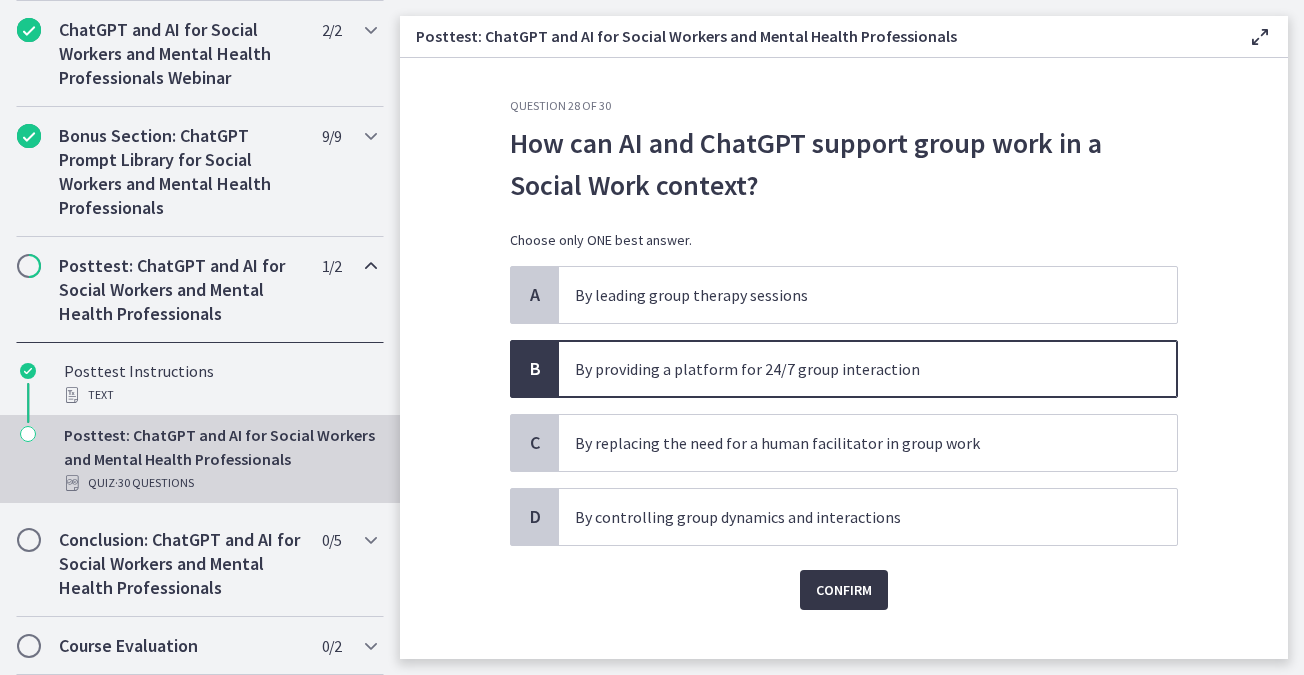 click on "Confirm" at bounding box center [844, 590] 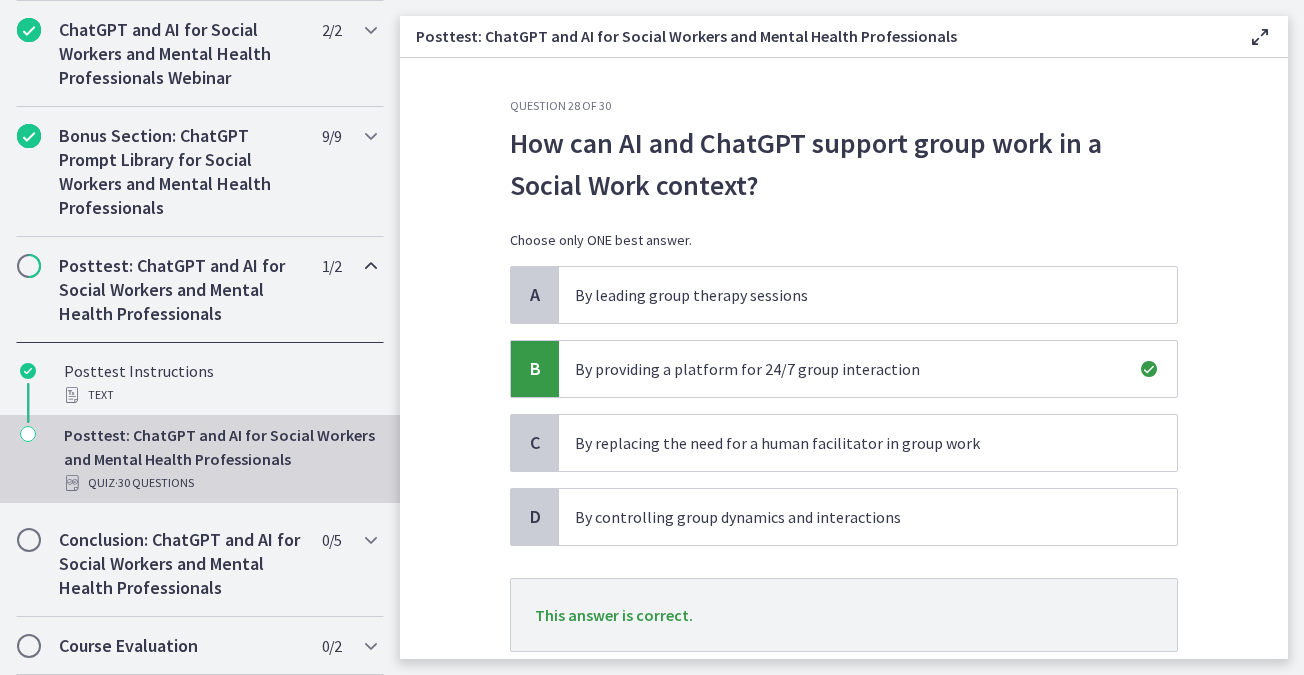 scroll, scrollTop: 137, scrollLeft: 0, axis: vertical 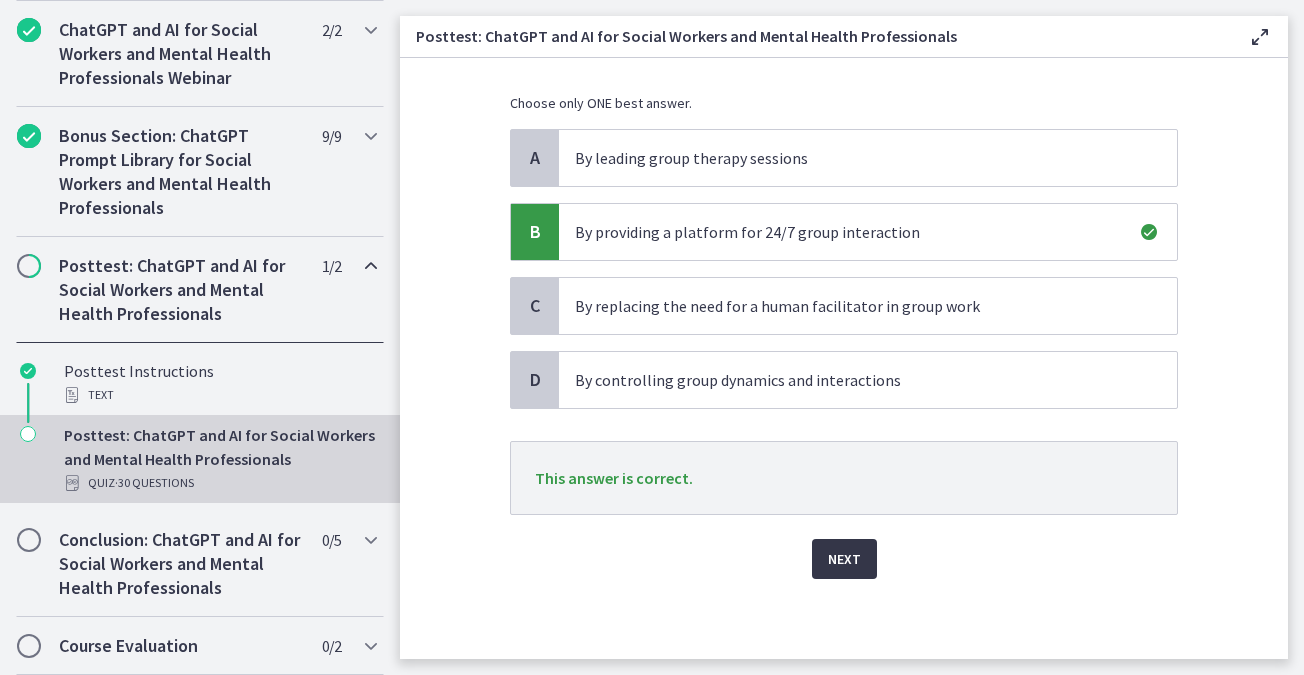 click on "Question   28   of   30
How can AI and ChatGPT support group work in a Social Work context?
Choose only ONE best answer.
A
By leading group therapy sessions
B
By providing a platform for 24/7 group interaction
C
By replacing the need for a human facilitator in group work
D
By controlling group dynamics and interactions
This answer is correct.
Next" 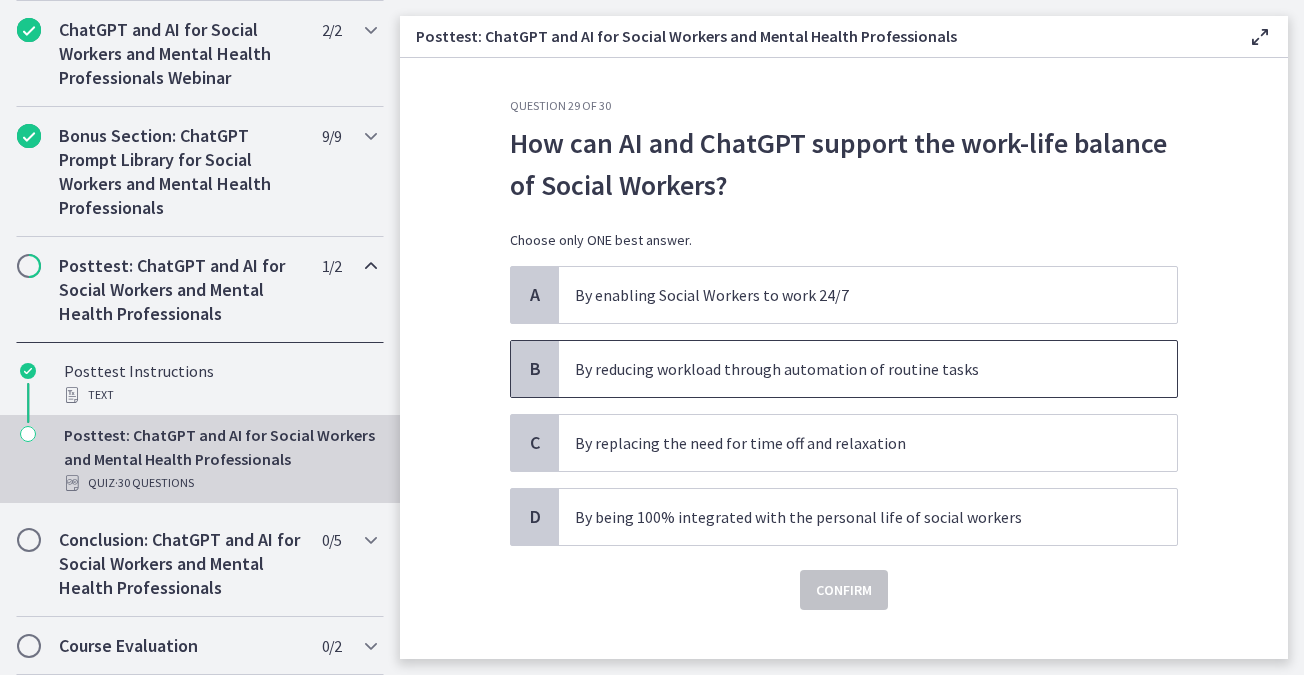 click on "By reducing workload through automation of routine tasks" at bounding box center [868, 369] 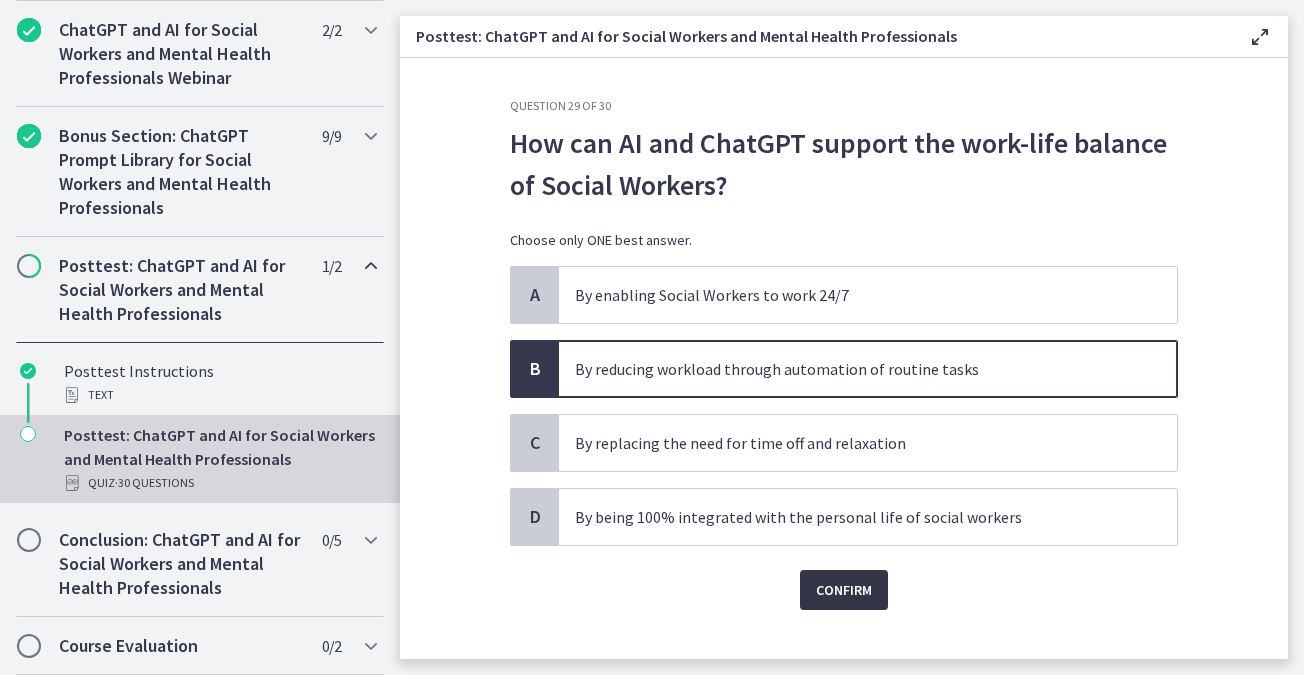 click on "Confirm" at bounding box center [844, 590] 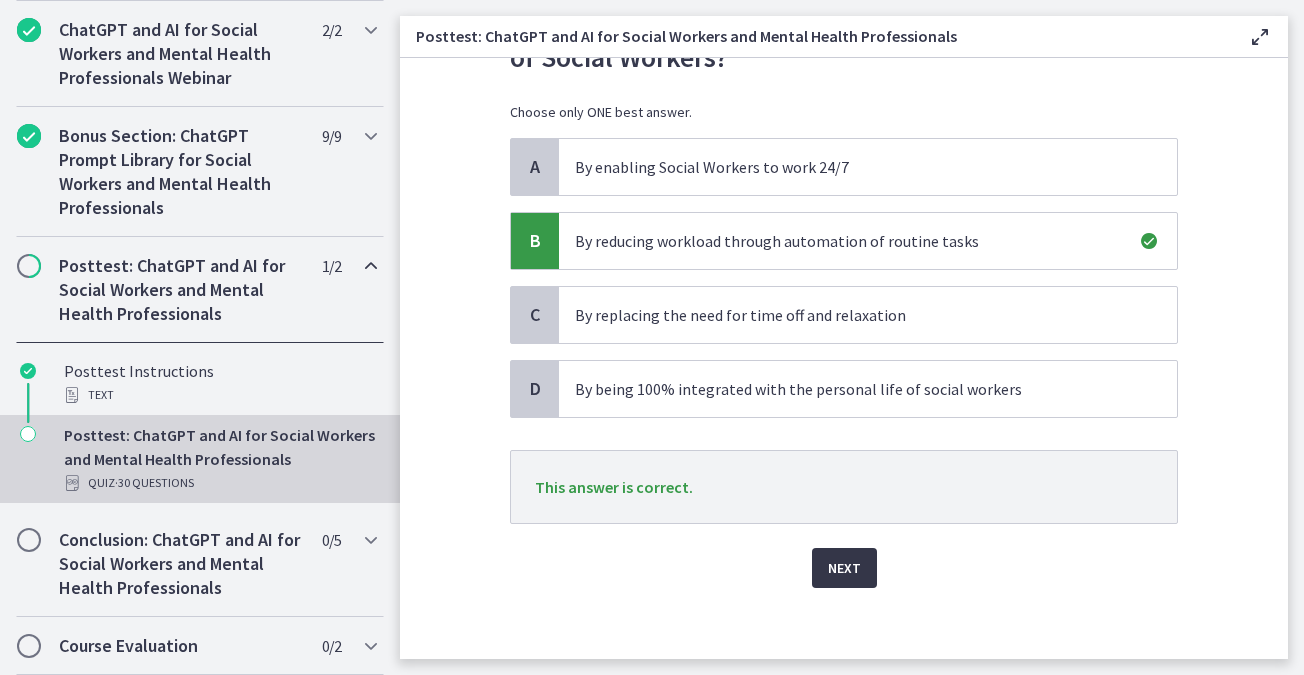 scroll, scrollTop: 137, scrollLeft: 0, axis: vertical 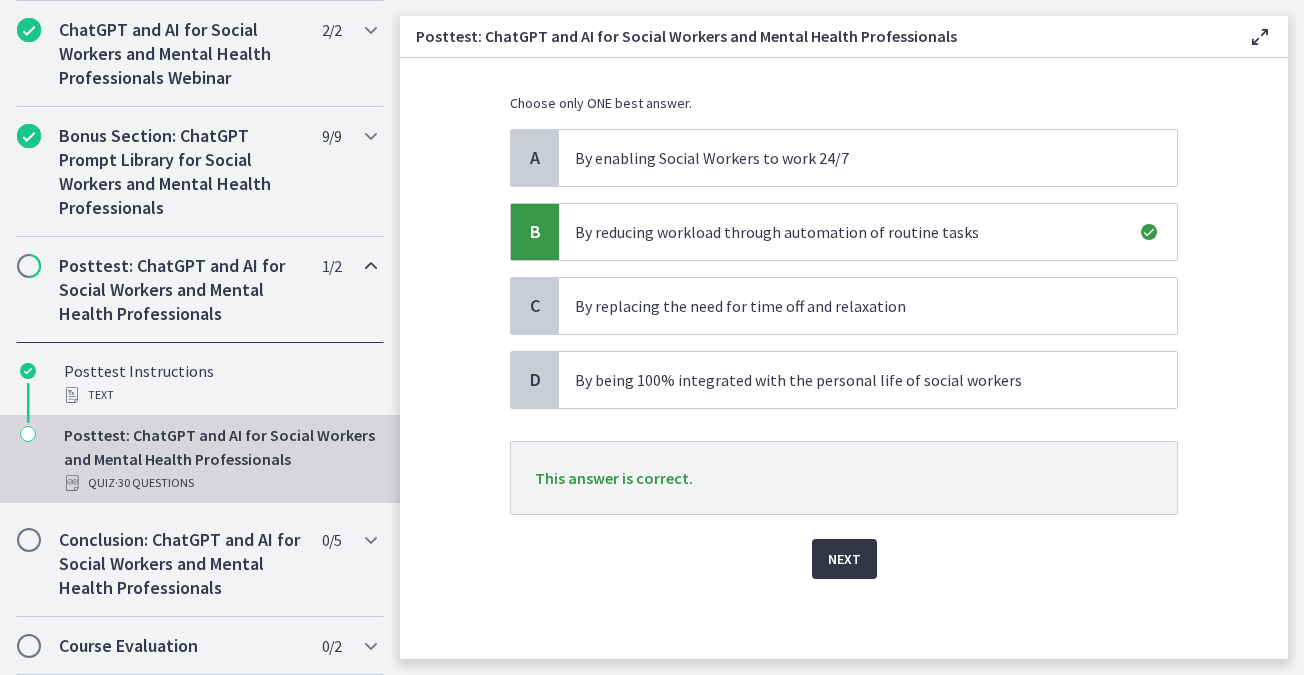 click on "Question   29   of   30
How can AI and ChatGPT support the work-life balance of Social Workers?
Choose only ONE best answer.
A
By enabling Social Workers to work 24/7
B
By reducing workload through automation of routine tasks
C
By replacing the need for time off and relaxation
D
By being 100% integrated with the personal life of social workers
This answer is correct.
Next" 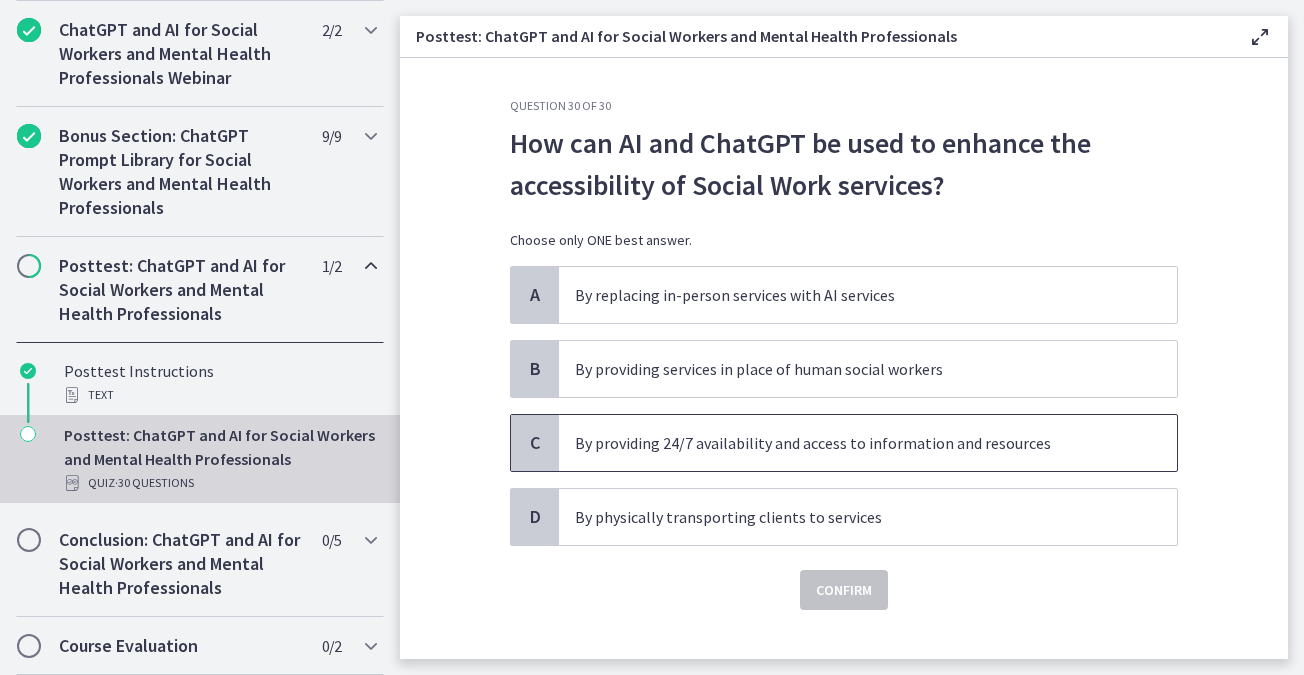 click on "By providing 24/7 availability and access to information and resources" at bounding box center [848, 443] 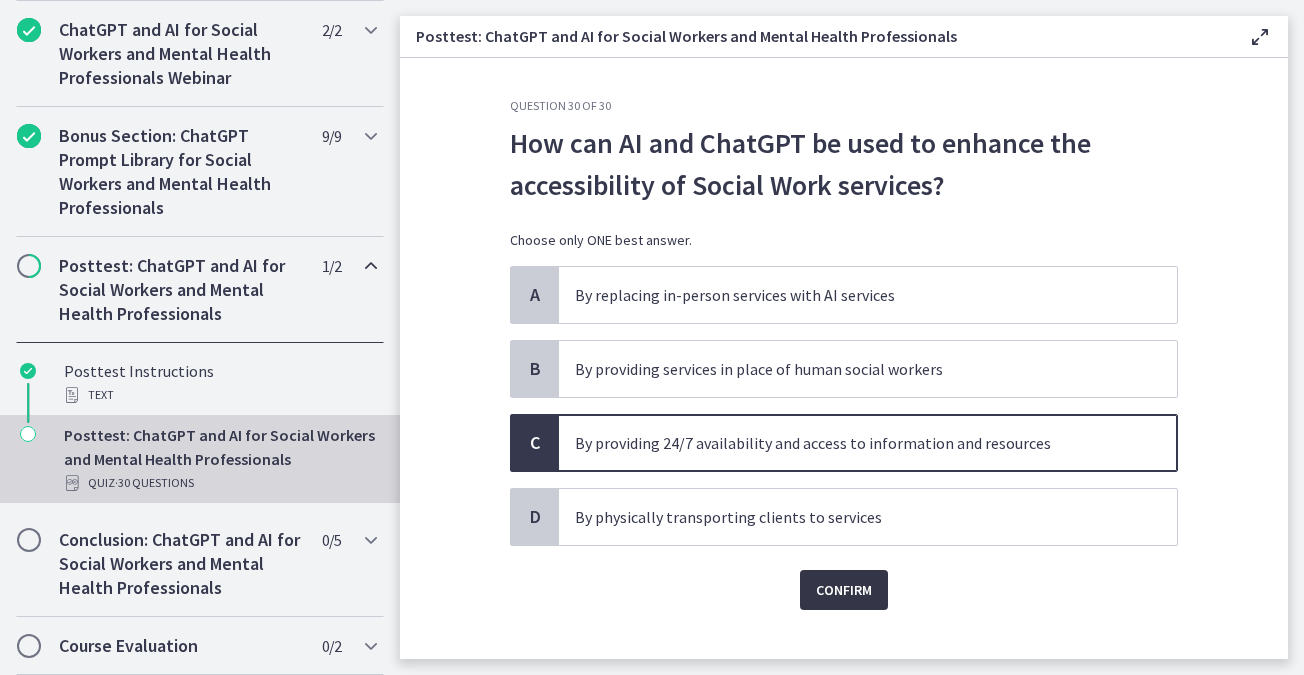 click on "Confirm" at bounding box center (844, 590) 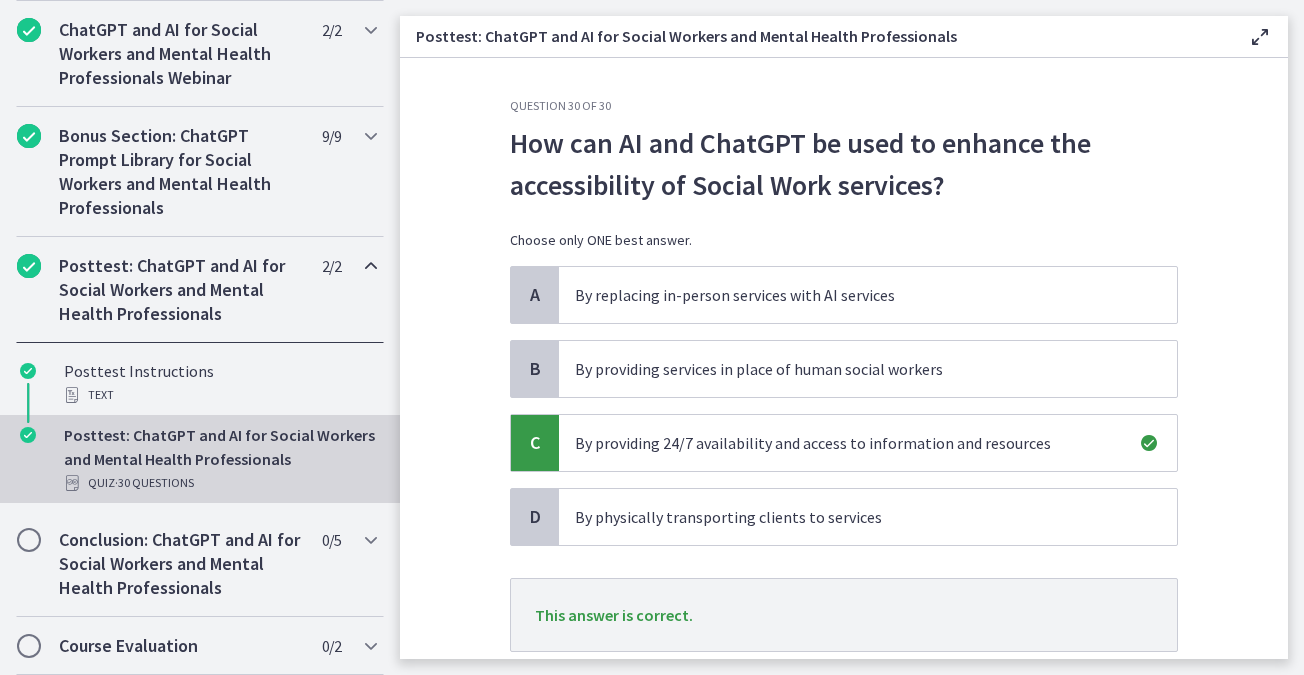 scroll, scrollTop: 137, scrollLeft: 0, axis: vertical 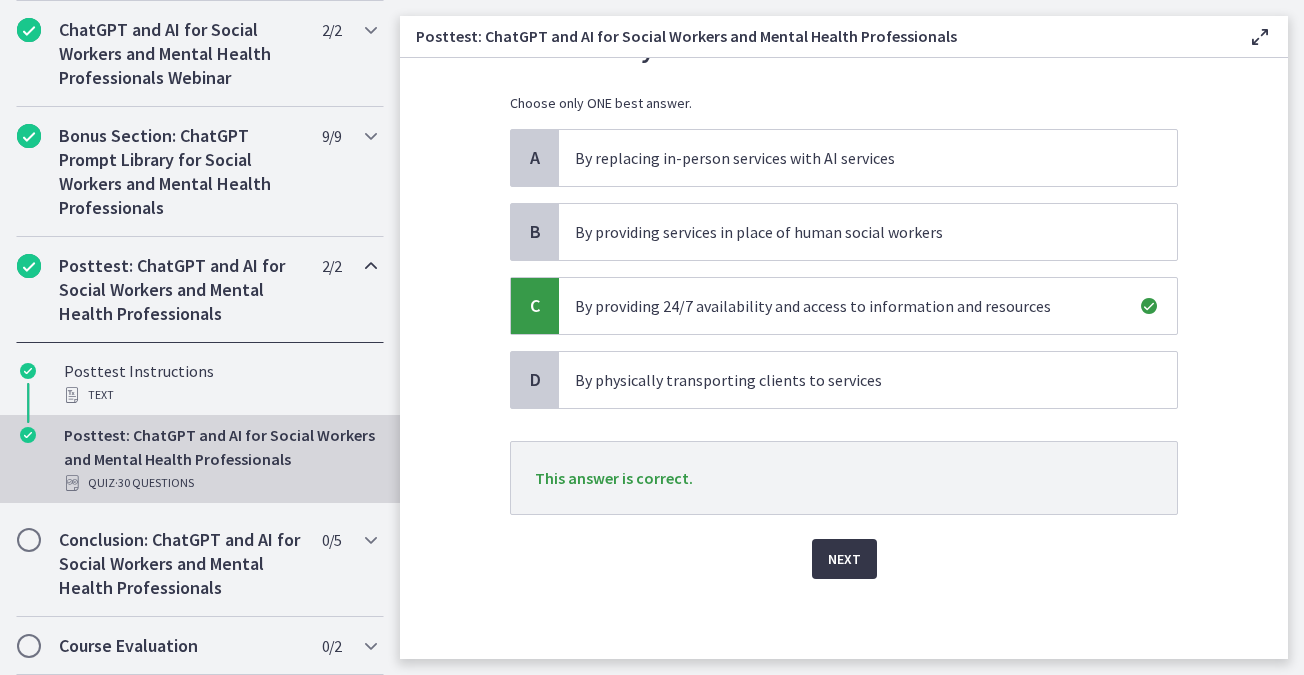 click on "Next" at bounding box center [844, 559] 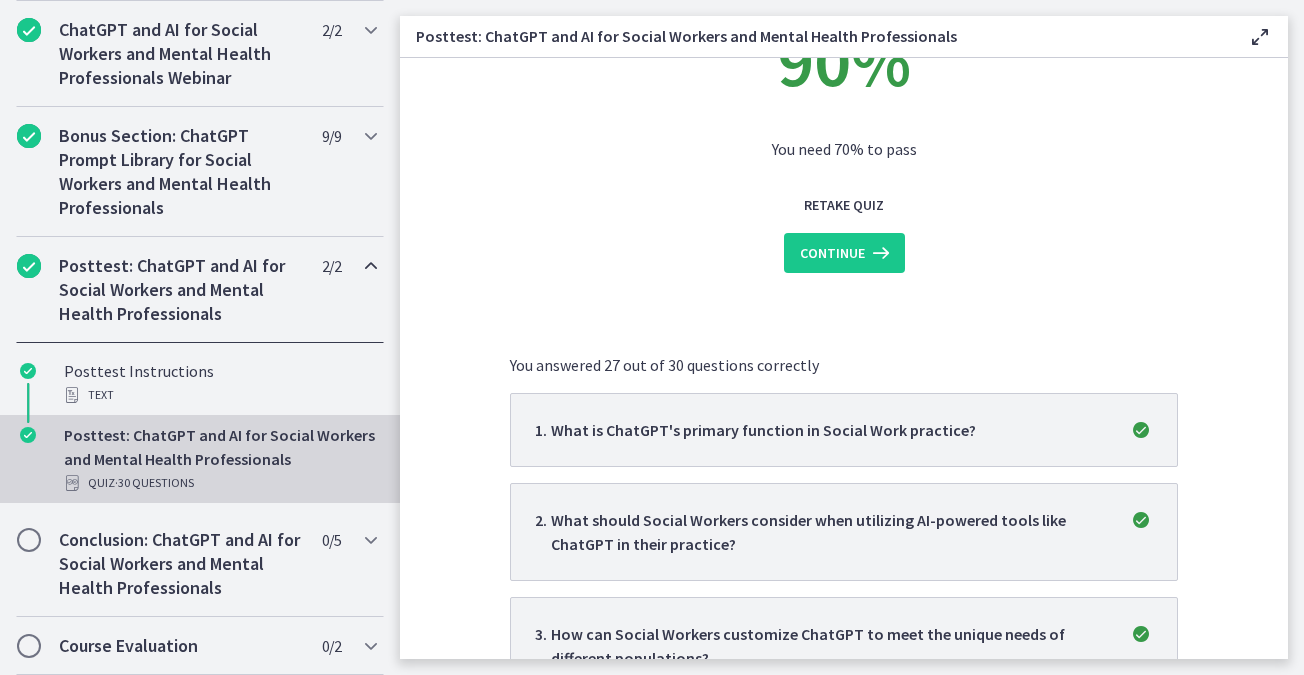 scroll, scrollTop: 0, scrollLeft: 0, axis: both 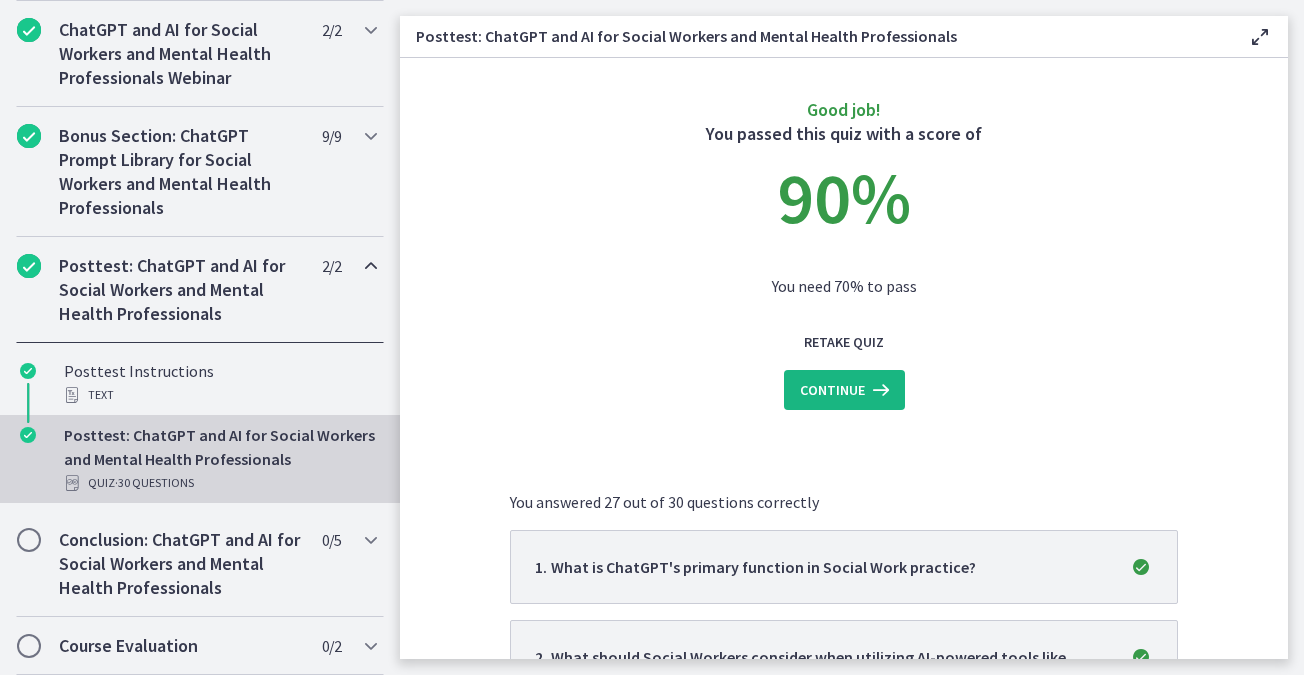 click at bounding box center (879, 390) 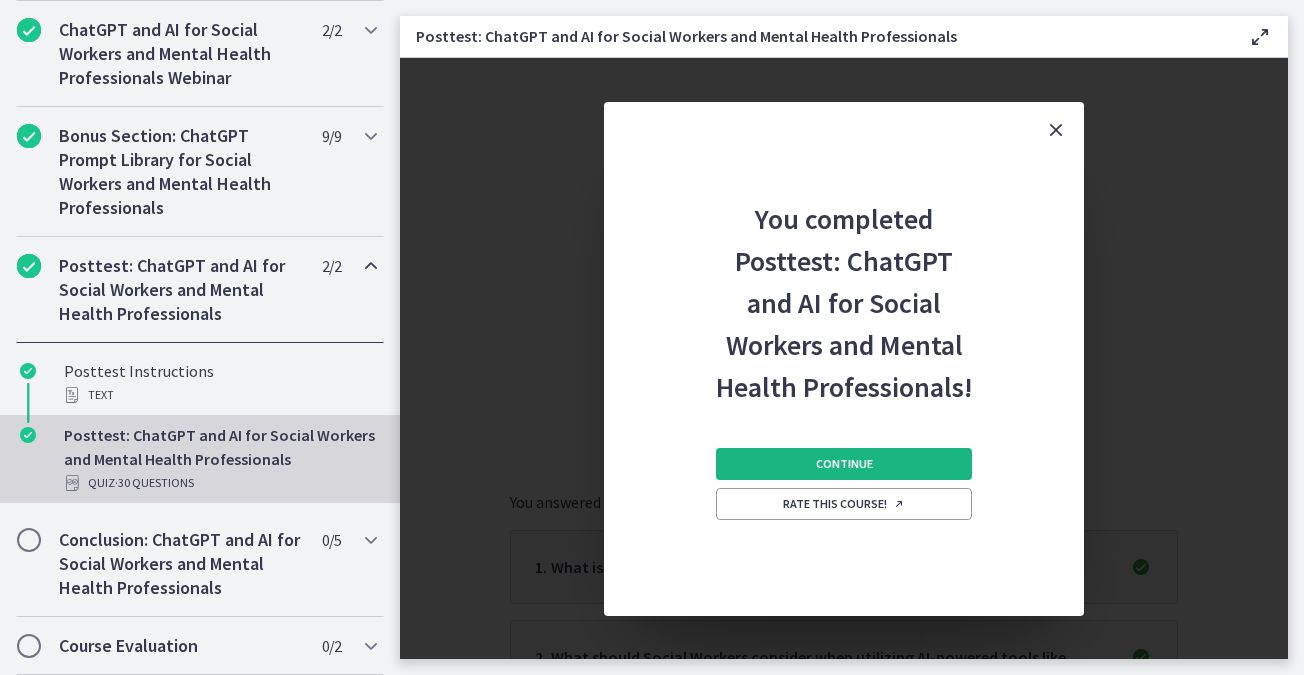click on "Continue" at bounding box center (844, 464) 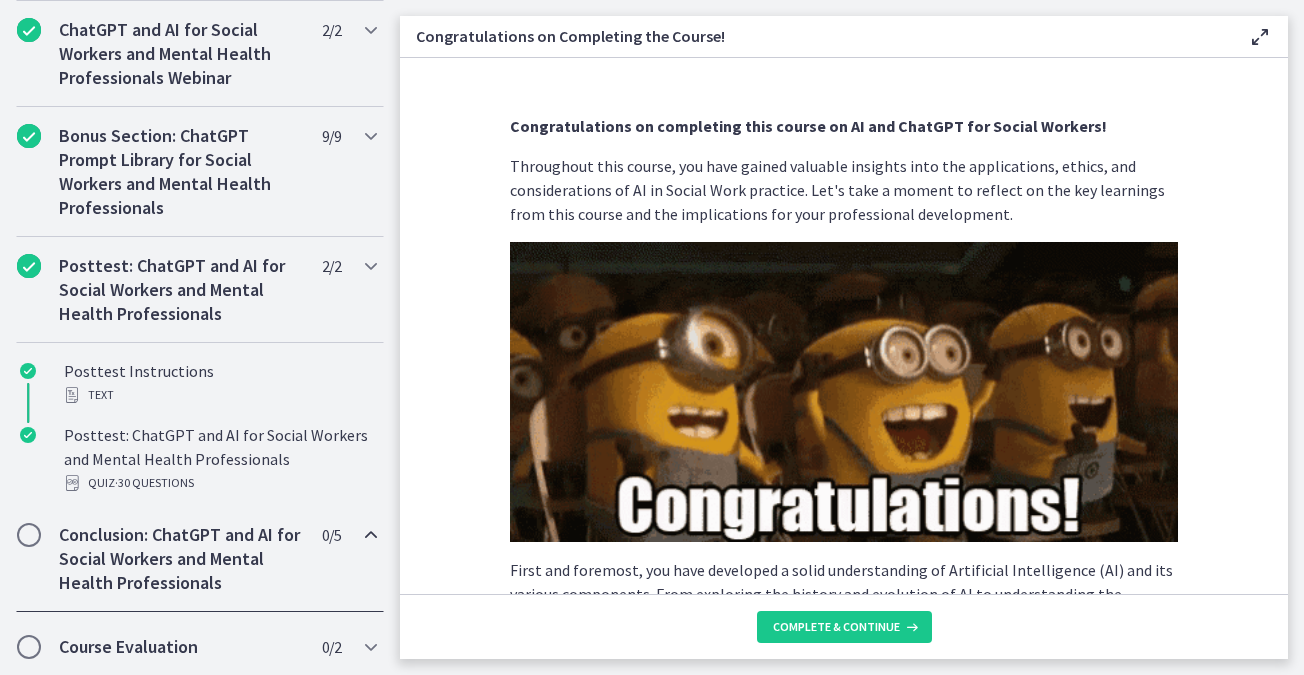 scroll, scrollTop: 1232, scrollLeft: 0, axis: vertical 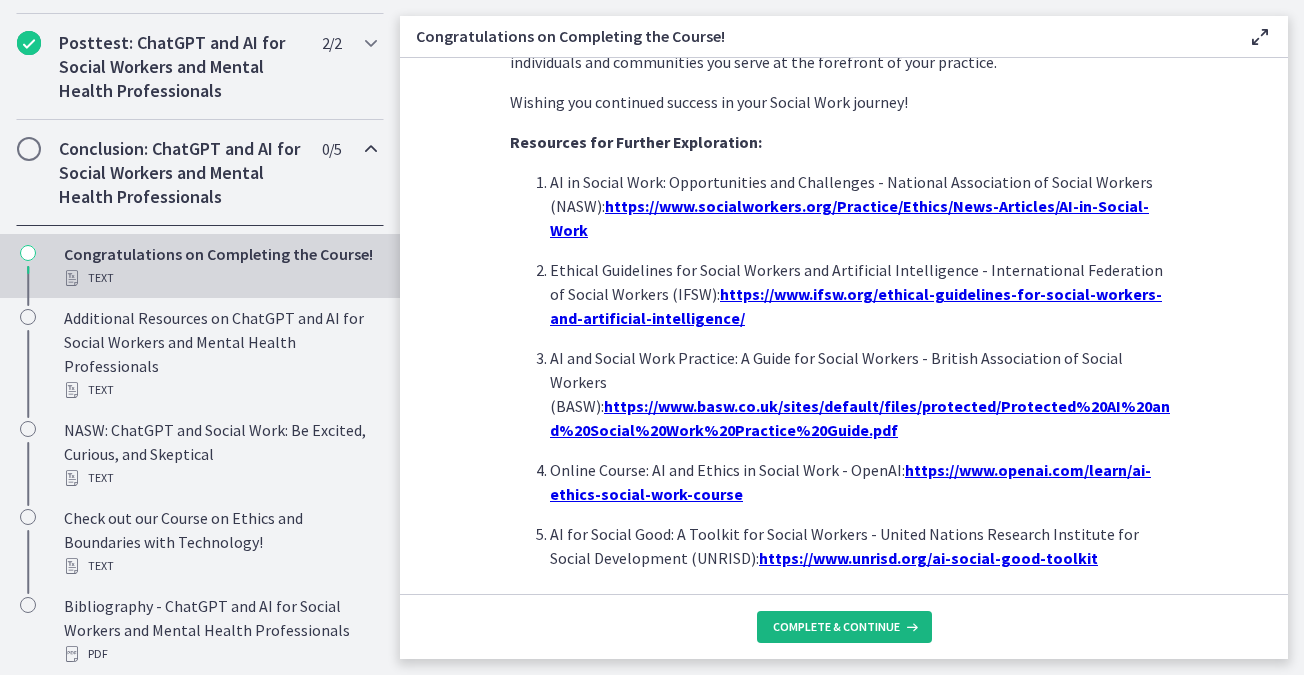 click on "Complete & continue" at bounding box center (836, 627) 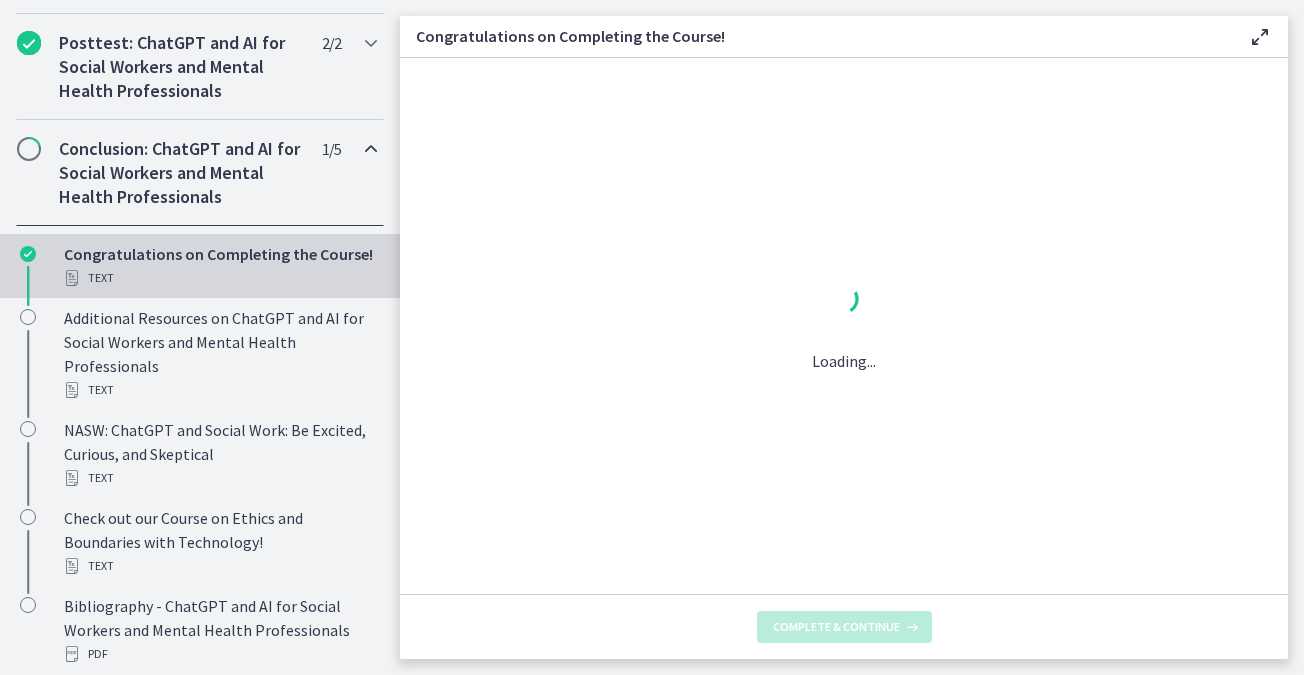 scroll, scrollTop: 0, scrollLeft: 0, axis: both 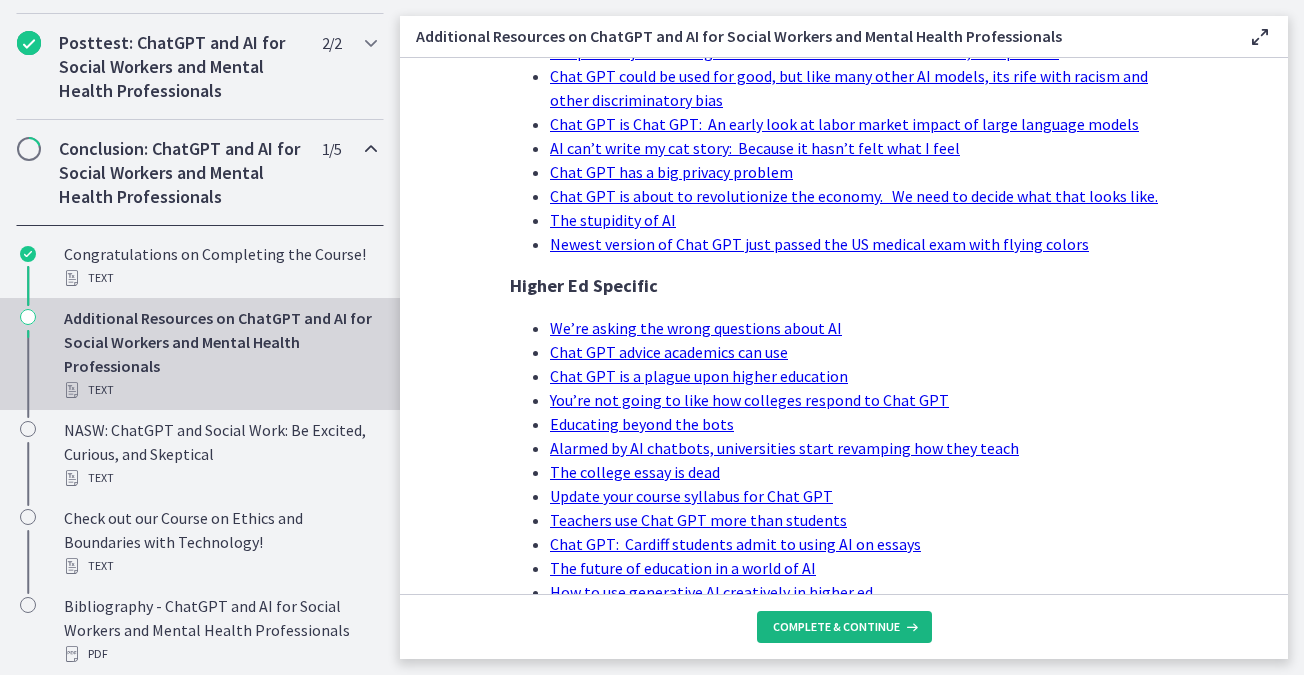 click on "Complete & continue" at bounding box center [836, 627] 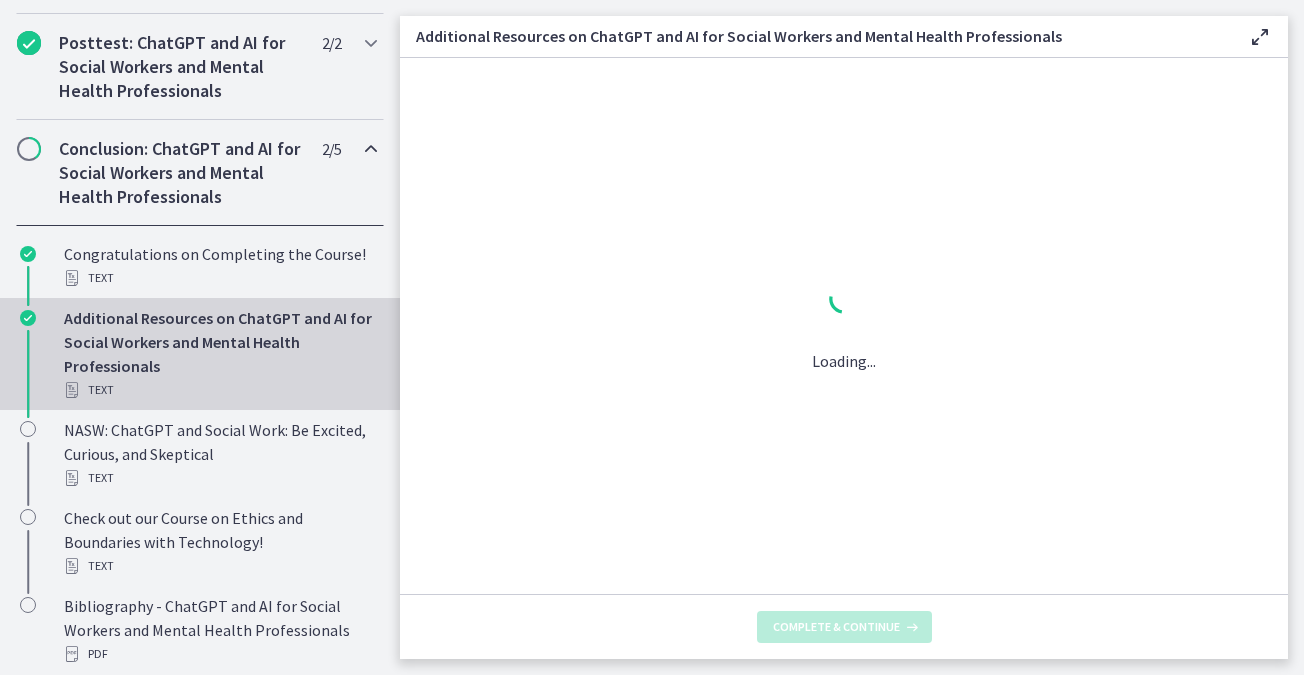 scroll, scrollTop: 0, scrollLeft: 0, axis: both 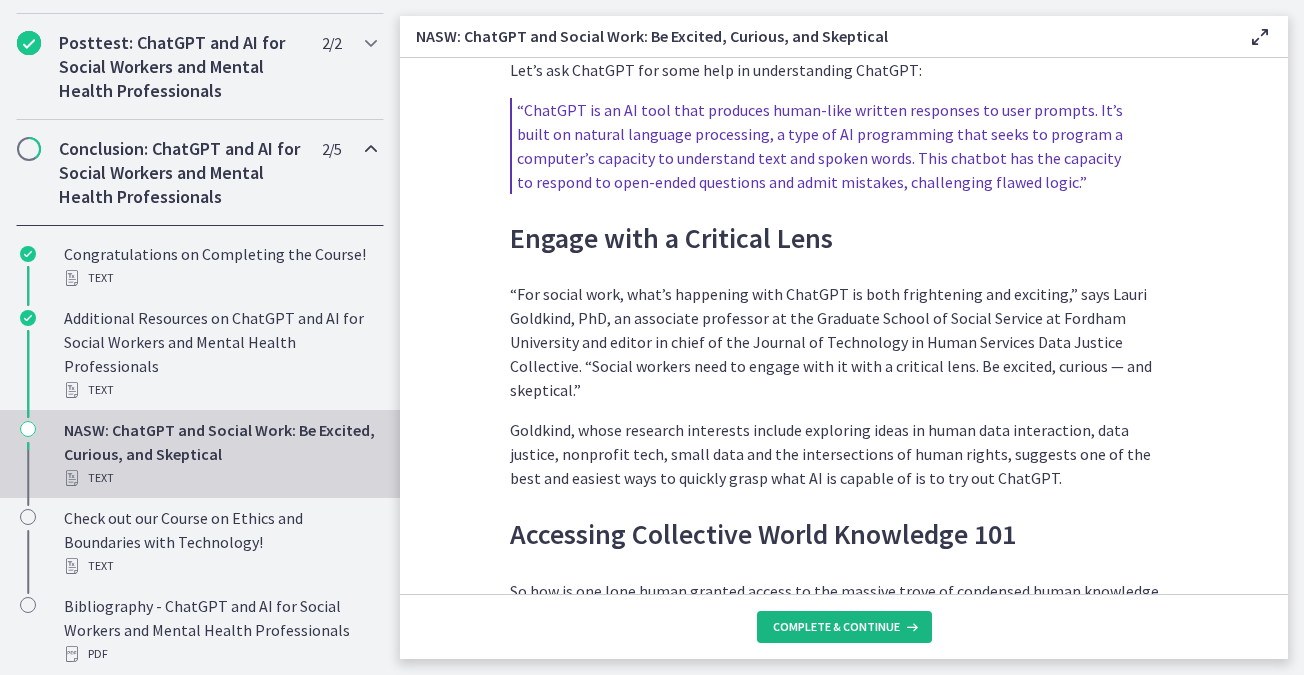 click at bounding box center (910, 627) 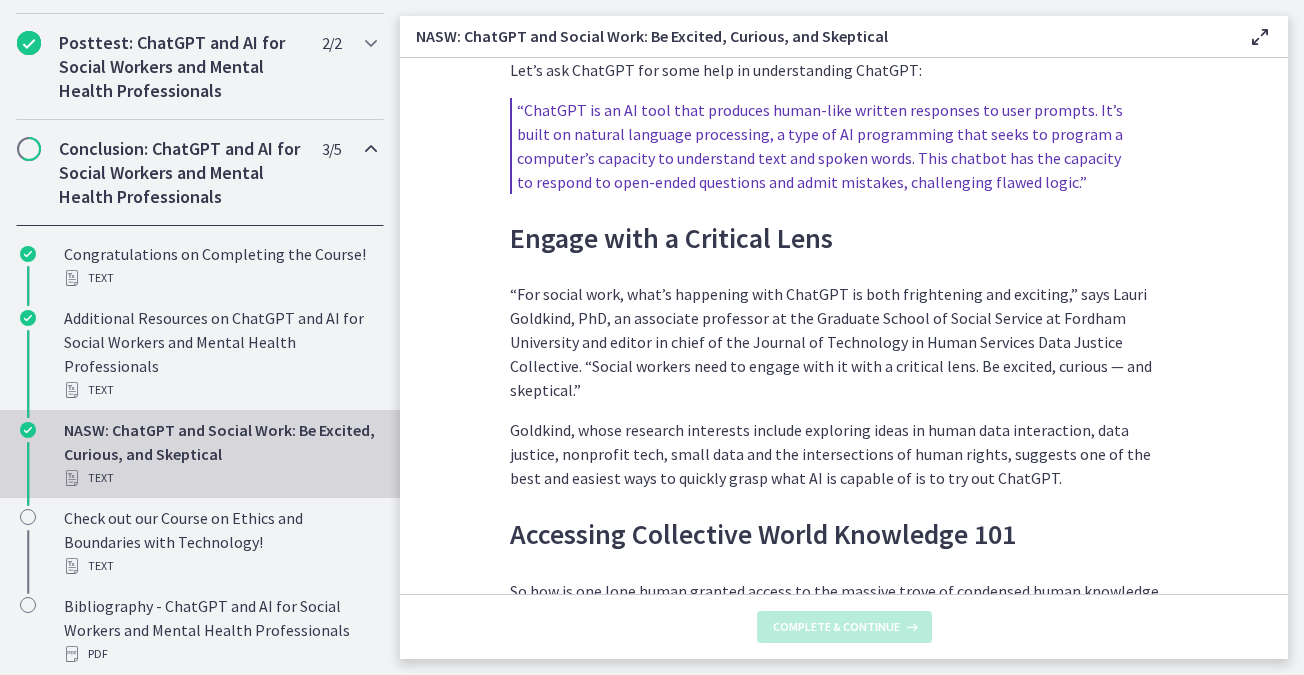 scroll, scrollTop: 0, scrollLeft: 0, axis: both 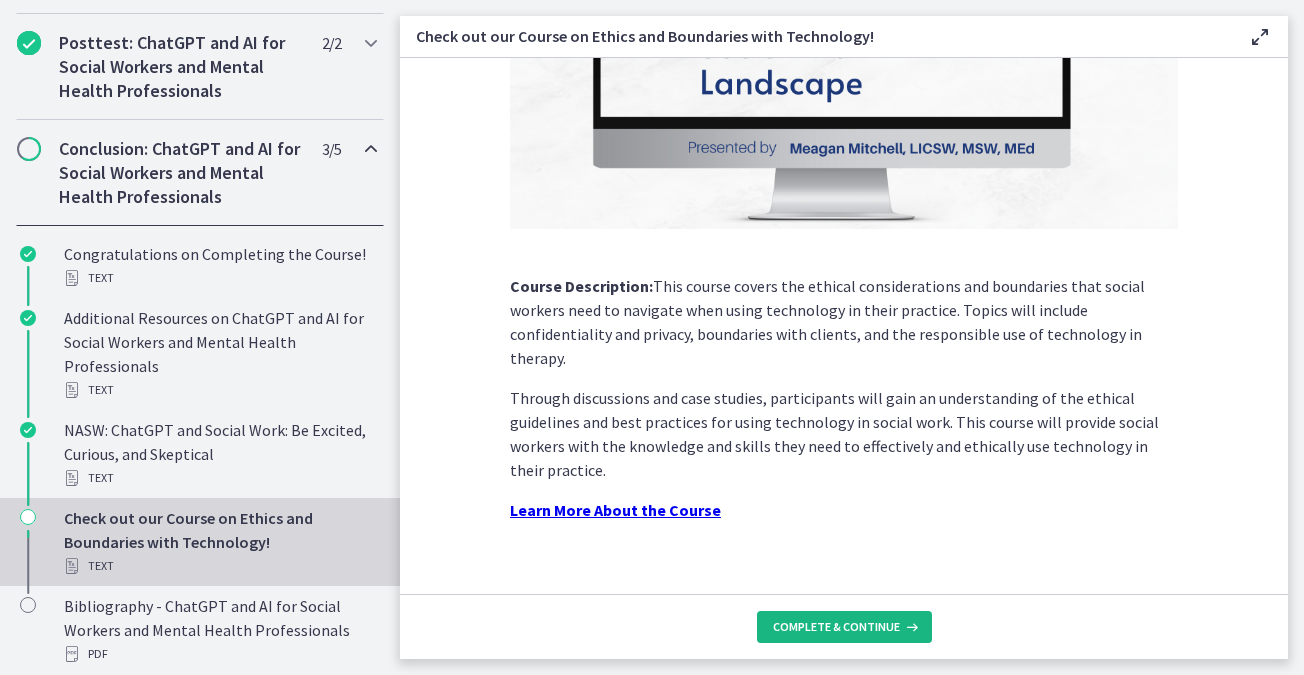 click on "Complete & continue" at bounding box center (836, 627) 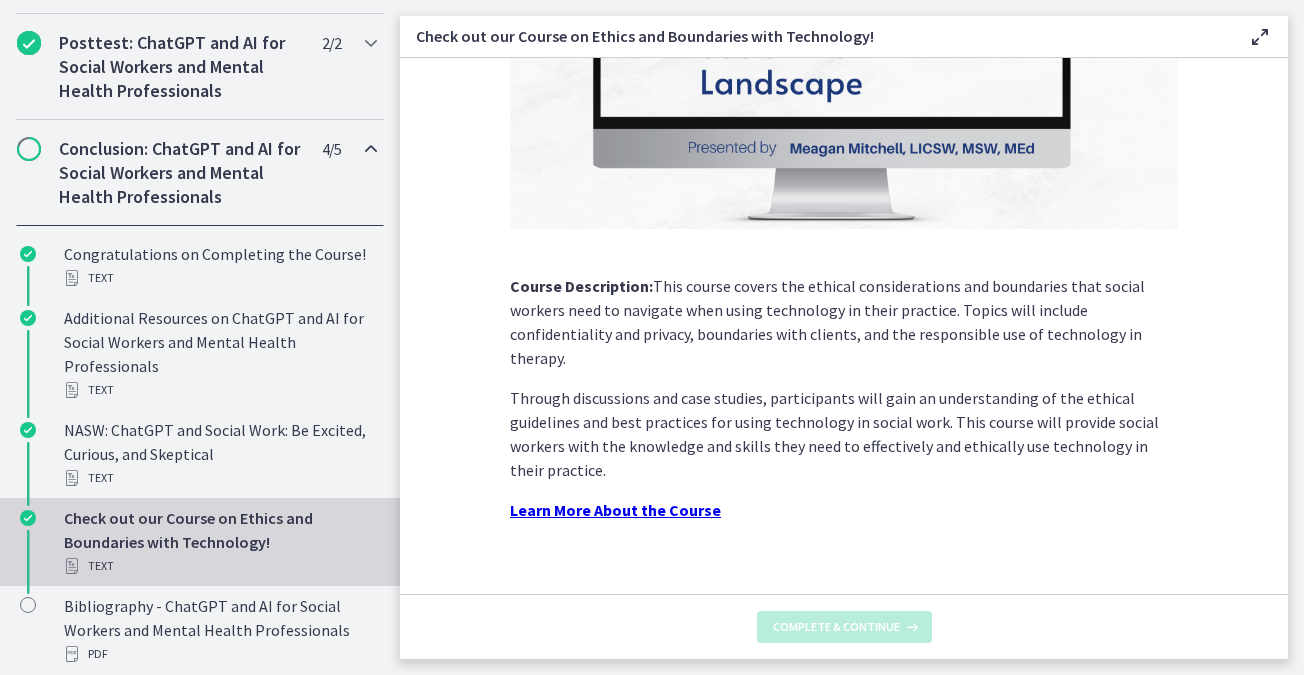 scroll, scrollTop: 0, scrollLeft: 0, axis: both 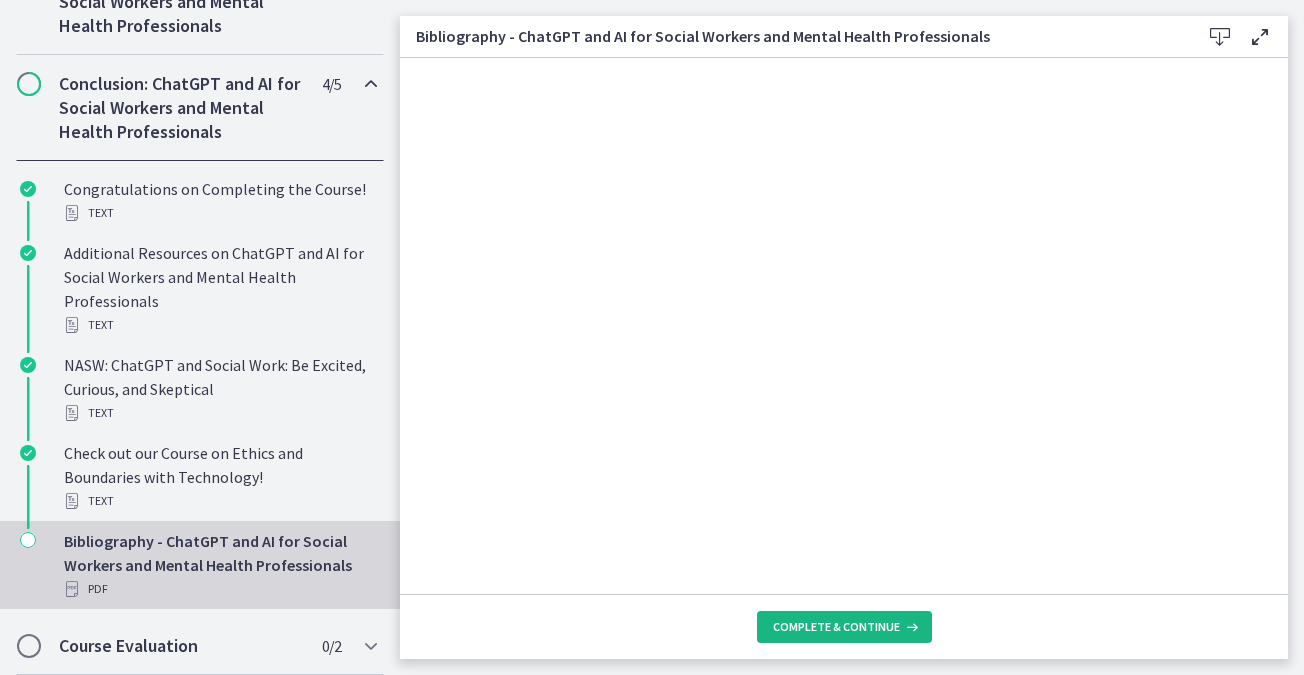 click on "Complete & continue" at bounding box center [844, 627] 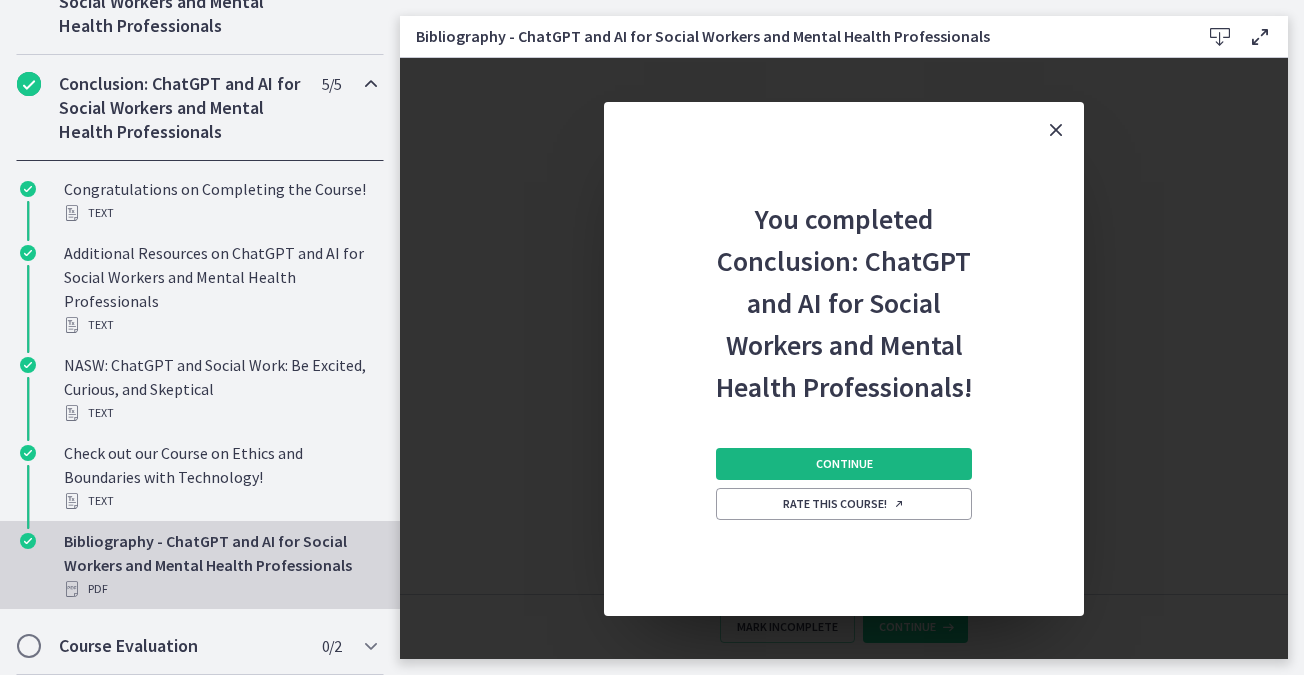click on "Continue" at bounding box center [844, 464] 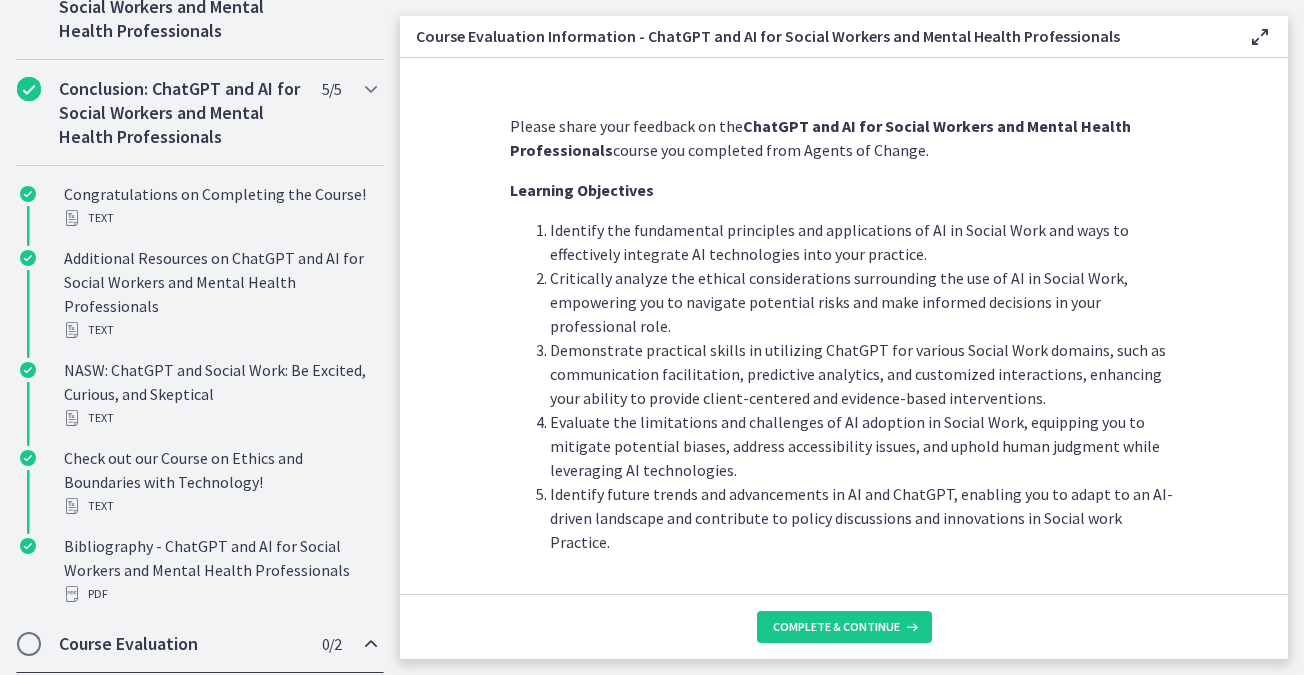 scroll, scrollTop: 1033, scrollLeft: 0, axis: vertical 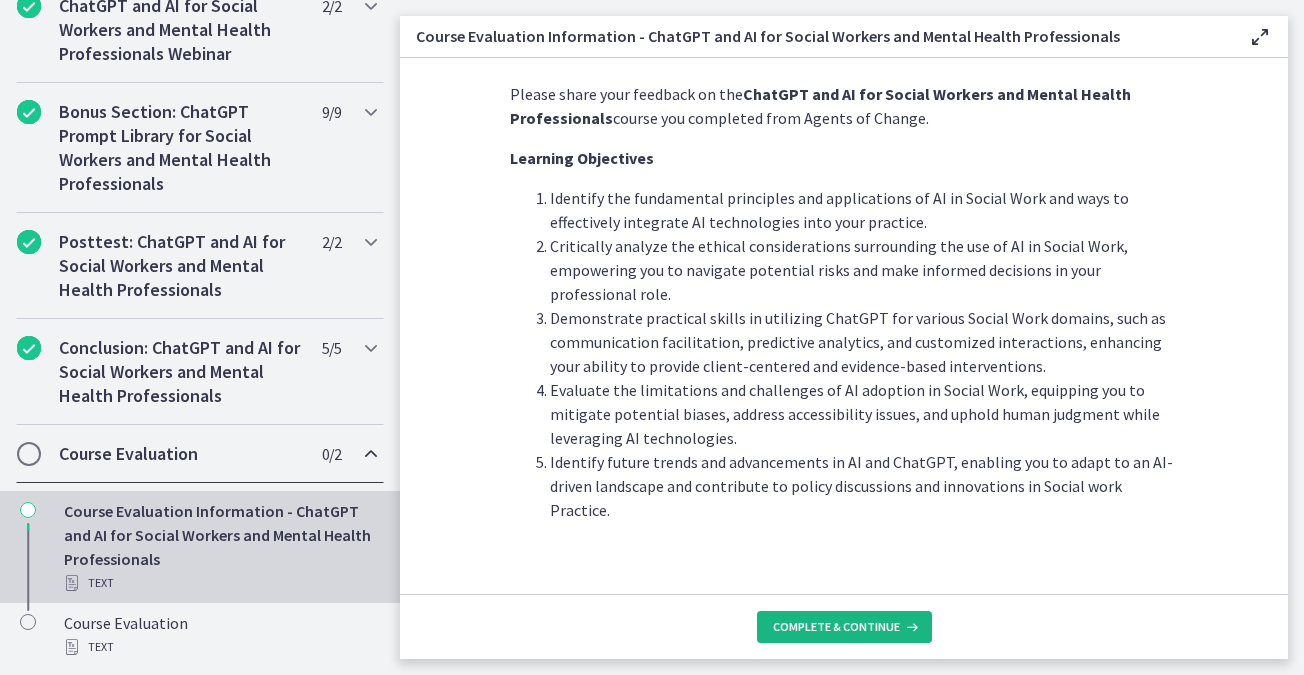 click on "Complete & continue" at bounding box center [844, 627] 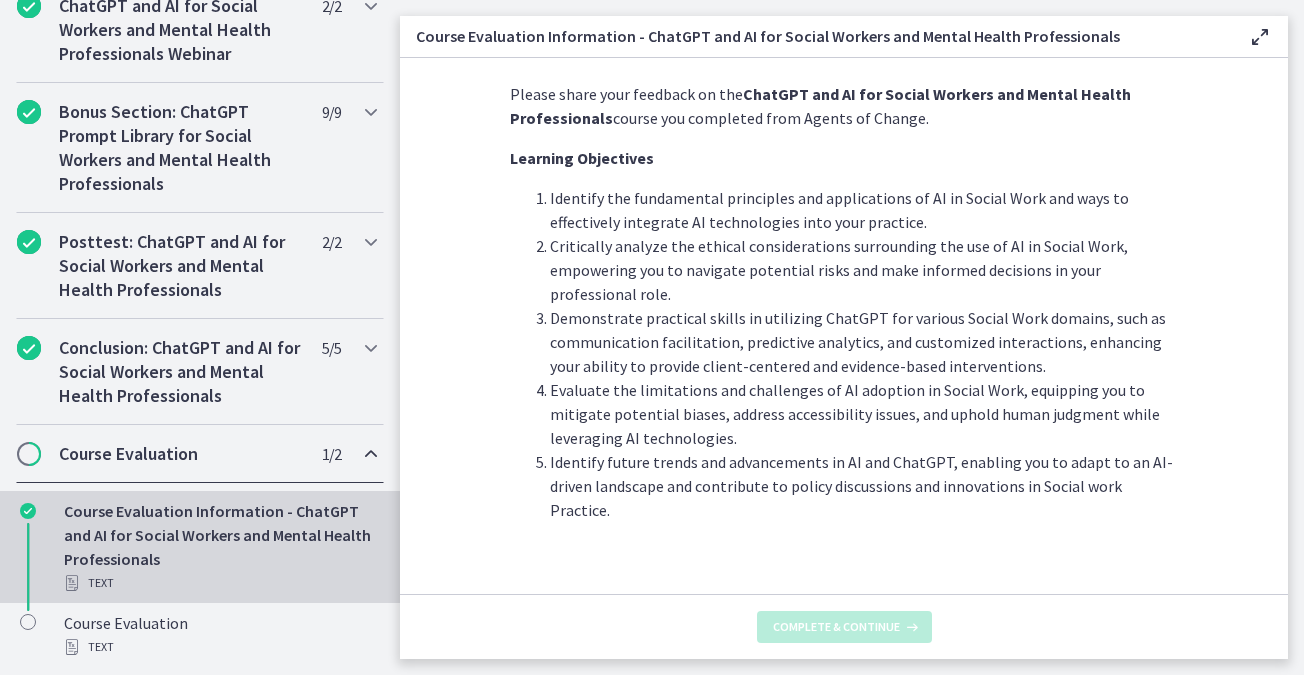 scroll, scrollTop: 0, scrollLeft: 0, axis: both 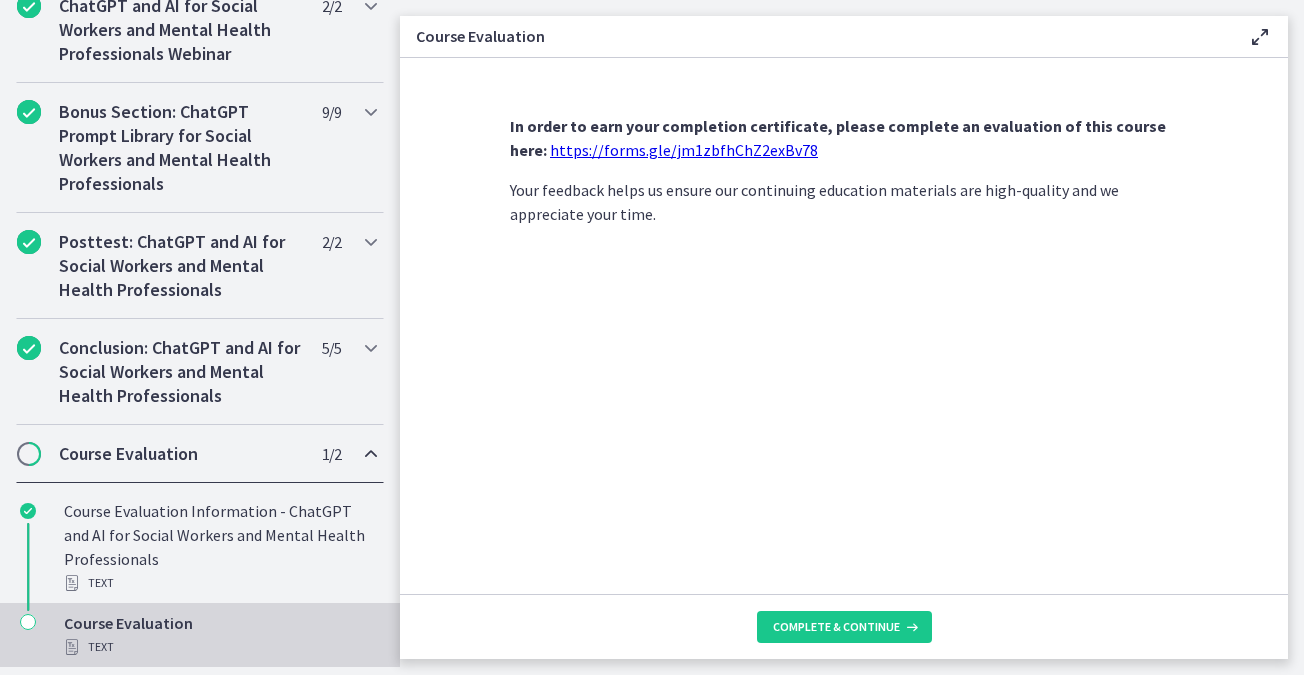 click on "https://forms.gle/jm1zbfhChZ2exBv78" at bounding box center [684, 150] 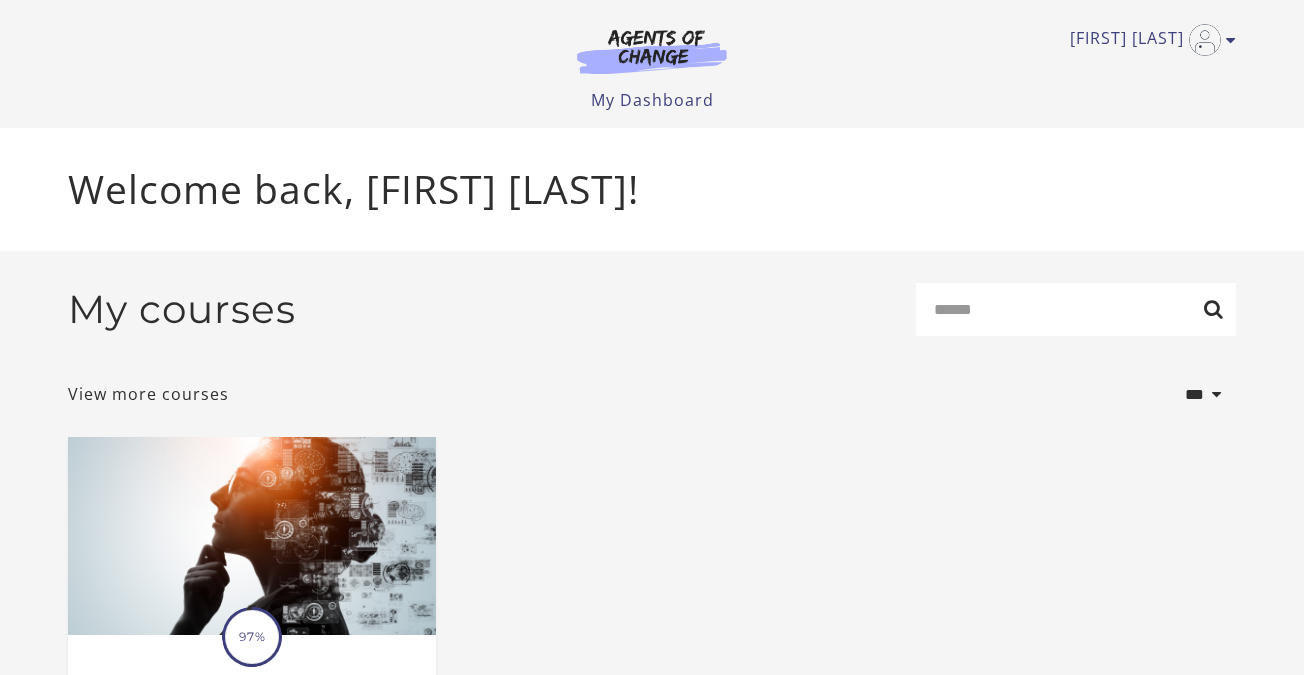 scroll, scrollTop: 0, scrollLeft: 0, axis: both 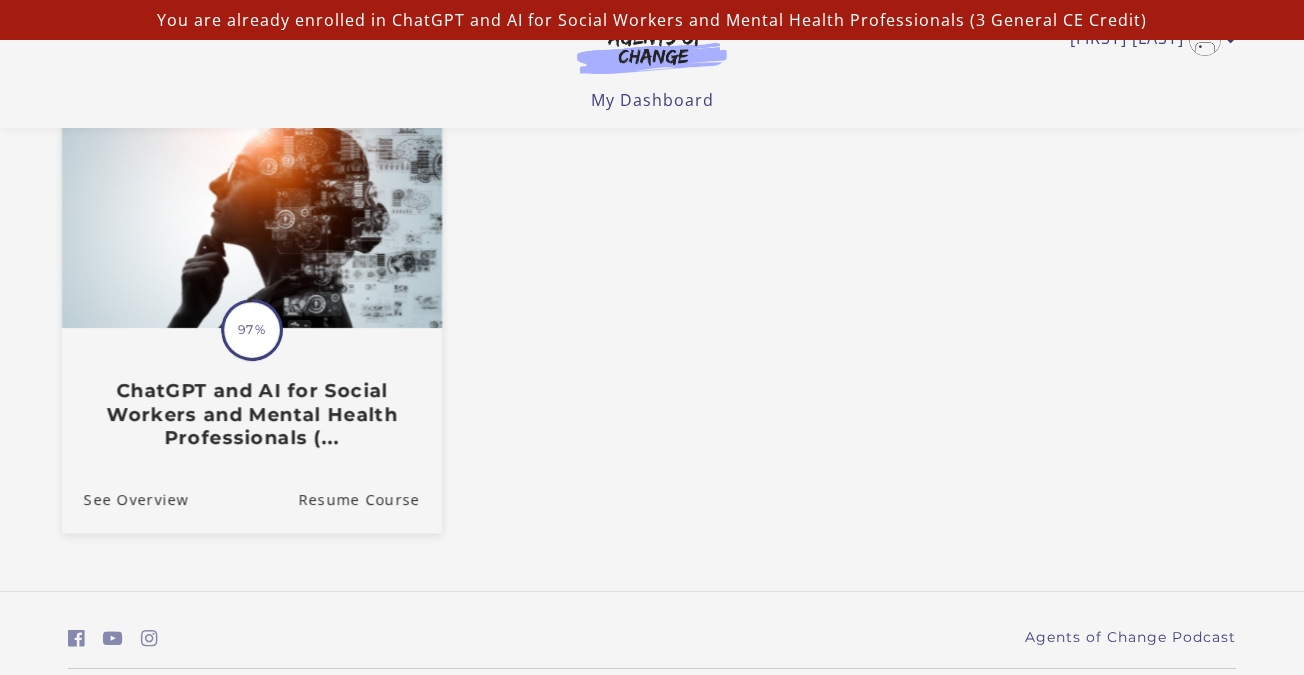 click on "Translation missing: en.liquid.partials.dashboard_course_card.progress_description: 97%
97%
ChatGPT and AI for Social Workers and Mental Health Professionals (..." at bounding box center (252, 389) 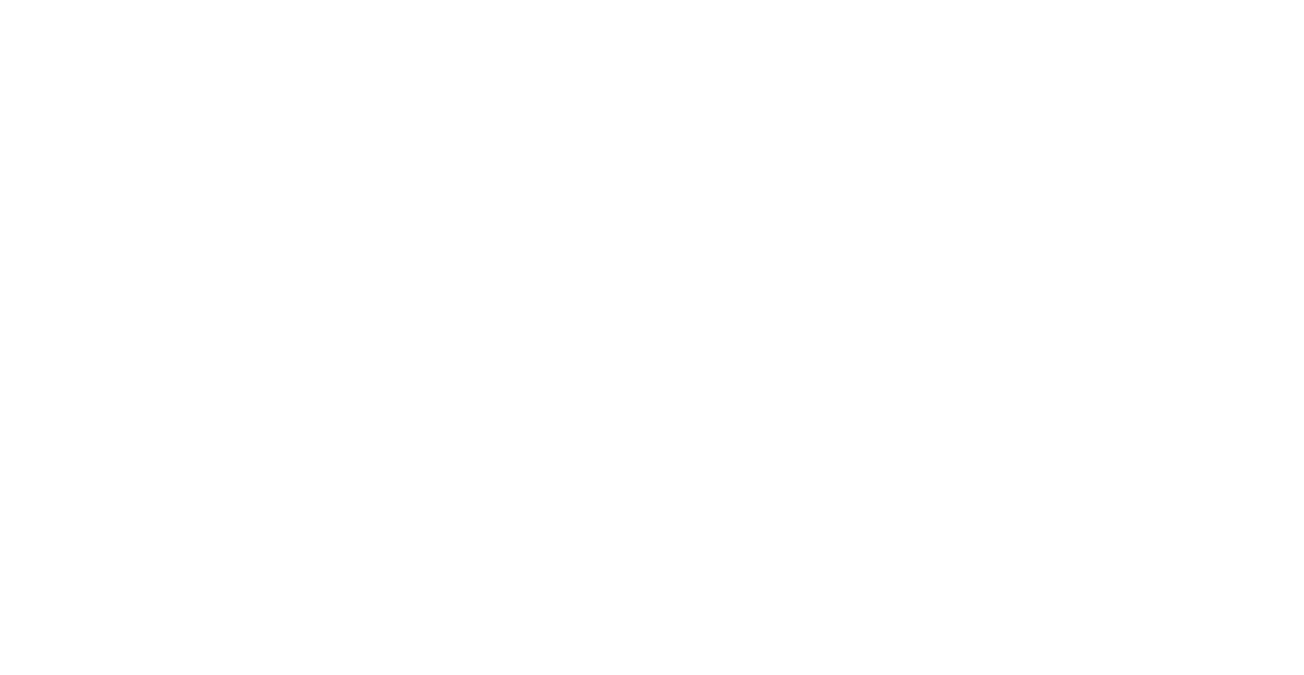 scroll, scrollTop: 0, scrollLeft: 0, axis: both 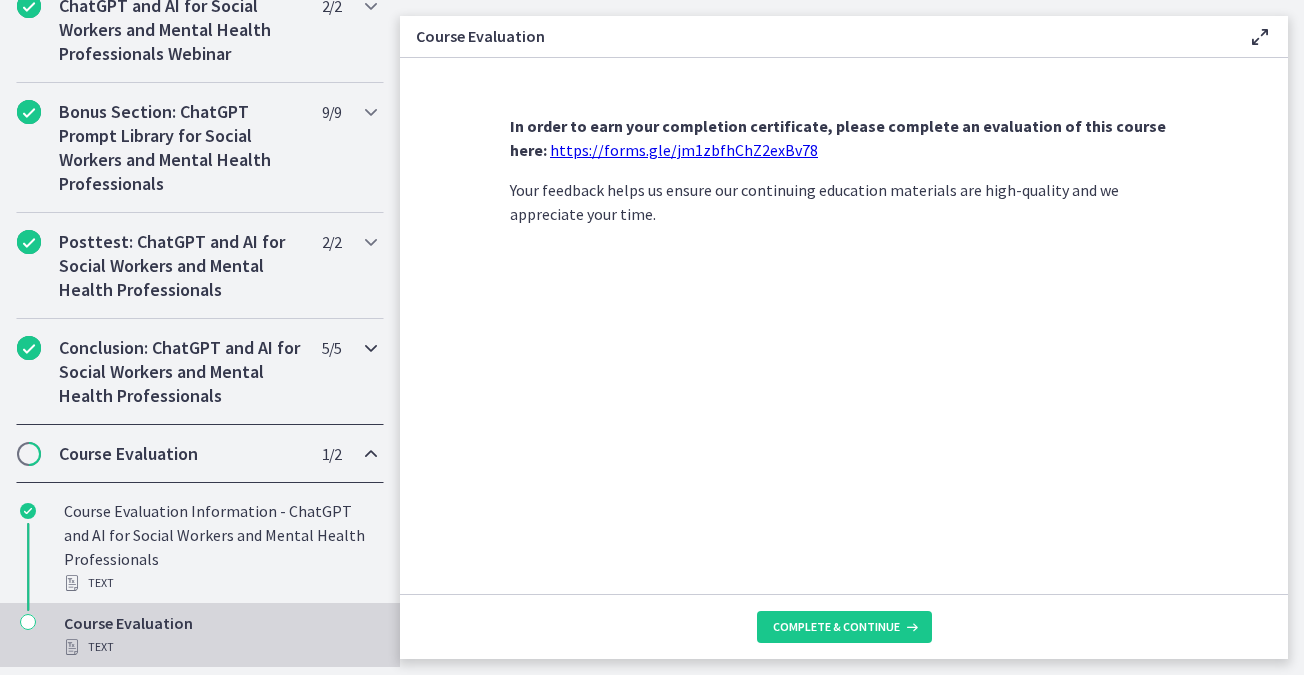 click on "Conclusion: ChatGPT and AI for Social Workers and Mental Health Professionals" at bounding box center (181, 372) 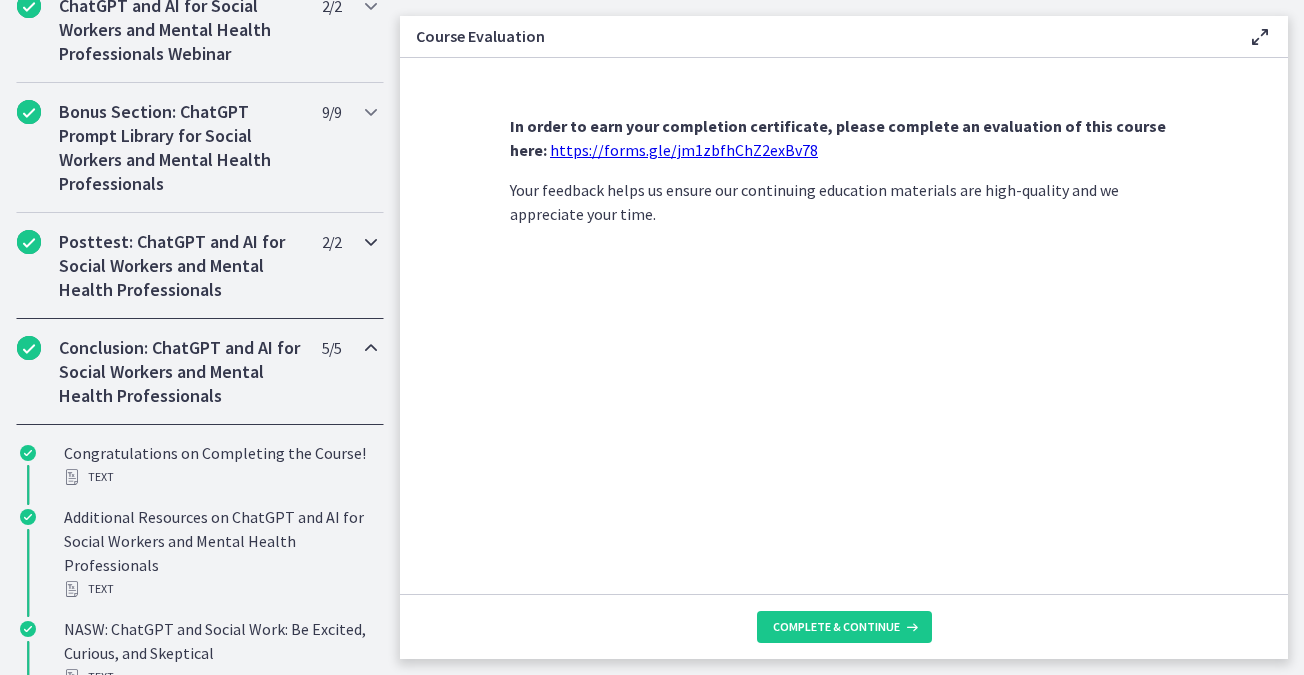 click on "Posttest: ChatGPT and AI for Social Workers and Mental Health Professionals" at bounding box center (181, 266) 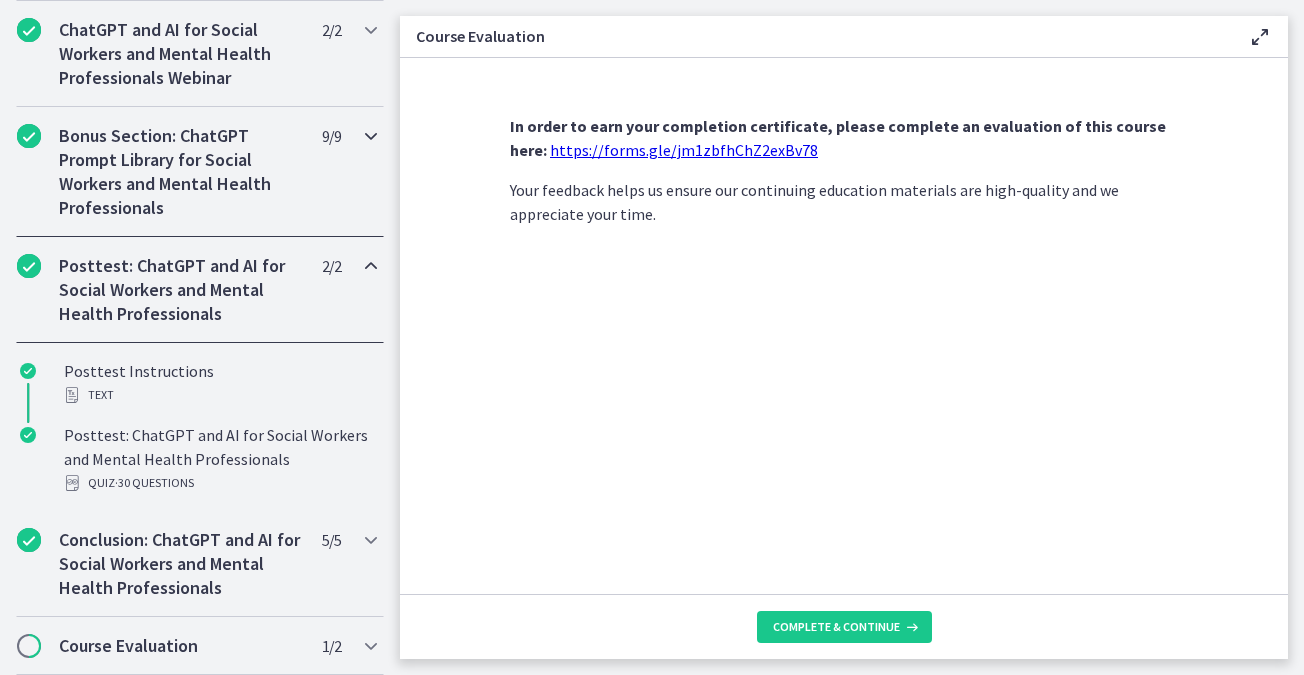 click on "Bonus Section: ChatGPT Prompt Library for Social Workers and Mental Health Professionals" at bounding box center [181, 172] 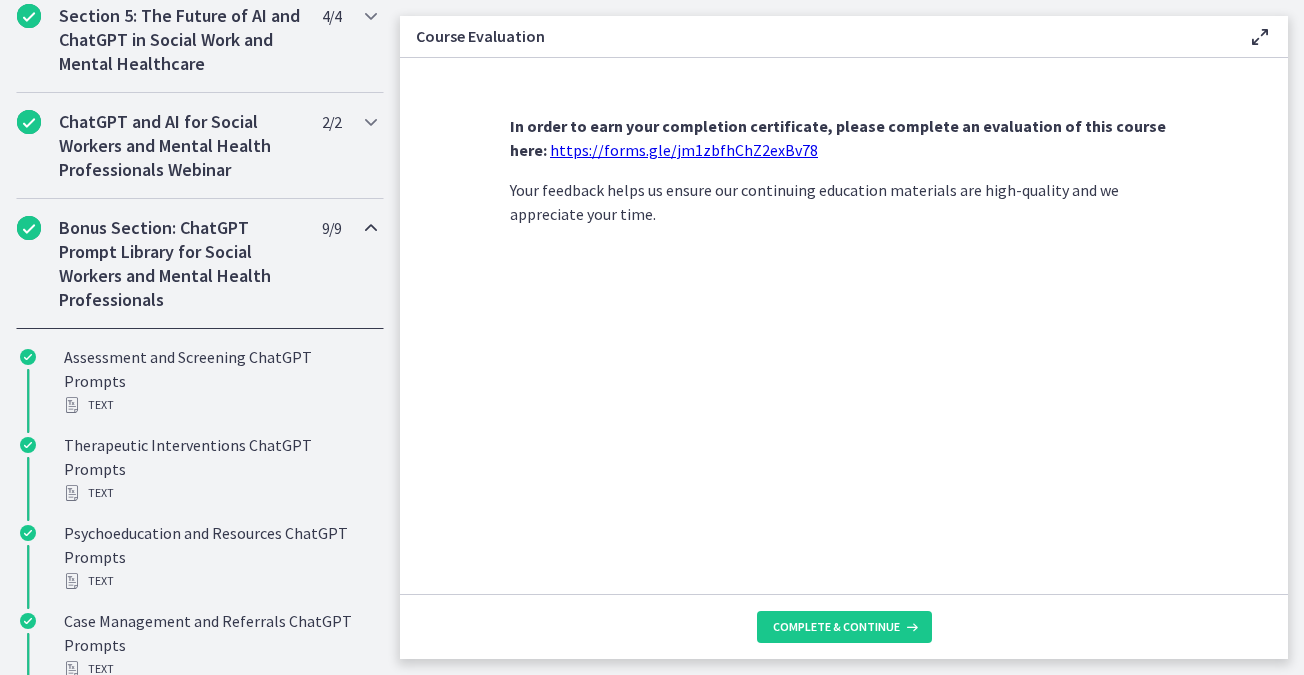 scroll, scrollTop: 909, scrollLeft: 0, axis: vertical 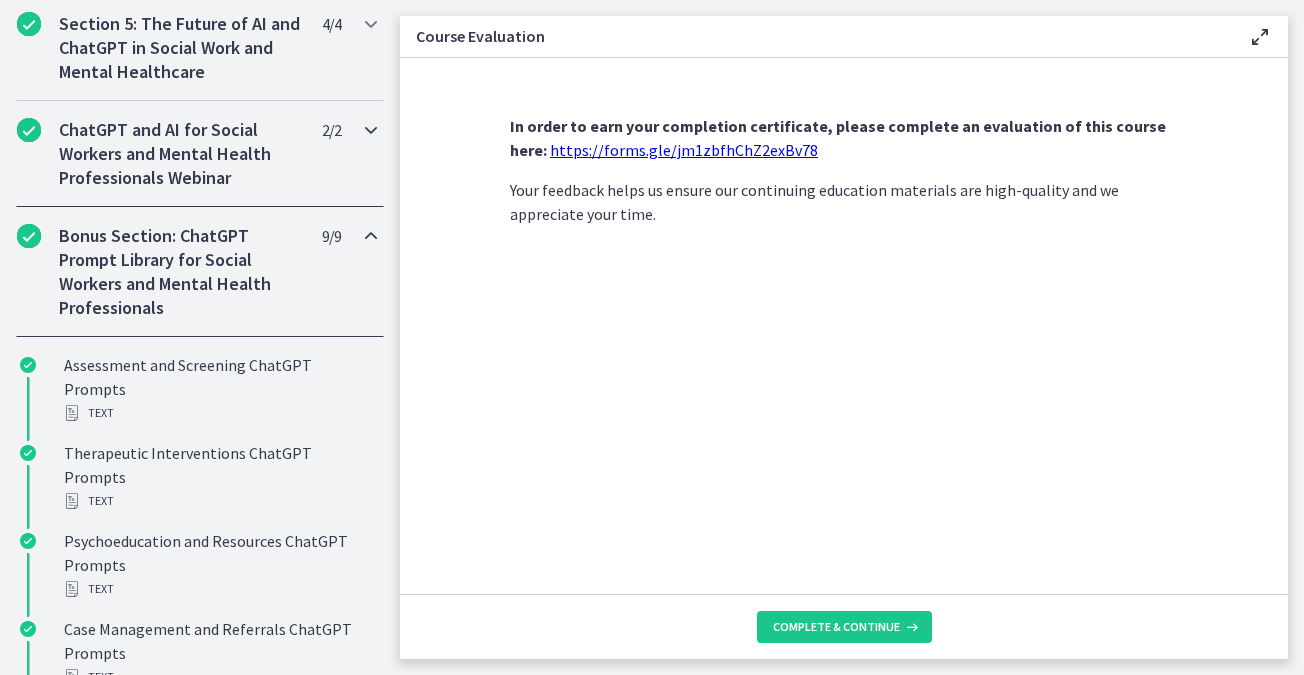 click on "ChatGPT and AI for Social Workers and Mental Health Professionals Webinar" at bounding box center (181, 154) 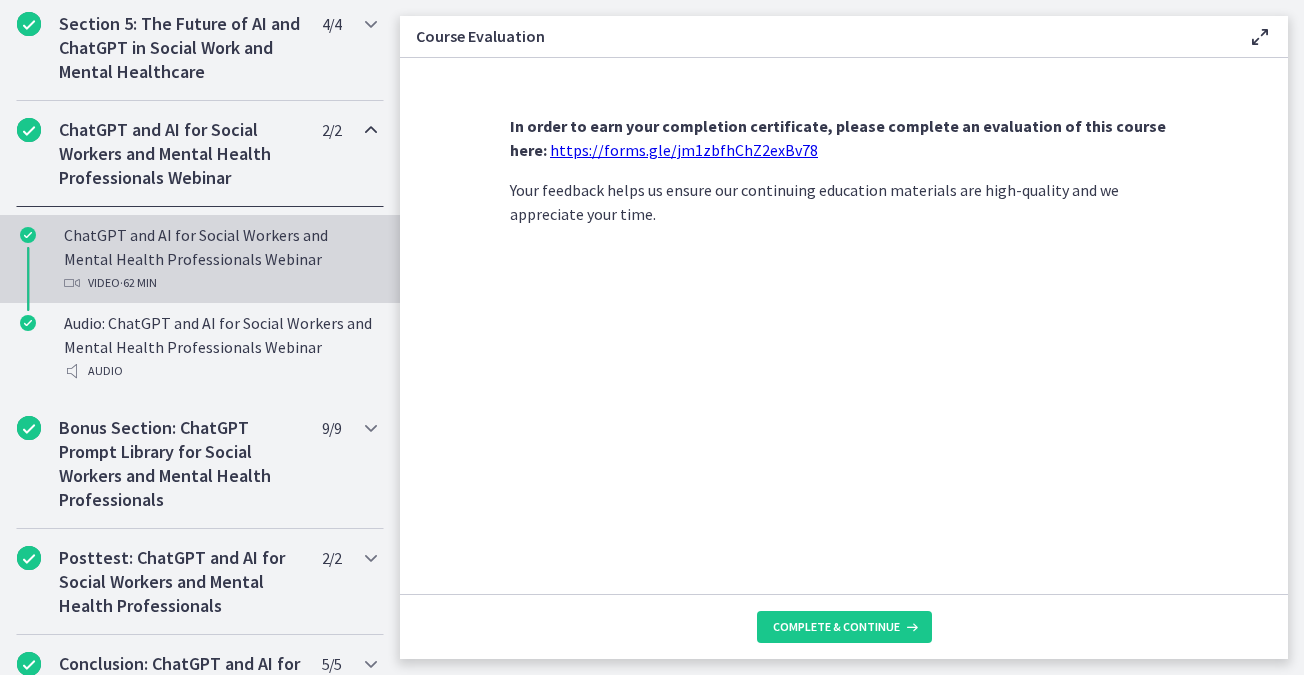click on "ChatGPT and AI for Social Workers and Mental Health Professionals Webinar
Video
·  62 min" at bounding box center [220, 259] 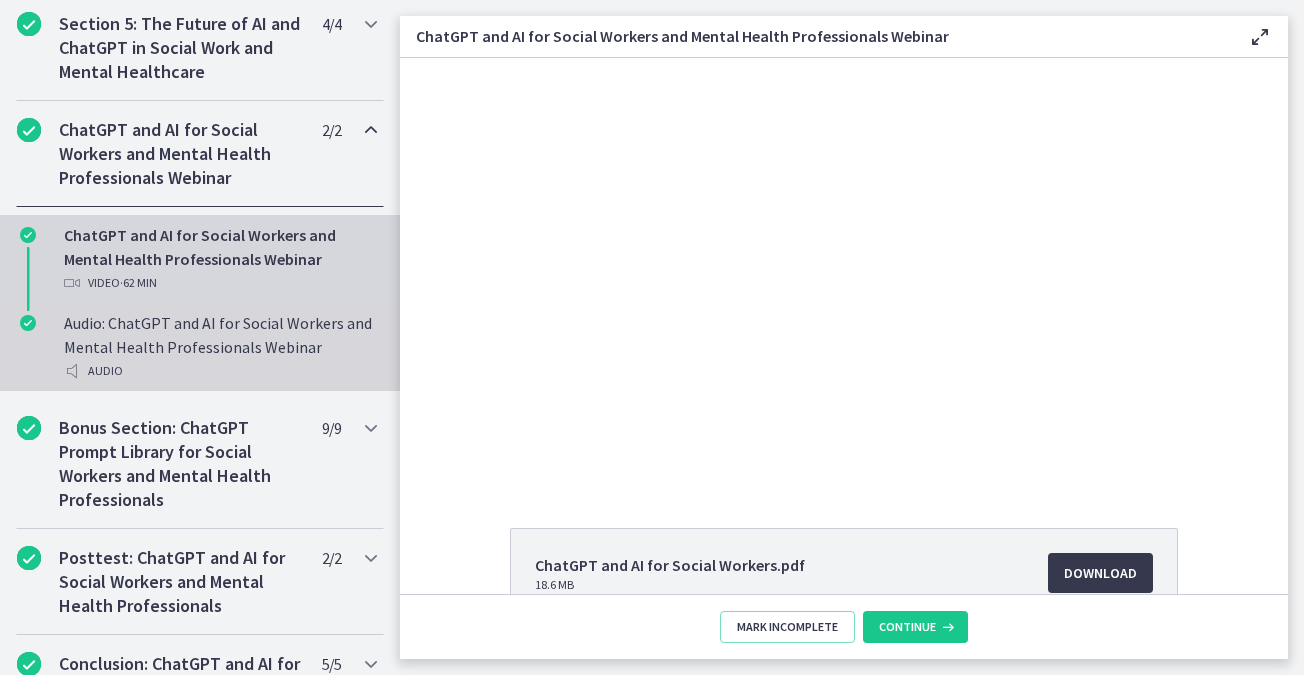 scroll, scrollTop: 0, scrollLeft: 0, axis: both 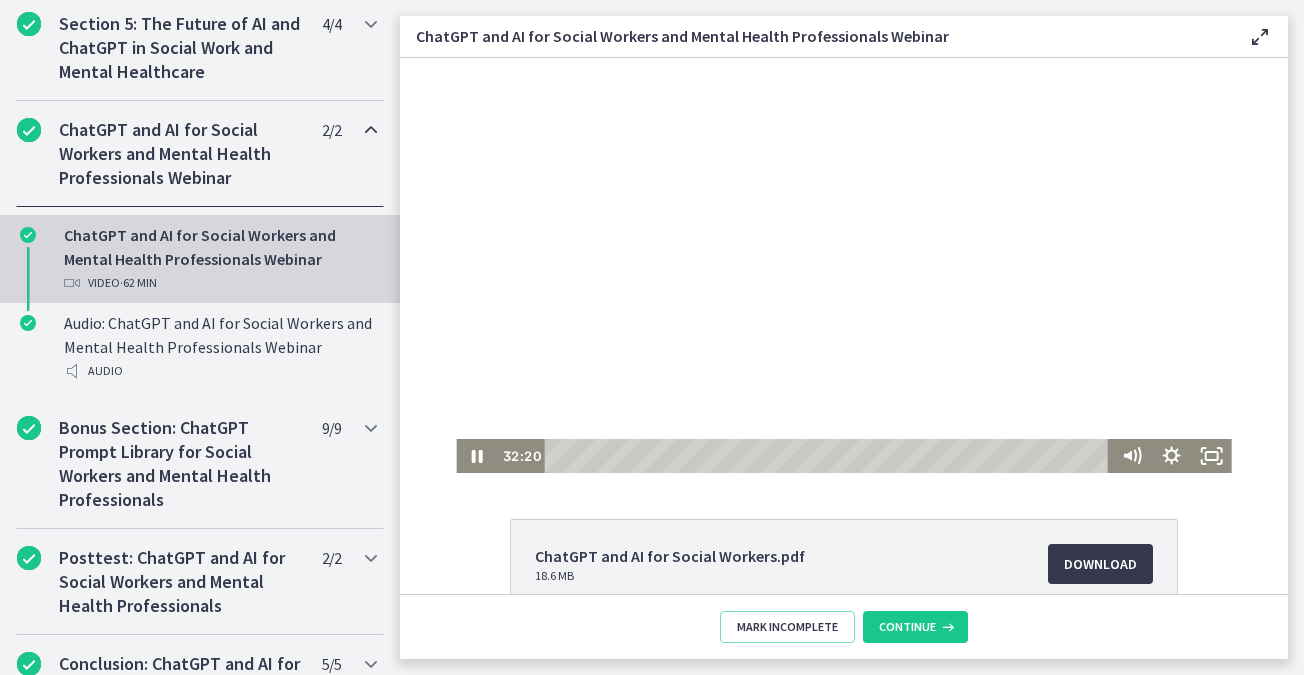 click at bounding box center [830, 456] 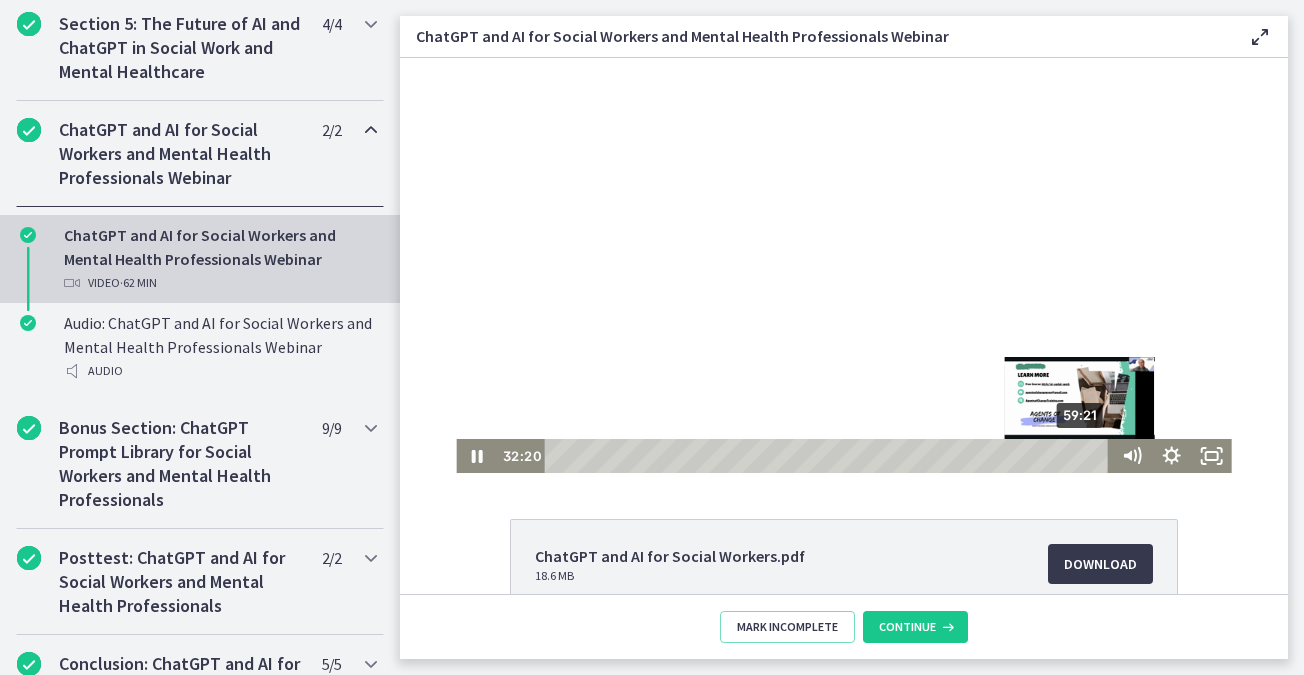 click on "59:21" at bounding box center (830, 456) 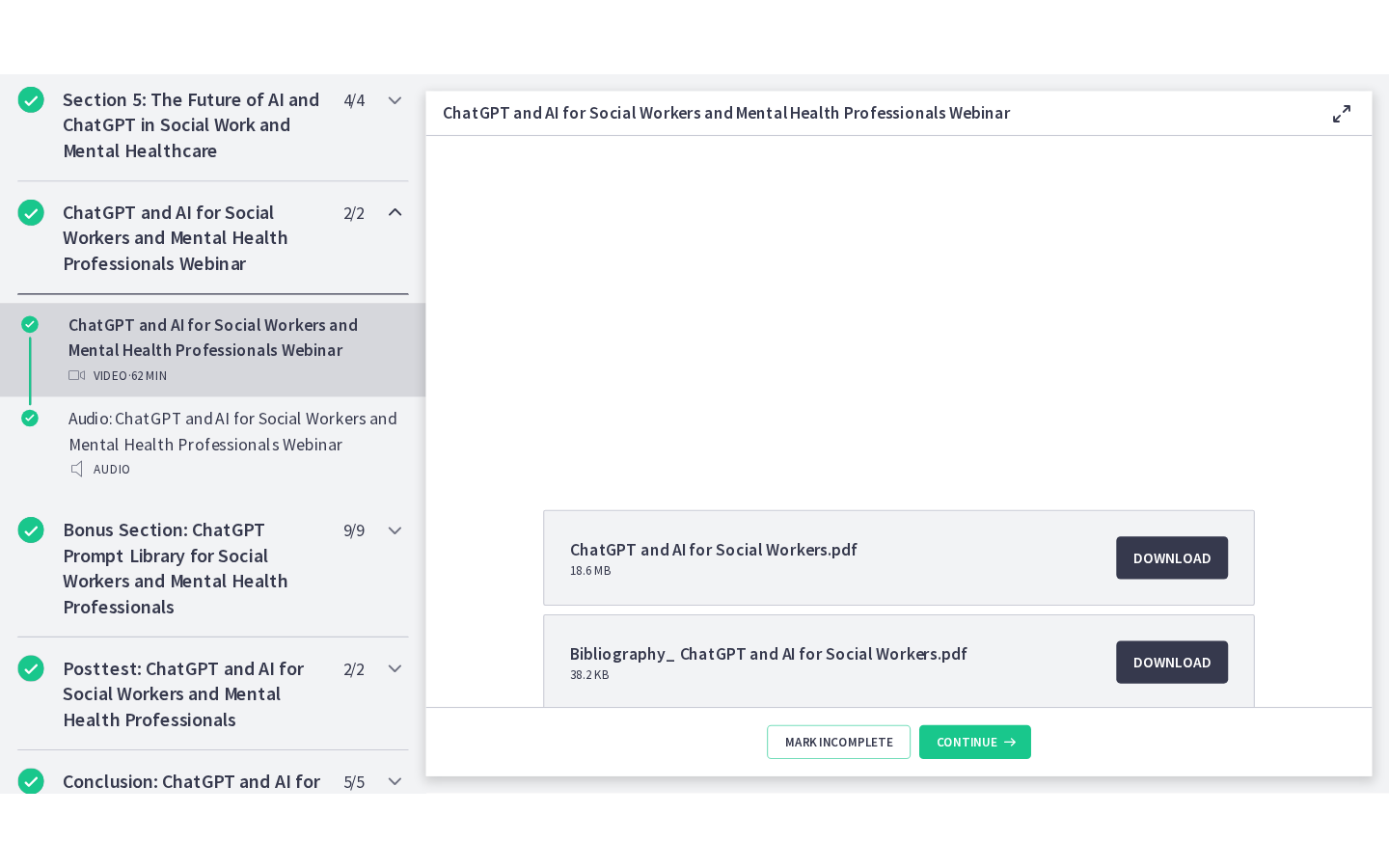 scroll, scrollTop: 210, scrollLeft: 0, axis: vertical 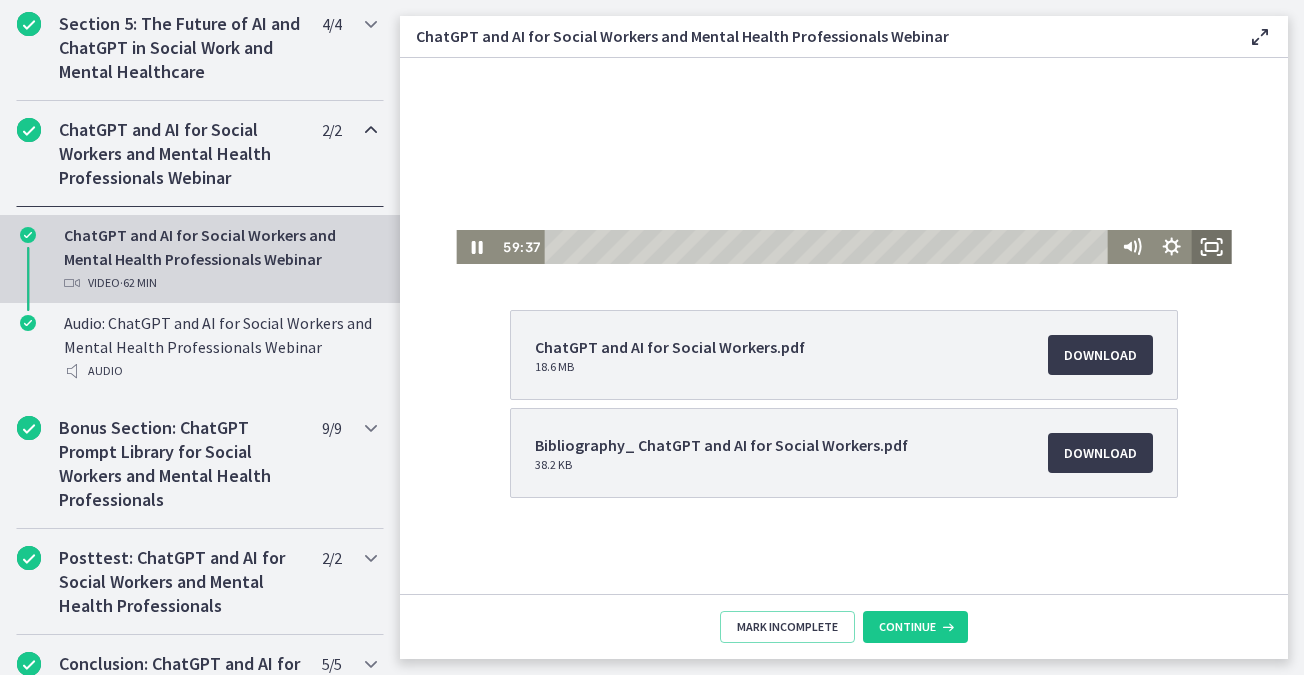 click 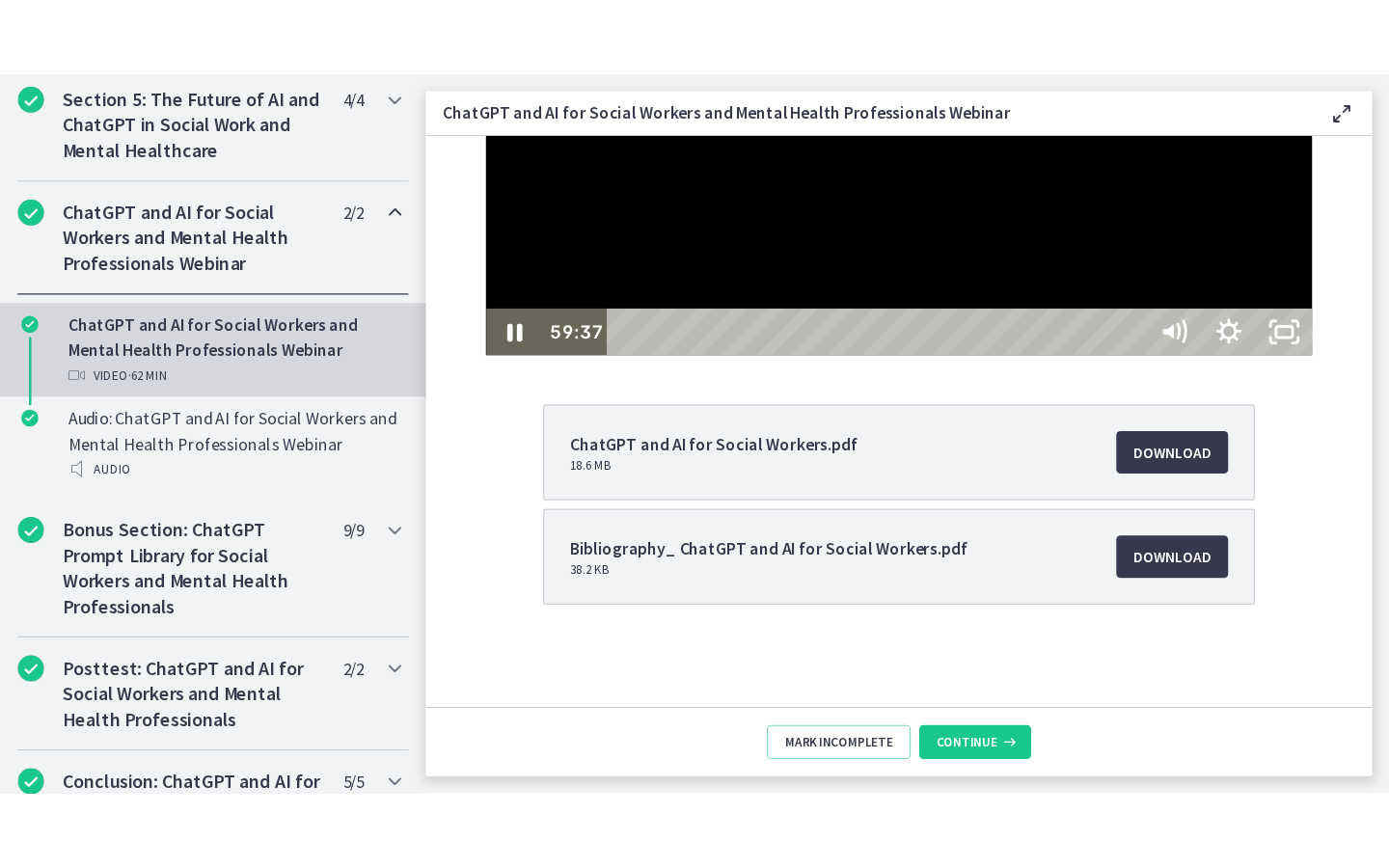 scroll, scrollTop: 0, scrollLeft: 0, axis: both 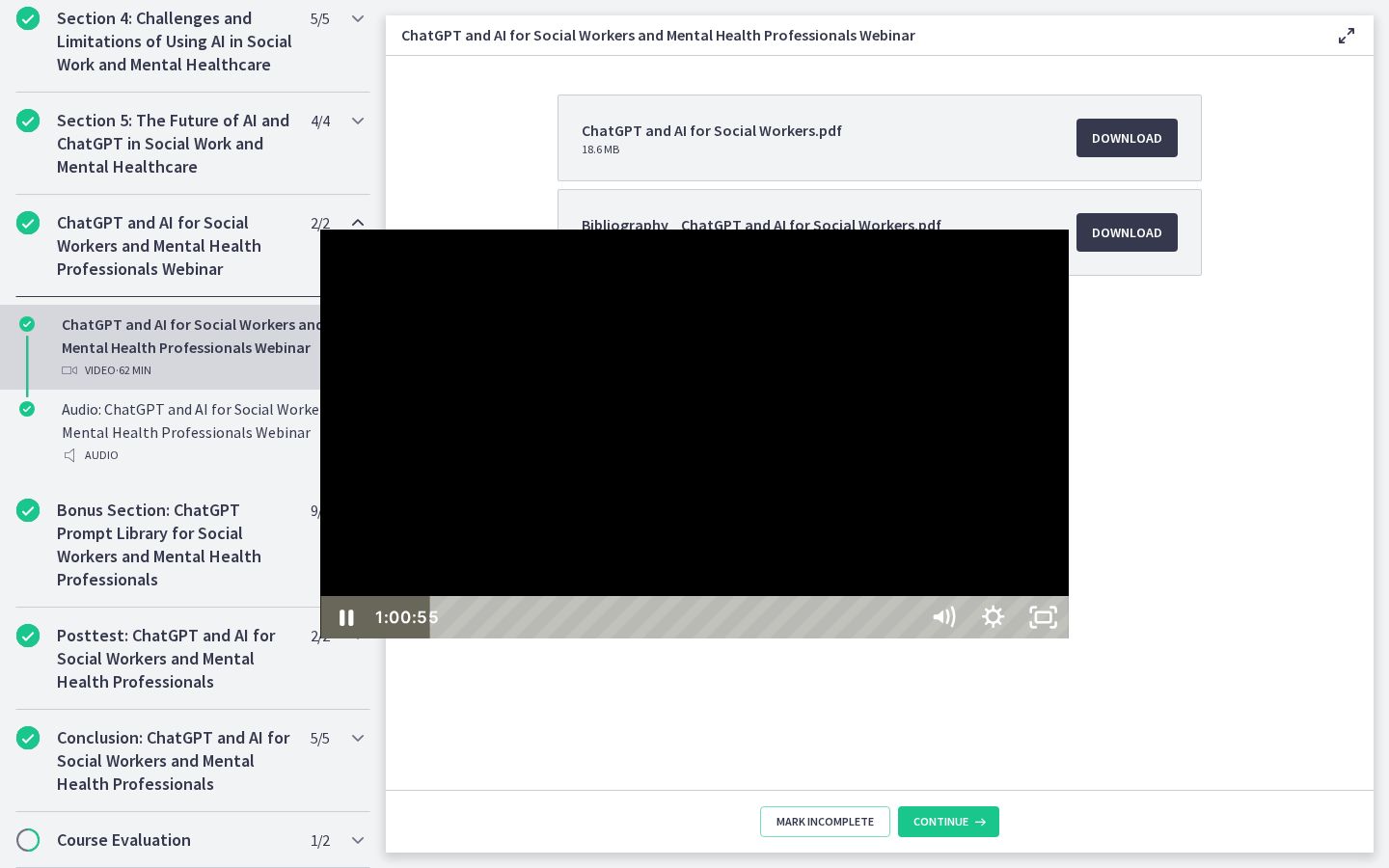 click on "1:00:55" at bounding box center (676, 617) 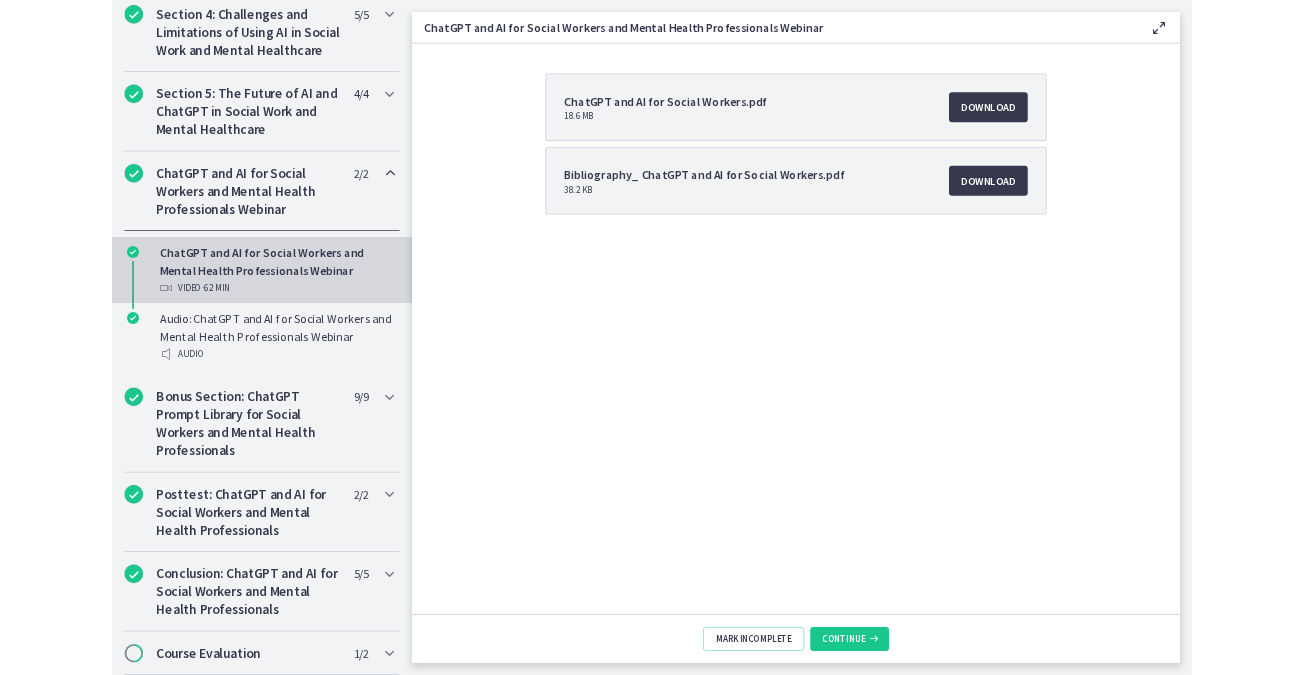 scroll, scrollTop: 0, scrollLeft: 0, axis: both 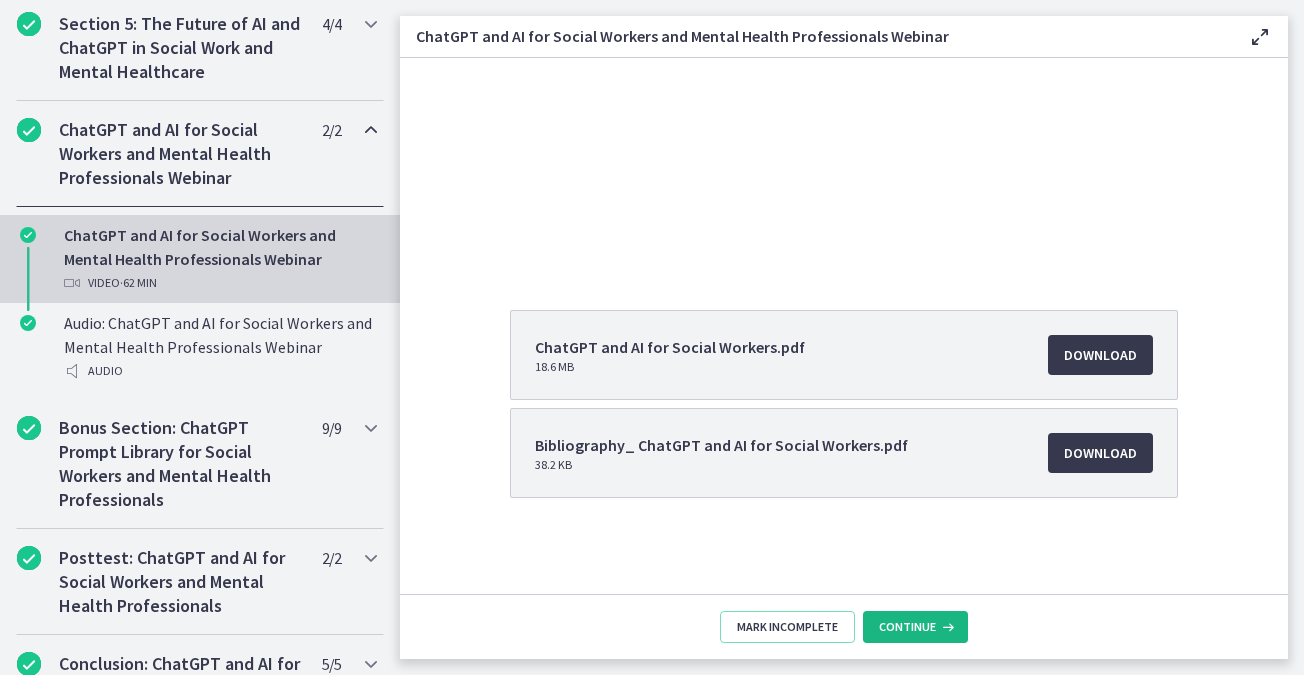 click at bounding box center [946, 627] 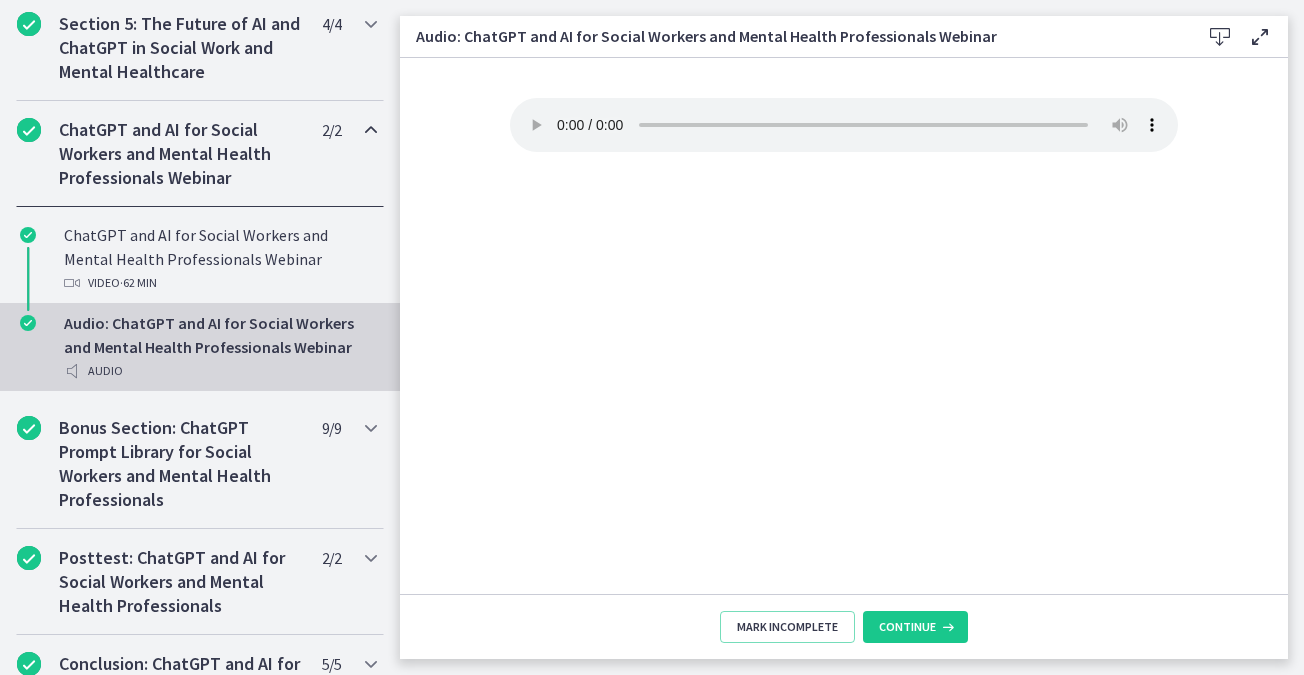 type 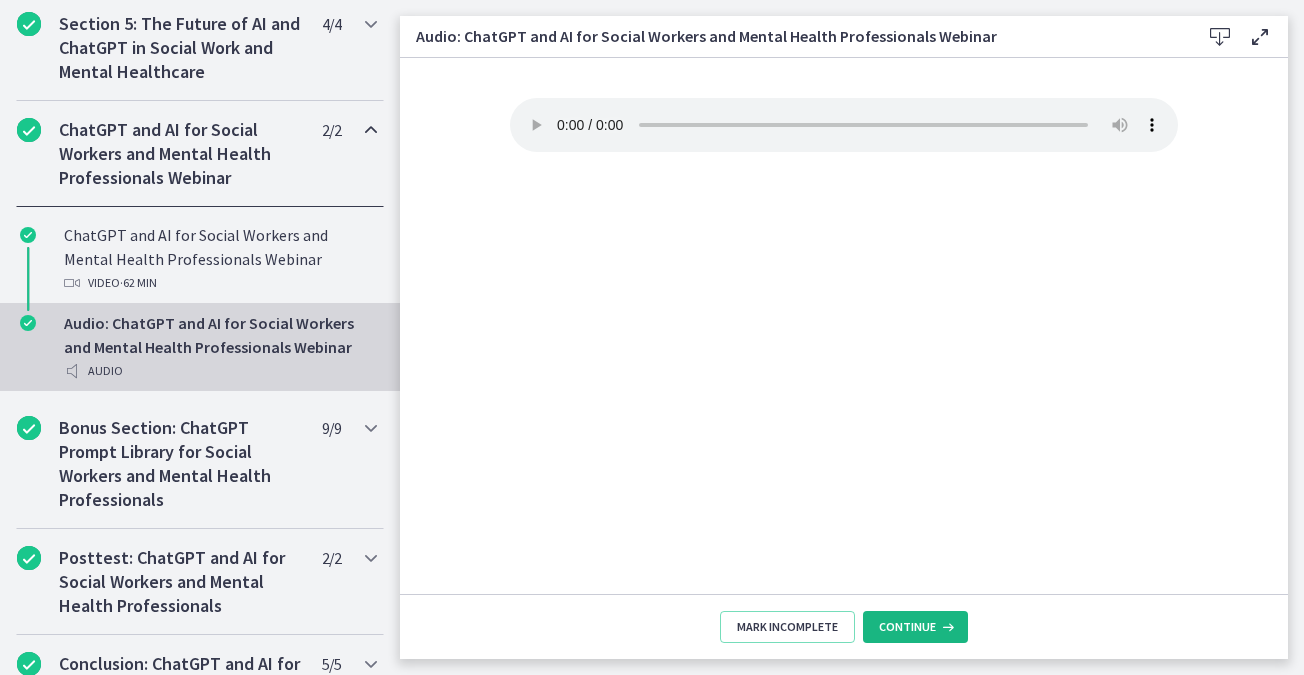 click on "Continue" at bounding box center (907, 627) 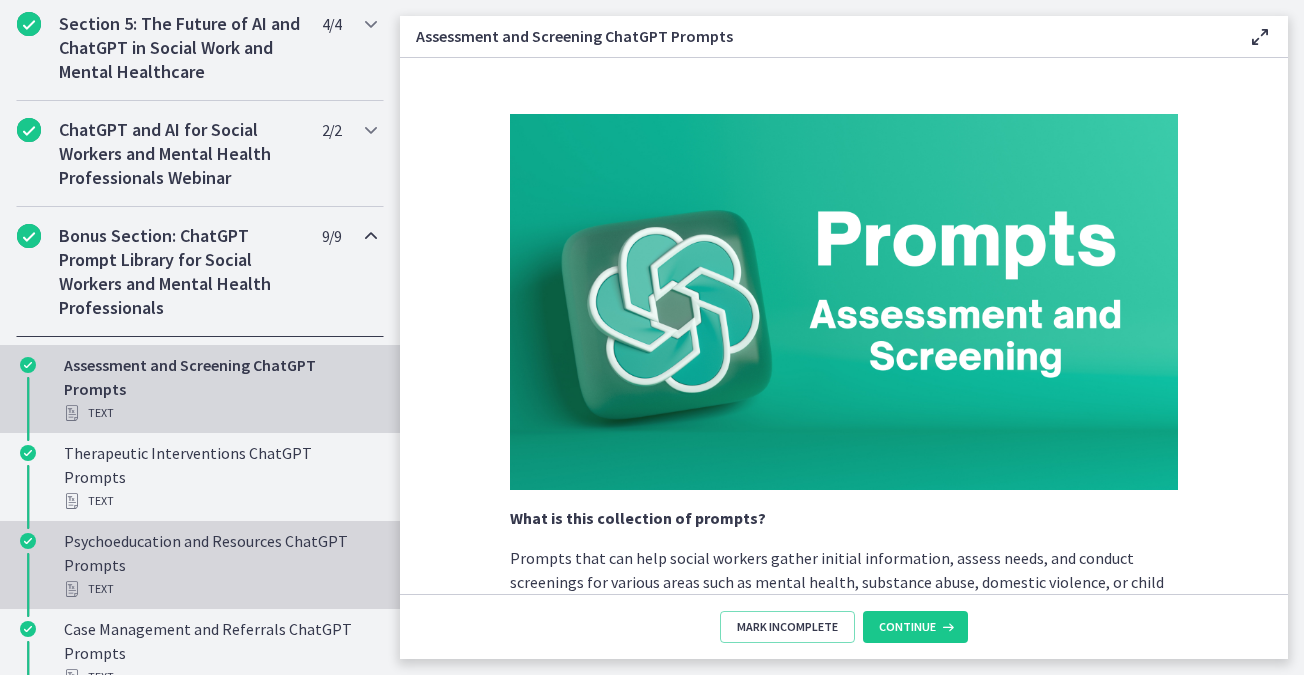 scroll, scrollTop: 1553, scrollLeft: 0, axis: vertical 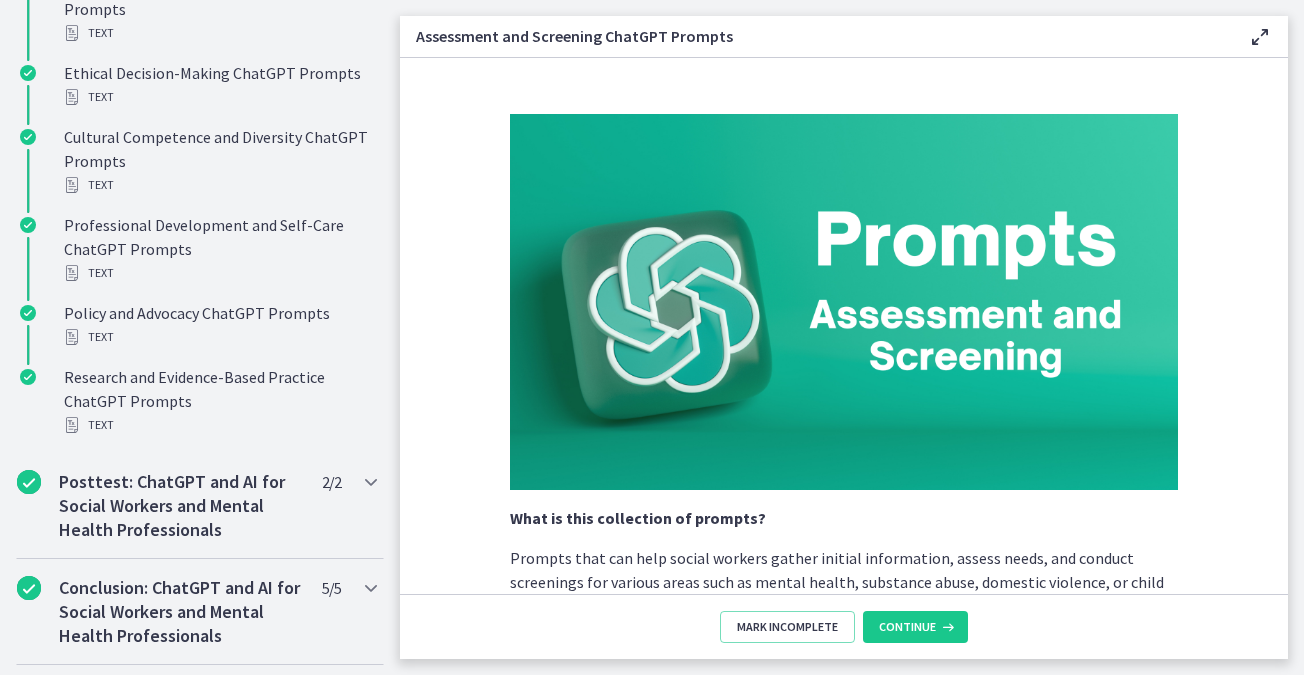 click on "Course Evaluation
1  /  2
Completed" at bounding box center [200, 694] 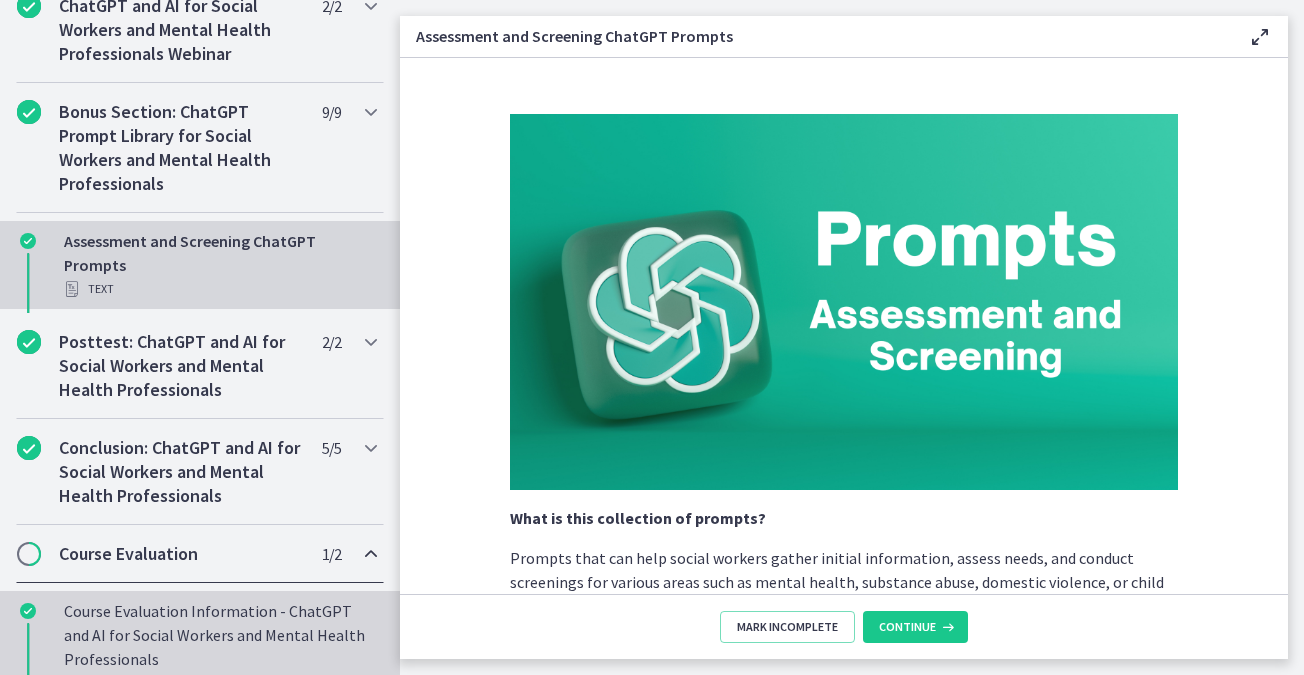 scroll, scrollTop: 1033, scrollLeft: 0, axis: vertical 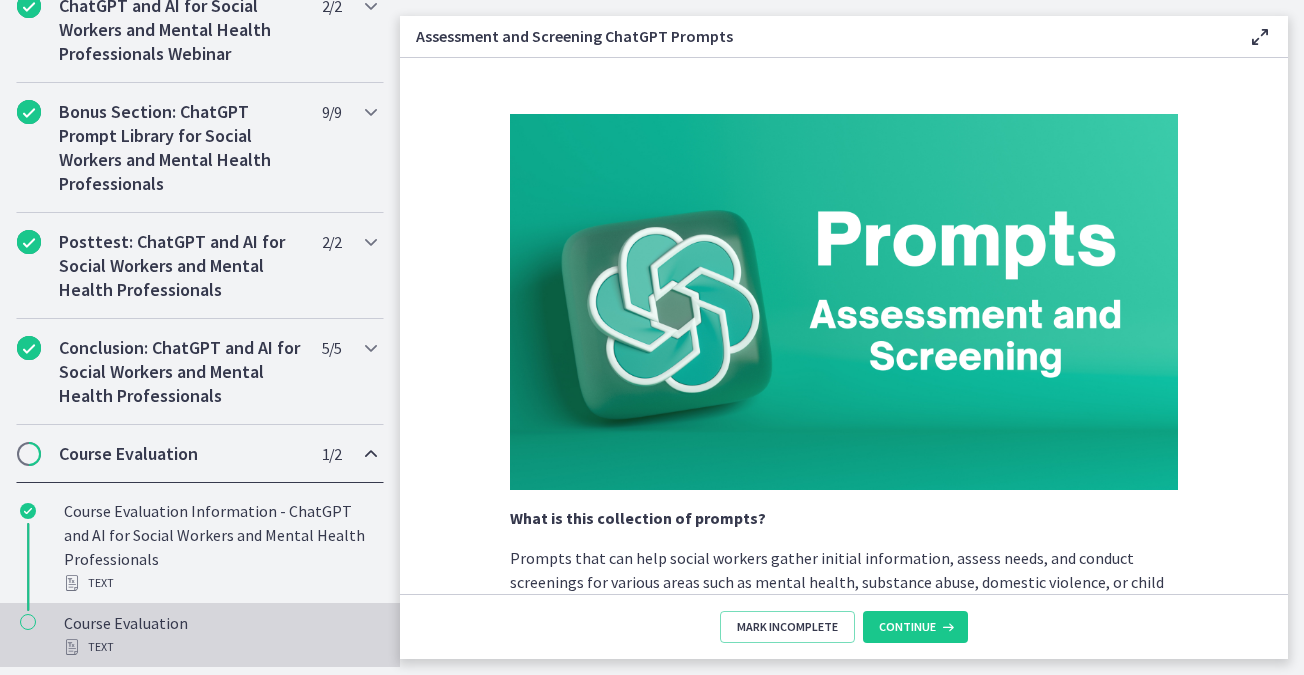 click on "Text" at bounding box center [220, 647] 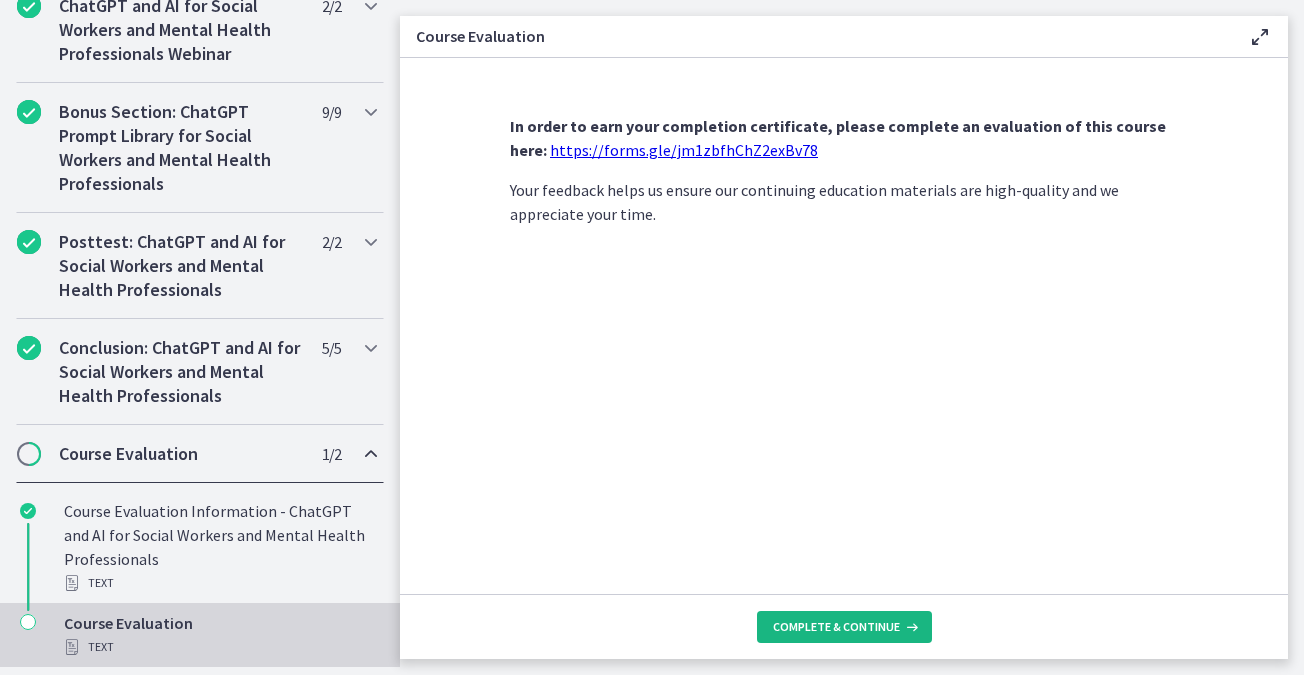 click on "Complete & continue" at bounding box center (844, 627) 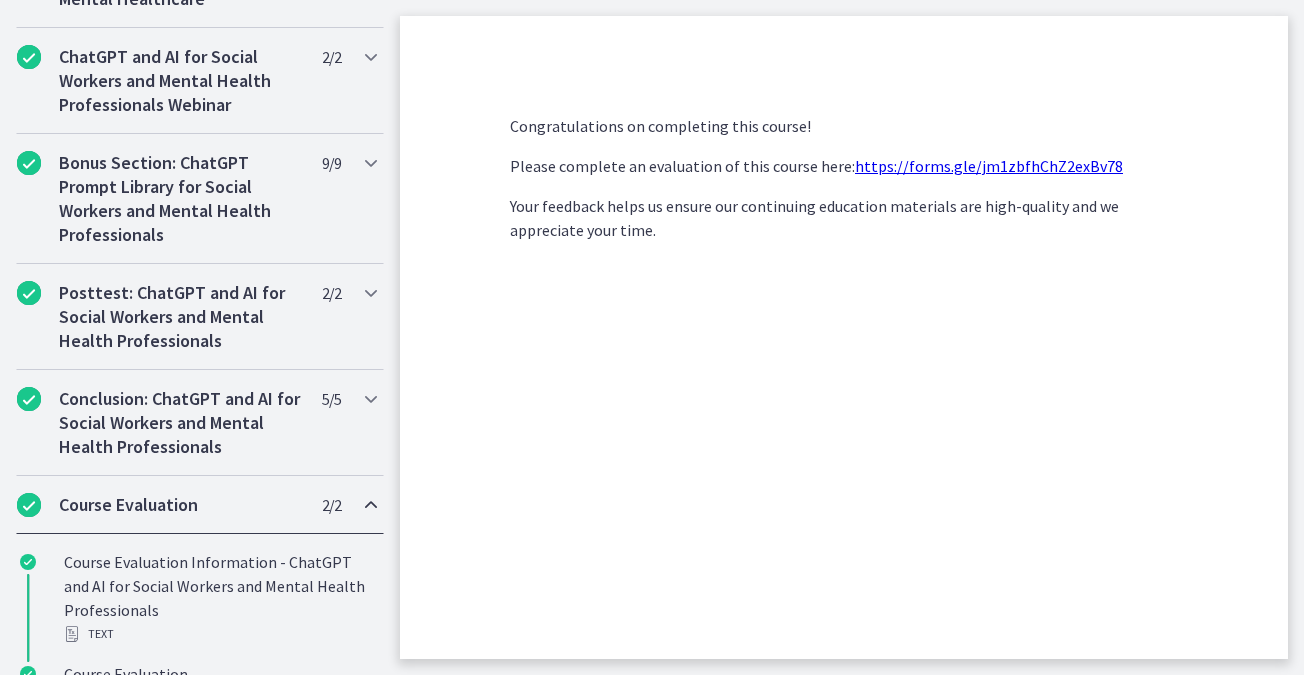scroll, scrollTop: 1141, scrollLeft: 0, axis: vertical 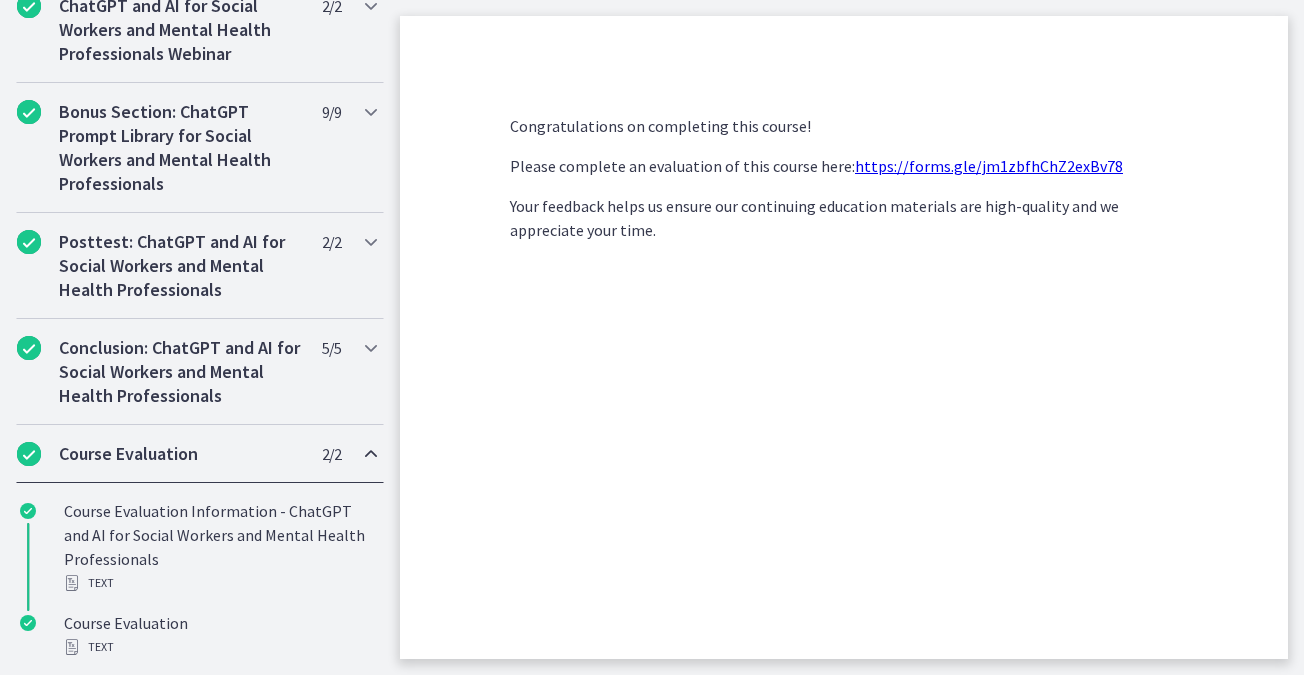 click on "https://forms.gle/jm1zbfhChZ2exBv78" at bounding box center (989, 166) 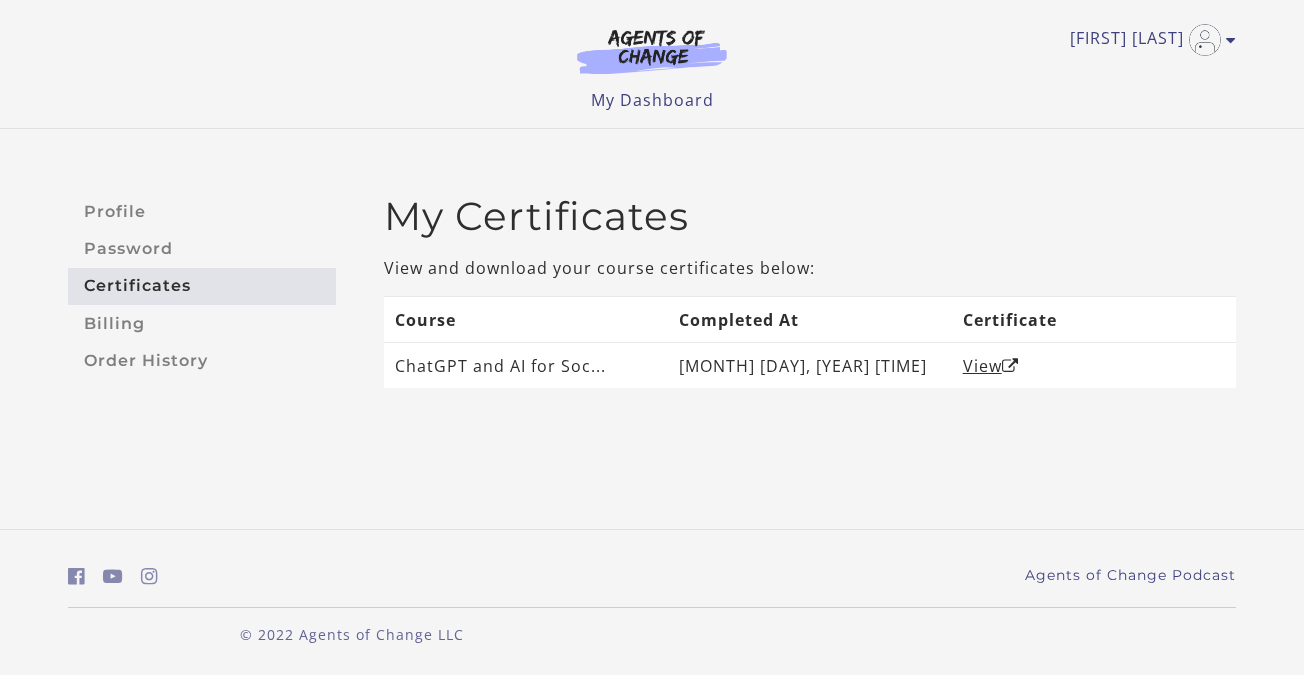 scroll, scrollTop: 0, scrollLeft: 0, axis: both 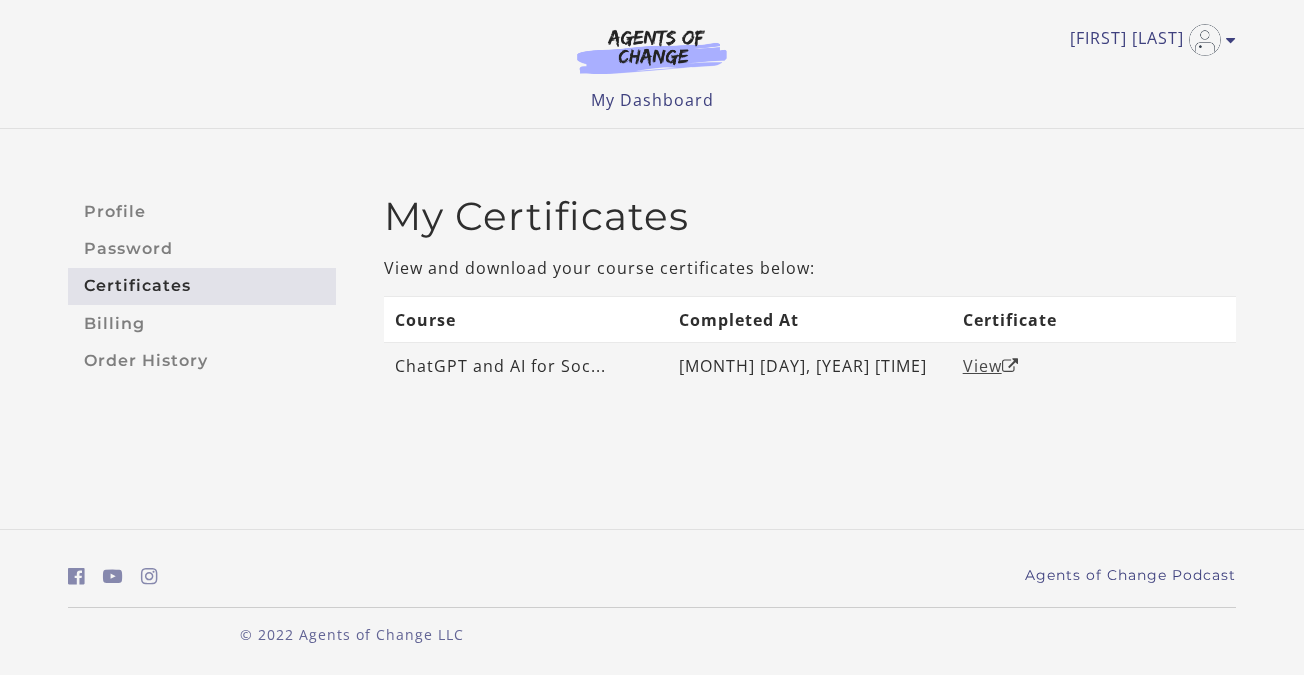 click on "View" at bounding box center [991, 366] 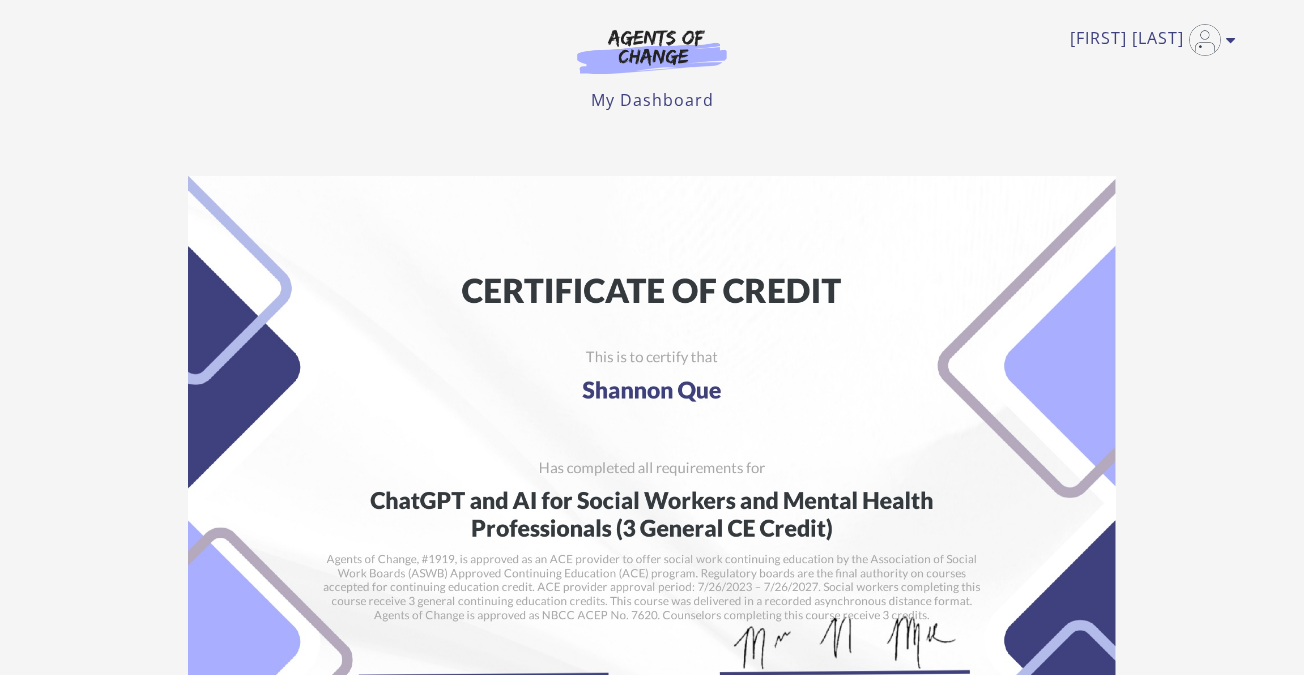 scroll, scrollTop: 0, scrollLeft: 0, axis: both 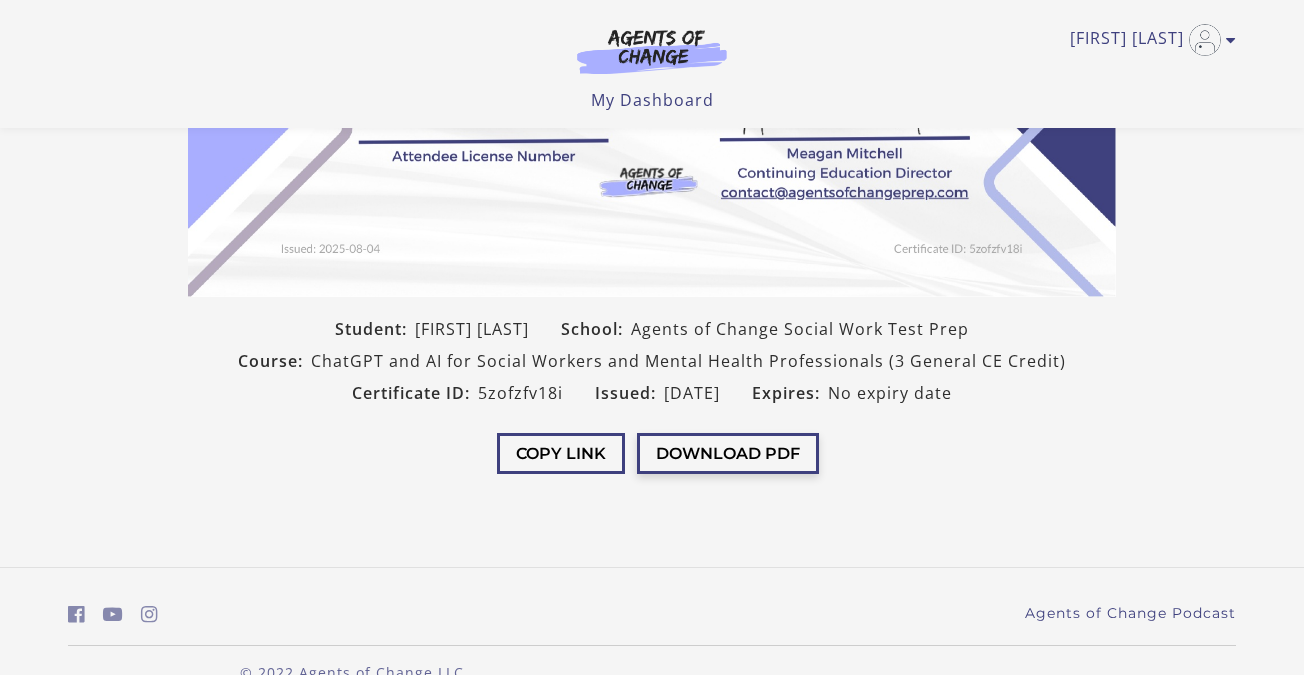 click on "Download PDF" at bounding box center [728, 453] 